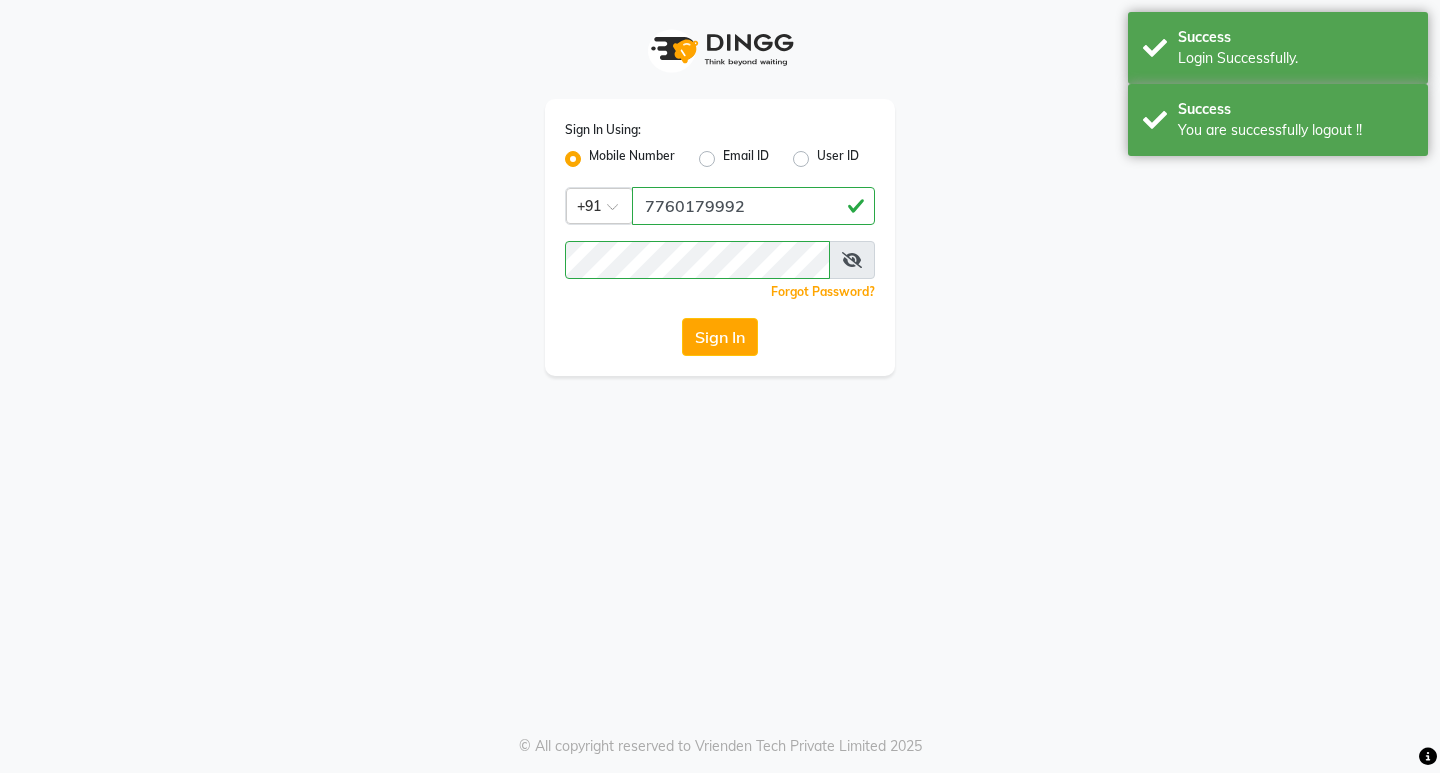 scroll, scrollTop: 0, scrollLeft: 0, axis: both 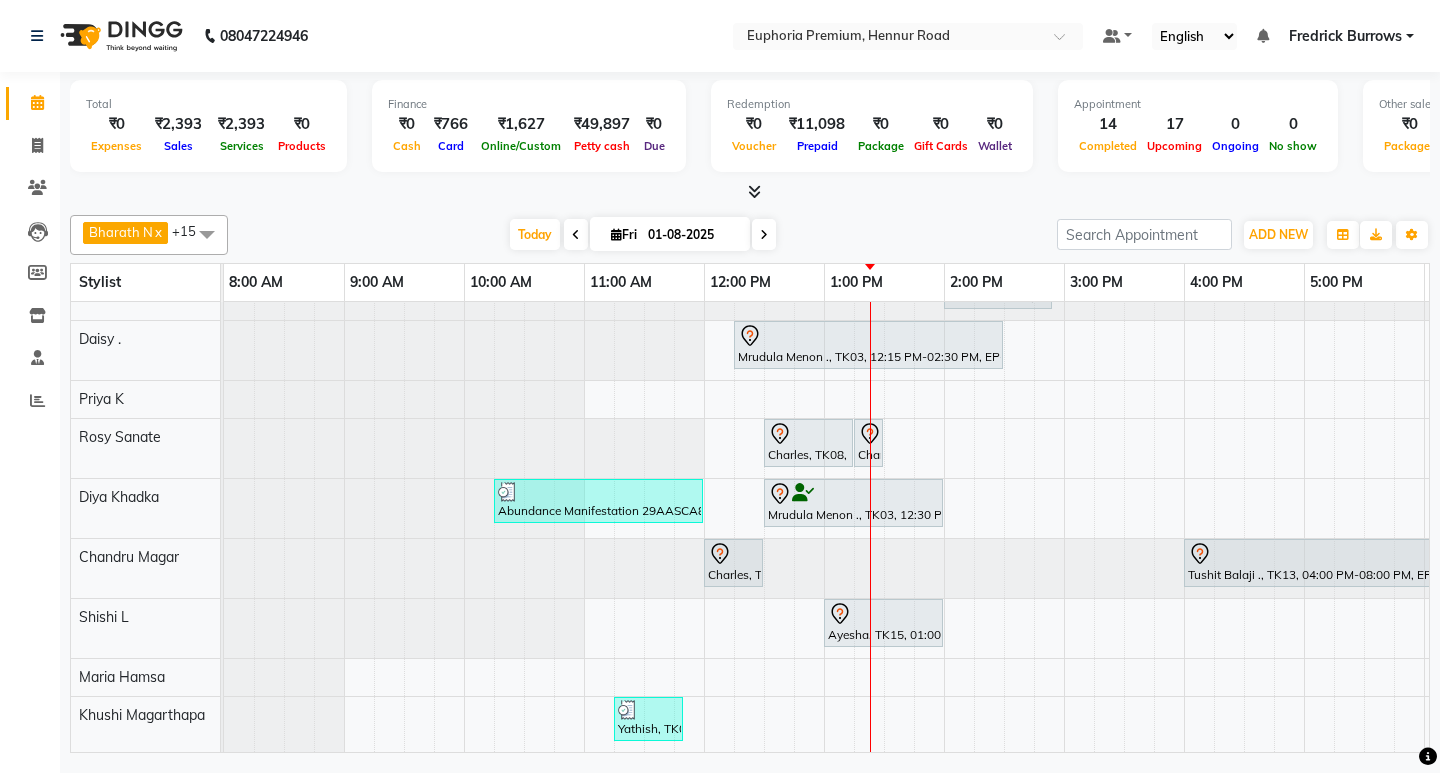 click on "Today  Fri 01-08-2025" at bounding box center [642, 235] 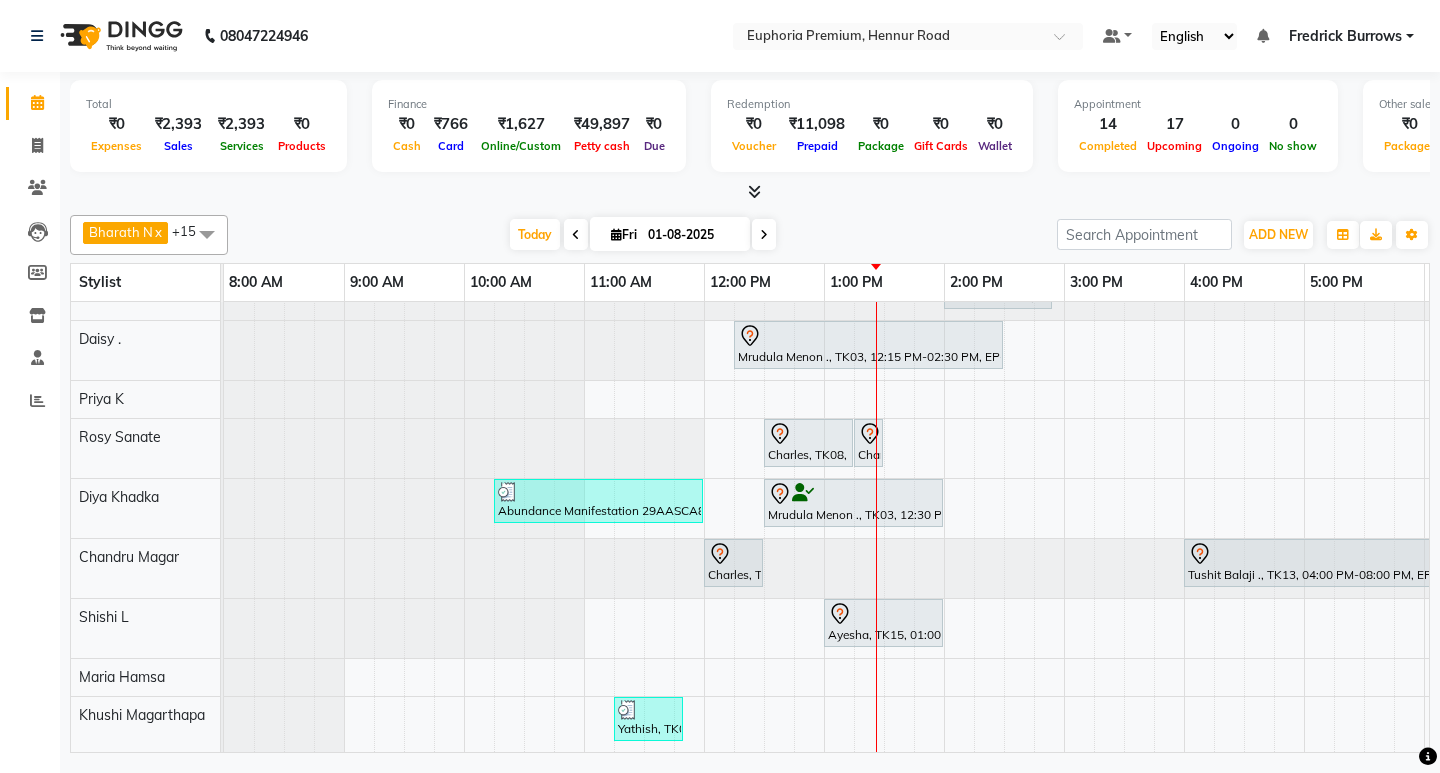 scroll, scrollTop: 499, scrollLeft: 96, axis: both 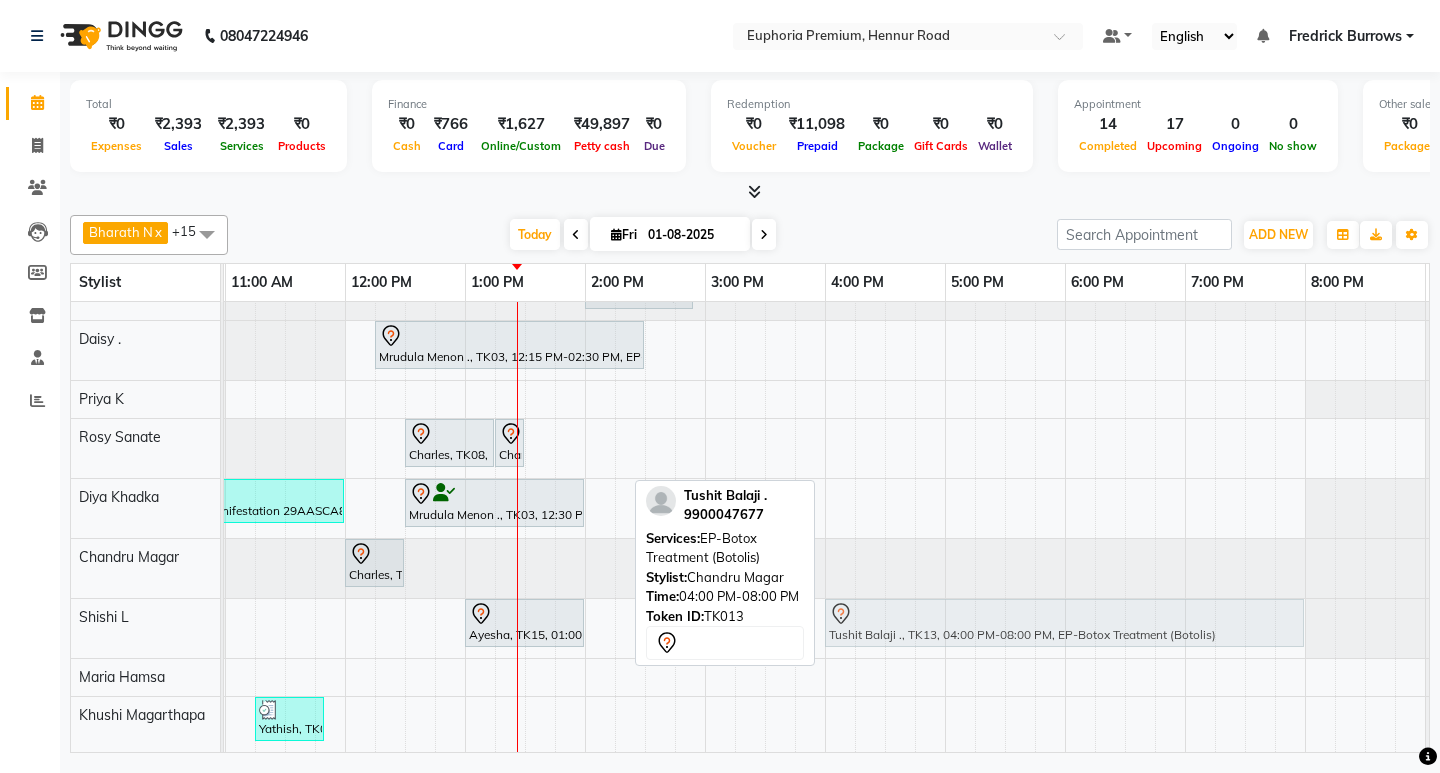 drag, startPoint x: 973, startPoint y: 550, endPoint x: 964, endPoint y: 605, distance: 55.7315 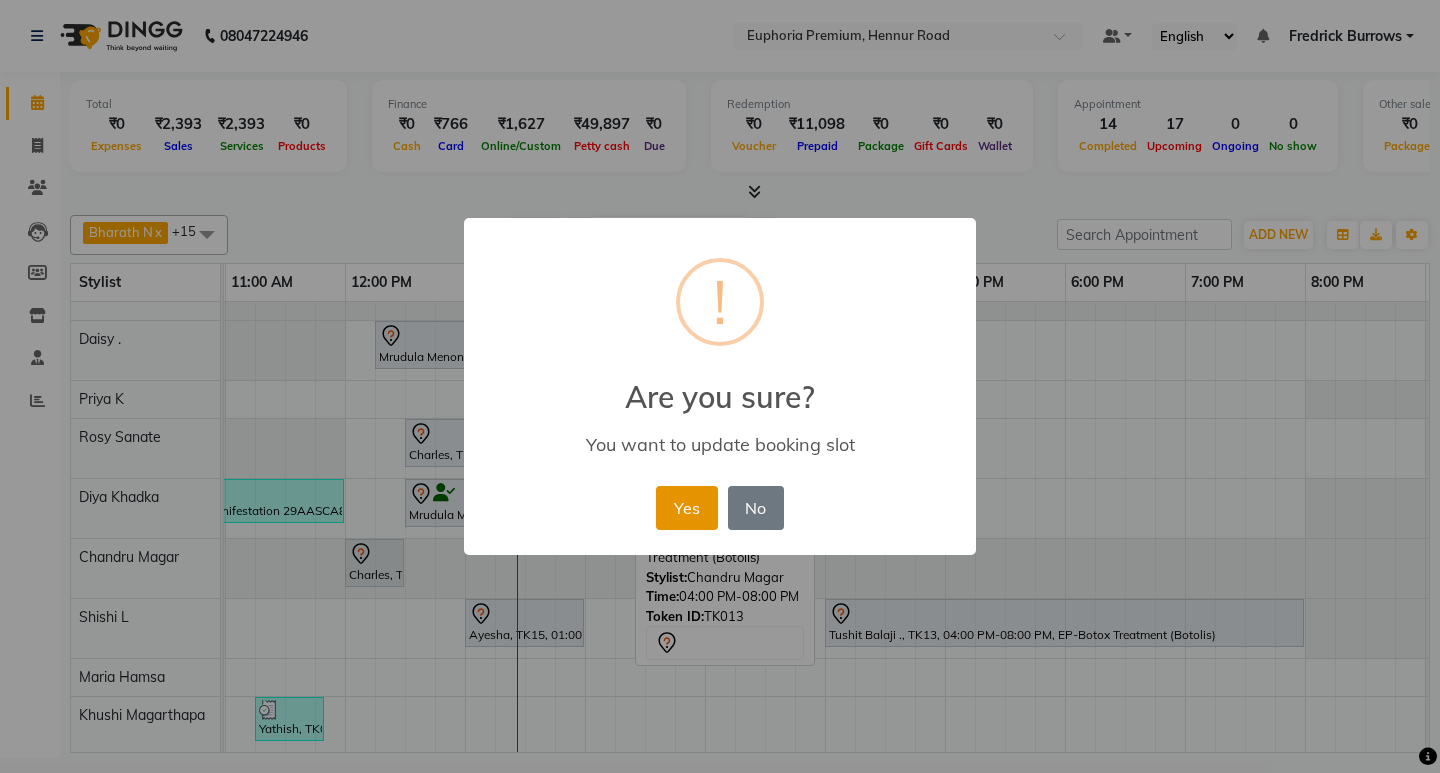 click on "Yes" at bounding box center (686, 508) 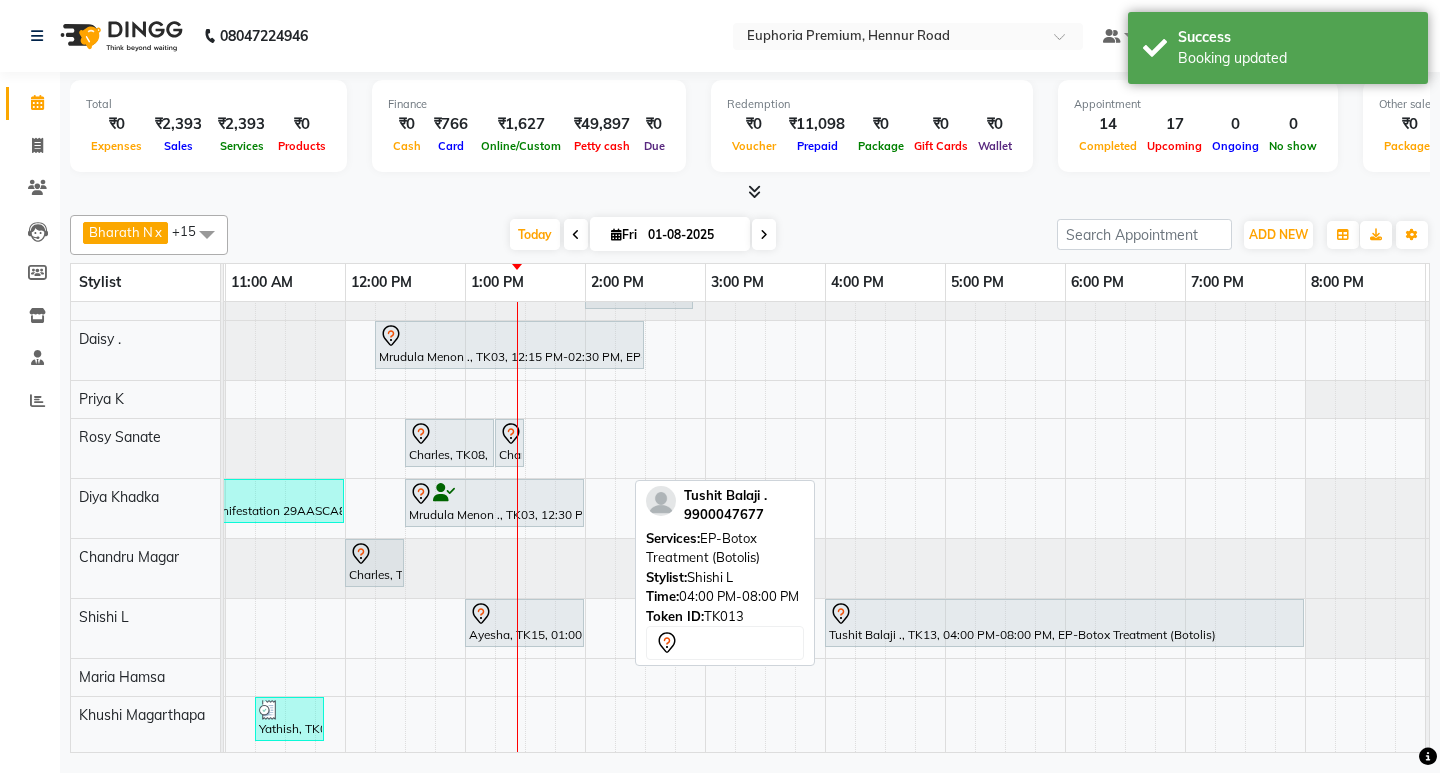 click on "Tushit Balaji ., TK13, 04:00 PM-08:00 PM, EP-Botox Treatment (Botolis)" at bounding box center (1064, 623) 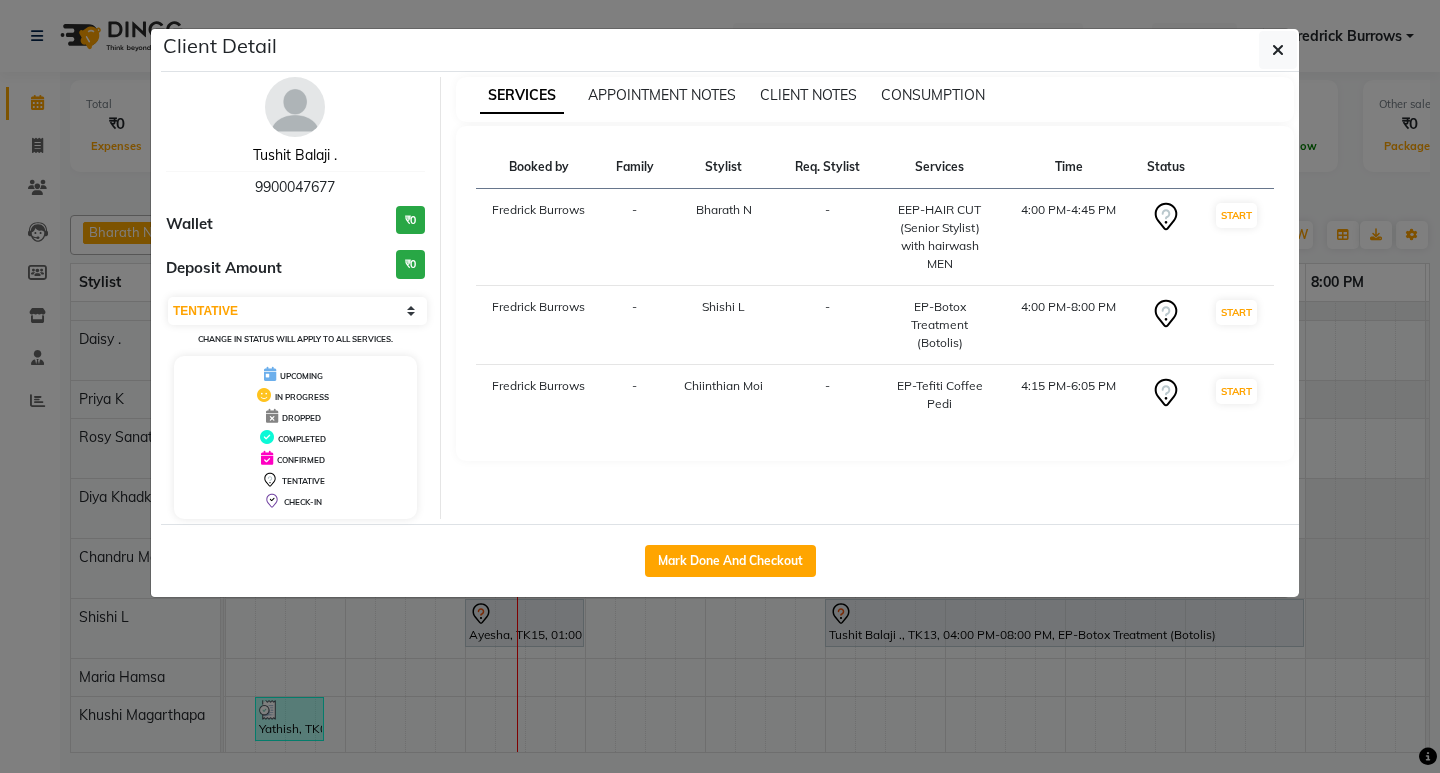 click on "Tushit Balaji ." at bounding box center (295, 155) 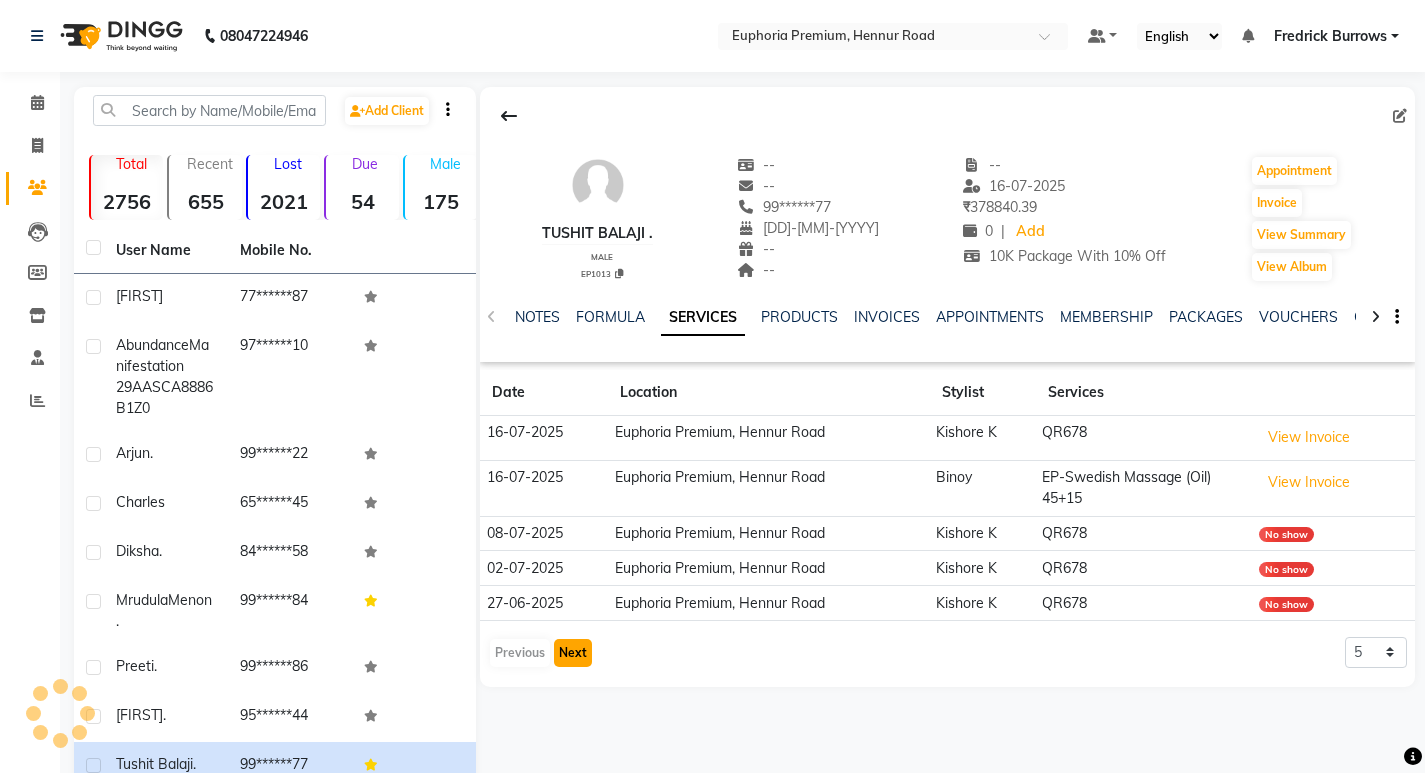 click on "Next" 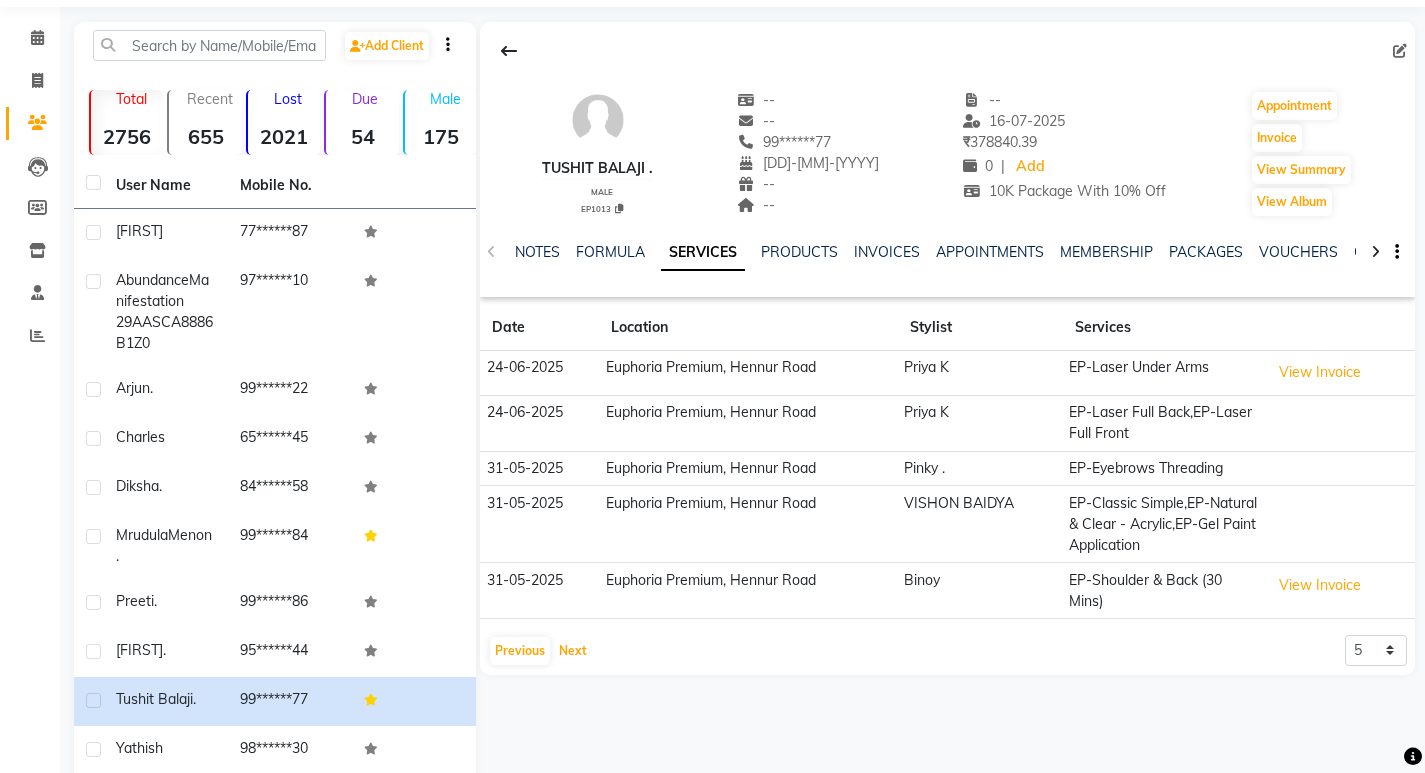 scroll, scrollTop: 100, scrollLeft: 0, axis: vertical 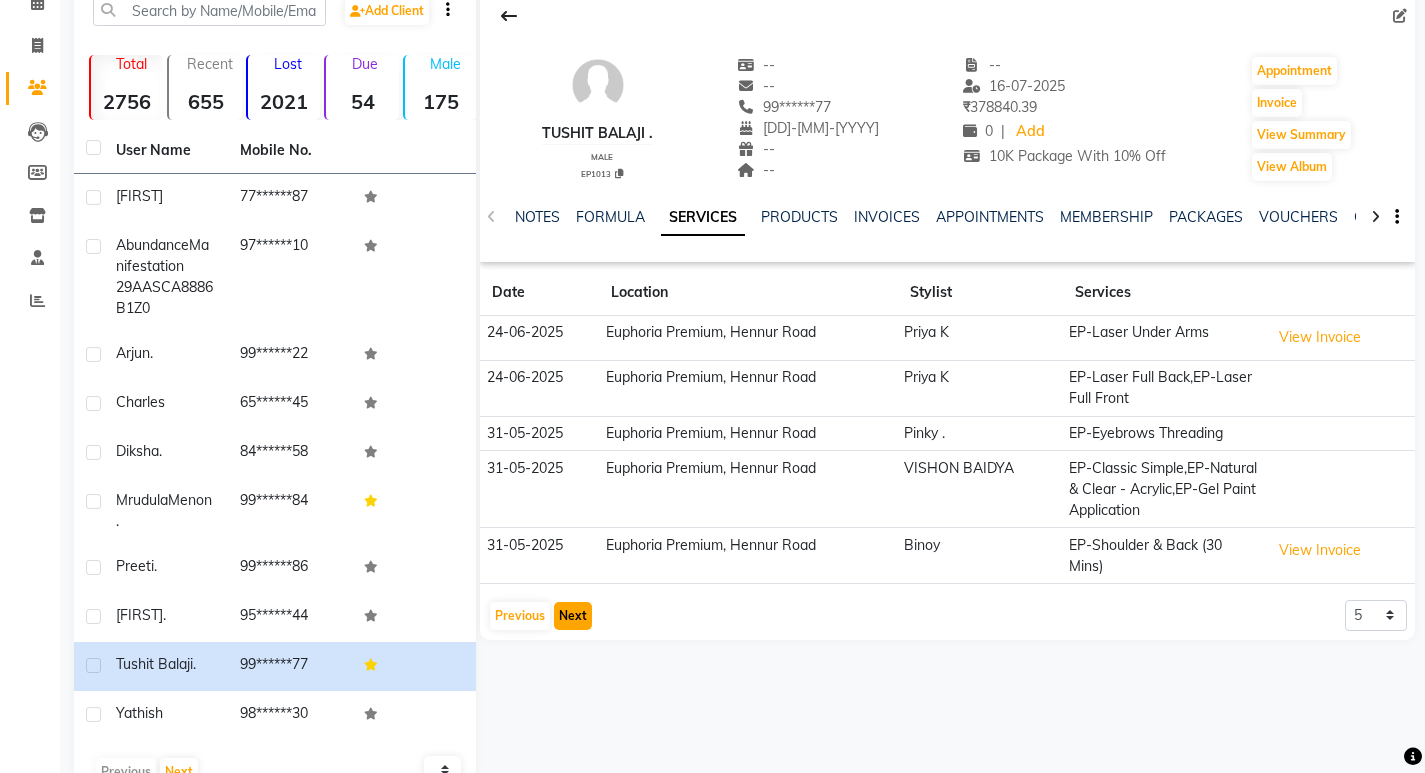 click on "Next" 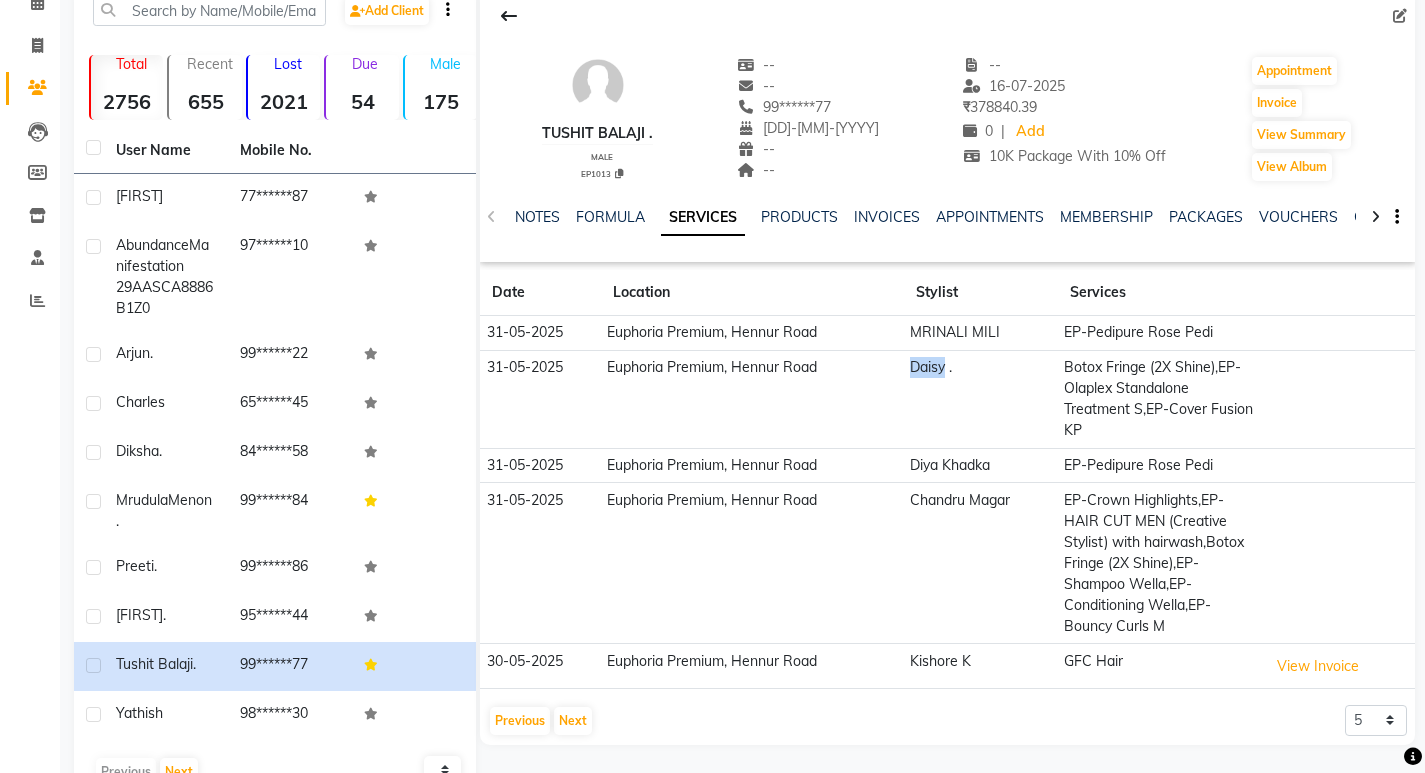 drag, startPoint x: 951, startPoint y: 371, endPoint x: 913, endPoint y: 371, distance: 38 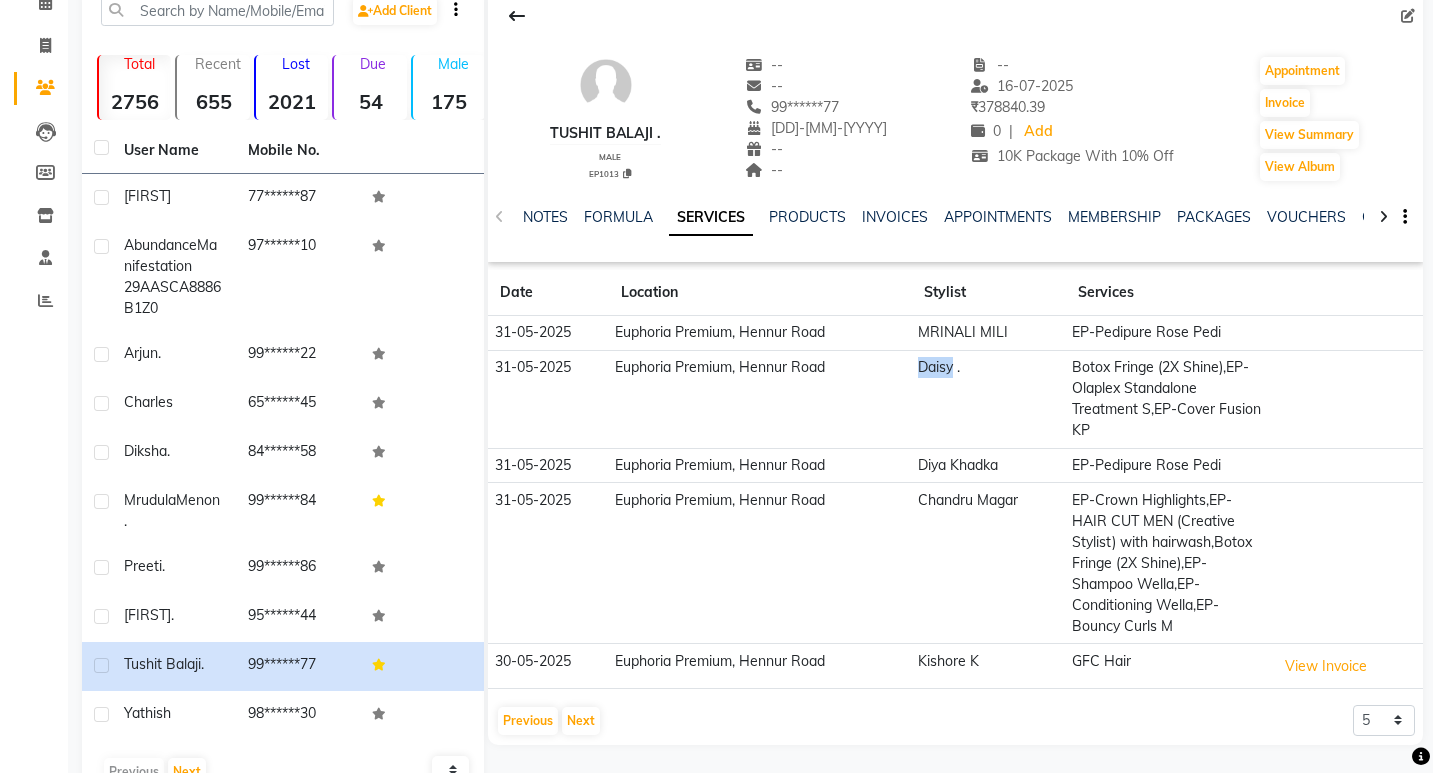 scroll, scrollTop: 0, scrollLeft: 0, axis: both 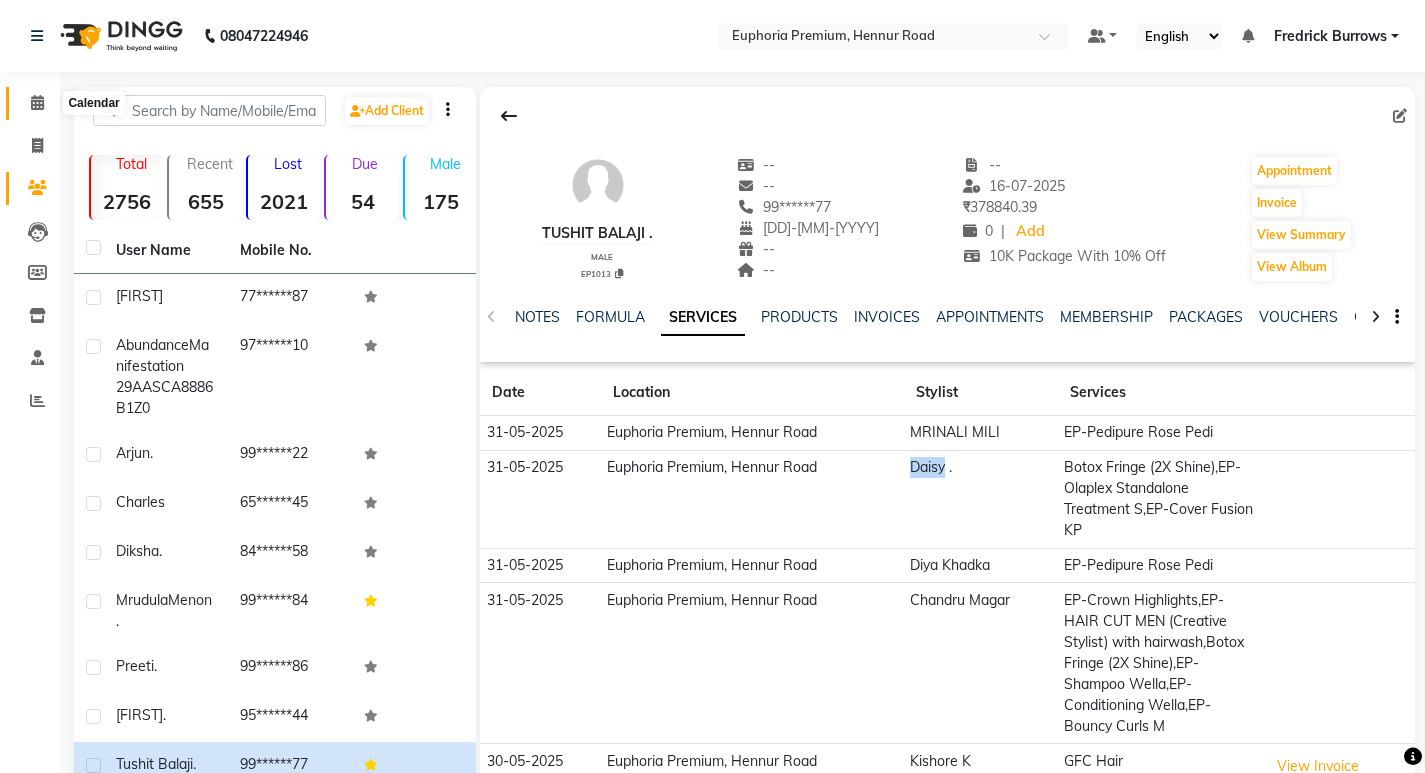 click 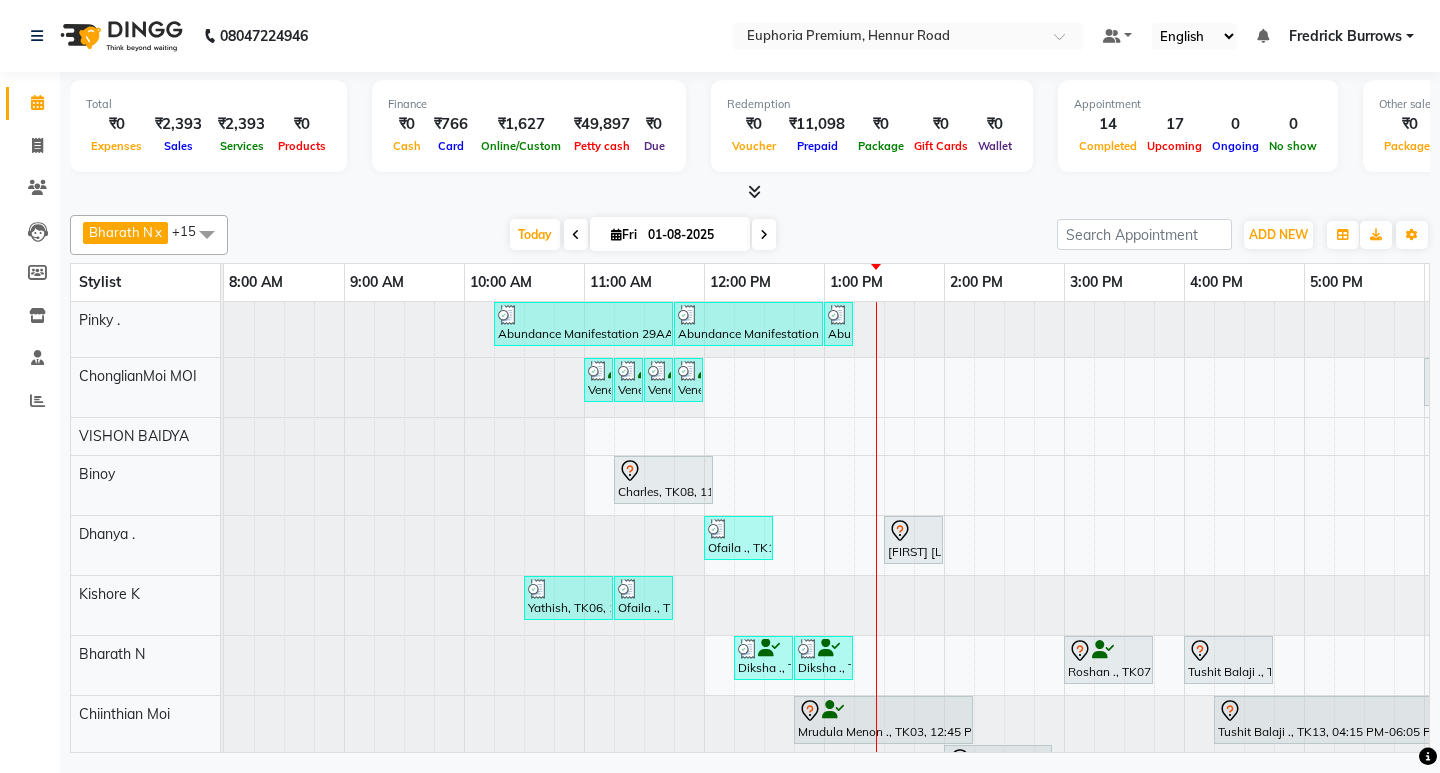 scroll, scrollTop: 0, scrollLeft: 369, axis: horizontal 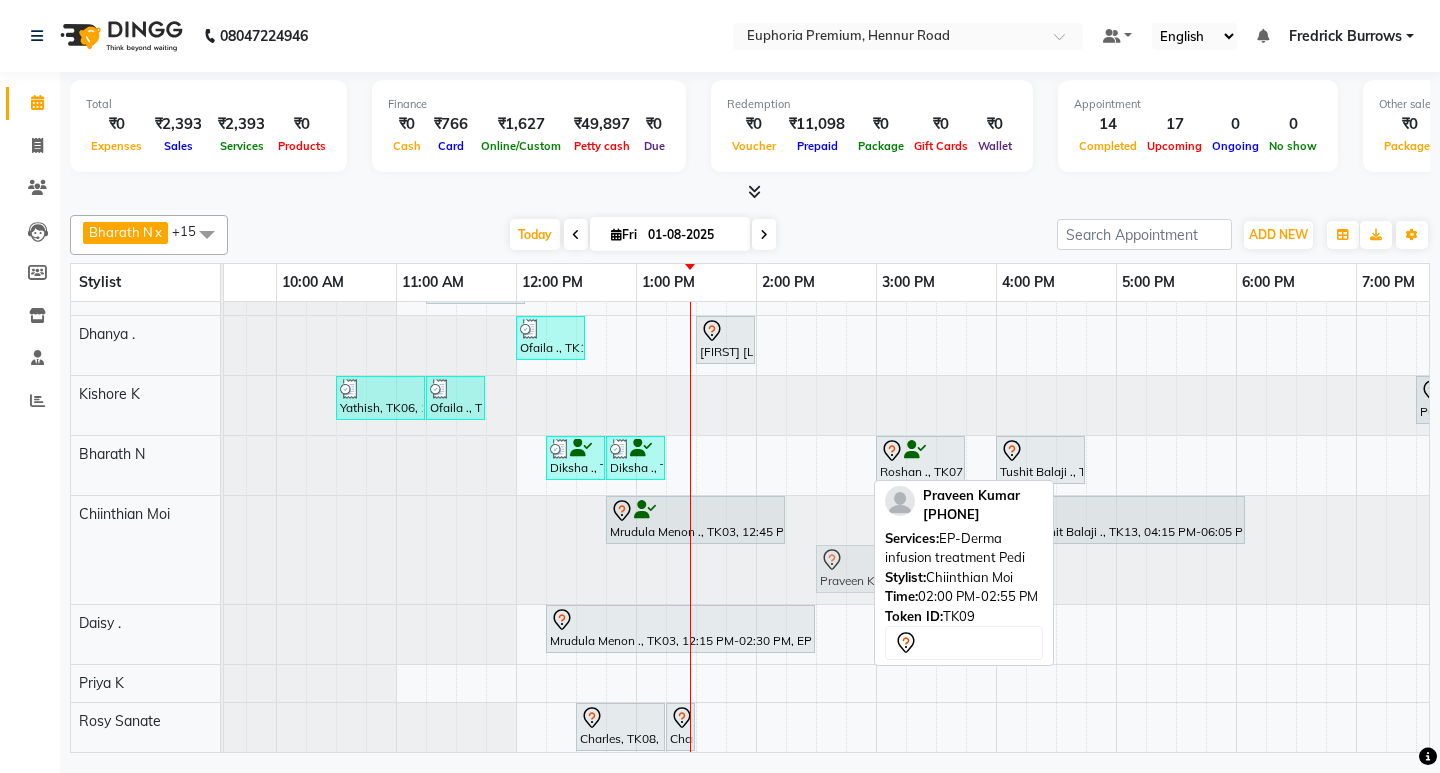 drag, startPoint x: 802, startPoint y: 568, endPoint x: 866, endPoint y: 559, distance: 64.629715 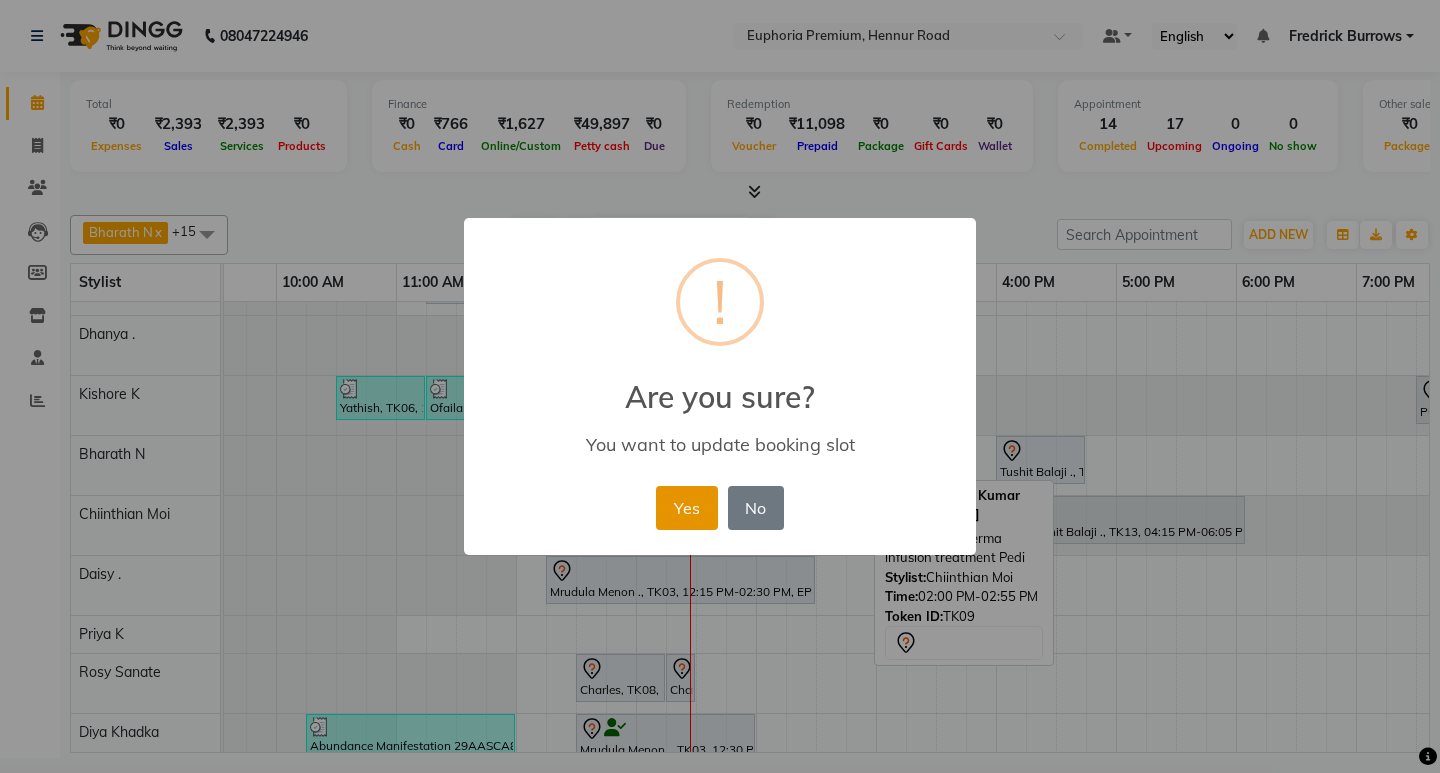 click on "Yes" at bounding box center (686, 508) 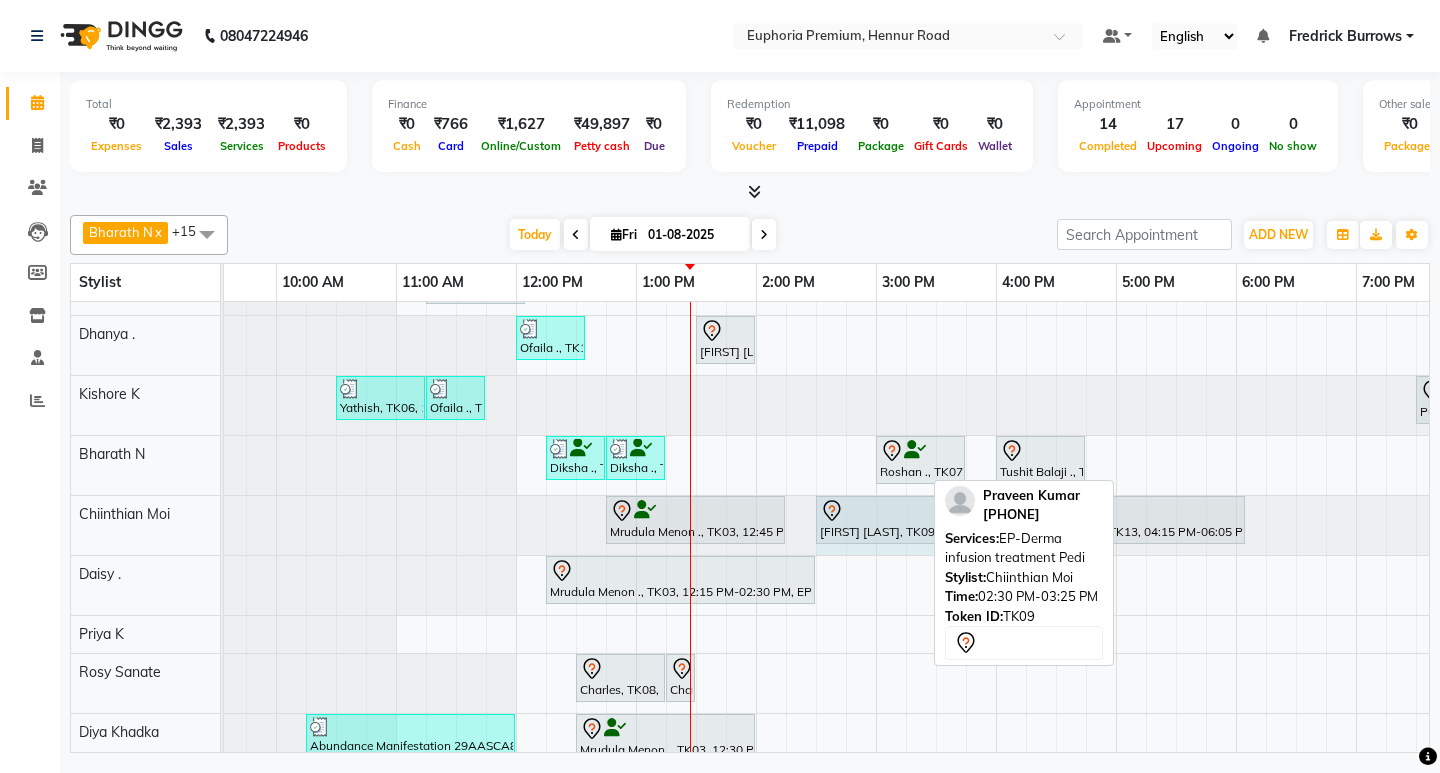 drag, startPoint x: 920, startPoint y: 514, endPoint x: 968, endPoint y: 514, distance: 48 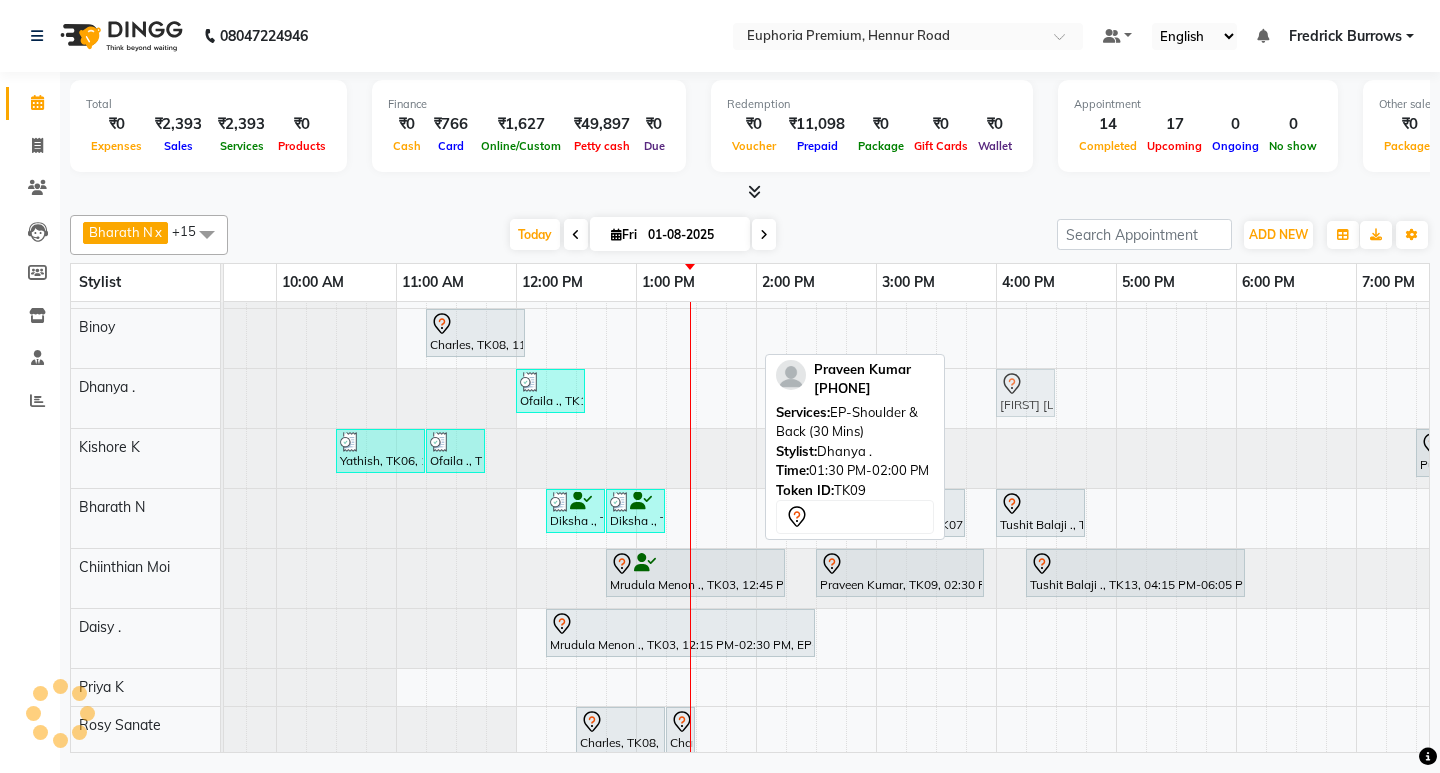 drag, startPoint x: 737, startPoint y: 337, endPoint x: 1026, endPoint y: 377, distance: 291.75504 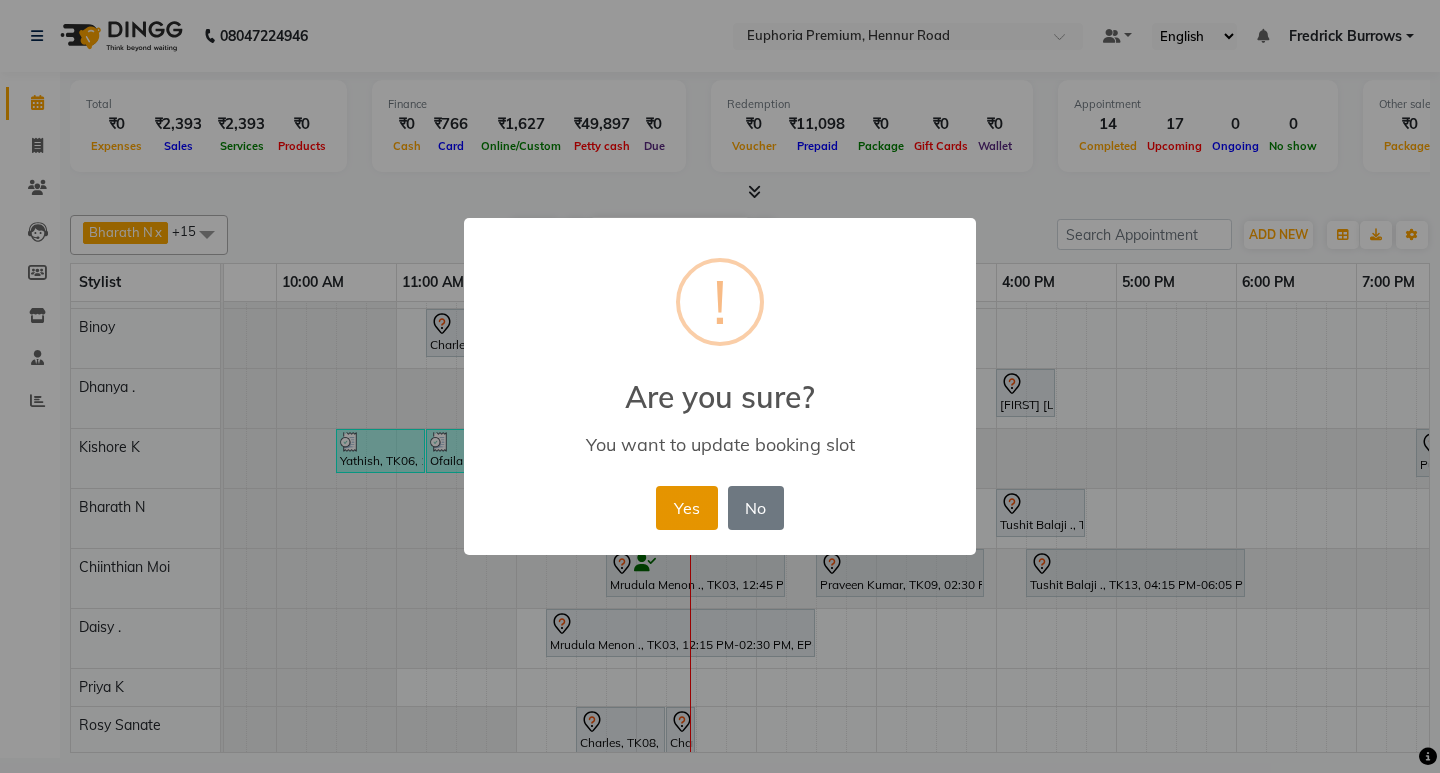 click on "Yes" at bounding box center [686, 508] 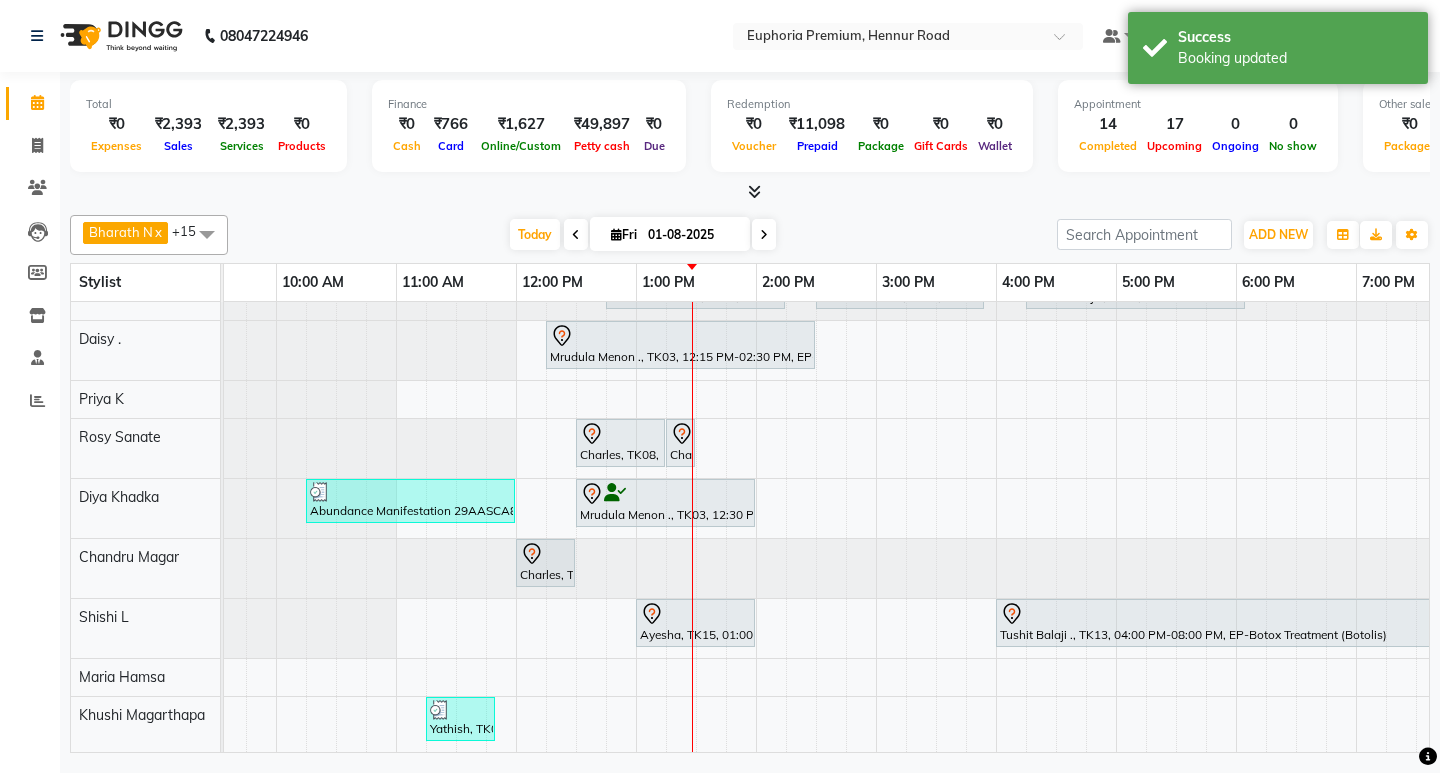 scroll, scrollTop: 303, scrollLeft: 188, axis: both 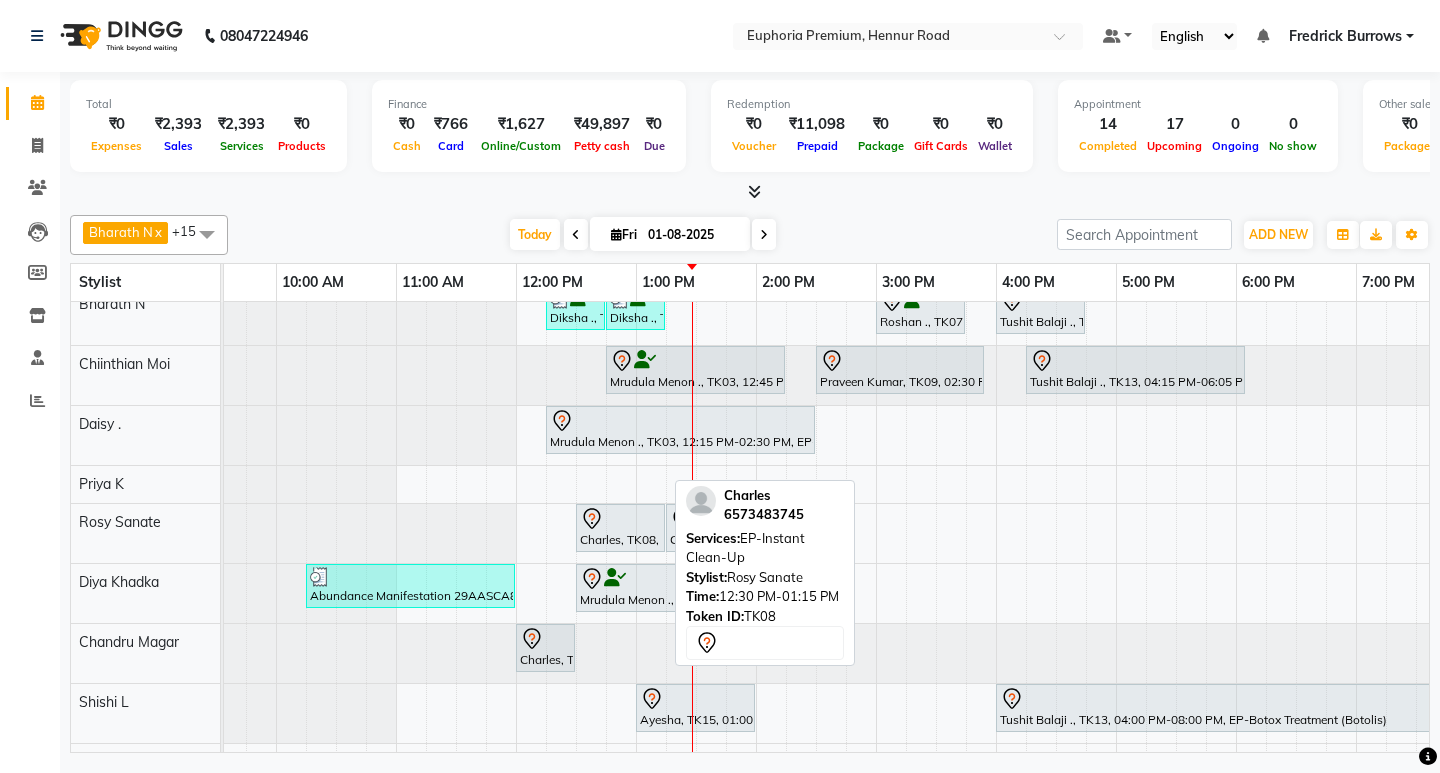 click at bounding box center (620, 519) 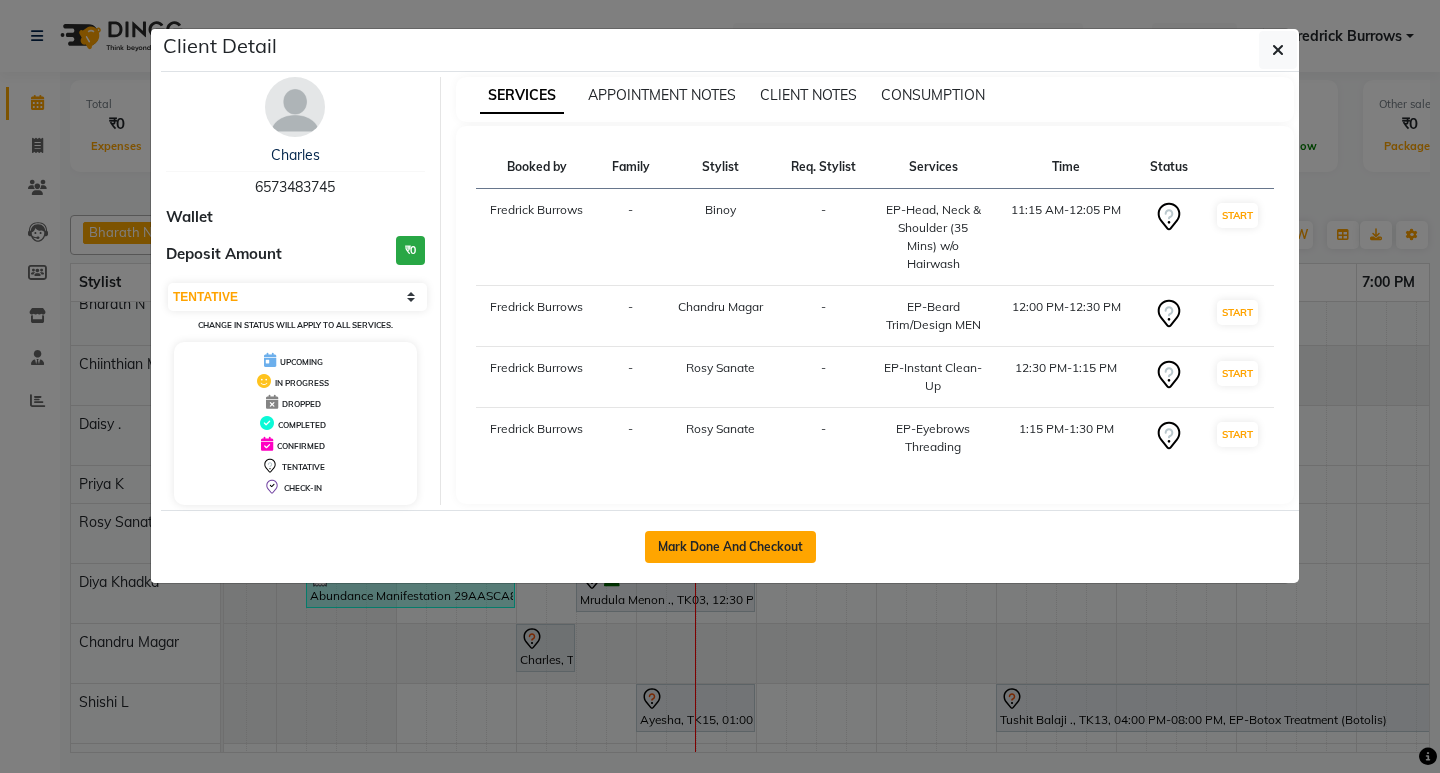 click on "Mark Done And Checkout" 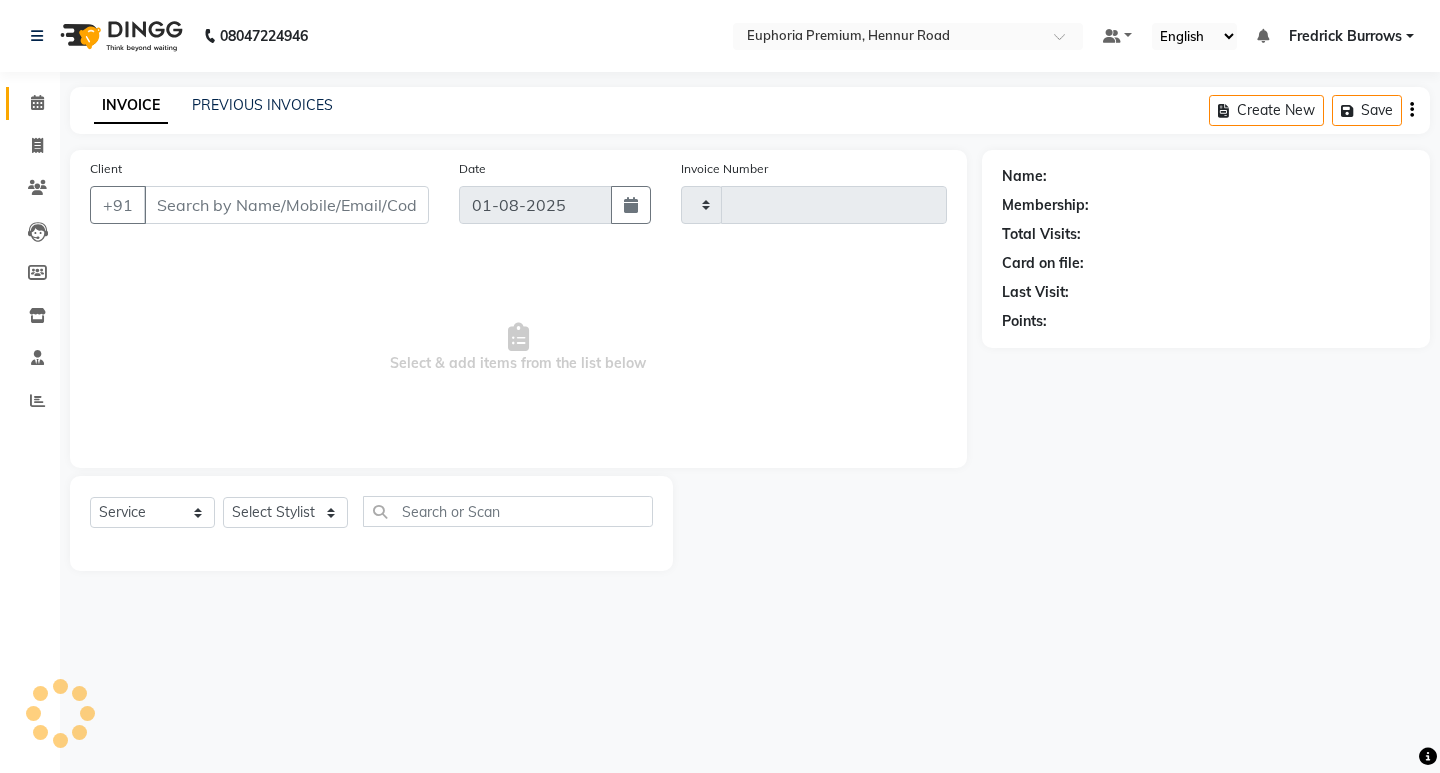 type on "2051" 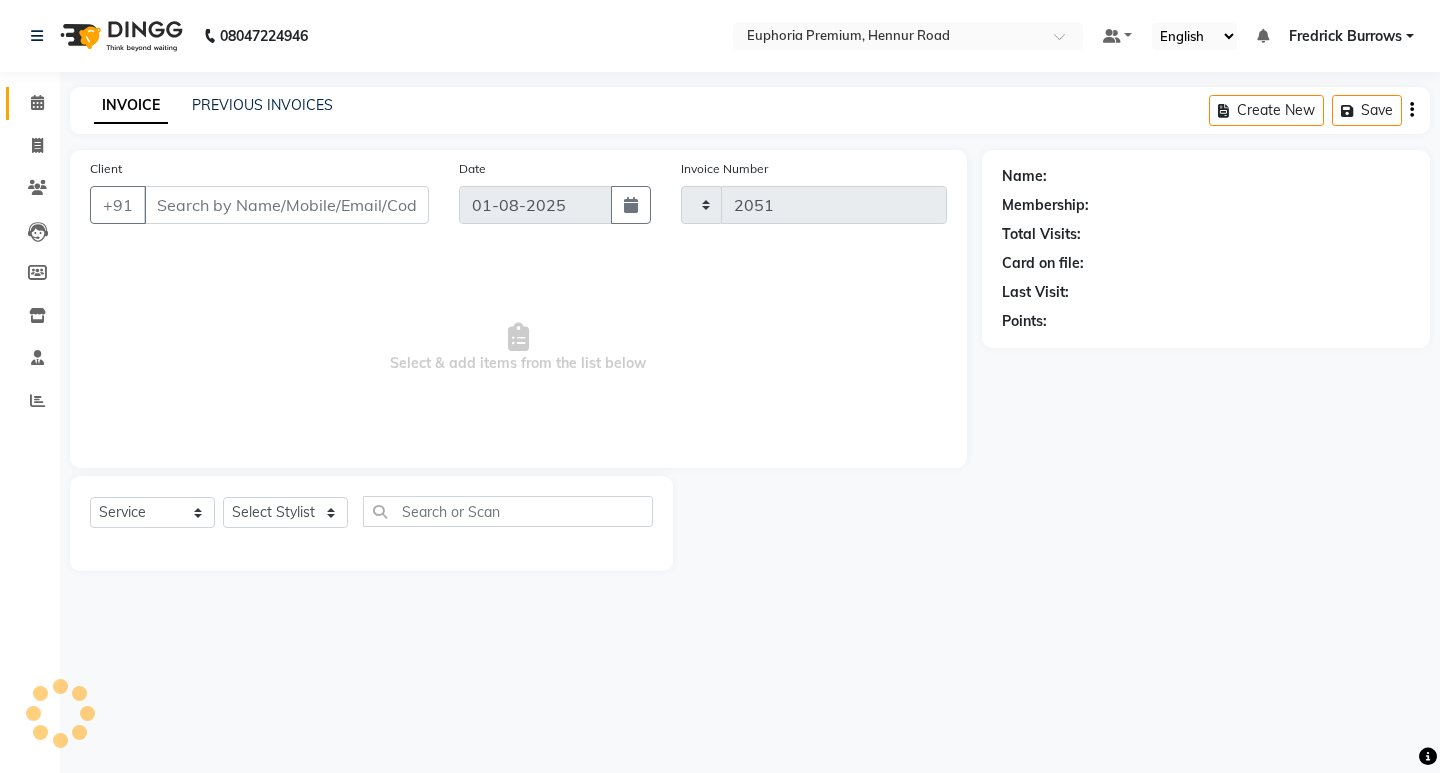 select on "7925" 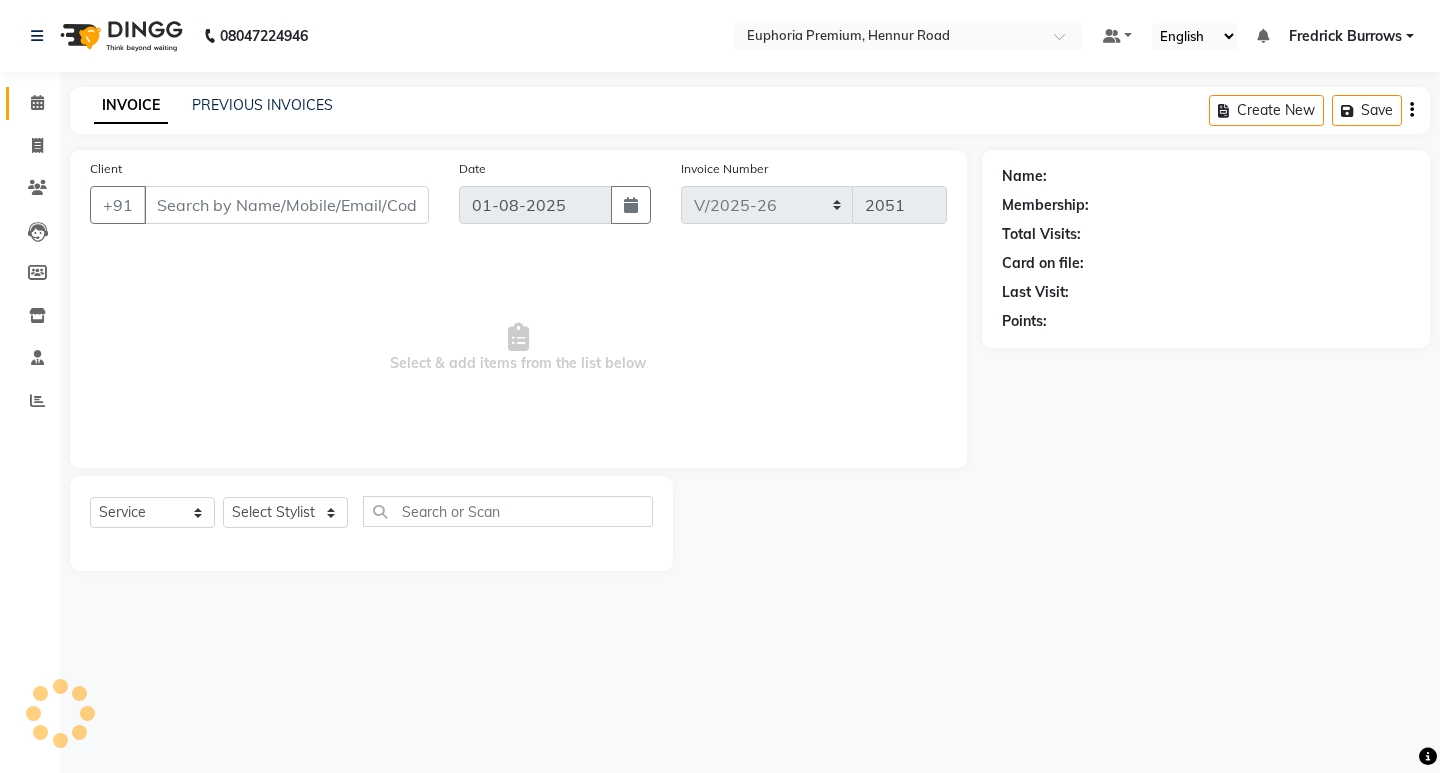 type on "65******45" 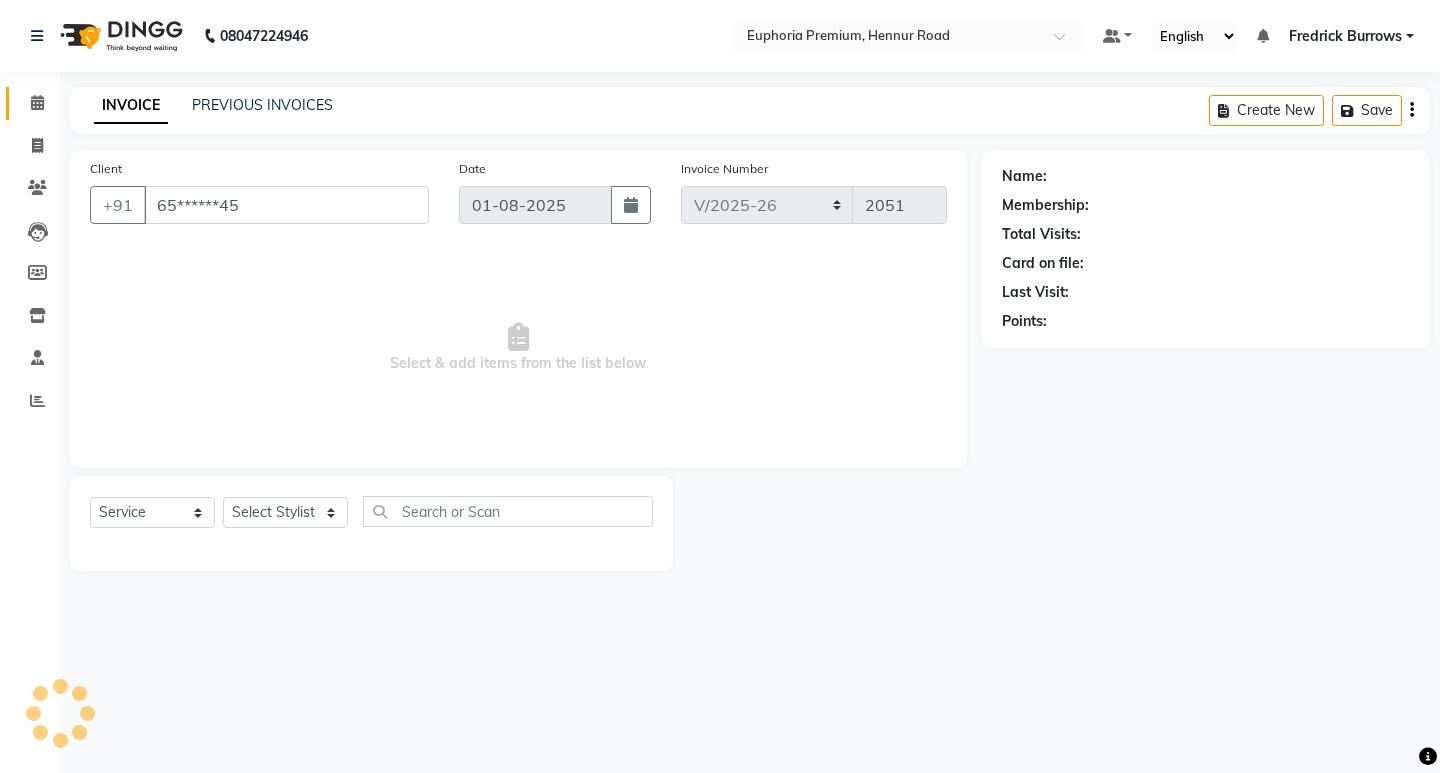 select on "71633" 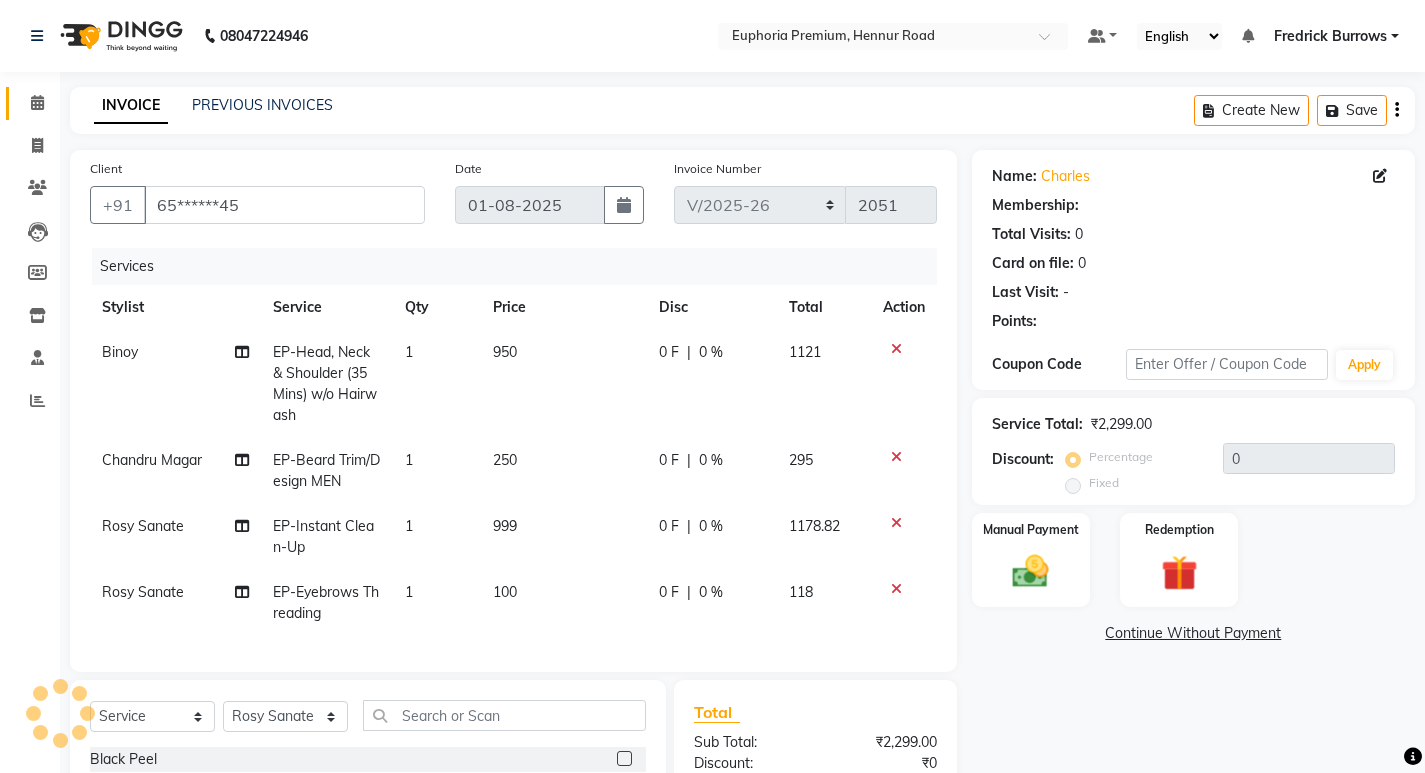 select on "1: Object" 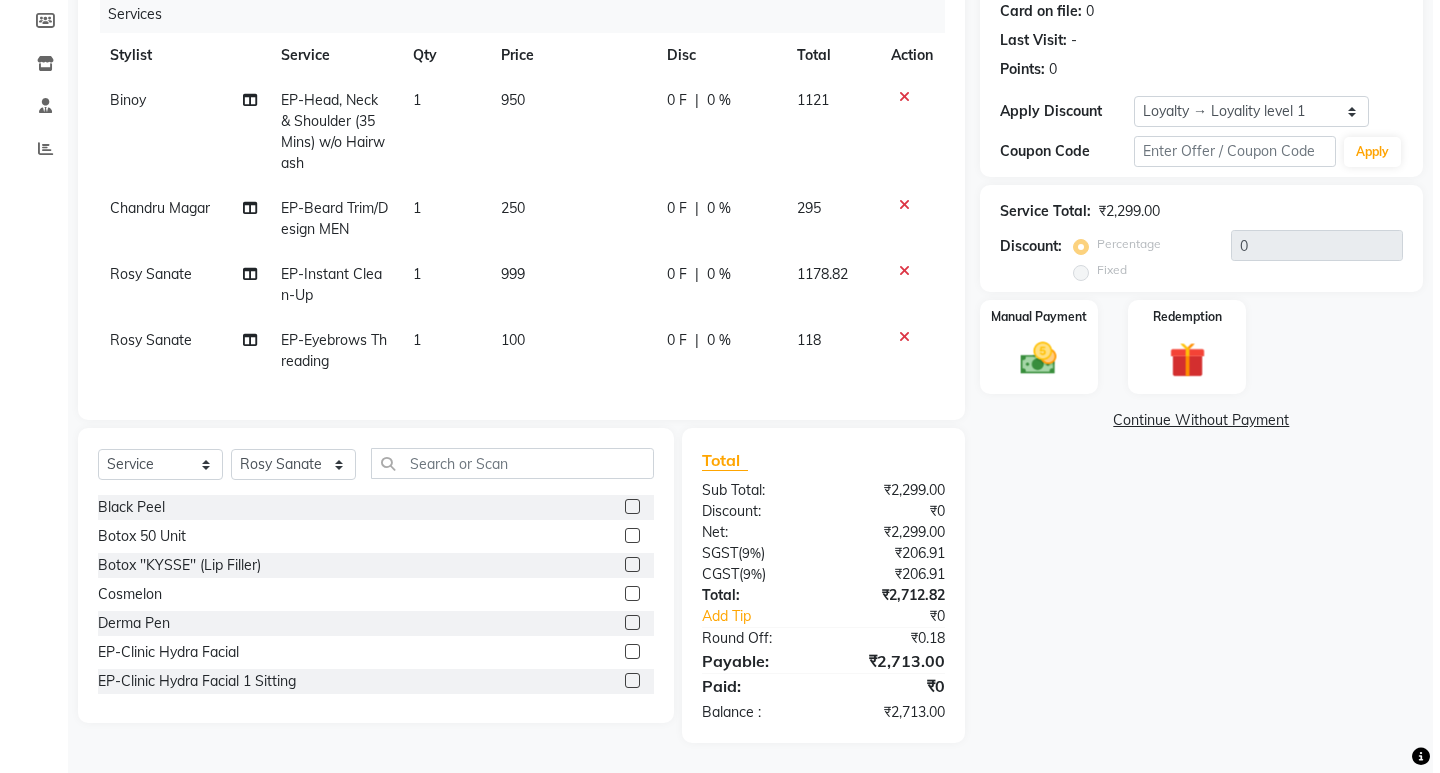 scroll, scrollTop: 0, scrollLeft: 0, axis: both 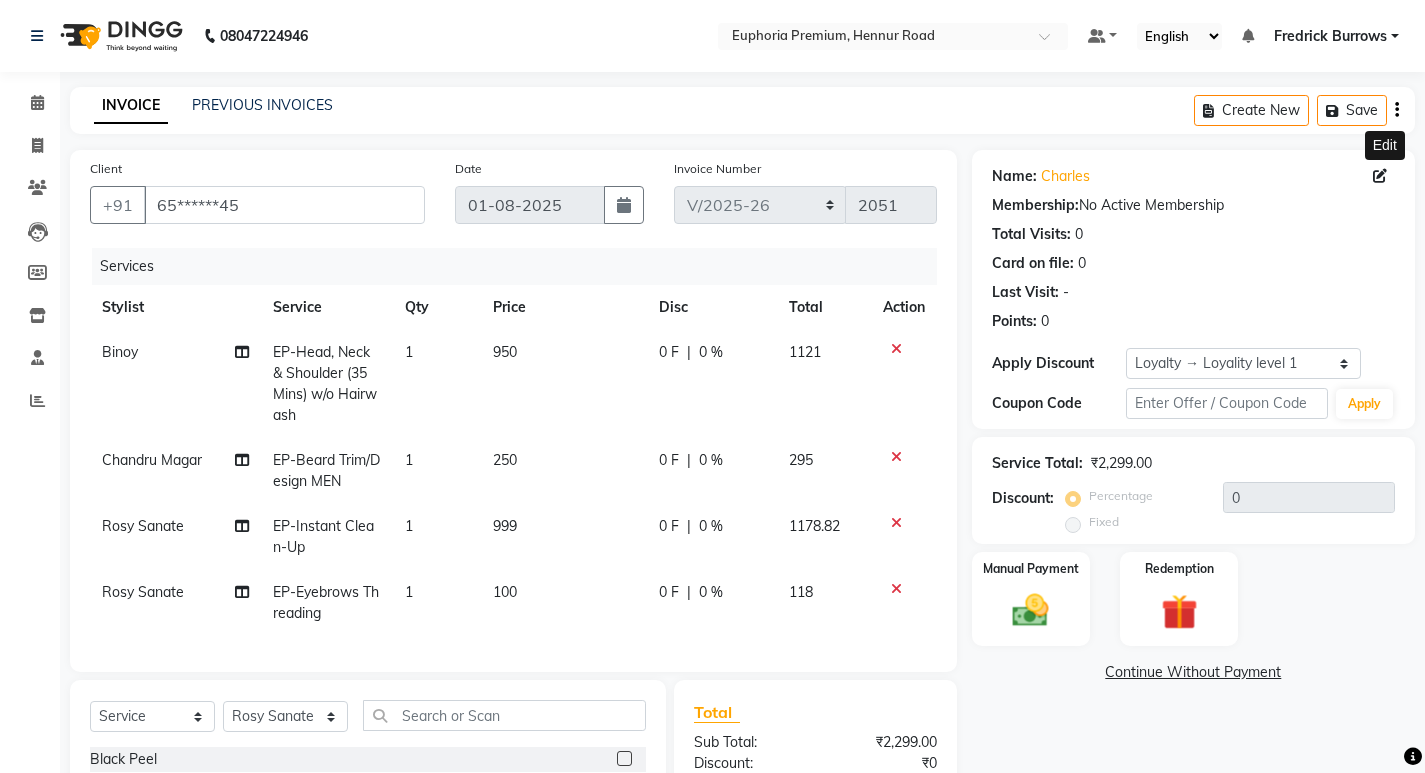 click 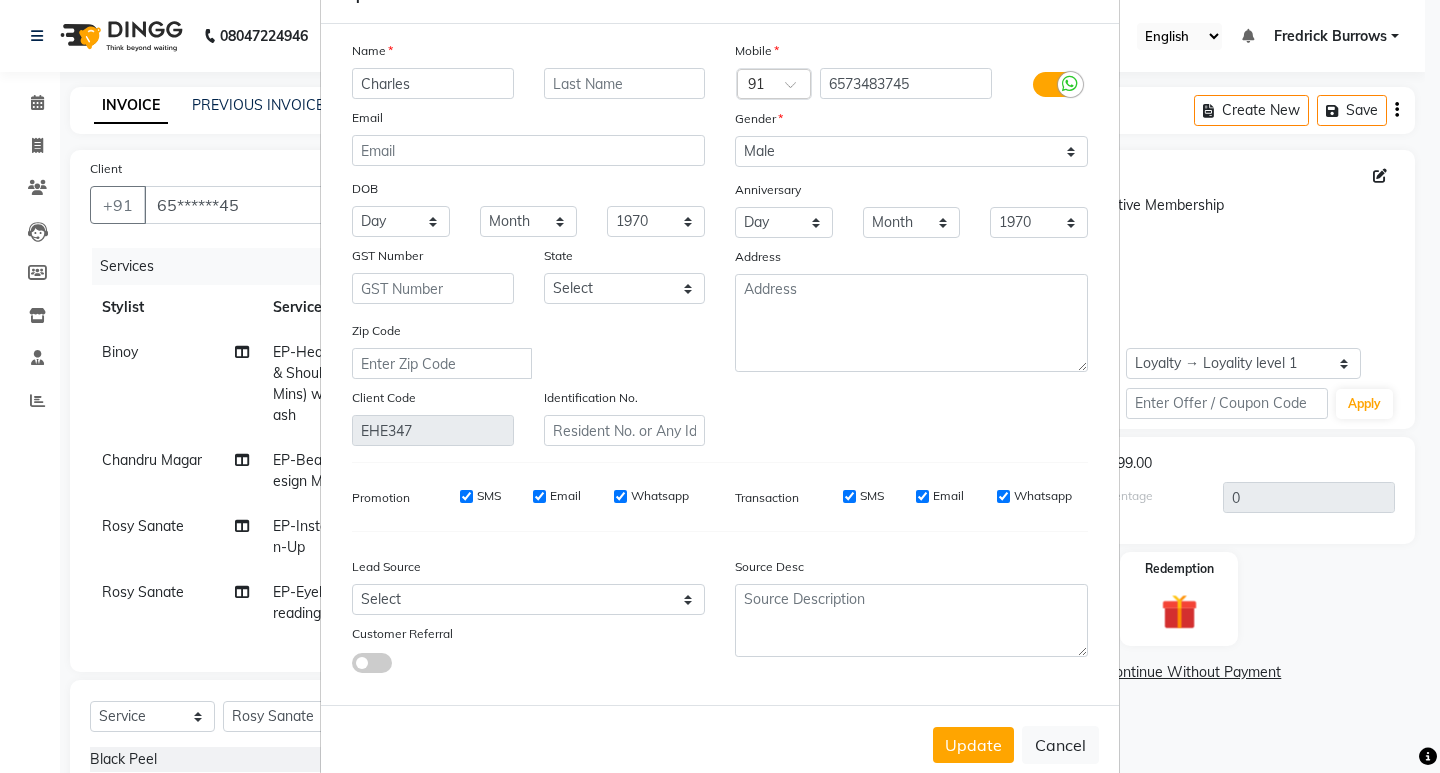 scroll, scrollTop: 114, scrollLeft: 0, axis: vertical 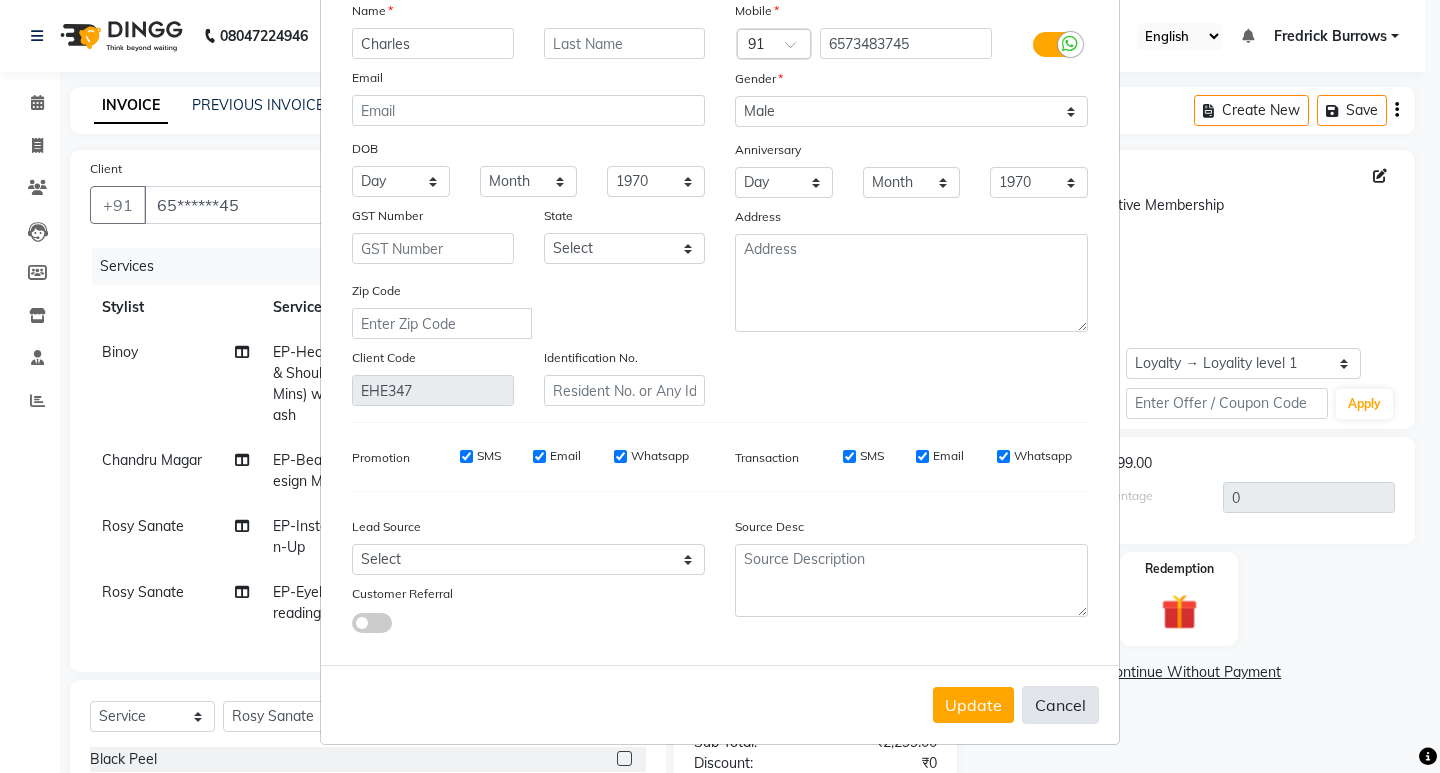 click on "Cancel" at bounding box center [1060, 705] 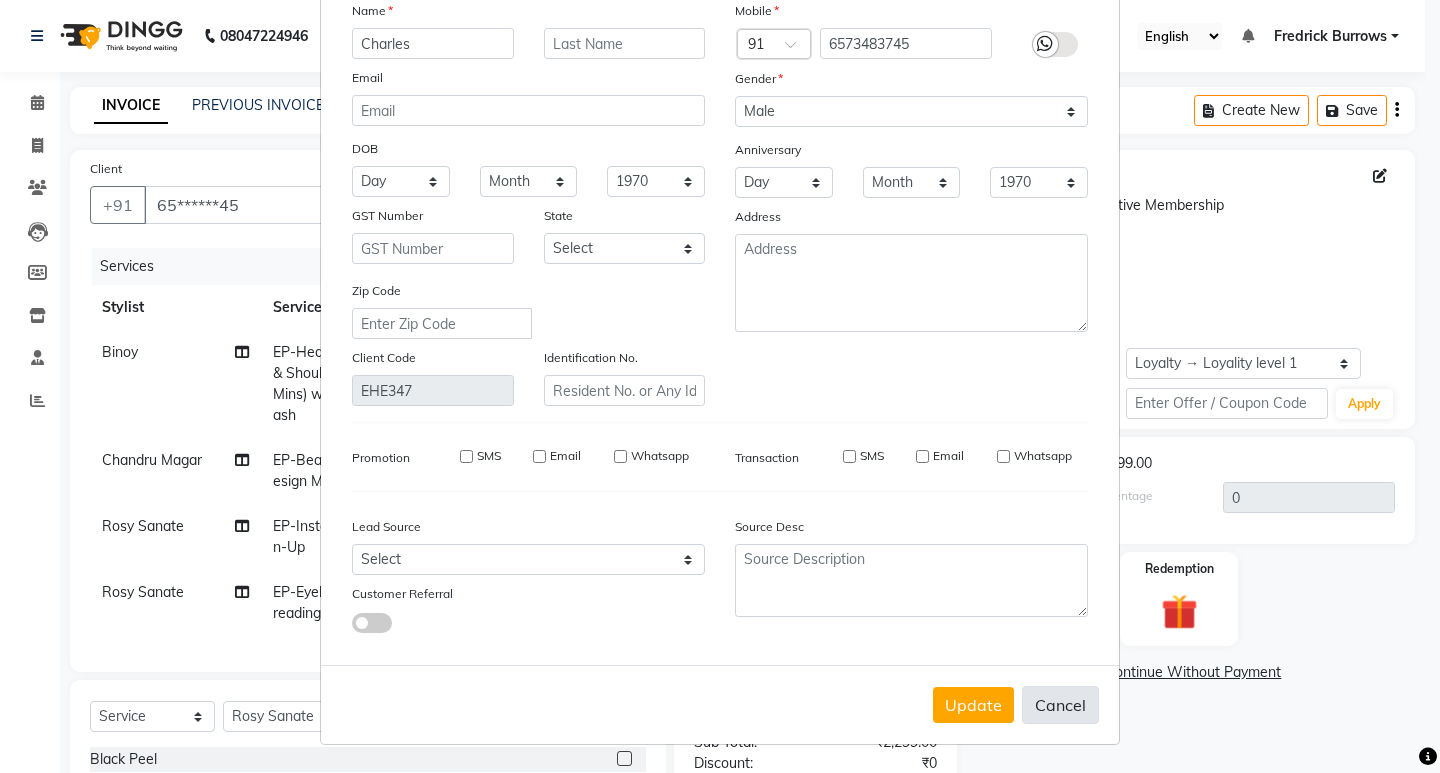 type 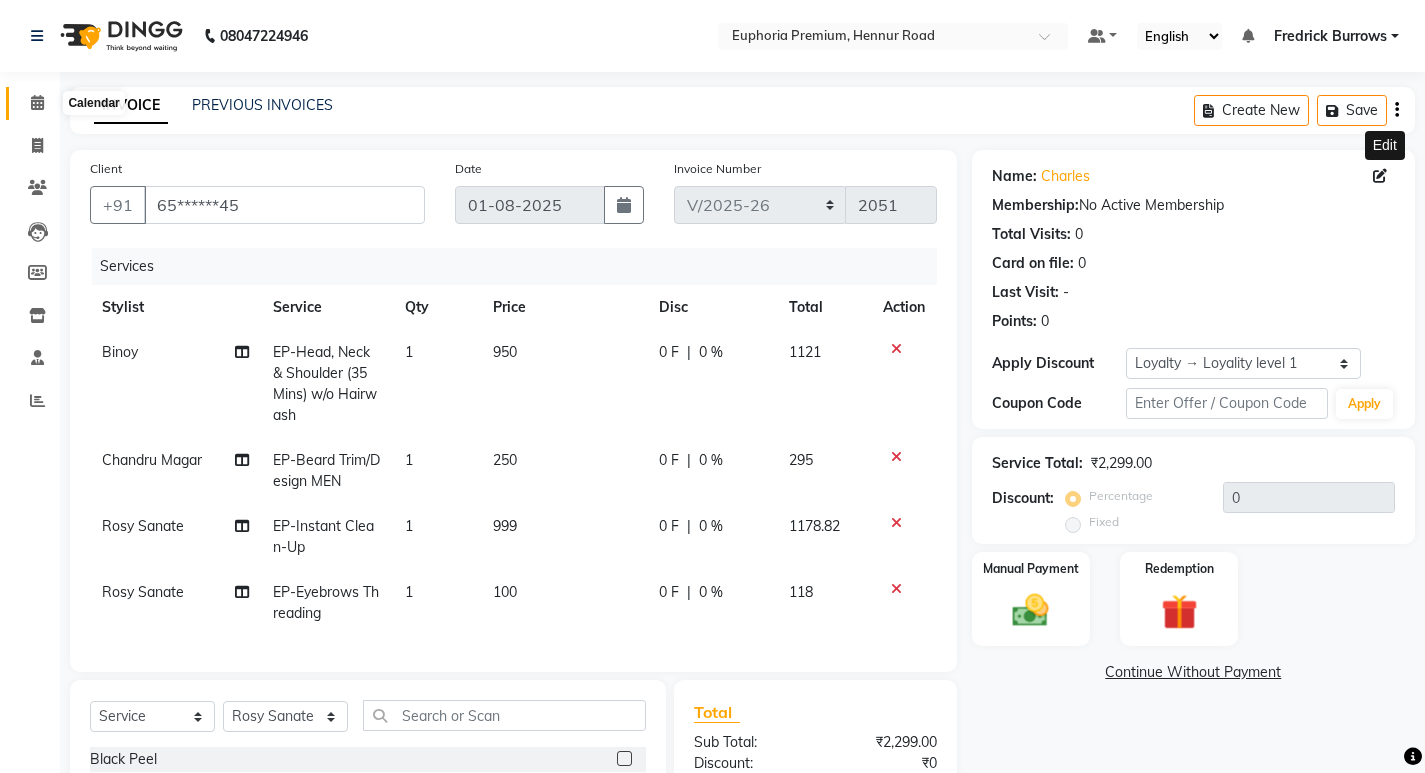 click 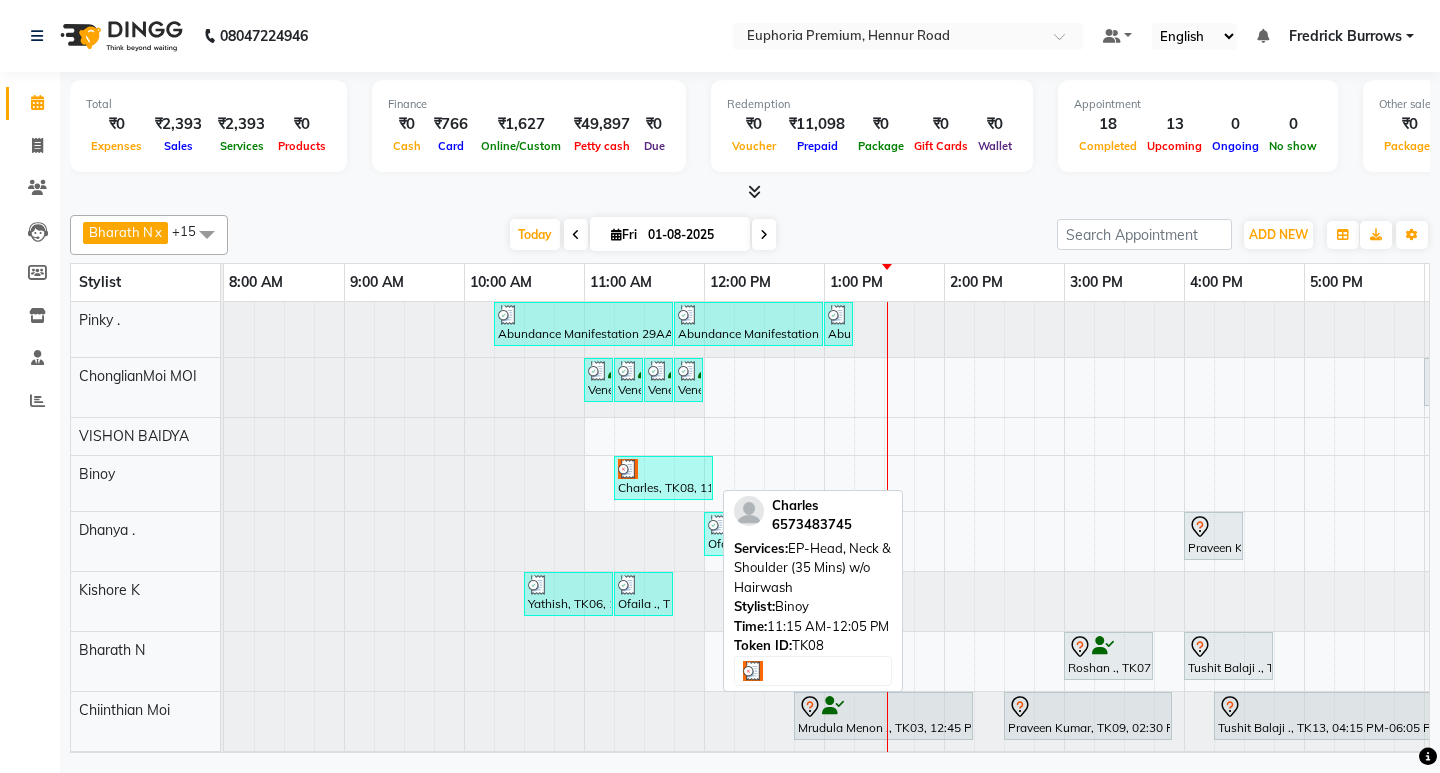 click at bounding box center (663, 469) 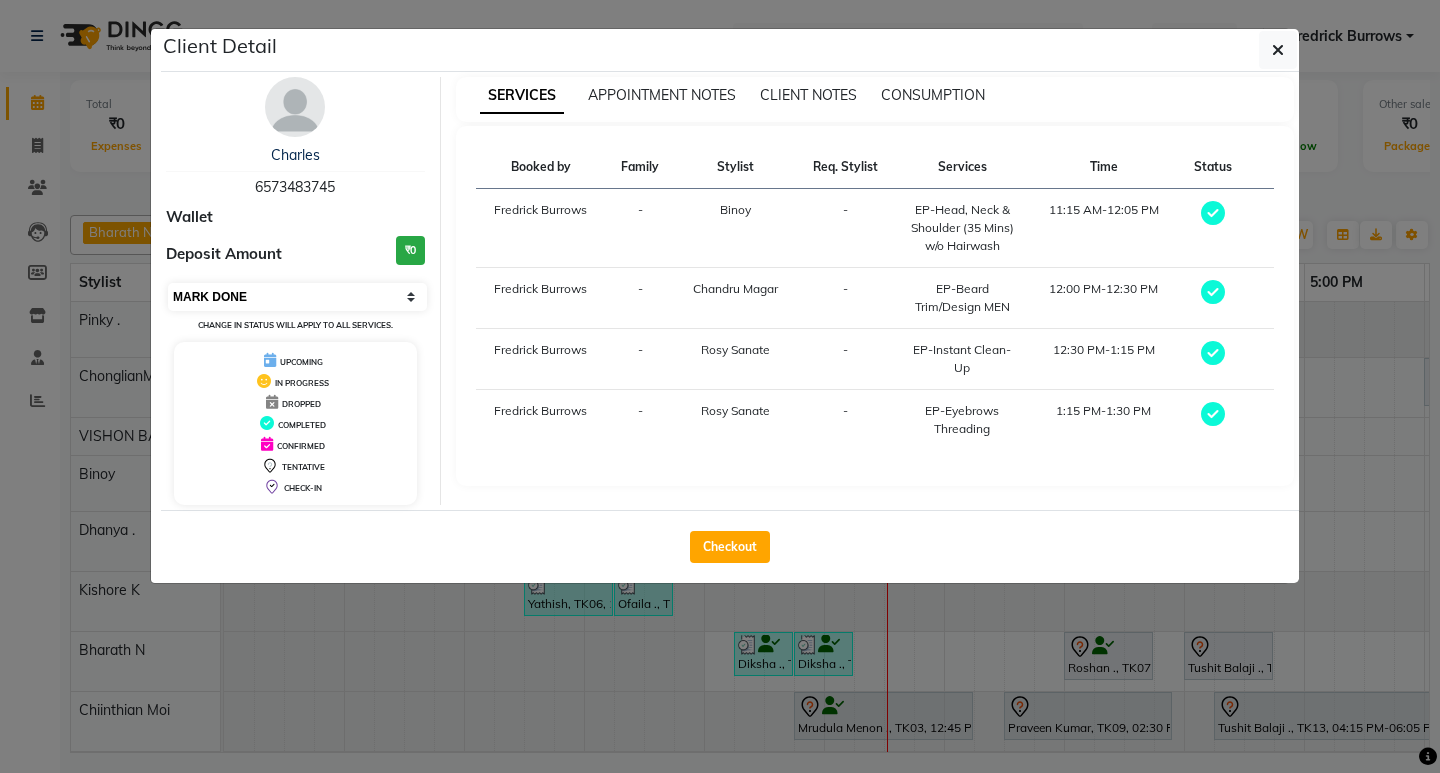 click on "Select MARK DONE UPCOMING" at bounding box center (297, 297) 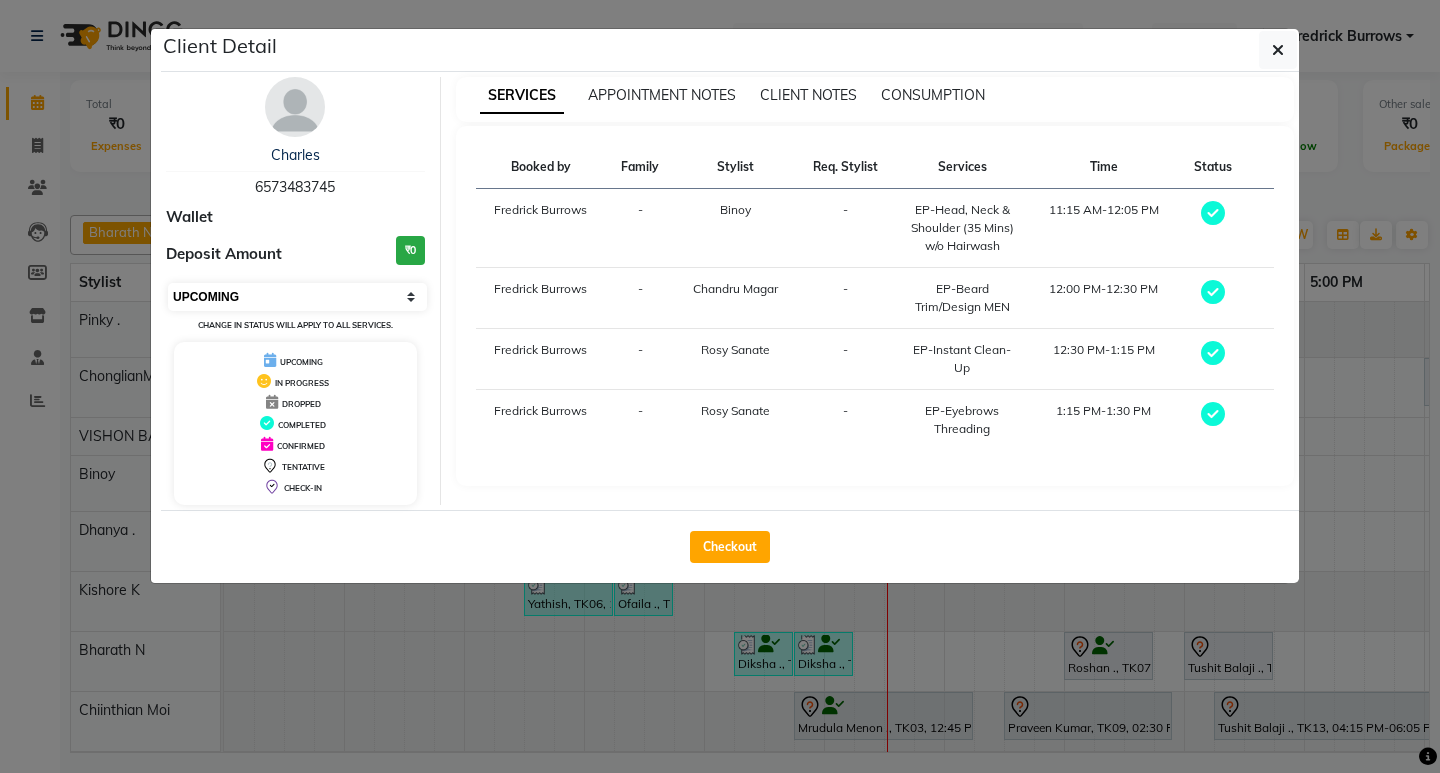 click on "Select MARK DONE UPCOMING" at bounding box center (297, 297) 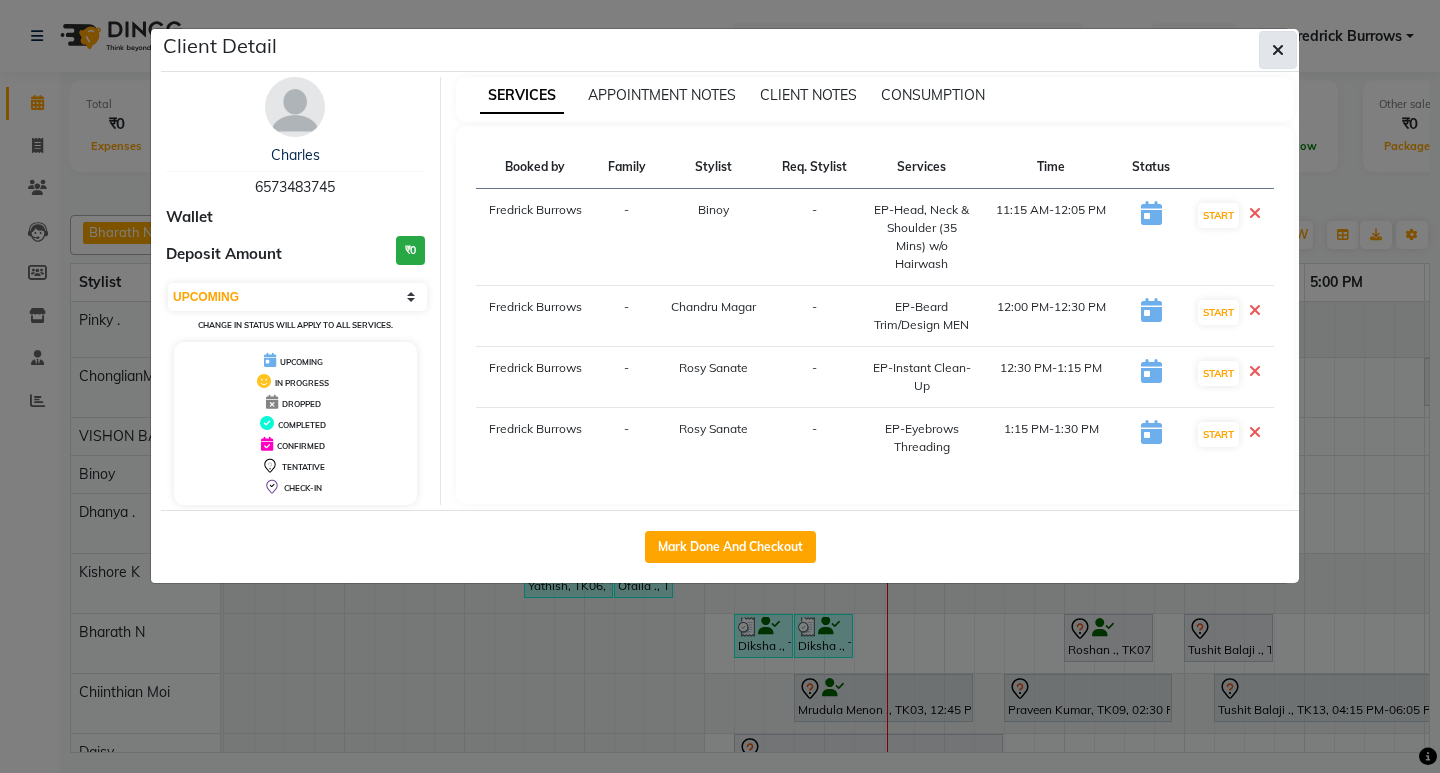 click 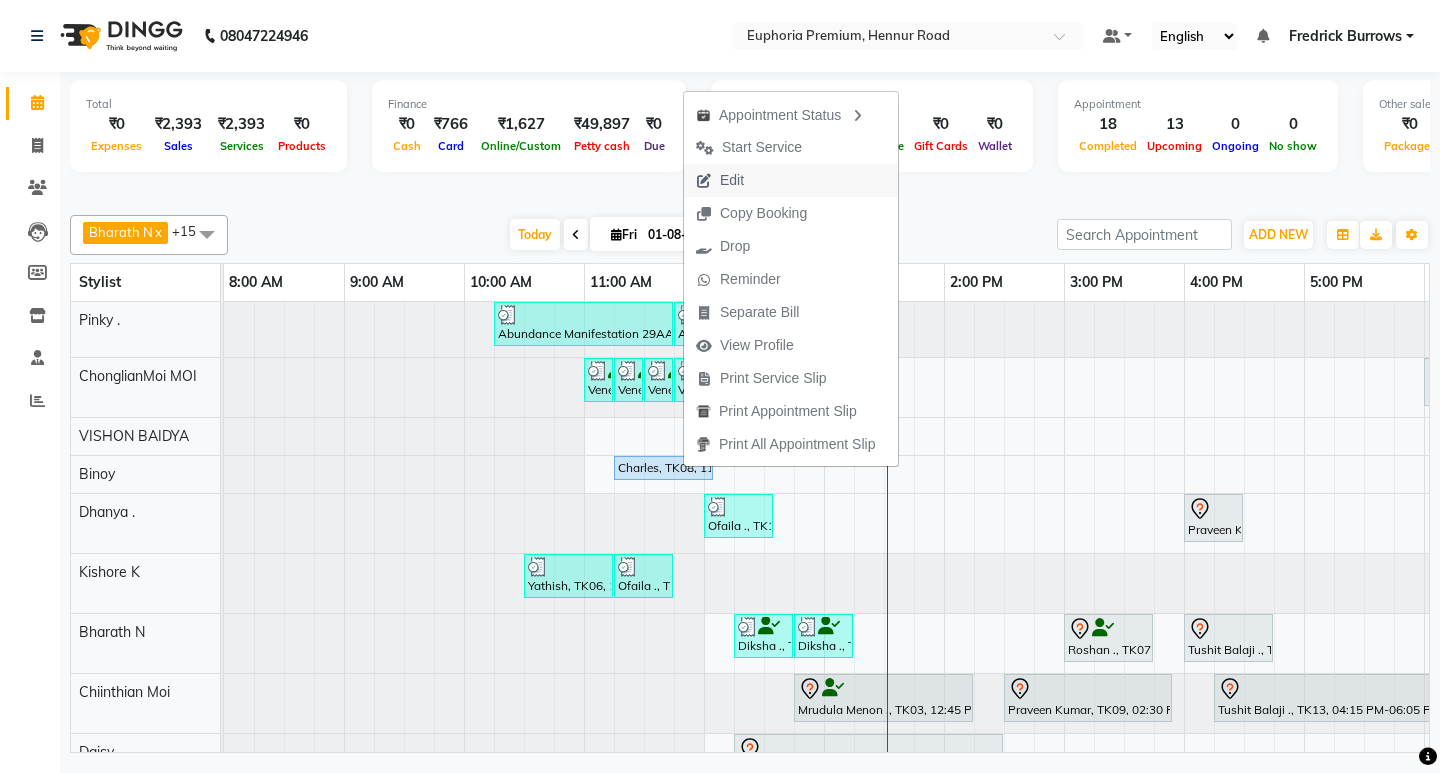 click on "Edit" at bounding box center (720, 180) 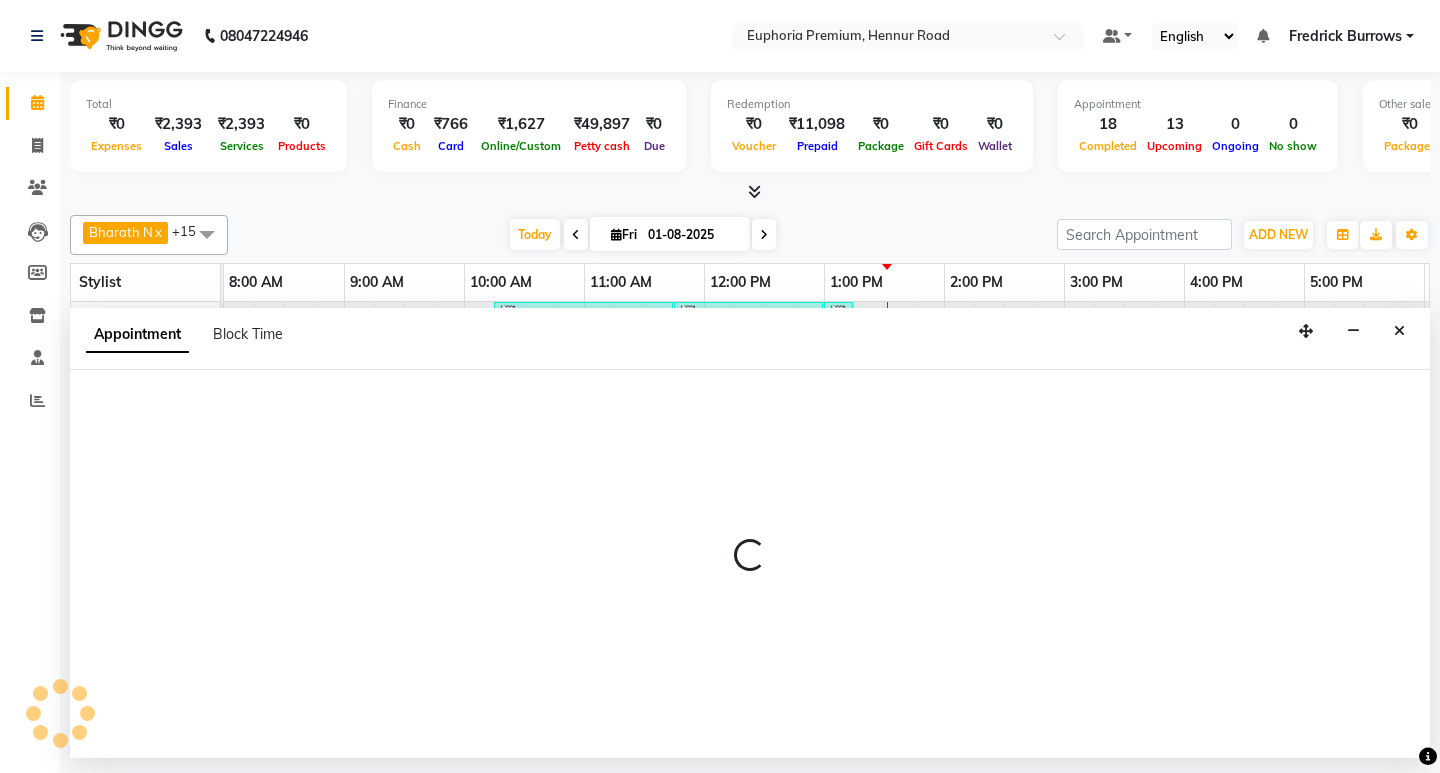 select on "tentative" 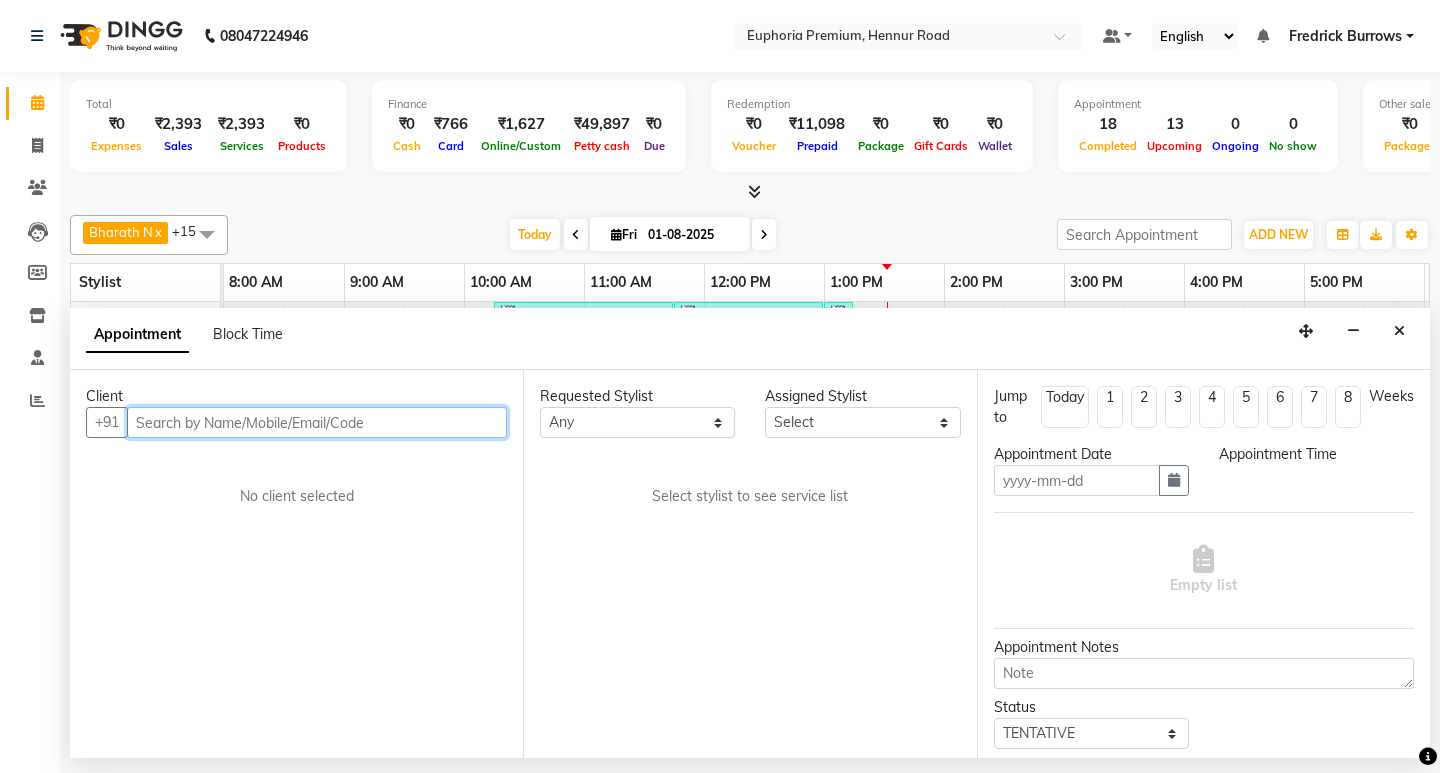 type on "01-08-2025" 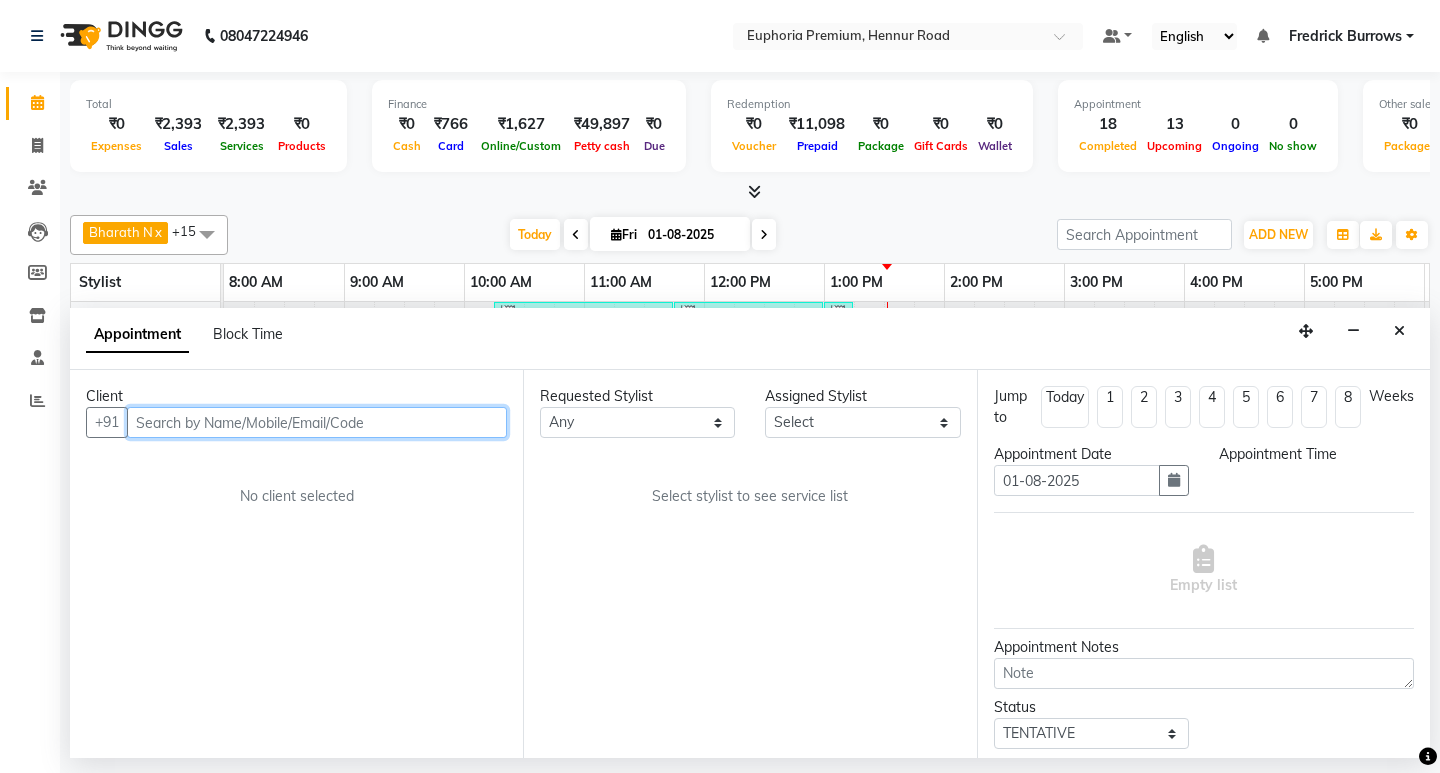 select on "upcoming" 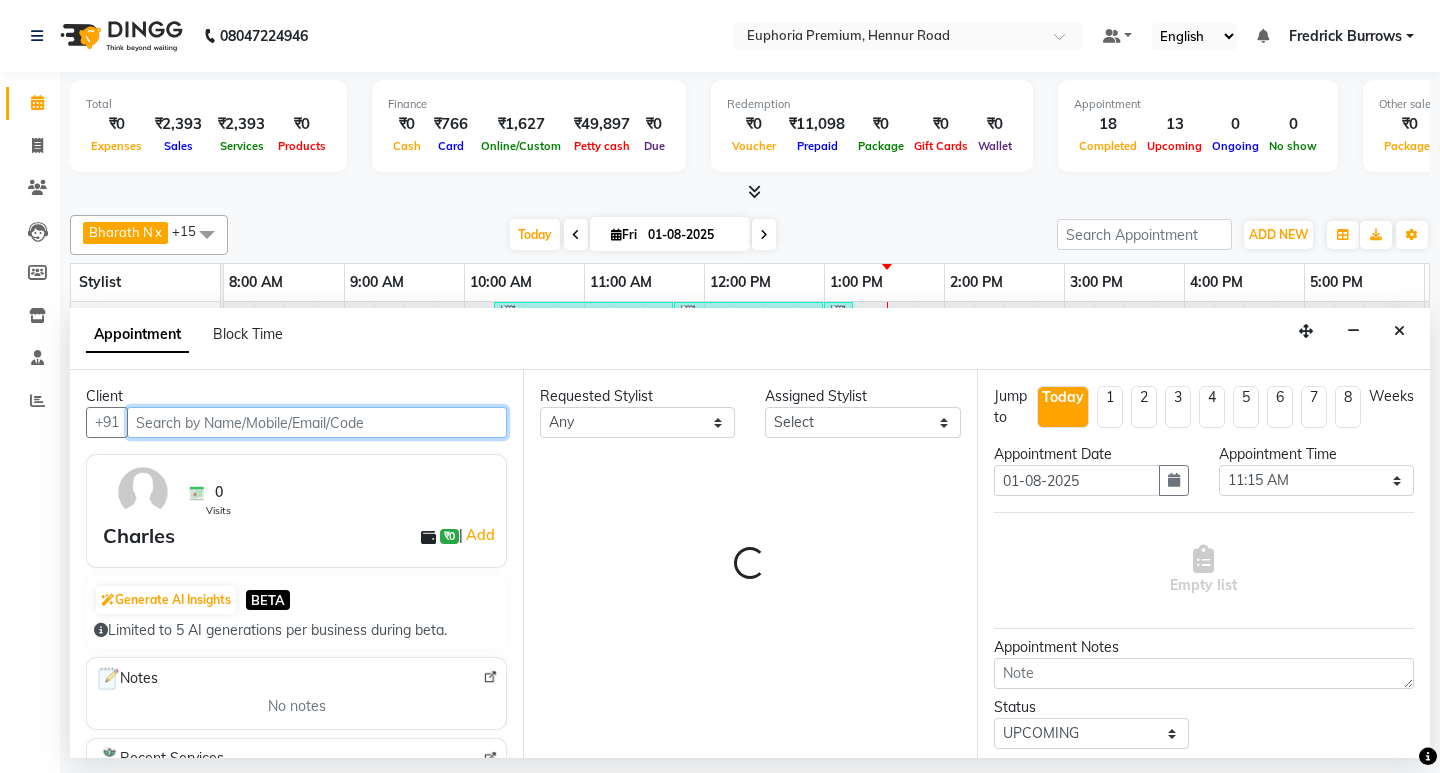 select on "71633" 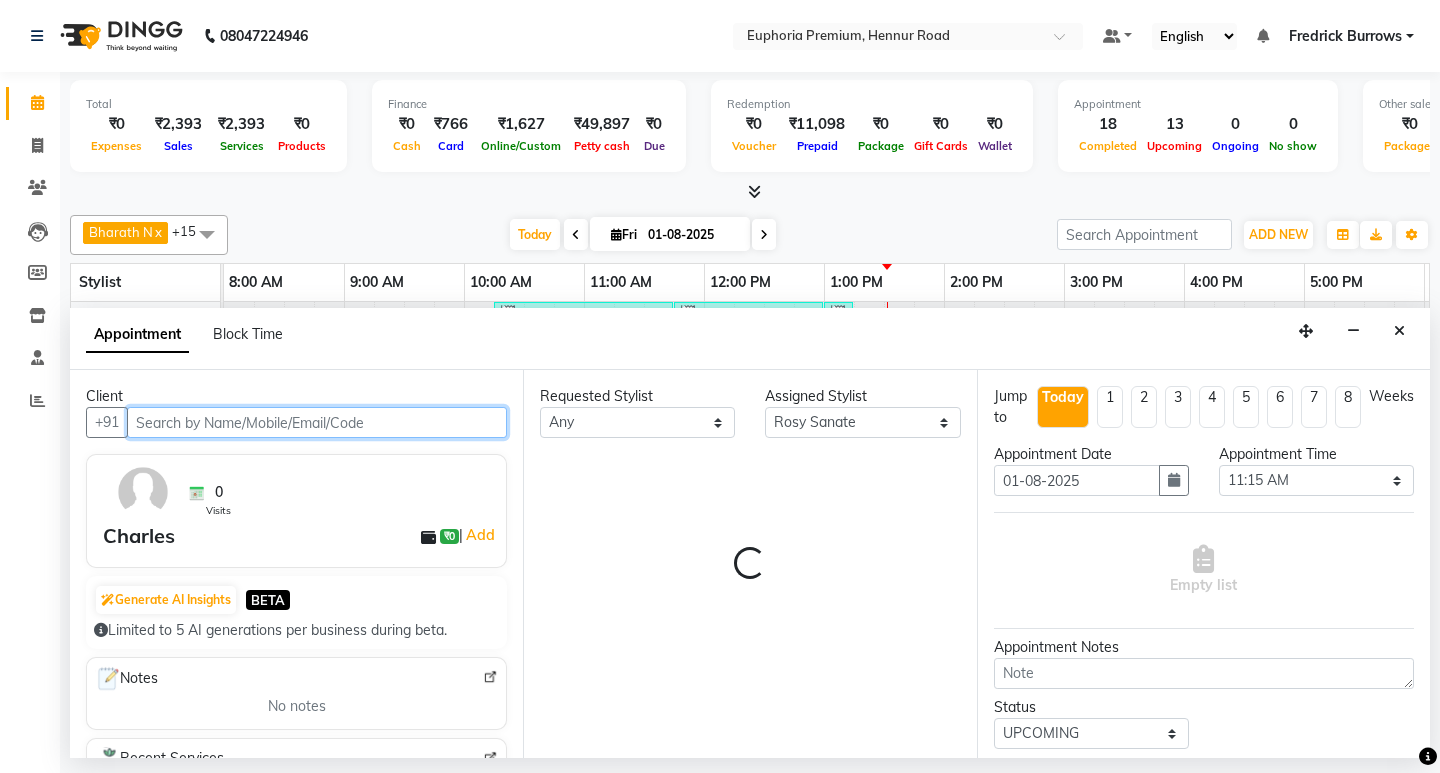 select on "4006" 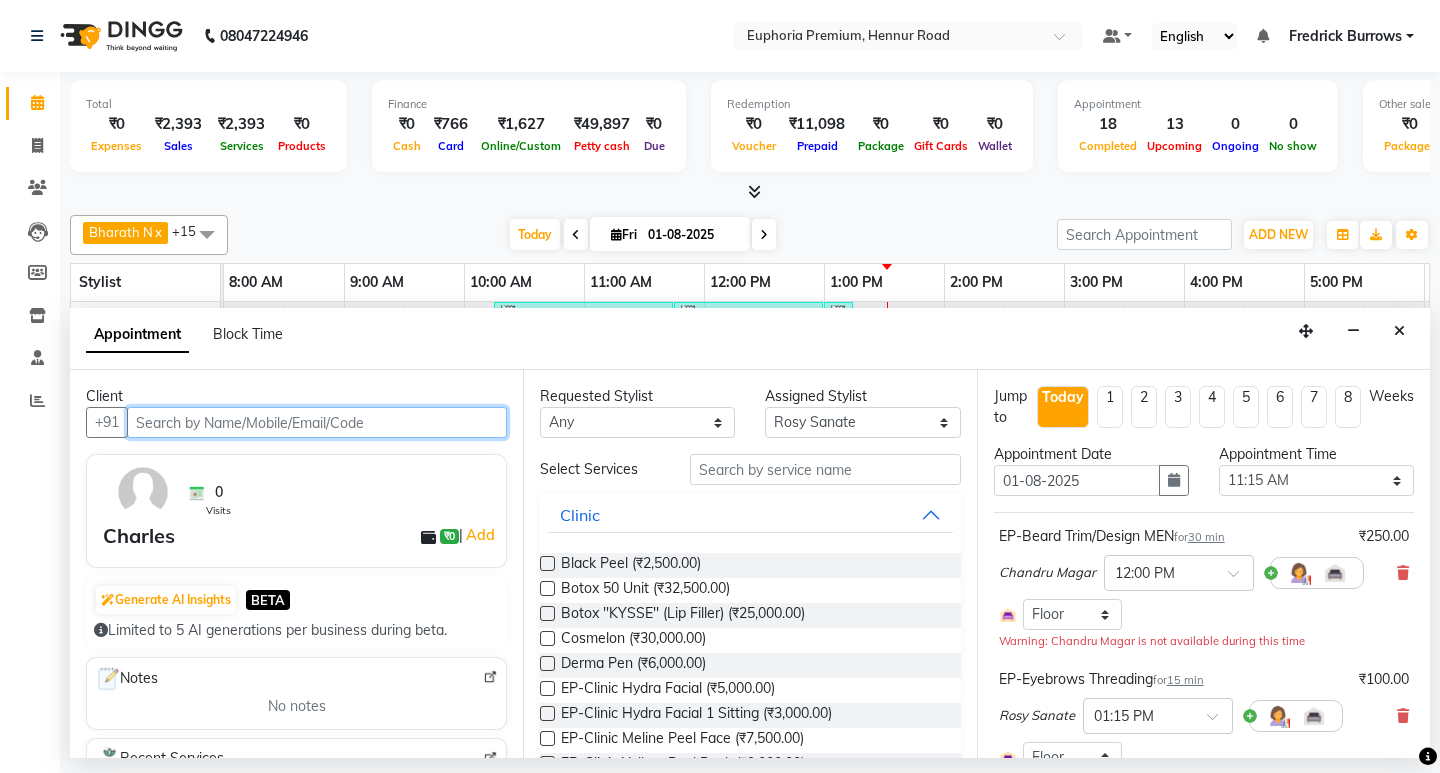 scroll, scrollTop: 0, scrollLeft: 475, axis: horizontal 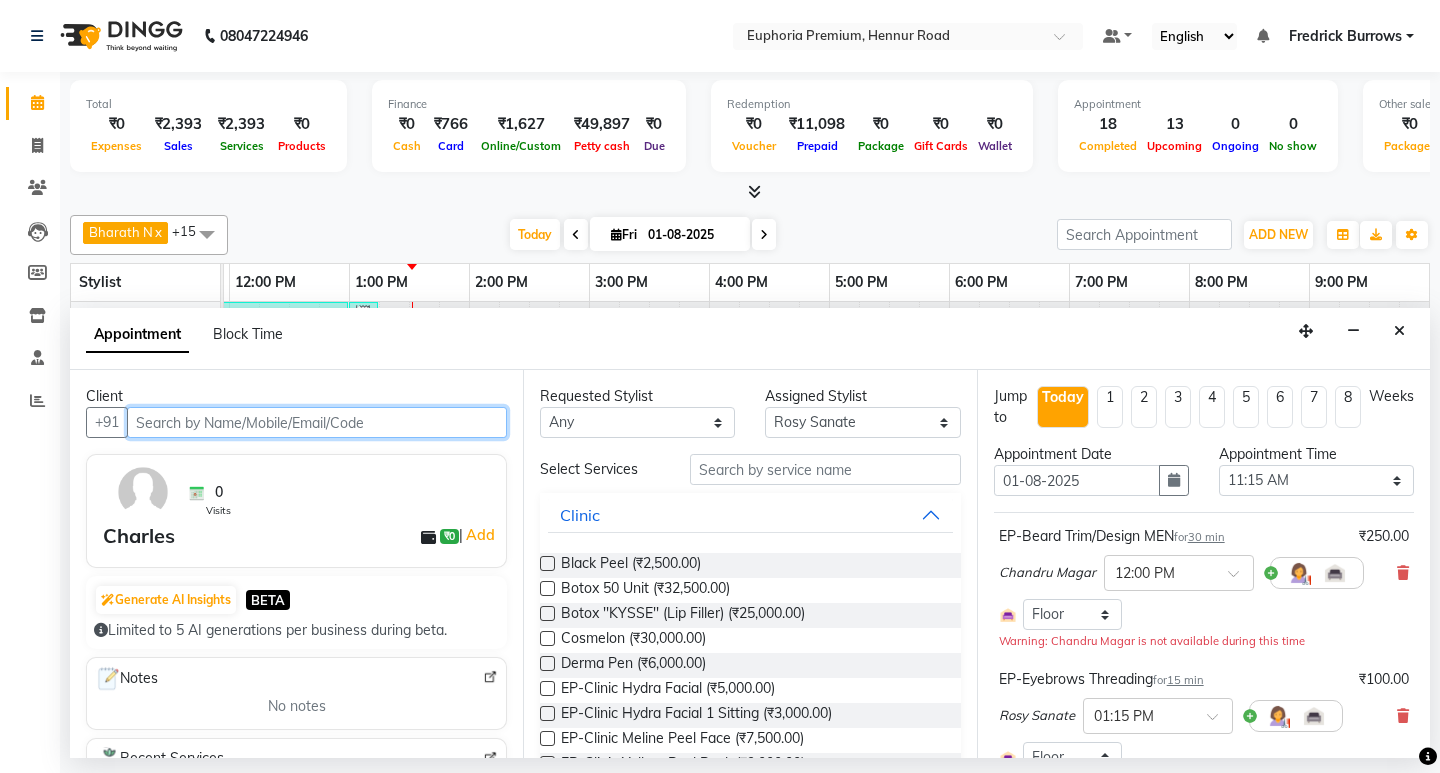 click at bounding box center [317, 422] 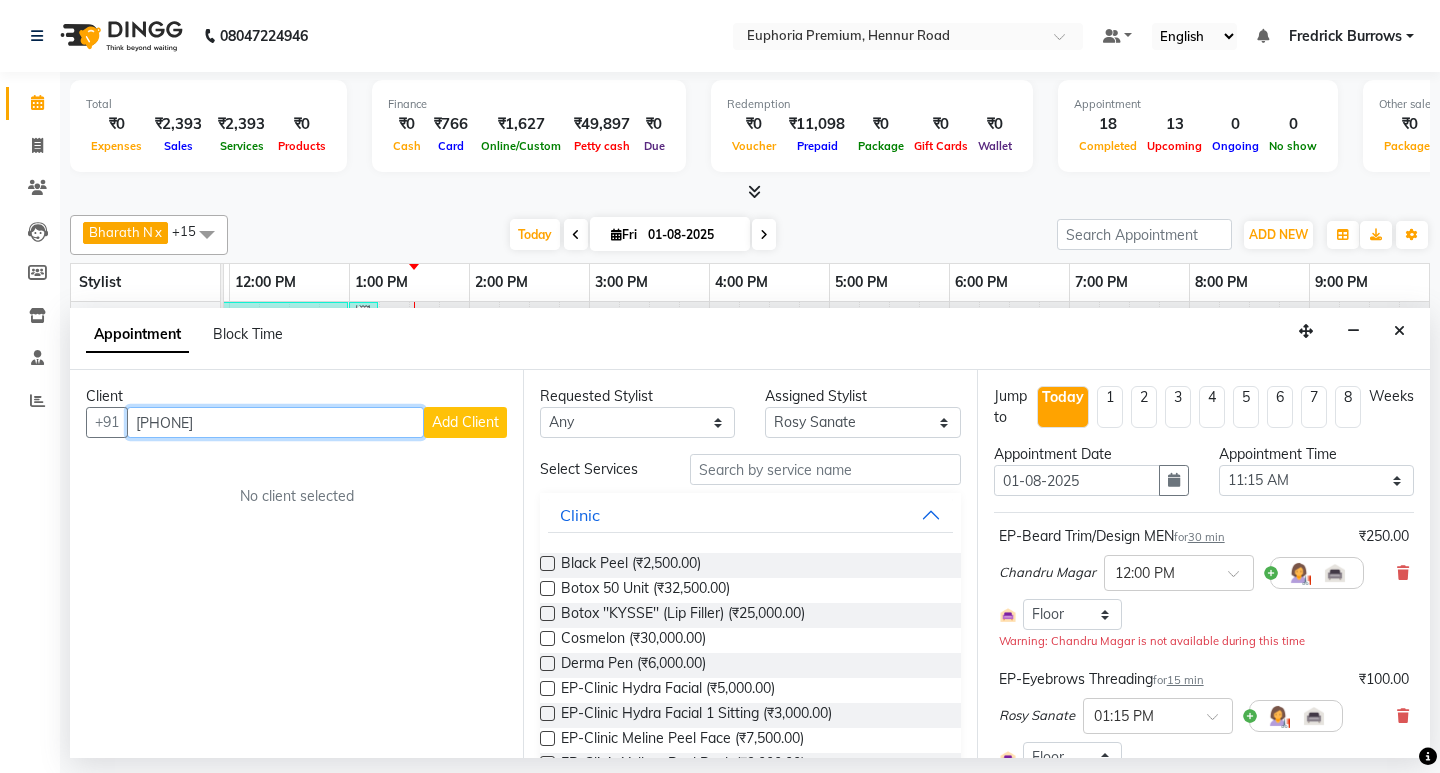 type on "[PHONE]" 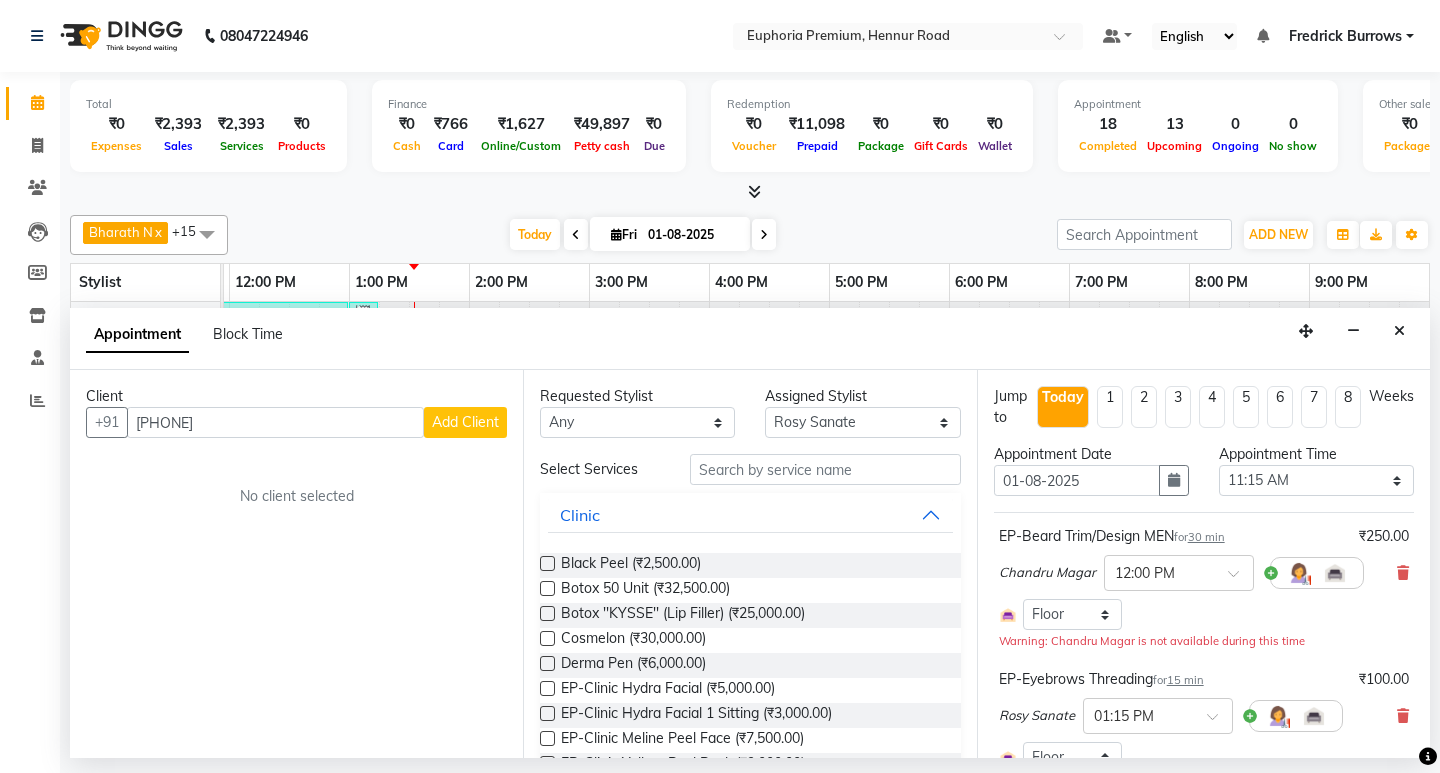 click on "Add Client" at bounding box center (465, 422) 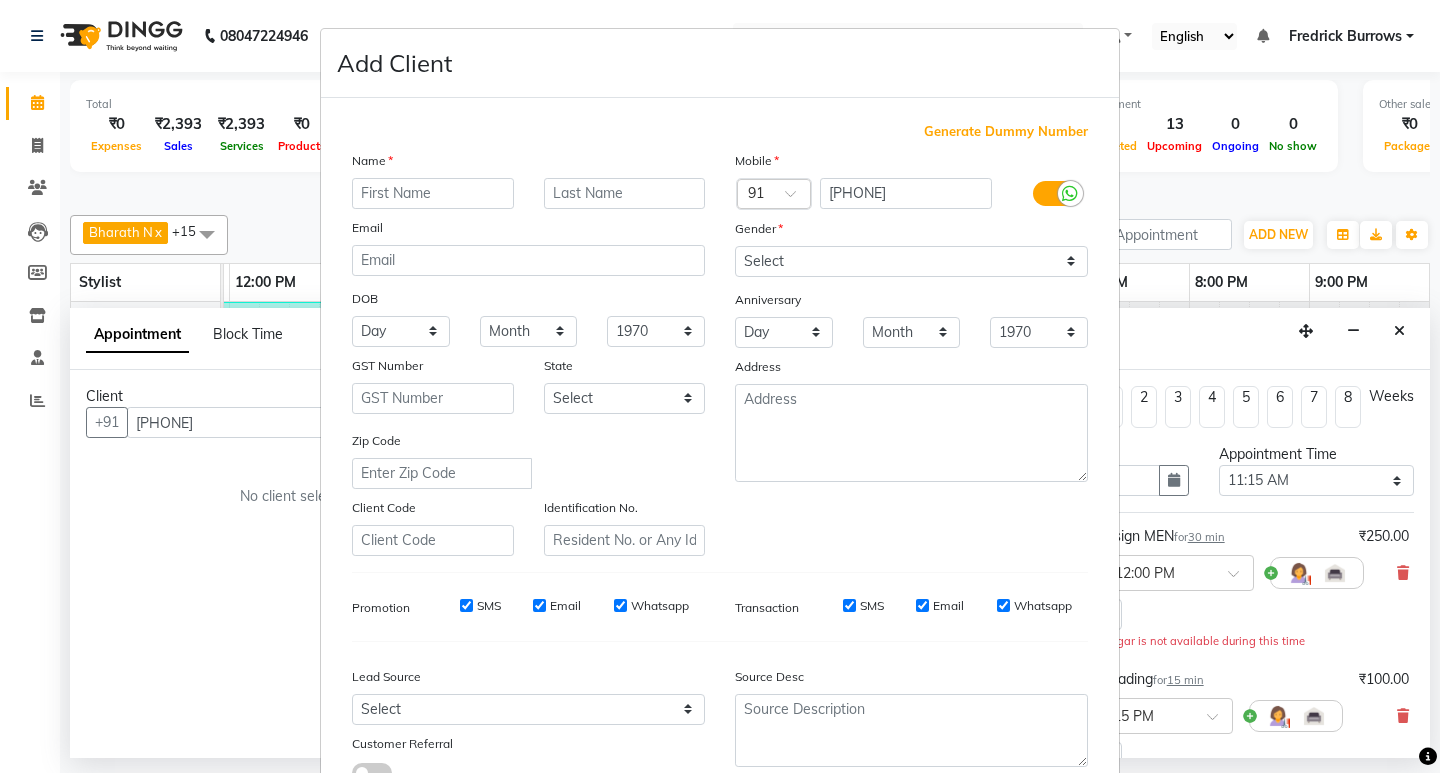 click at bounding box center [433, 193] 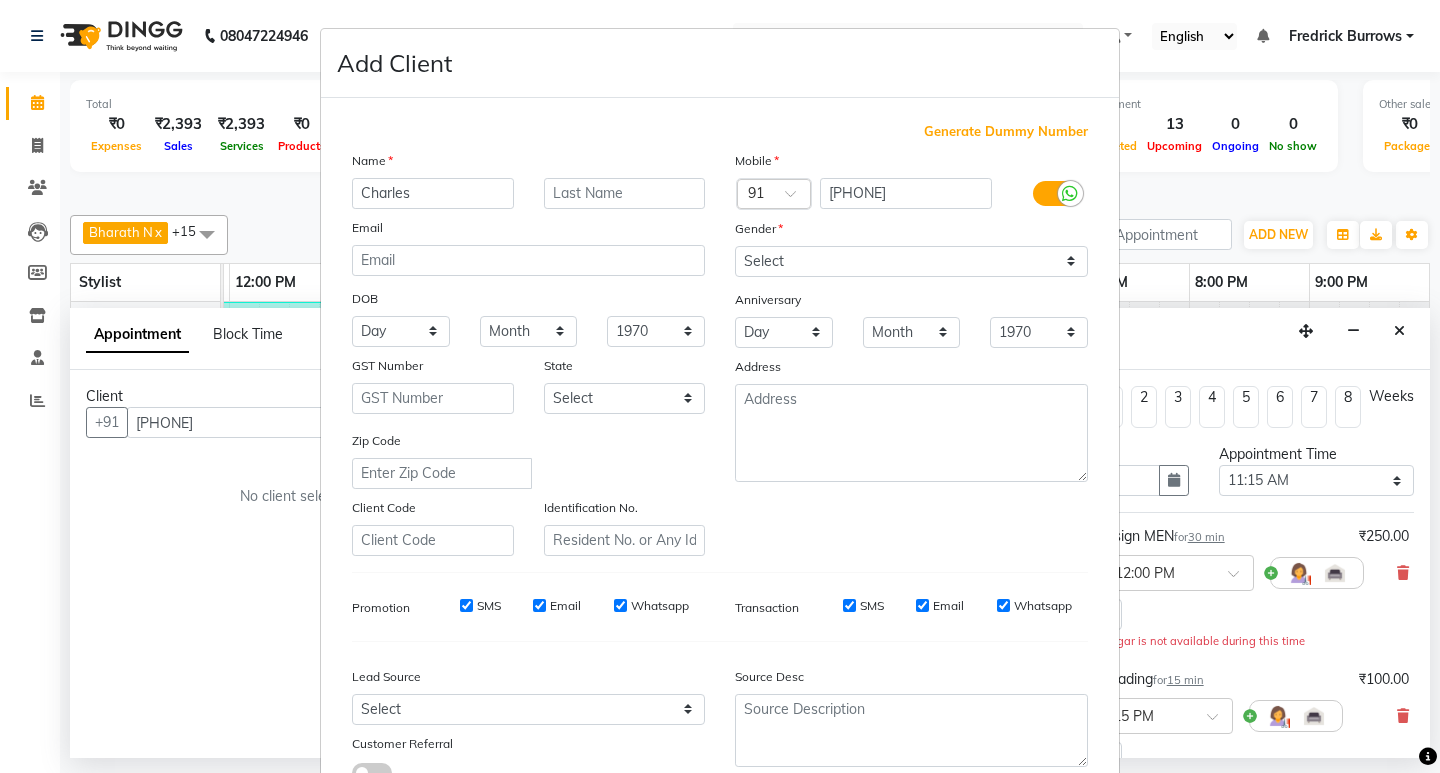 type on "Charles" 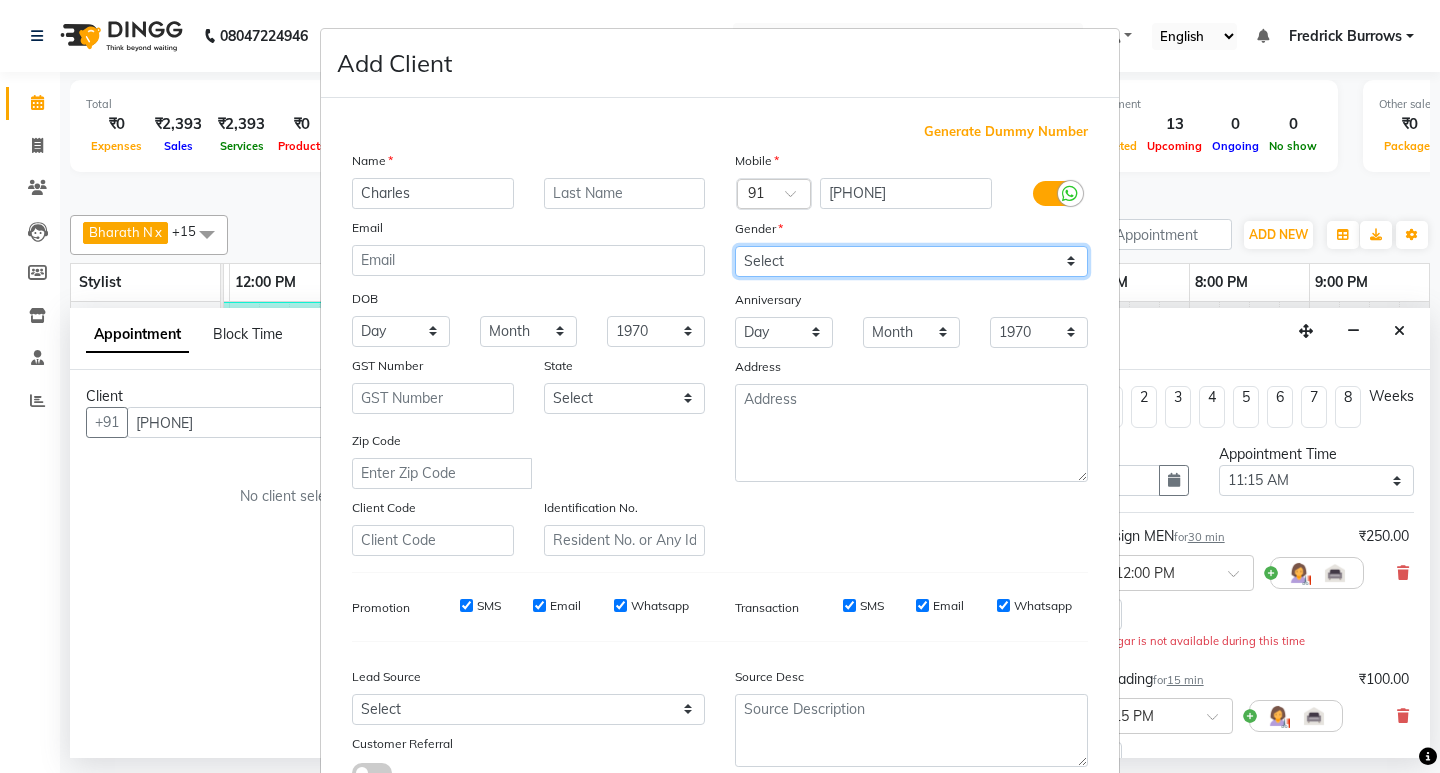 click on "Select Male Female Other Prefer Not To Say" at bounding box center (911, 261) 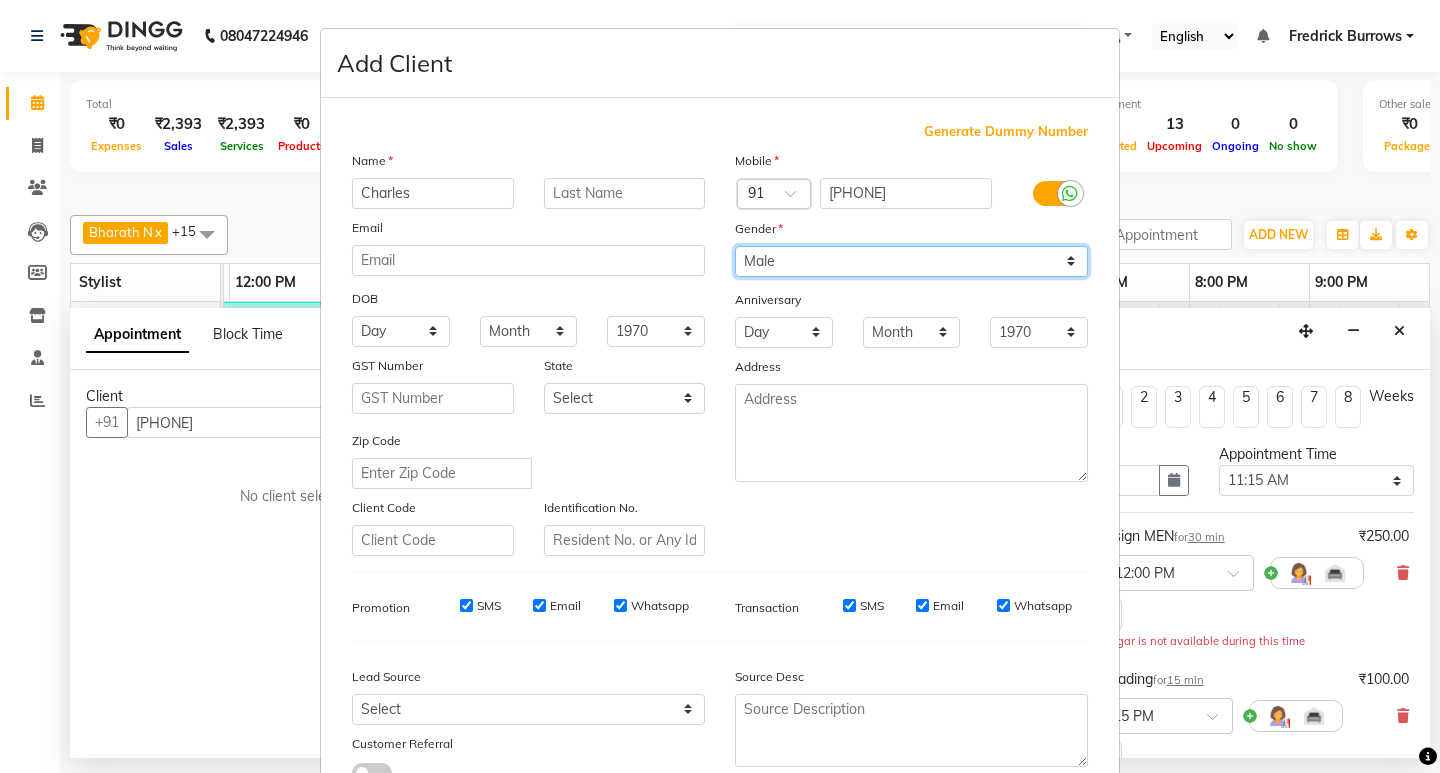 click on "Select Male Female Other Prefer Not To Say" at bounding box center [911, 261] 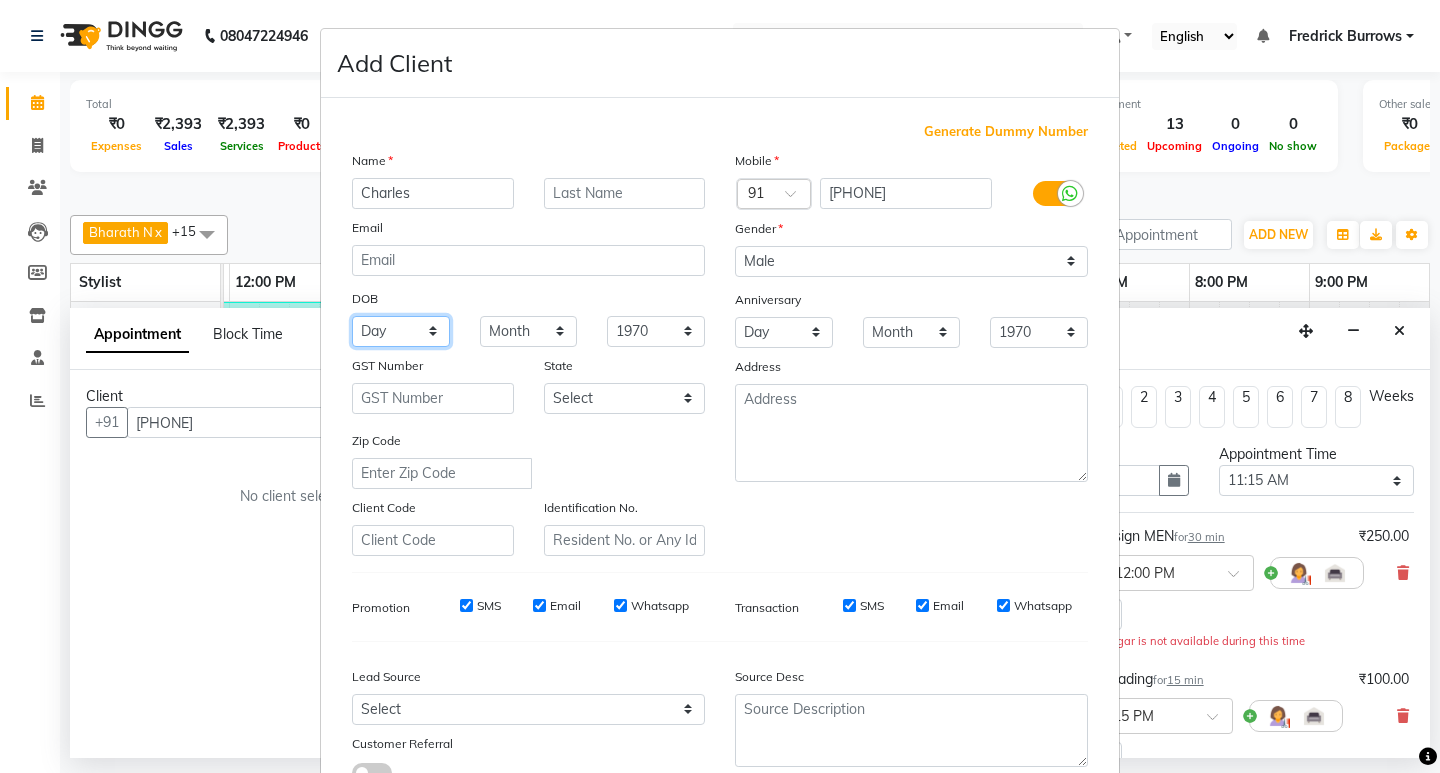 click on "Day 01 02 03 04 05 06 07 08 09 10 11 12 13 14 15 16 17 18 19 20 21 22 23 24 25 26 27 28 29 30 31" at bounding box center (401, 331) 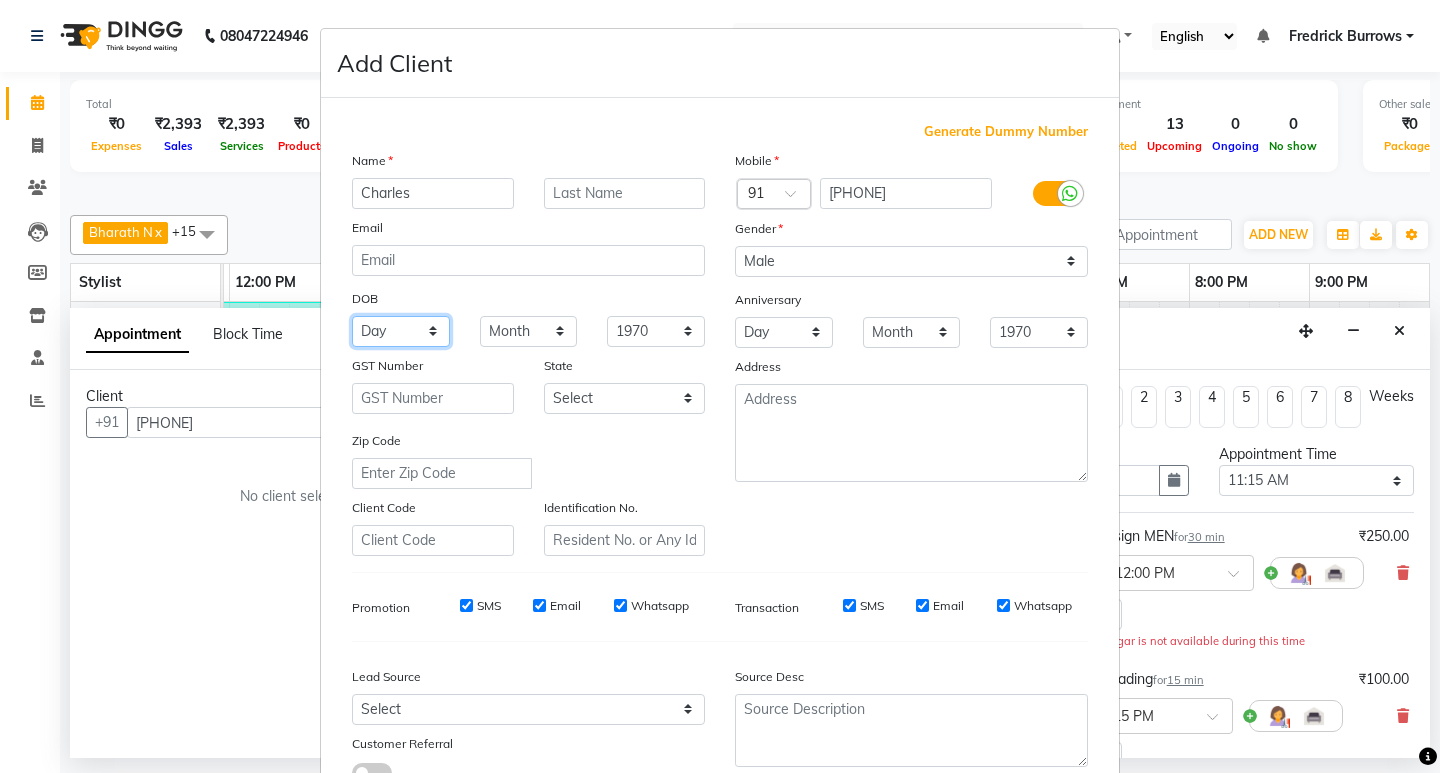 select on "19" 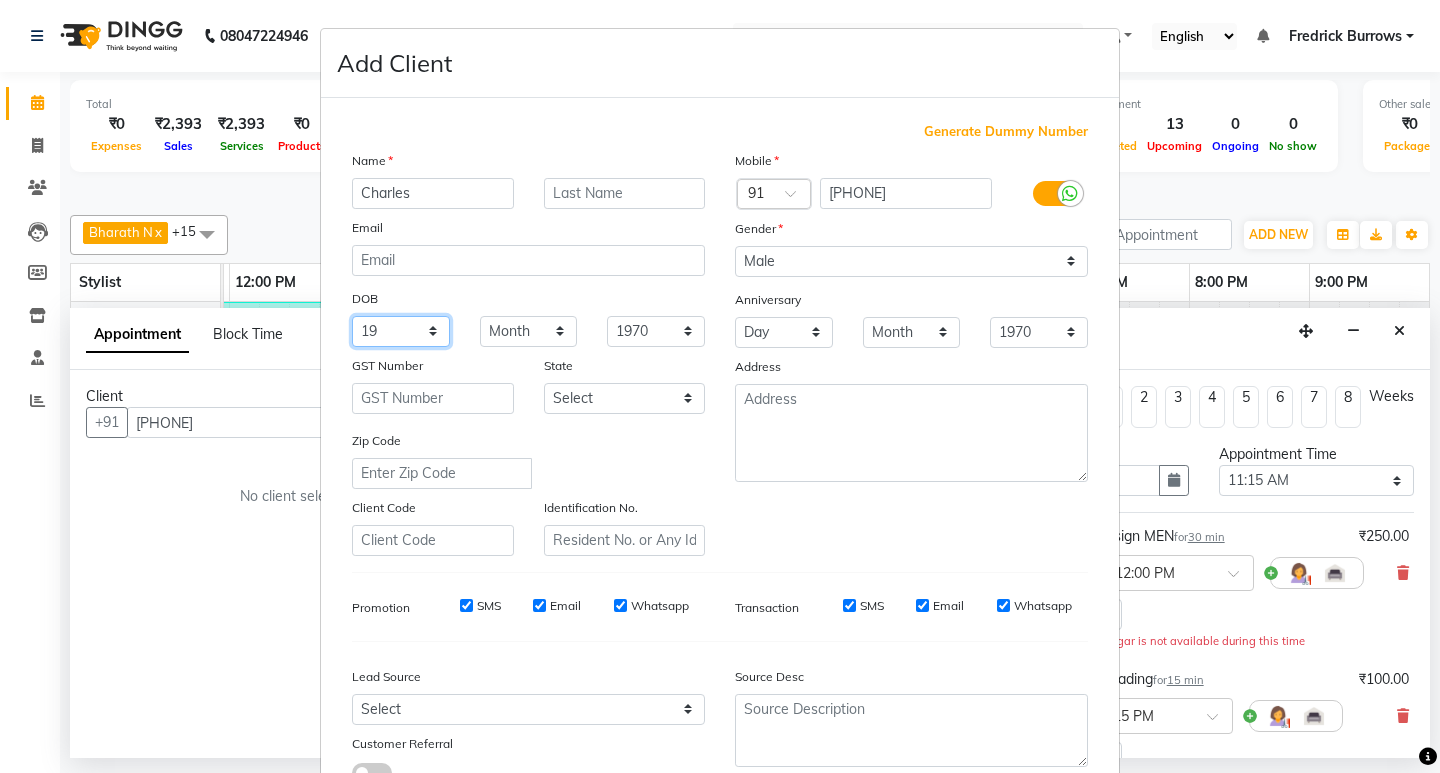 click on "Day 01 02 03 04 05 06 07 08 09 10 11 12 13 14 15 16 17 18 19 20 21 22 23 24 25 26 27 28 29 30 31" at bounding box center (401, 331) 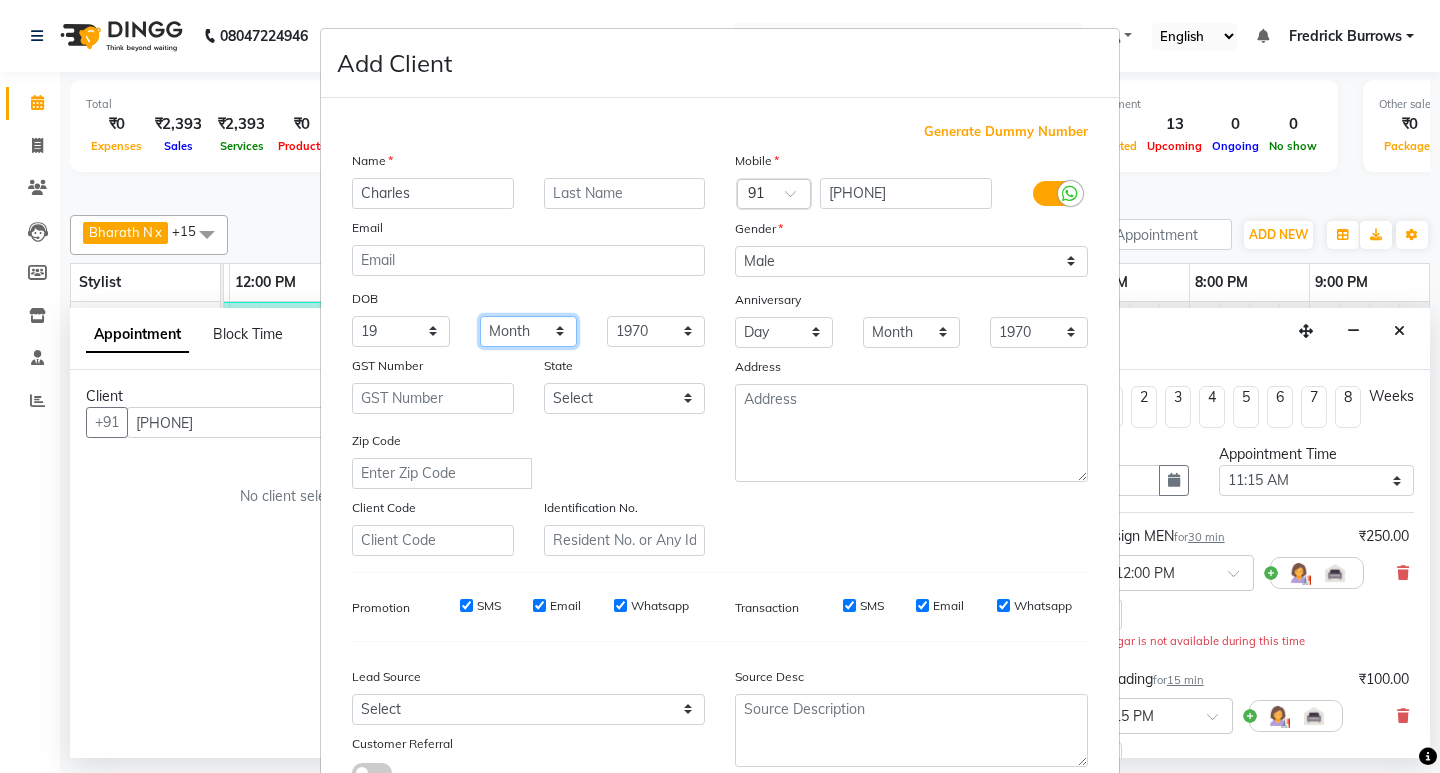 click on "Month January February March April May June July August September October November December" at bounding box center (529, 331) 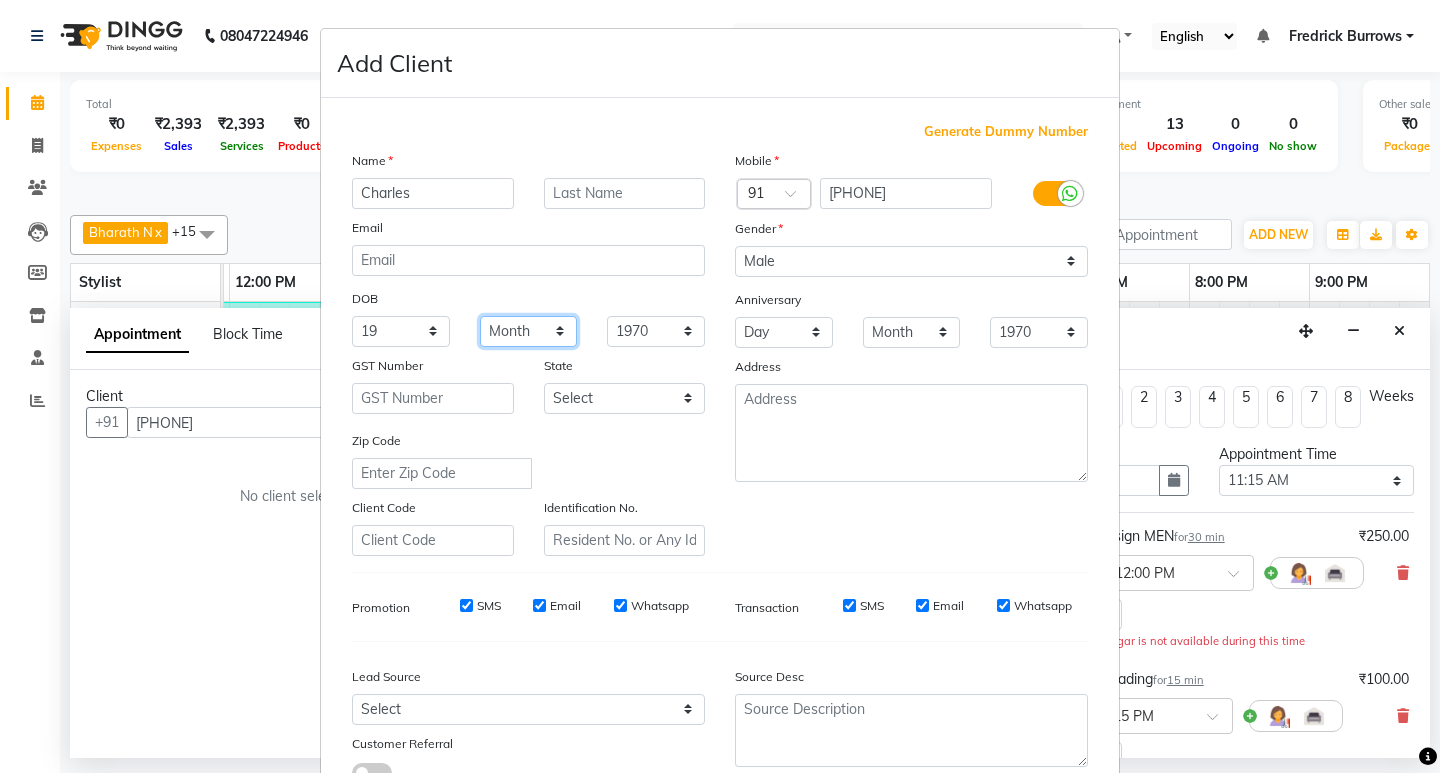 select on "07" 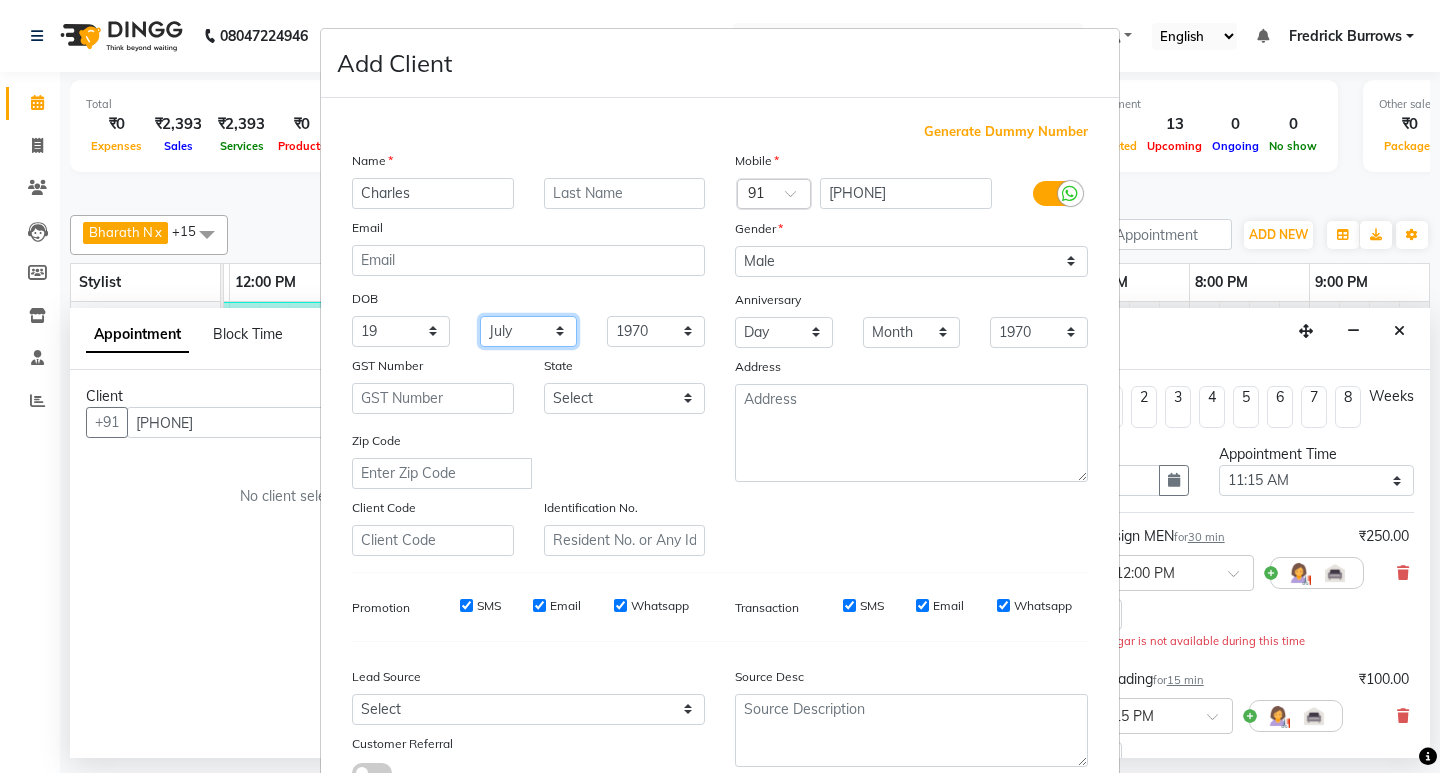 click on "Month January February March April May June July August September October November December" at bounding box center (529, 331) 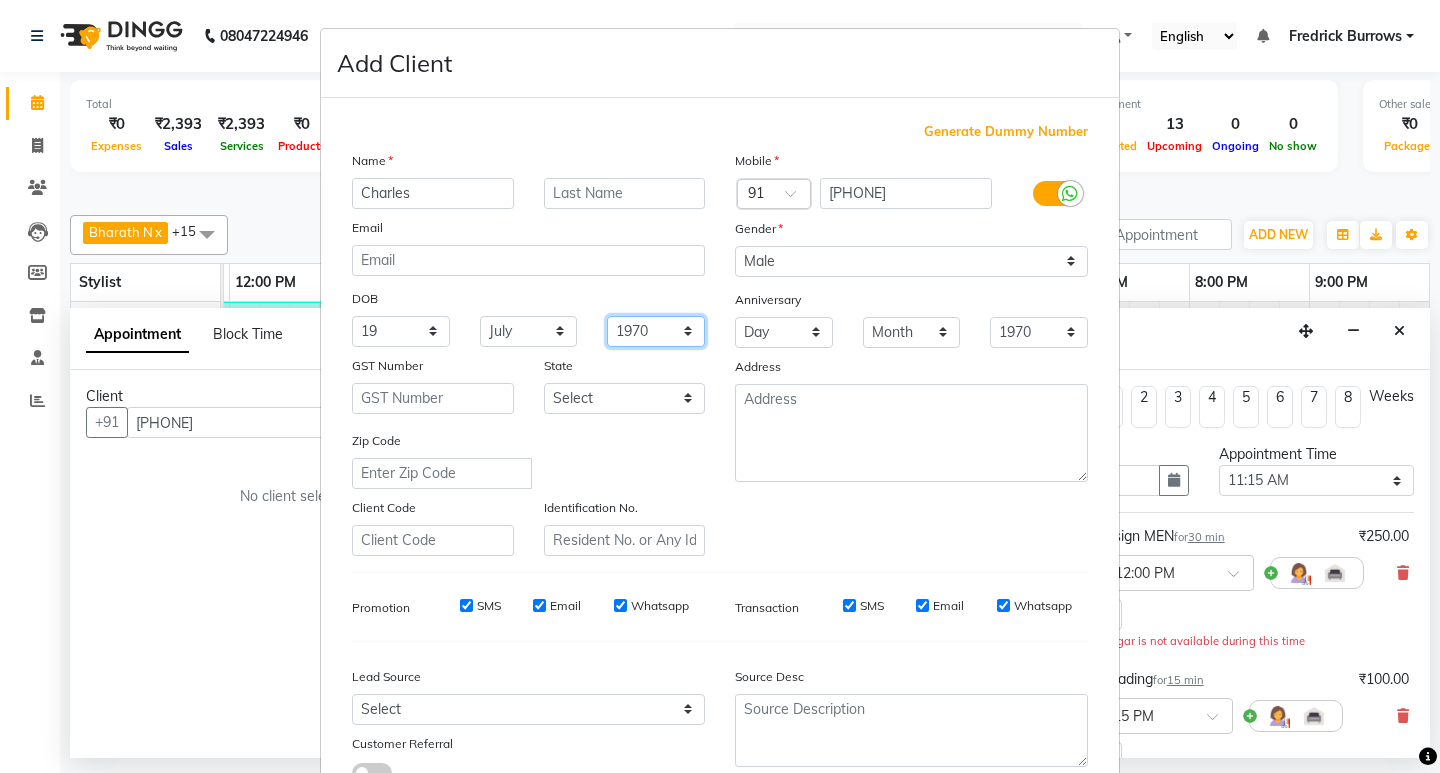 click on "1940 1941 1942 1943 1944 1945 1946 1947 1948 1949 1950 1951 1952 1953 1954 1955 1956 1957 1958 1959 1960 1961 1962 1963 1964 1965 1966 1967 1968 1969 1970 1971 1972 1973 1974 1975 1976 1977 1978 1979 1980 1981 1982 1983 1984 1985 1986 1987 1988 1989 1990 1991 1992 1993 1994 1995 1996 1997 1998 1999 2000 2001 2002 2003 2004 2005 2006 2007 2008 2009 2010 2011 2012 2013 2014 2015 2016 2017 2018 2019 2020 2021 2022 2023 2024" at bounding box center [656, 331] 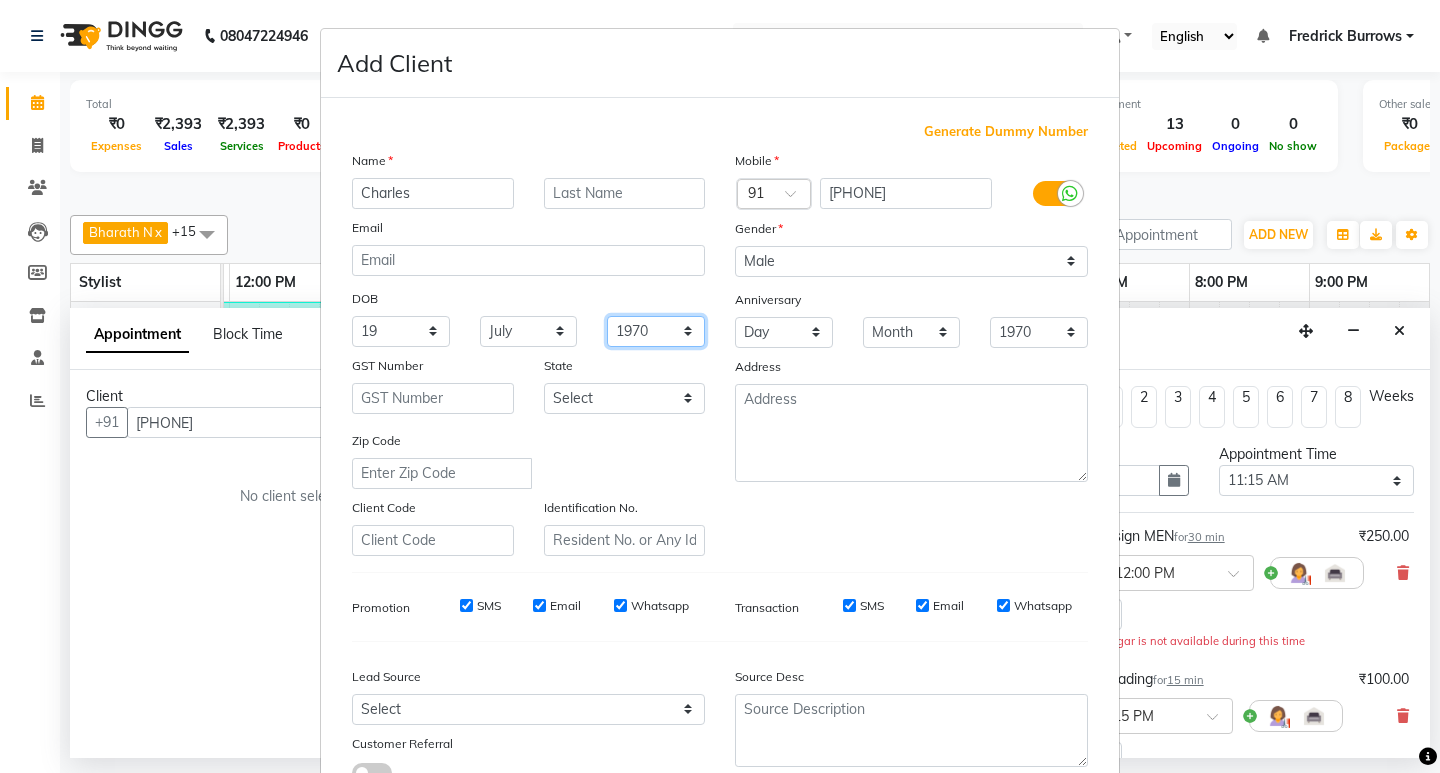 select on "1989" 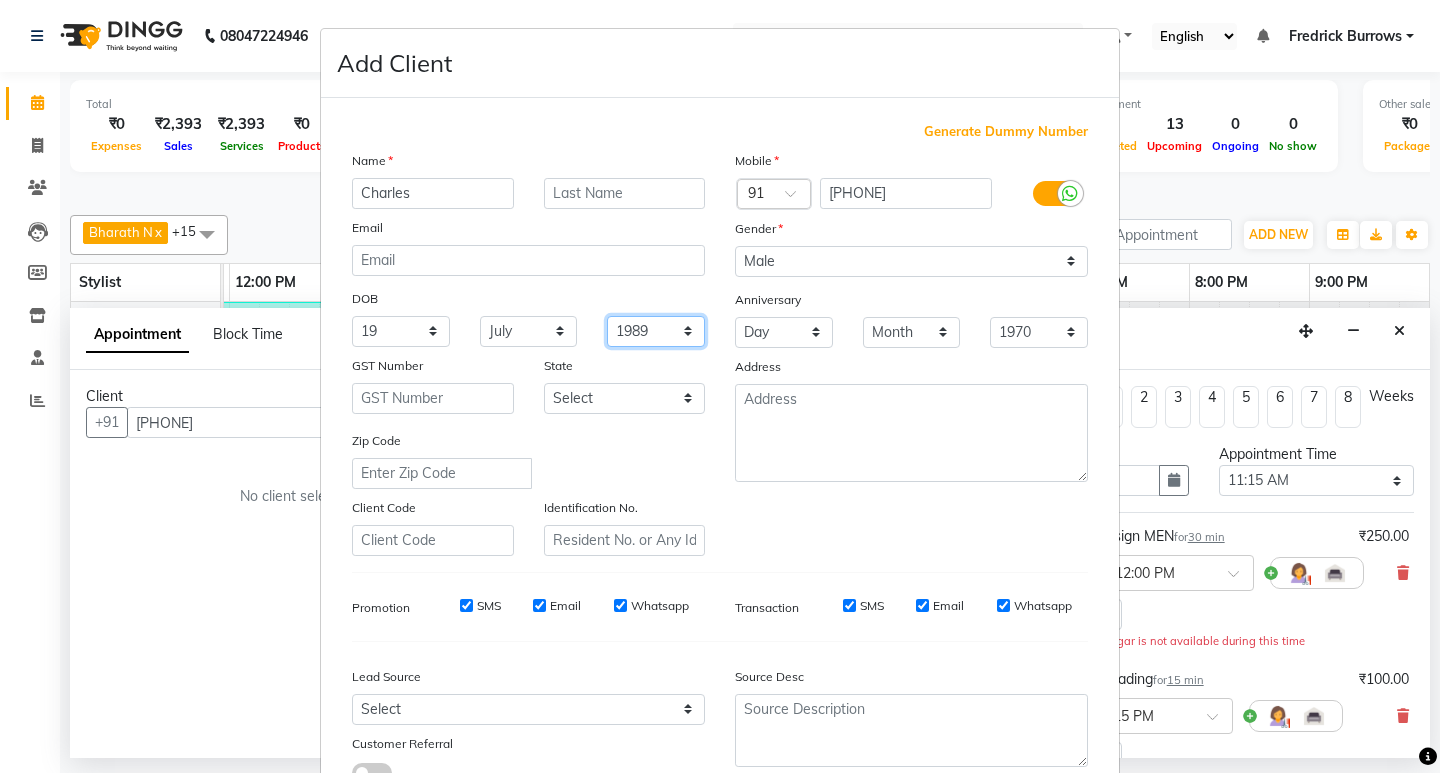 click on "1940 1941 1942 1943 1944 1945 1946 1947 1948 1949 1950 1951 1952 1953 1954 1955 1956 1957 1958 1959 1960 1961 1962 1963 1964 1965 1966 1967 1968 1969 1970 1971 1972 1973 1974 1975 1976 1977 1978 1979 1980 1981 1982 1983 1984 1985 1986 1987 1988 1989 1990 1991 1992 1993 1994 1995 1996 1997 1998 1999 2000 2001 2002 2003 2004 2005 2006 2007 2008 2009 2010 2011 2012 2013 2014 2015 2016 2017 2018 2019 2020 2021 2022 2023 2024" at bounding box center [656, 331] 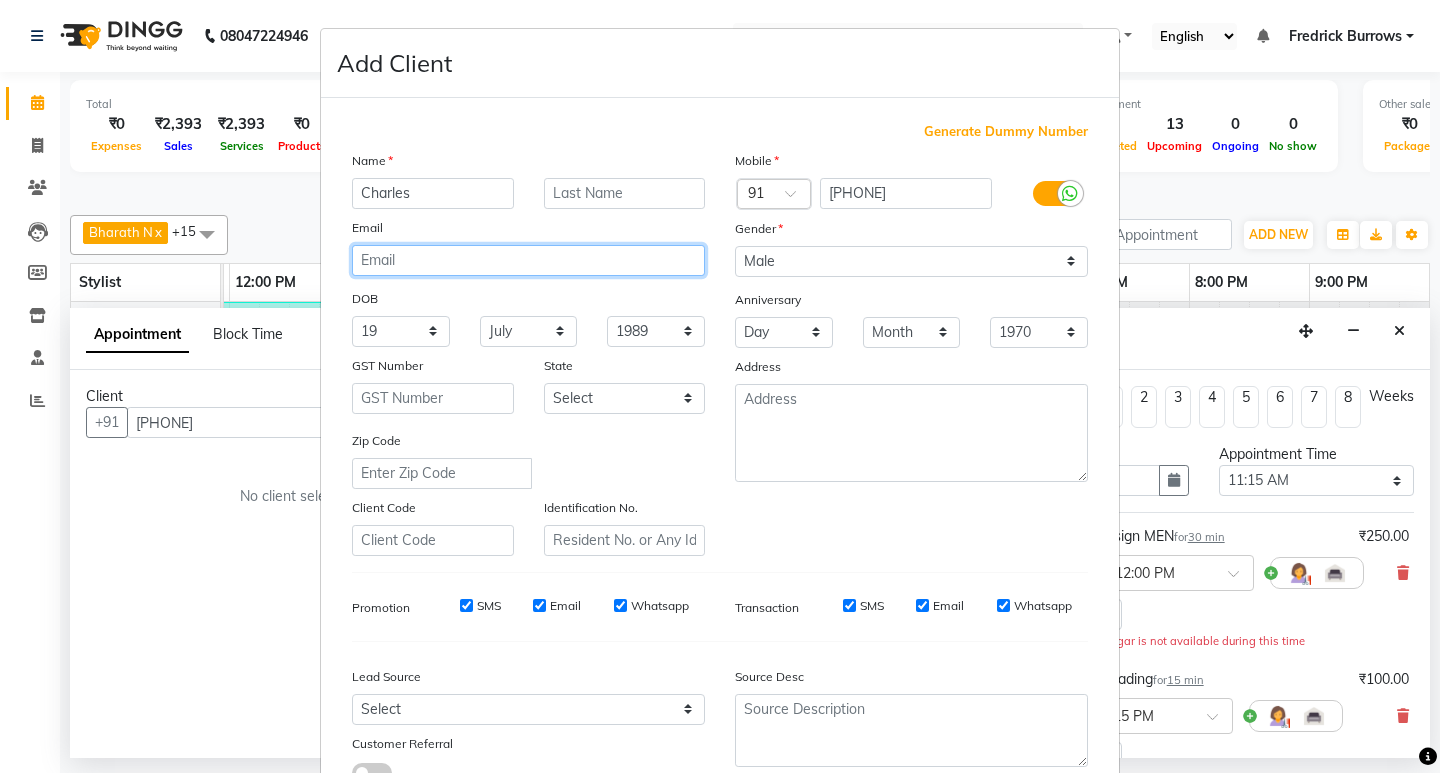 click at bounding box center (528, 260) 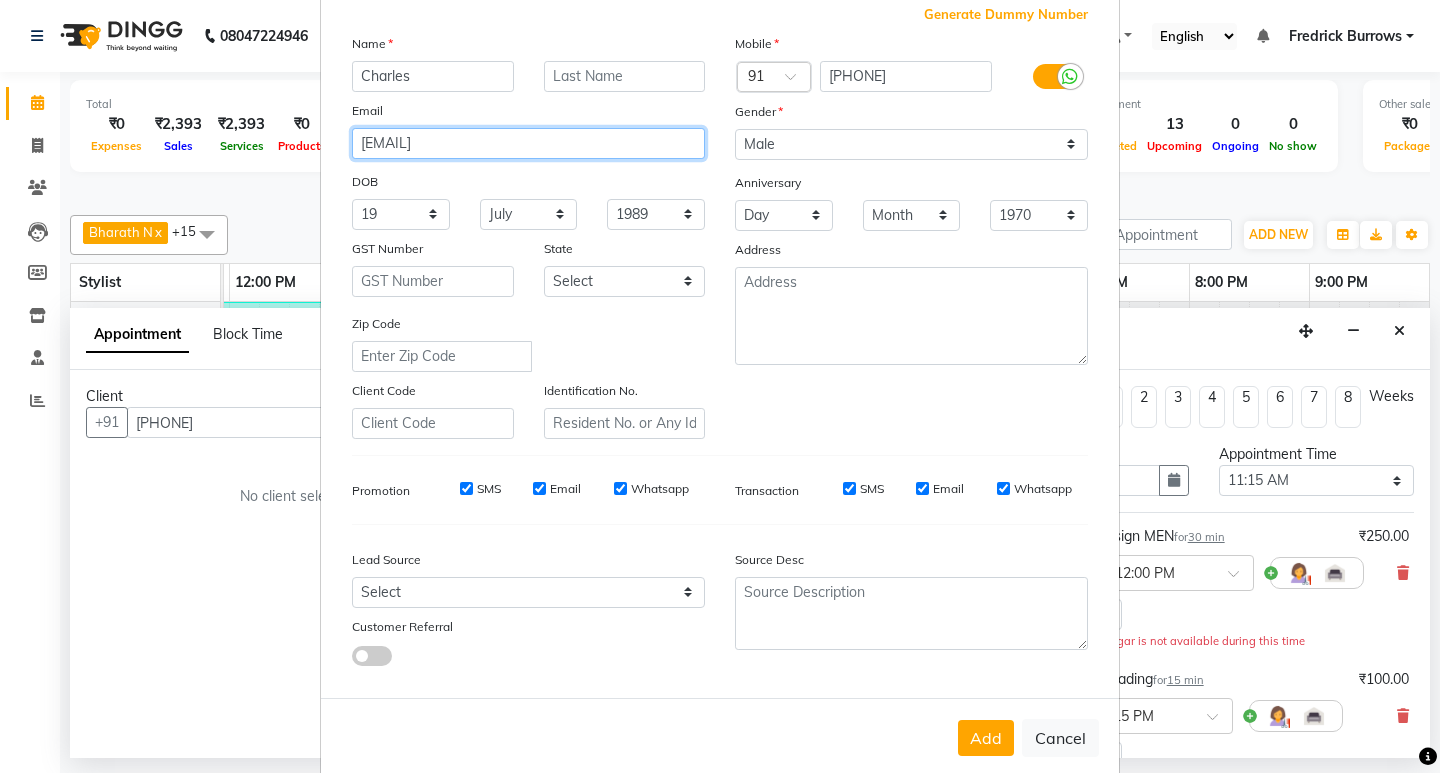 scroll, scrollTop: 150, scrollLeft: 0, axis: vertical 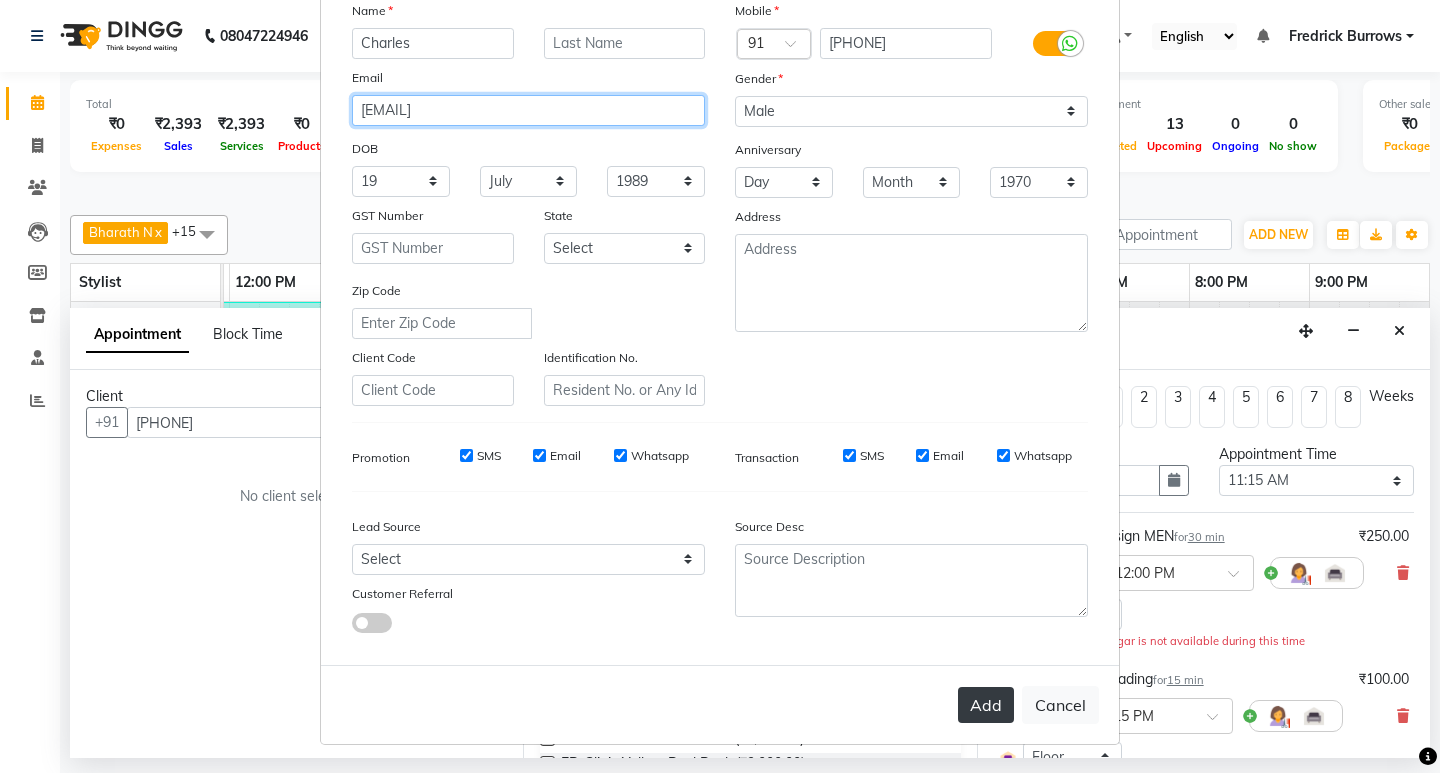 type on "[EMAIL]" 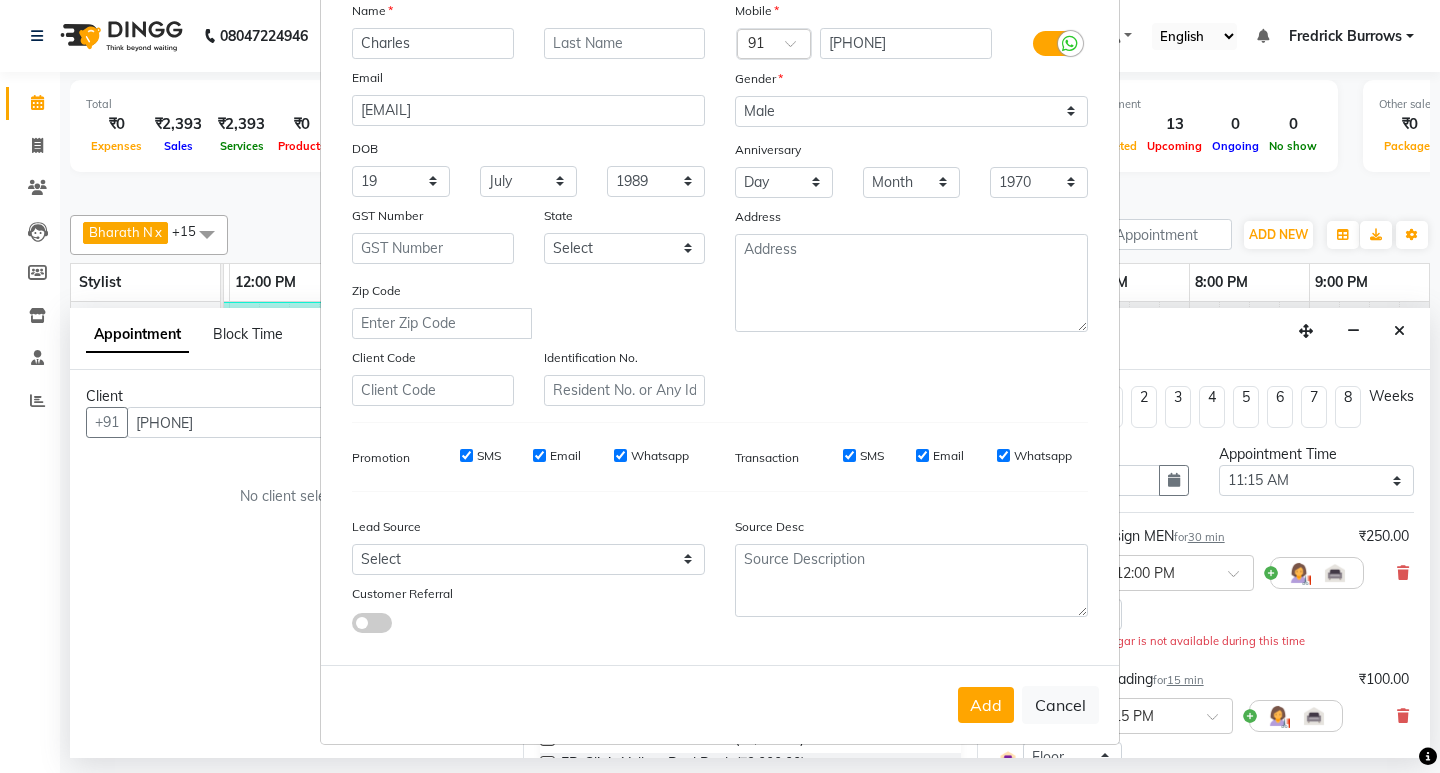 click on "Add" at bounding box center (986, 705) 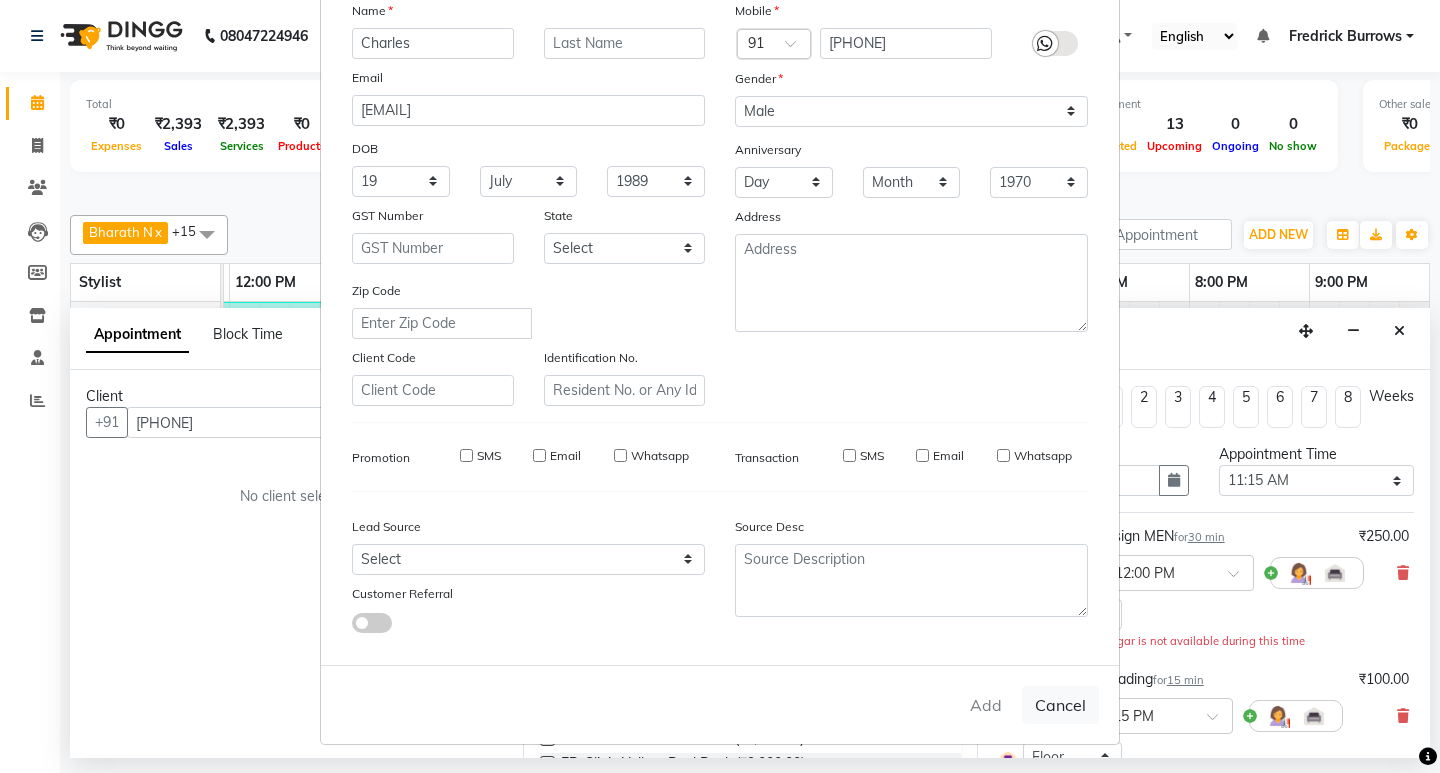 type on "63******19" 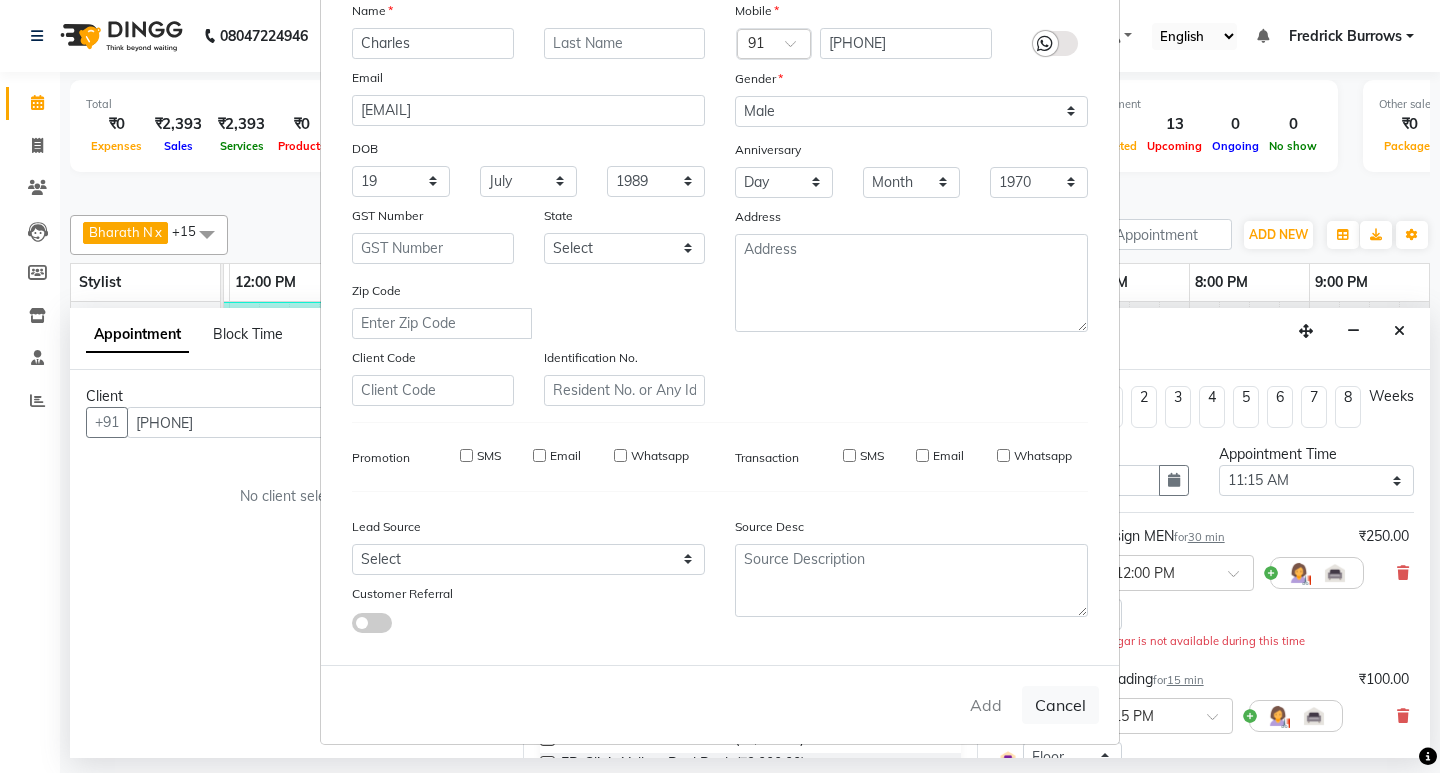type 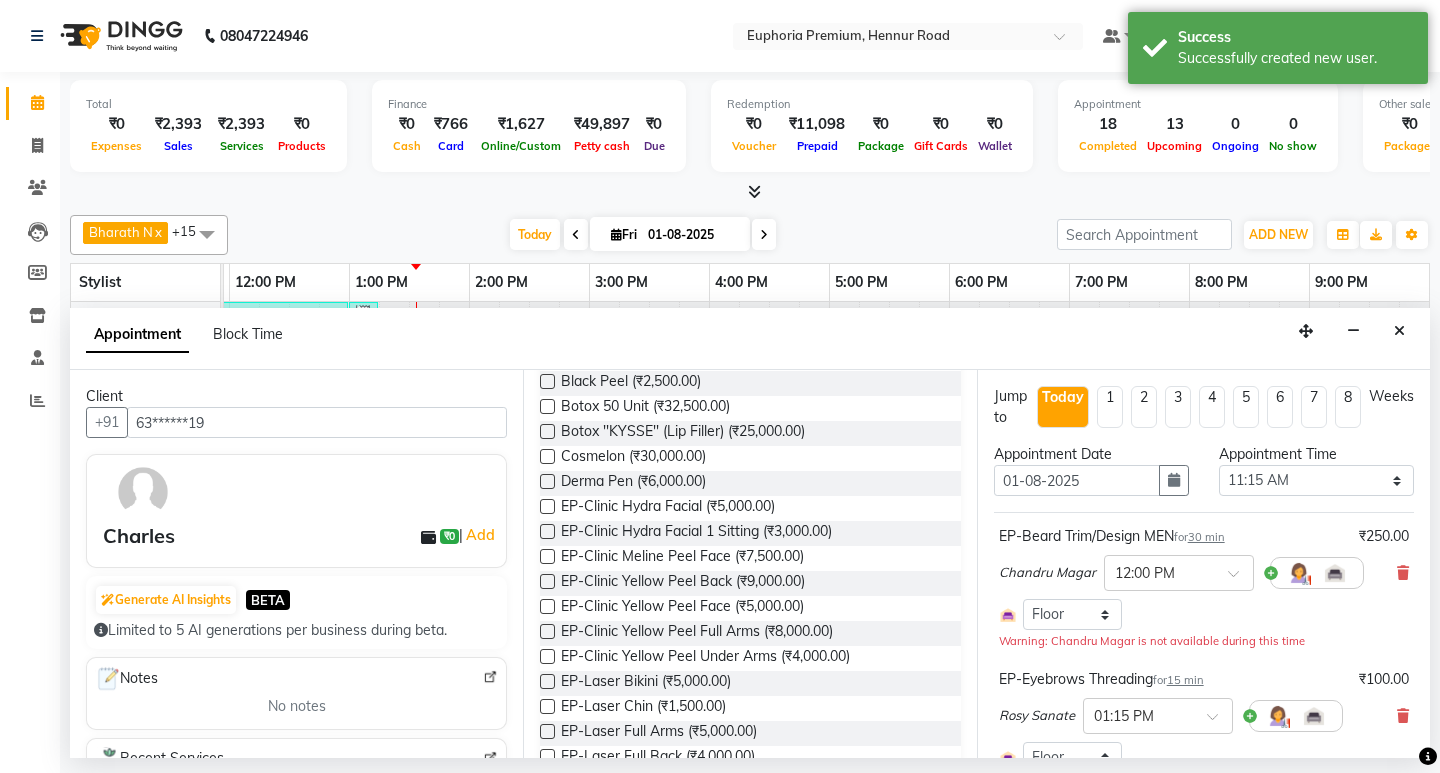 scroll, scrollTop: 0, scrollLeft: 0, axis: both 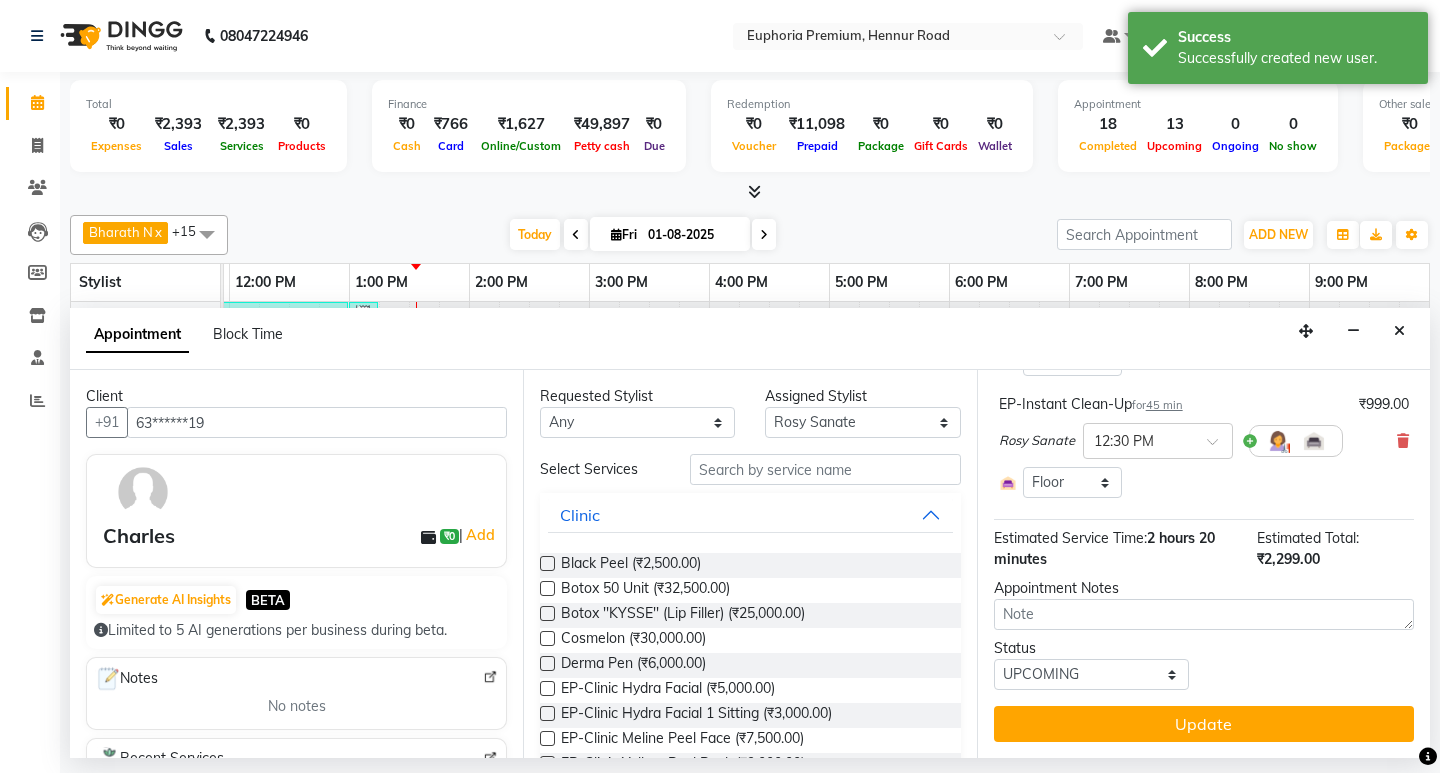 click on "Update" at bounding box center (1204, 724) 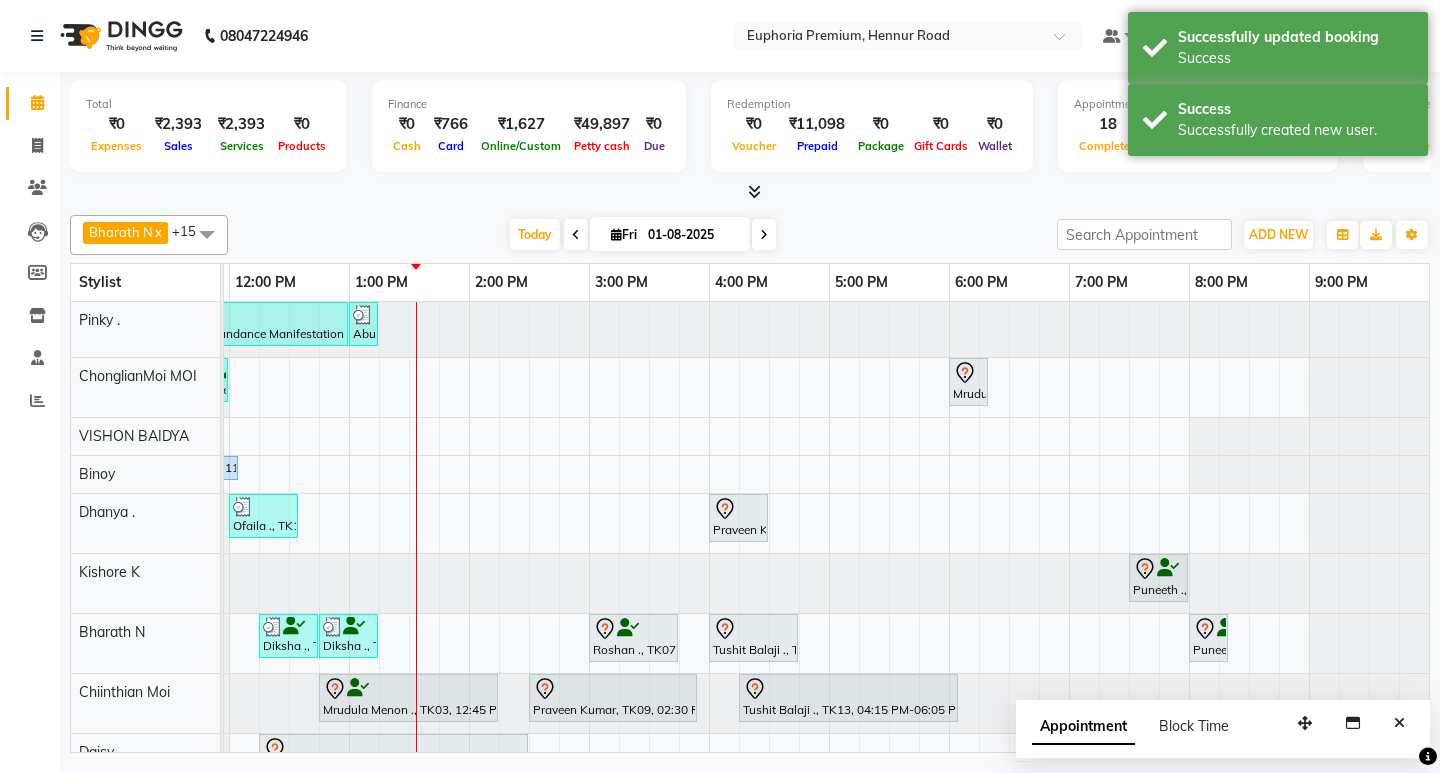 scroll, scrollTop: 0, scrollLeft: 239, axis: horizontal 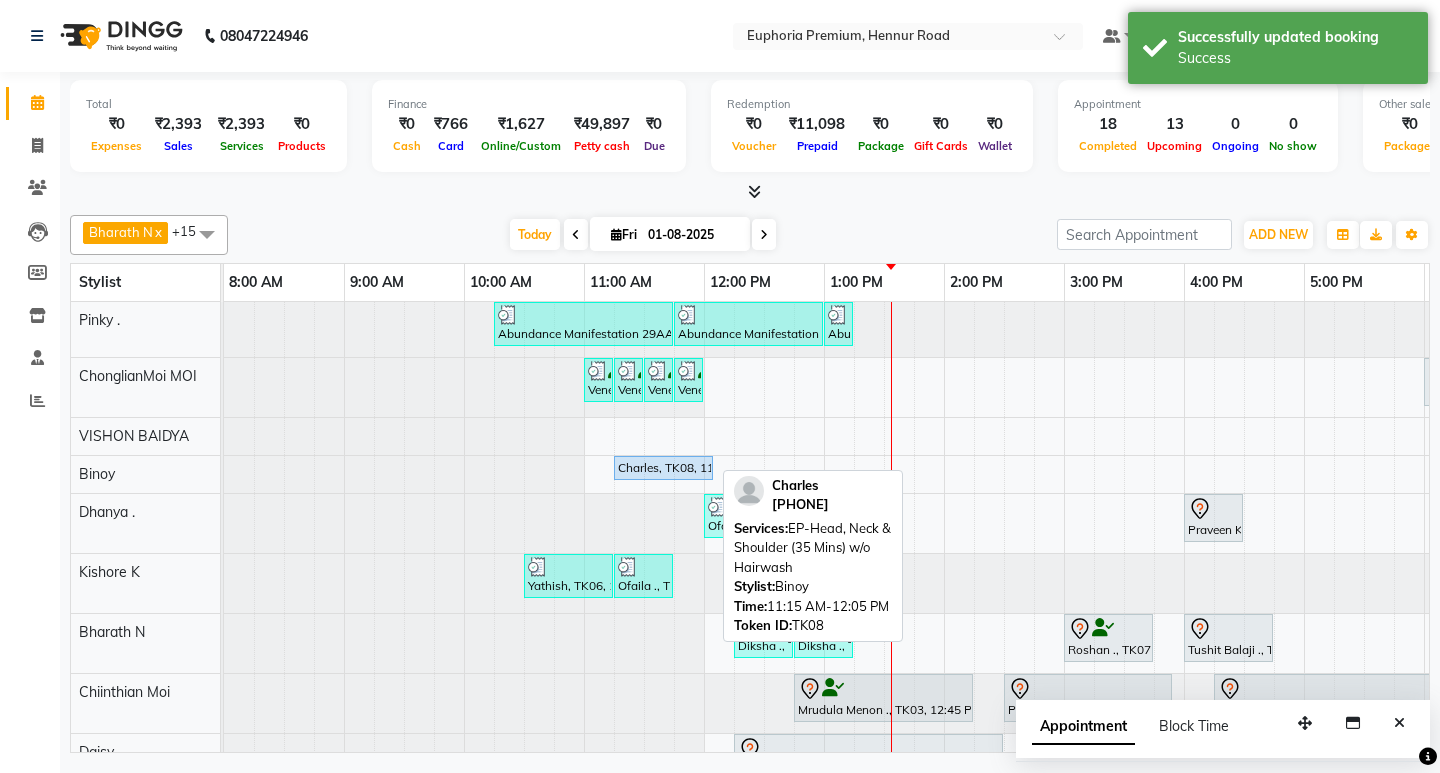 click on "Charles, TK08, 11:15 AM-12:05 PM, EP-Head, Neck & Shoulder (35 Mins) w/o Hairwash" at bounding box center [663, 468] 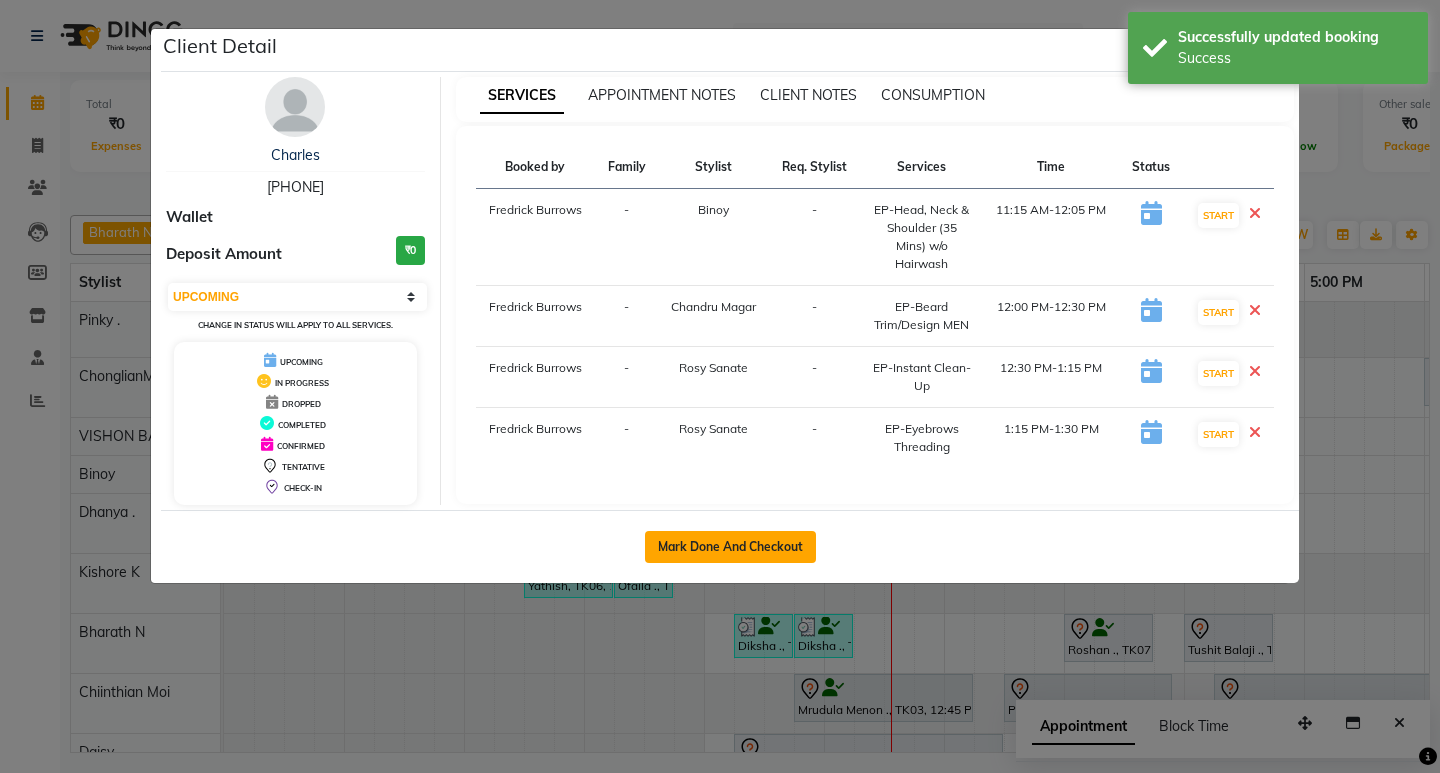 click on "Mark Done And Checkout" 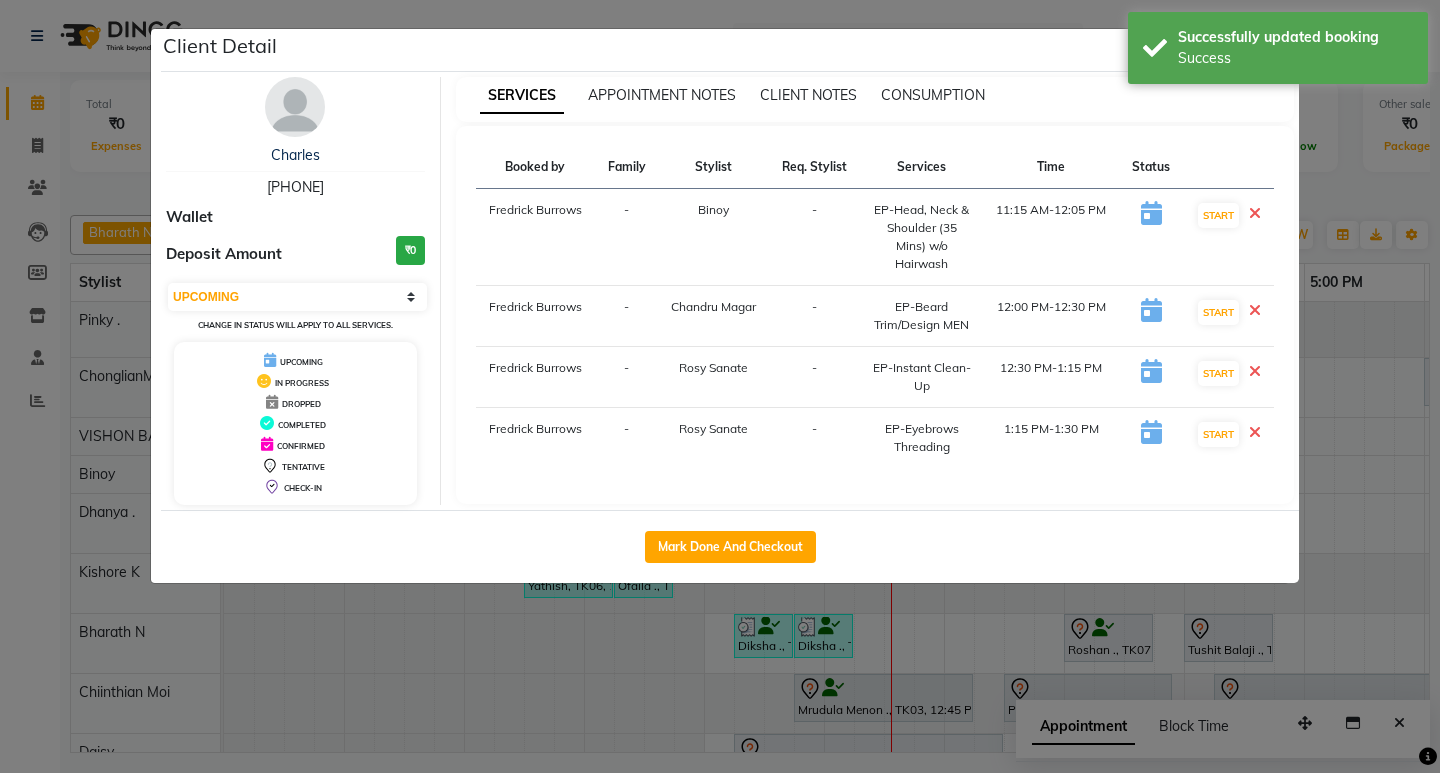 select on "7925" 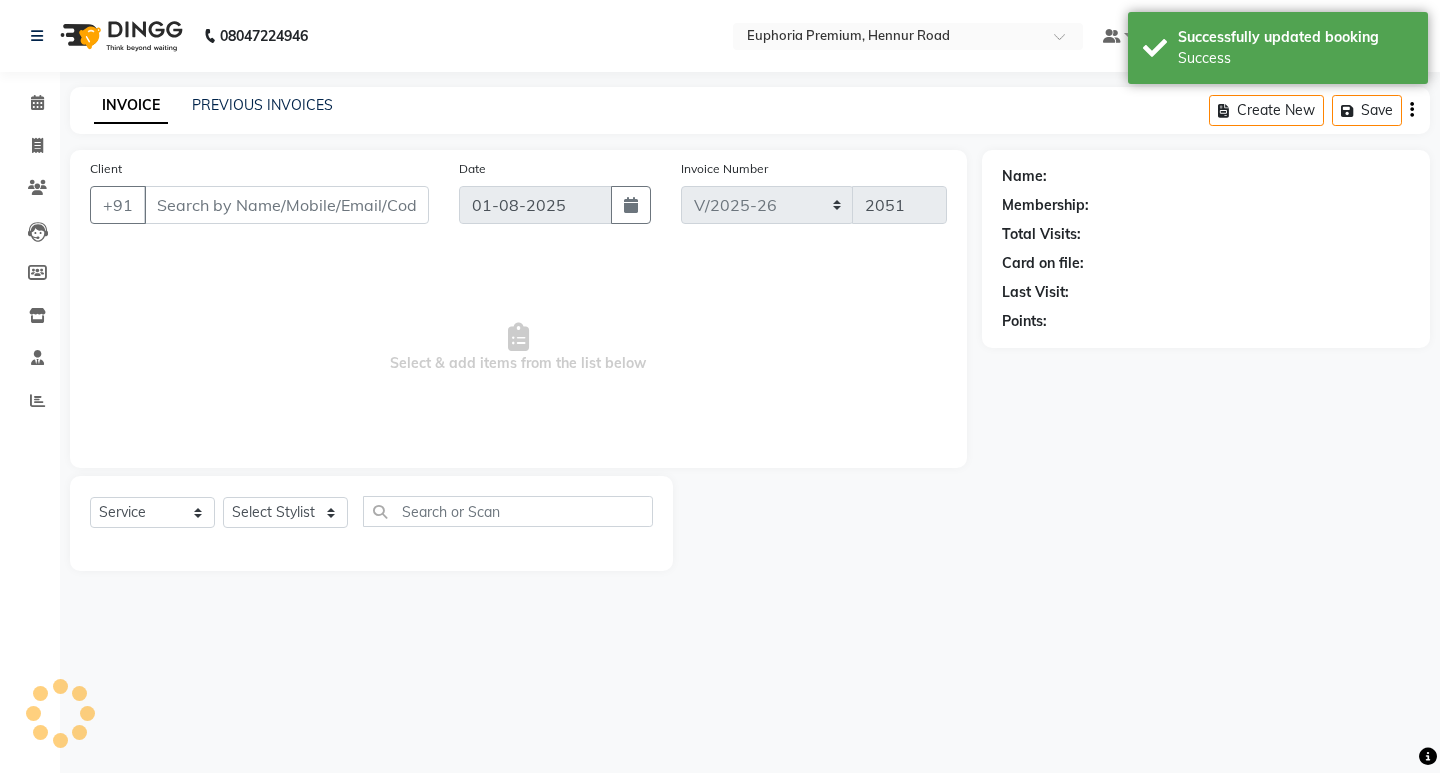 type on "63******19" 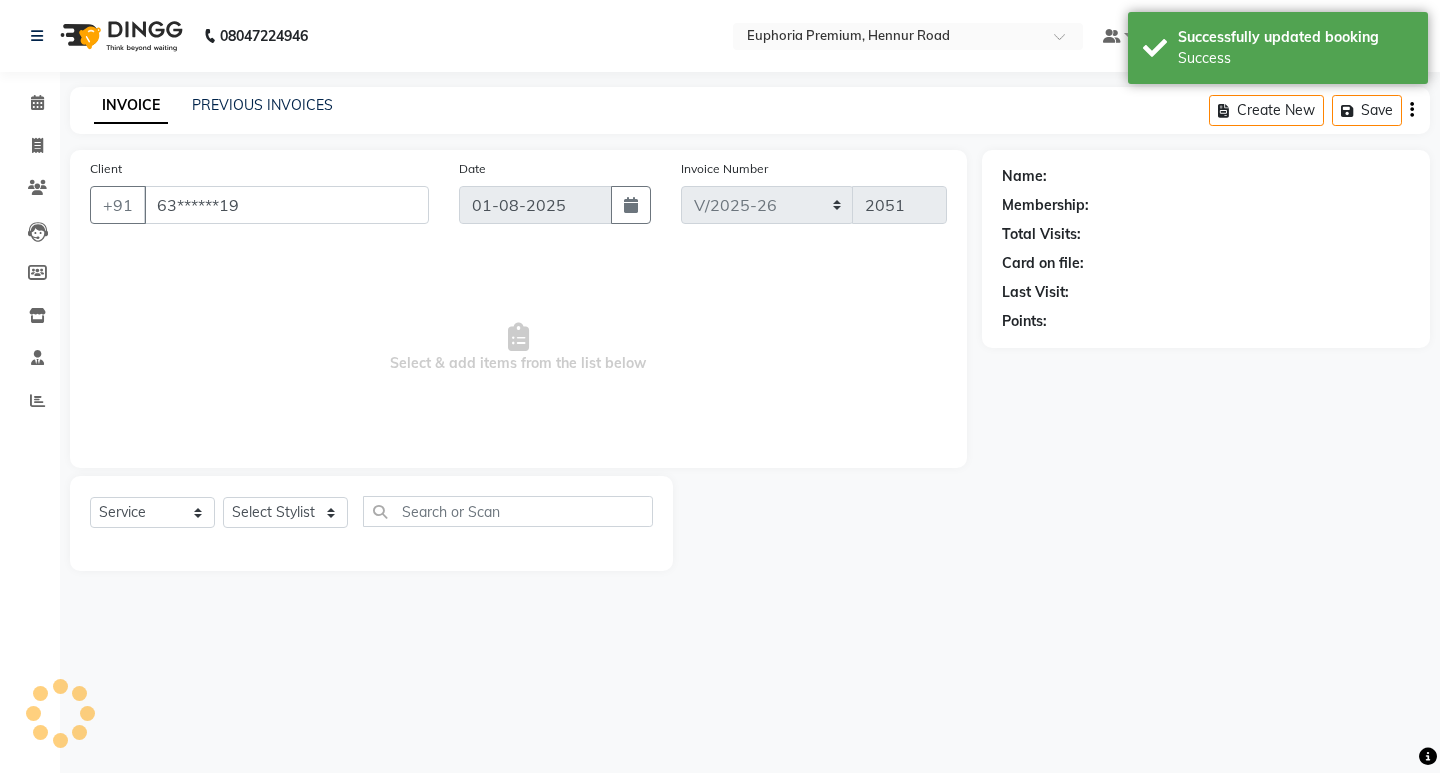 select on "71633" 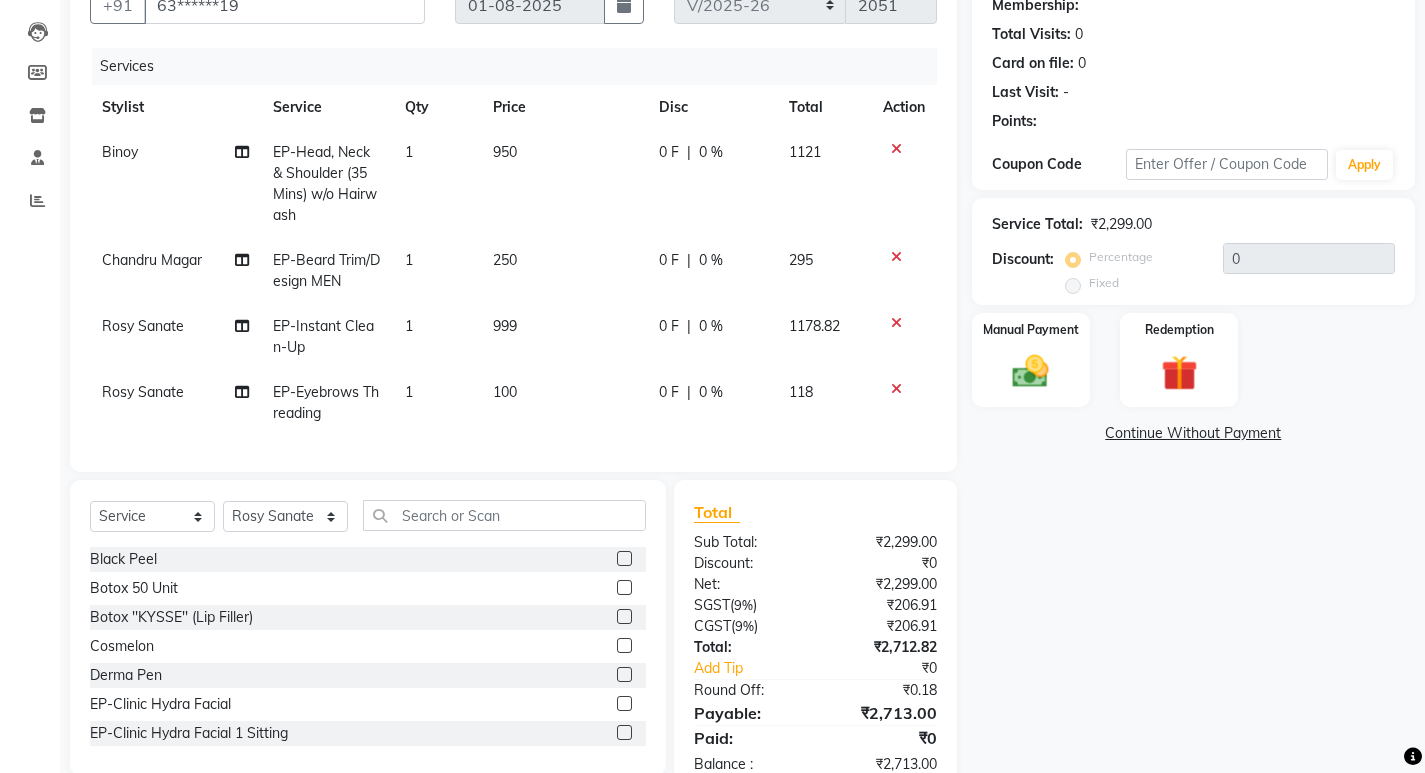 scroll, scrollTop: 267, scrollLeft: 0, axis: vertical 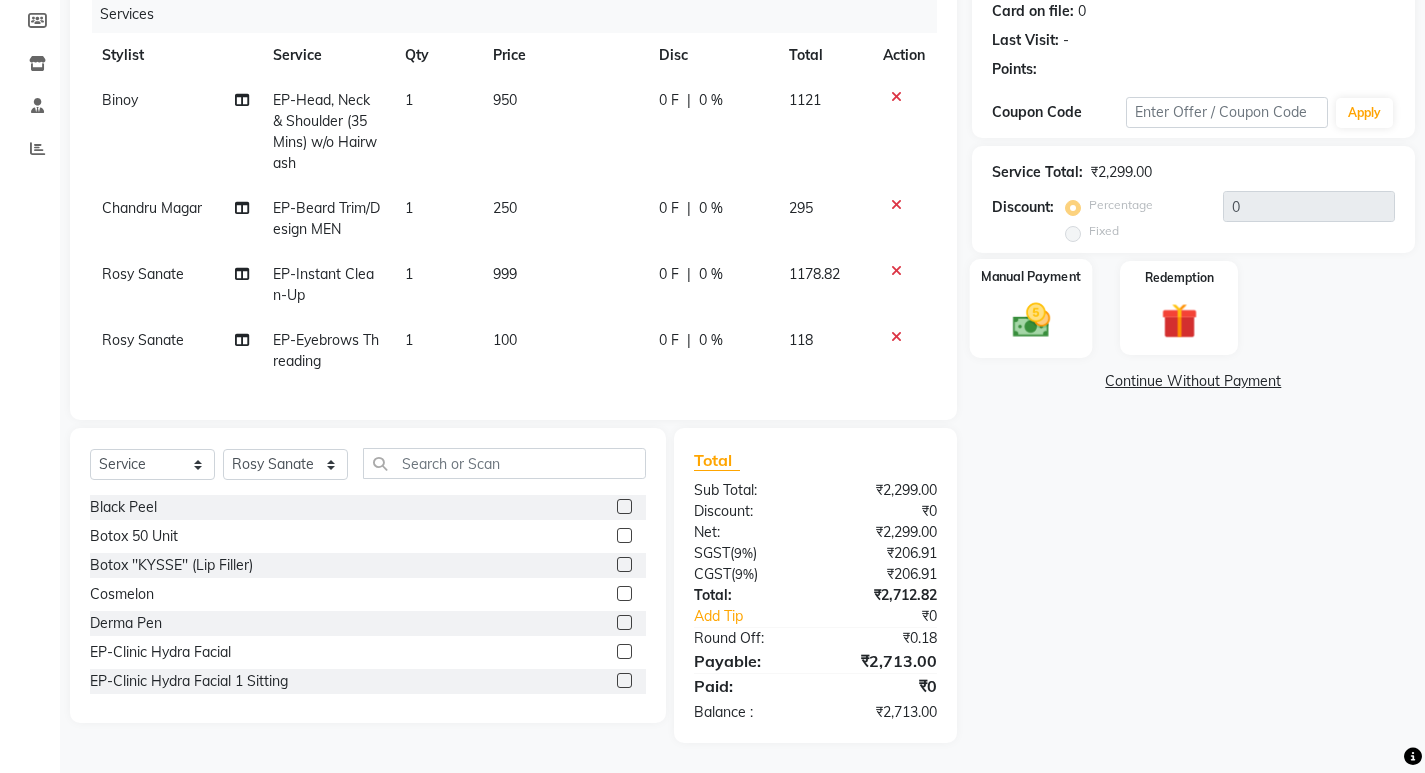 click 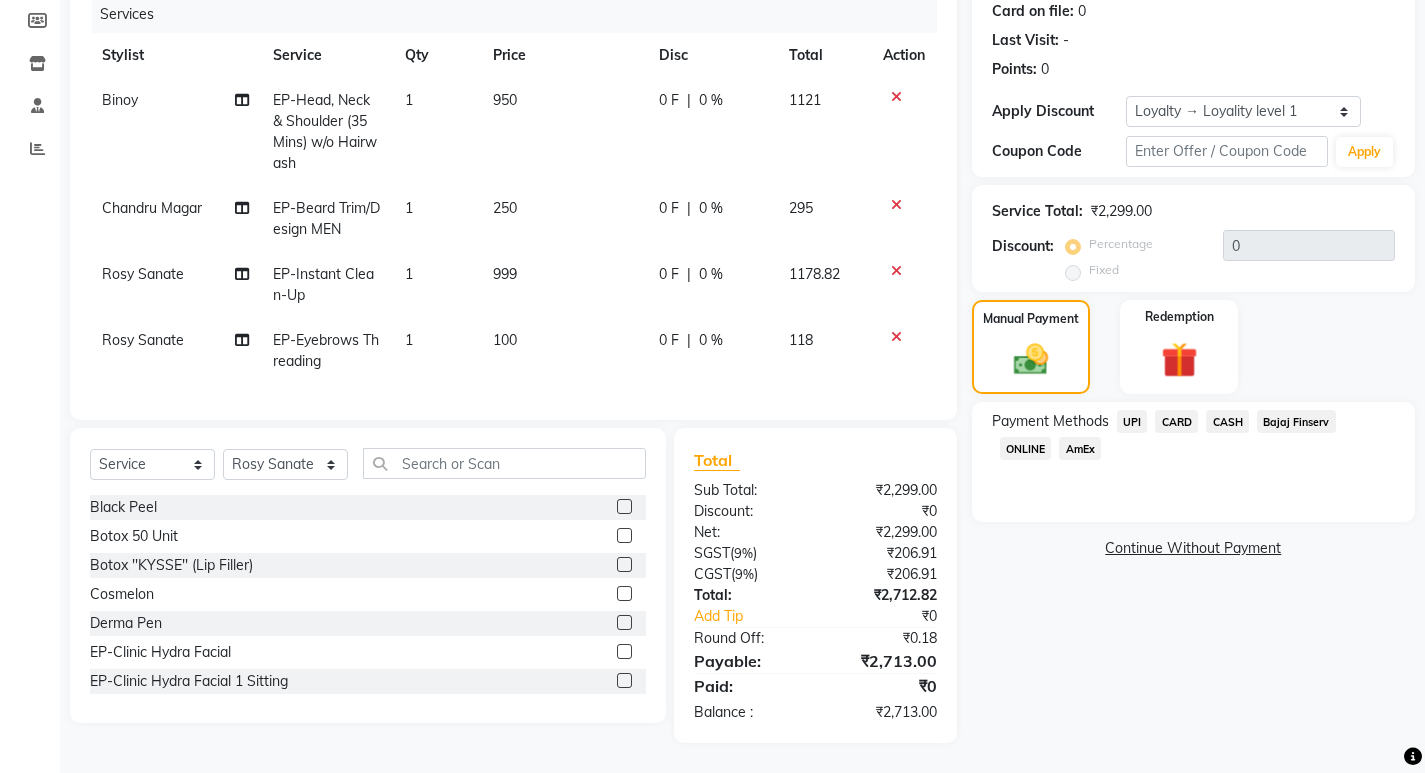 click on "CARD" 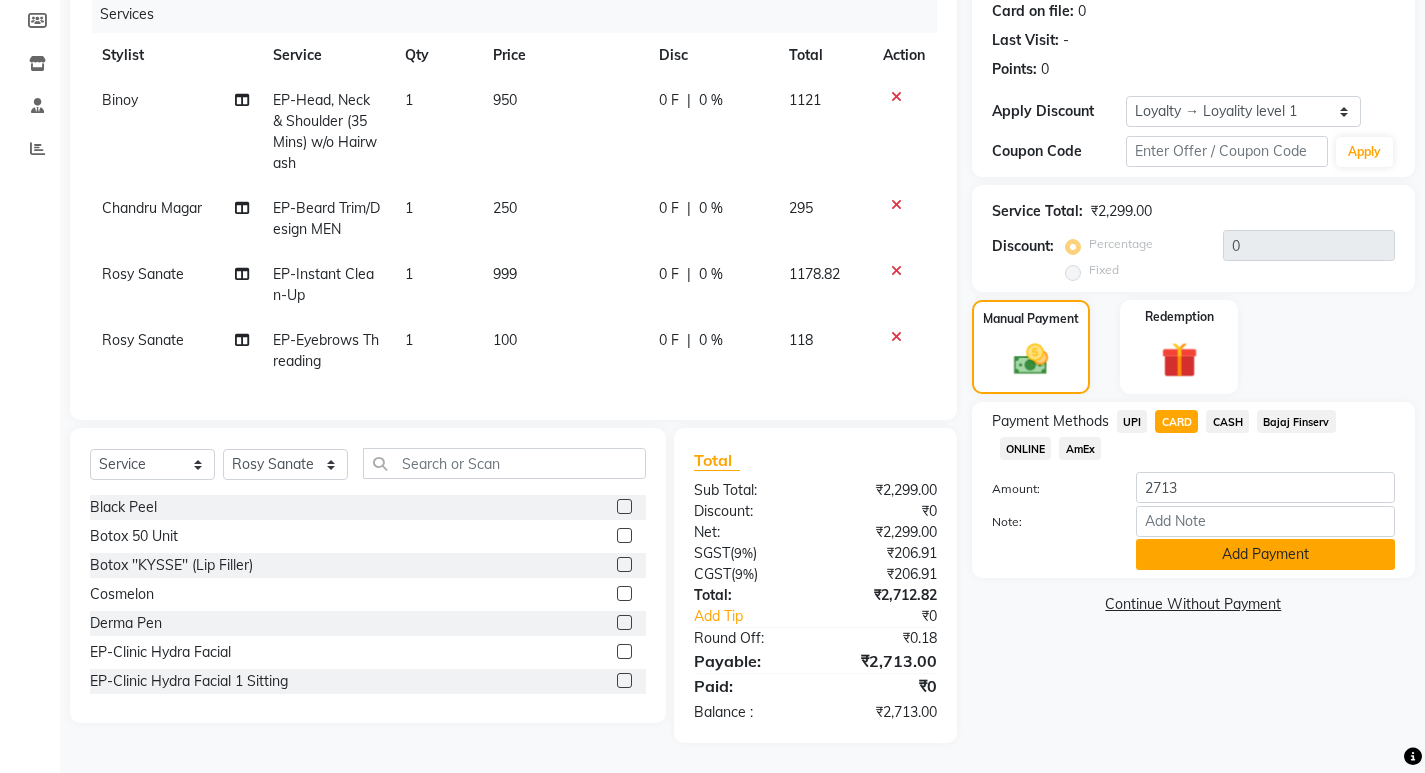 click on "Add Payment" 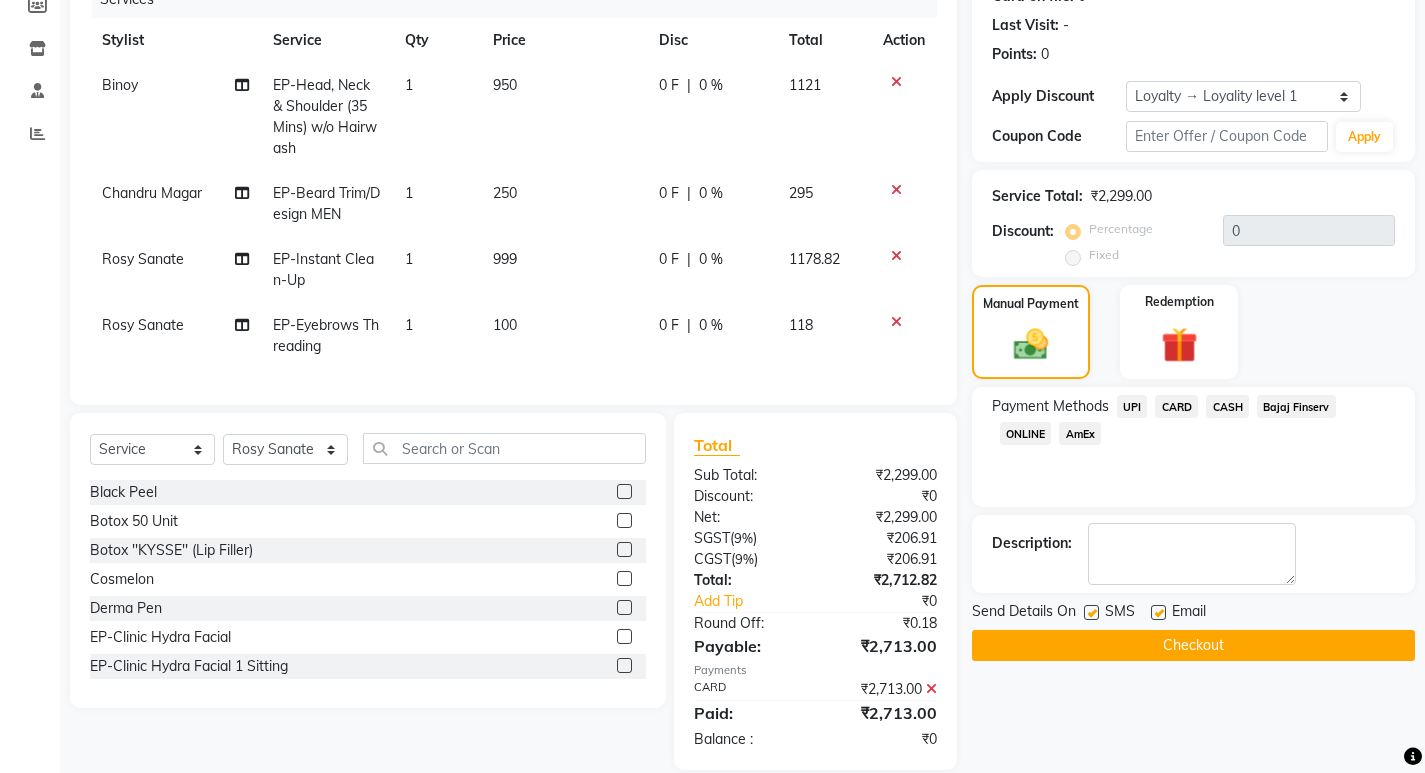 click on "Checkout" 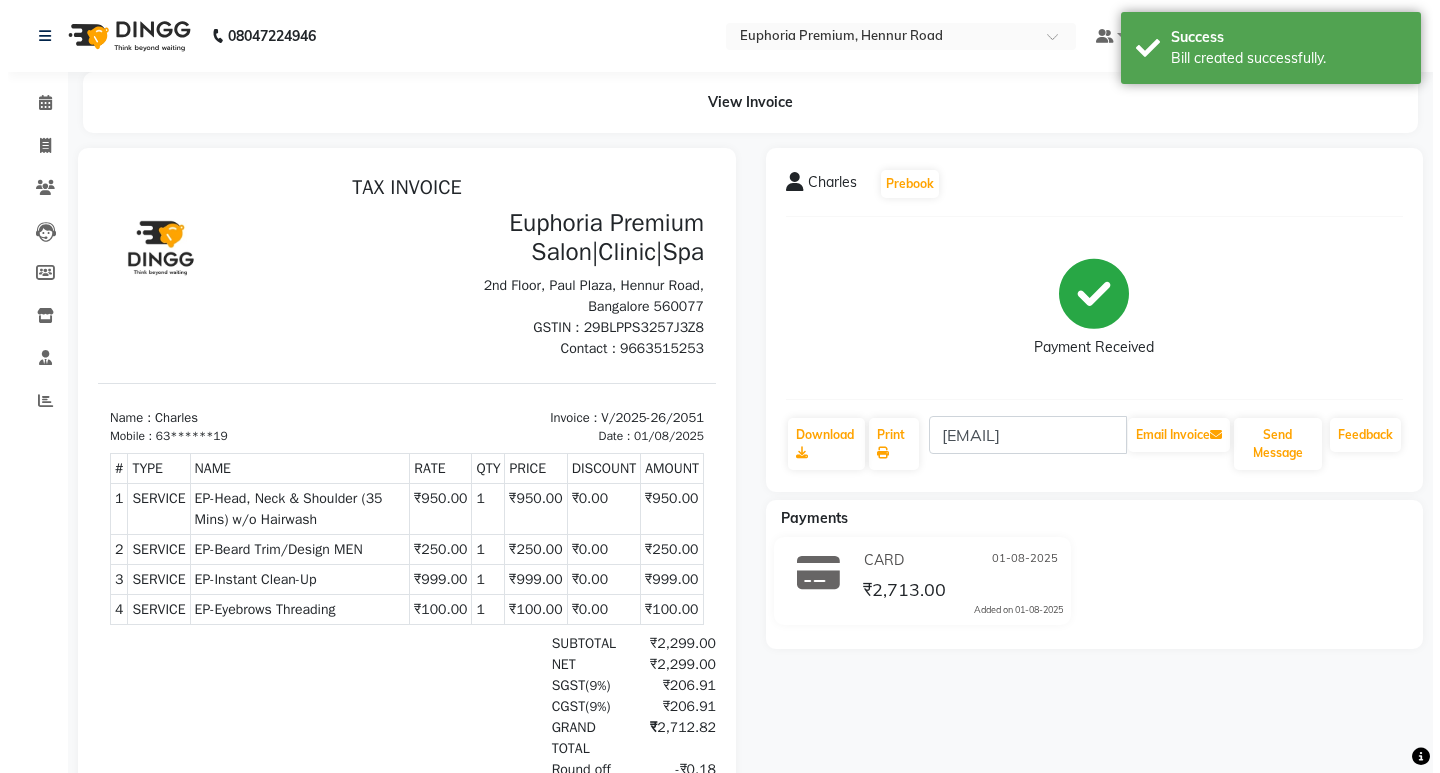 scroll, scrollTop: 0, scrollLeft: 0, axis: both 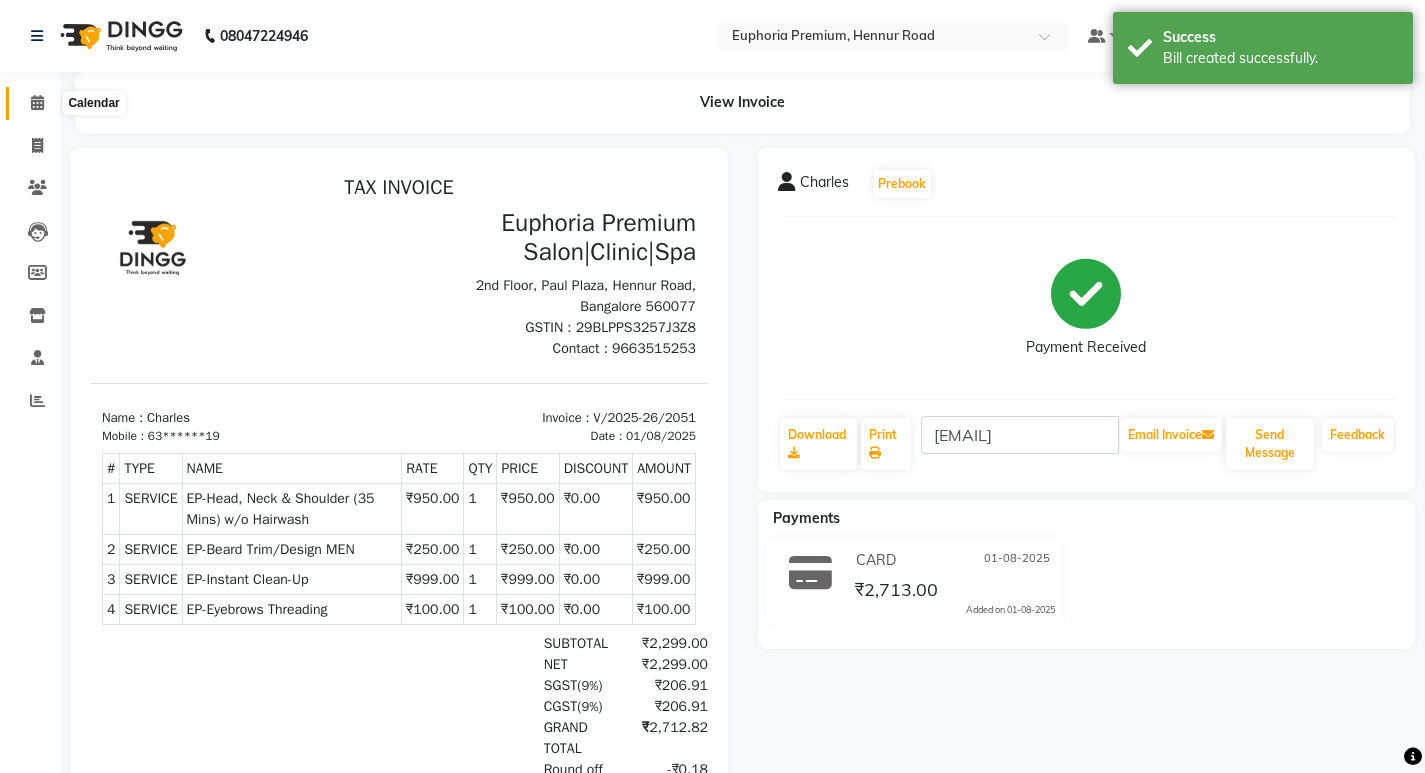 click 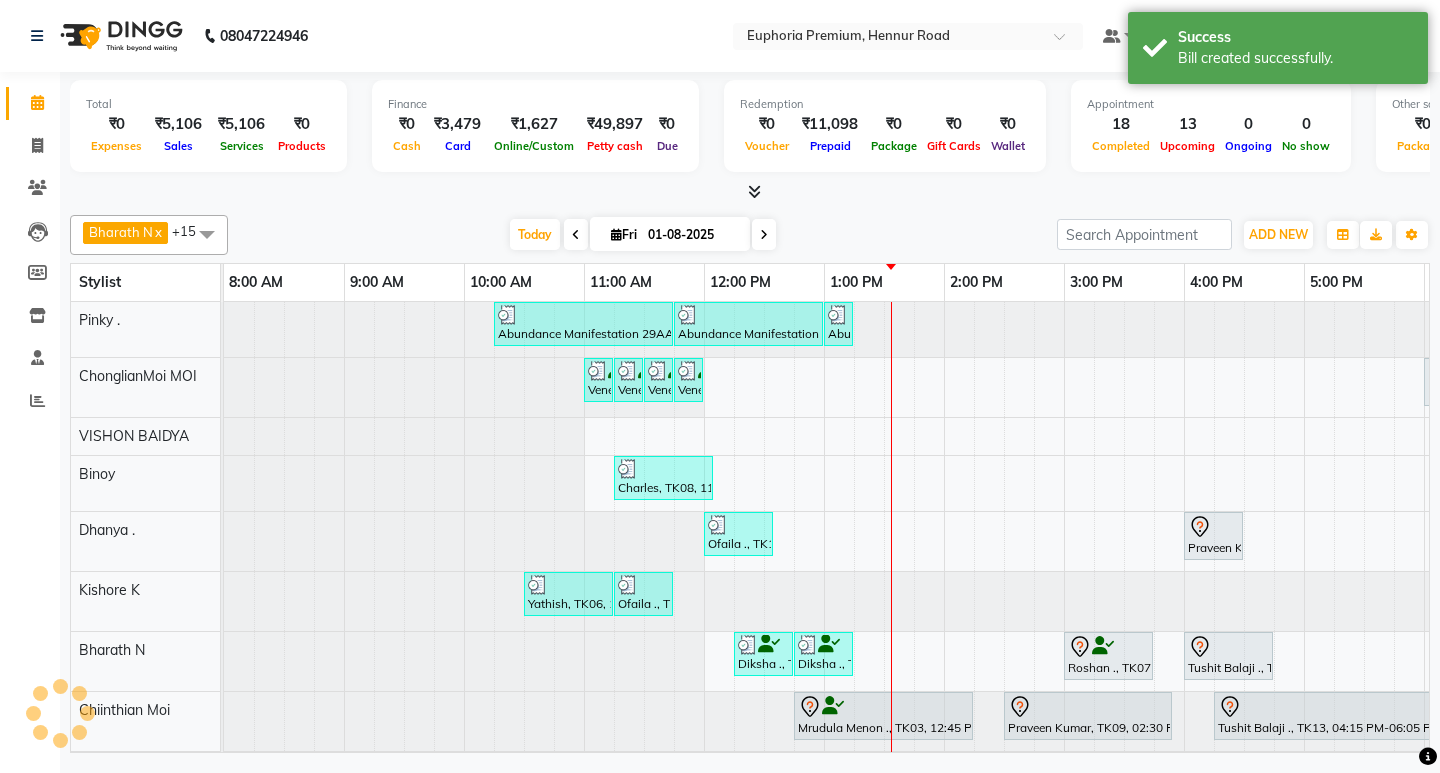 scroll, scrollTop: 125, scrollLeft: 0, axis: vertical 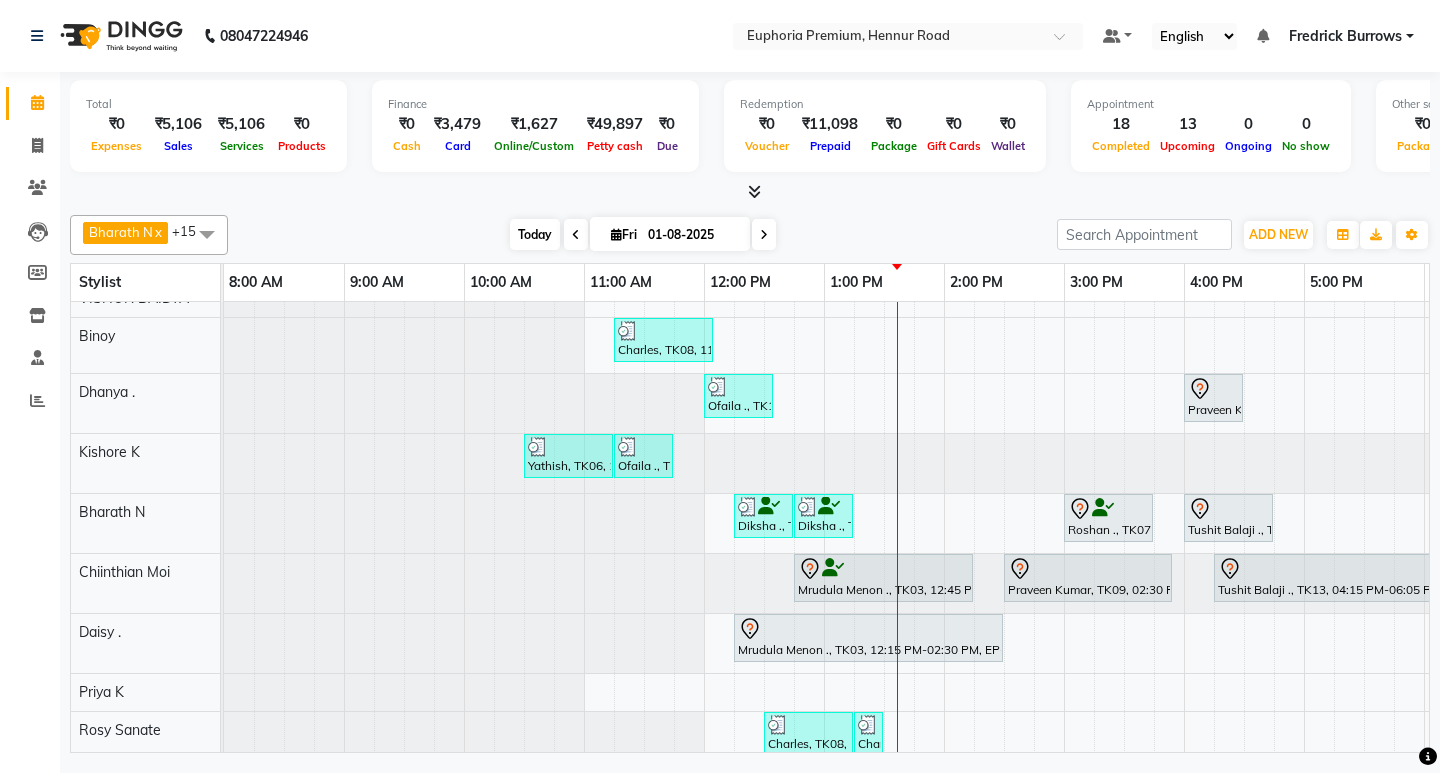 click on "Today" at bounding box center [535, 234] 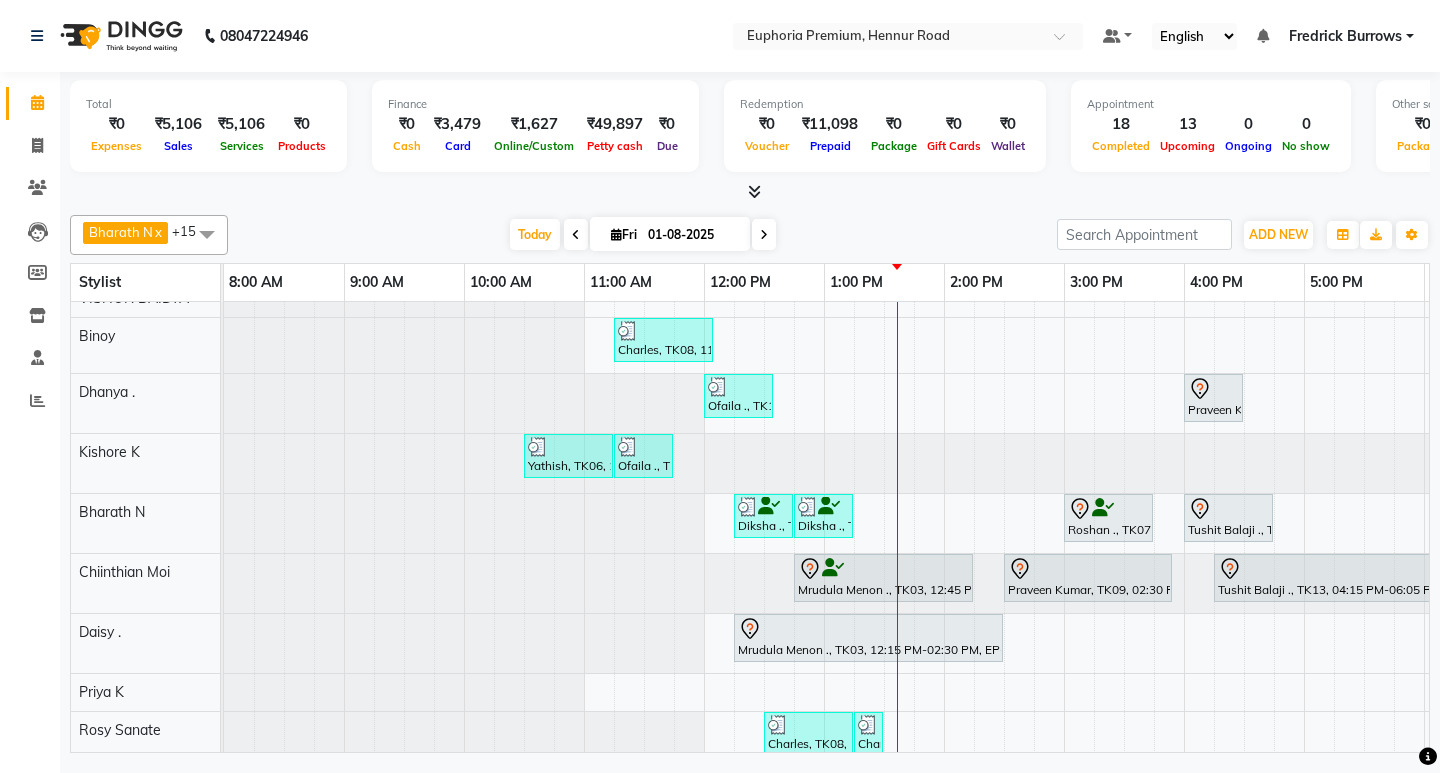 scroll, scrollTop: 0, scrollLeft: 475, axis: horizontal 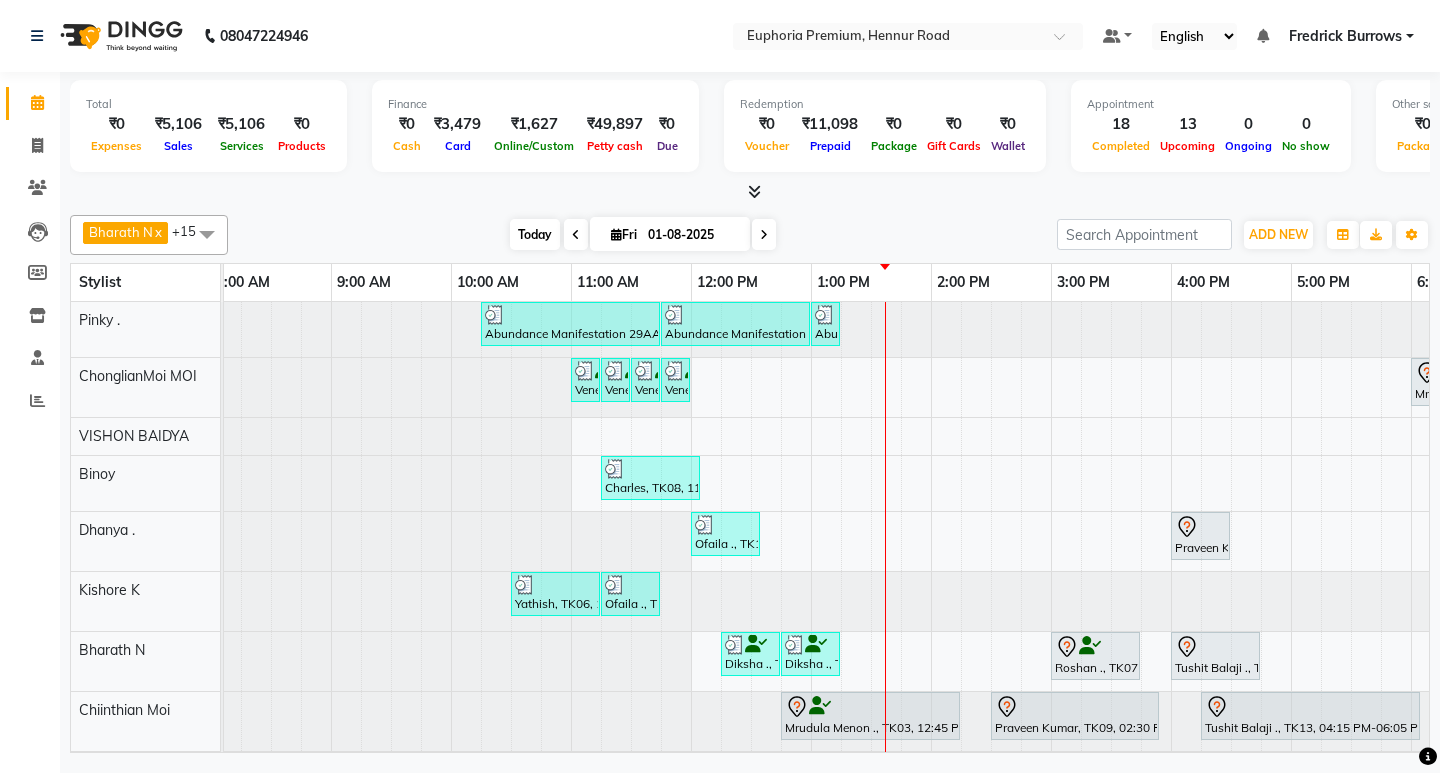 click on "Today" at bounding box center (535, 234) 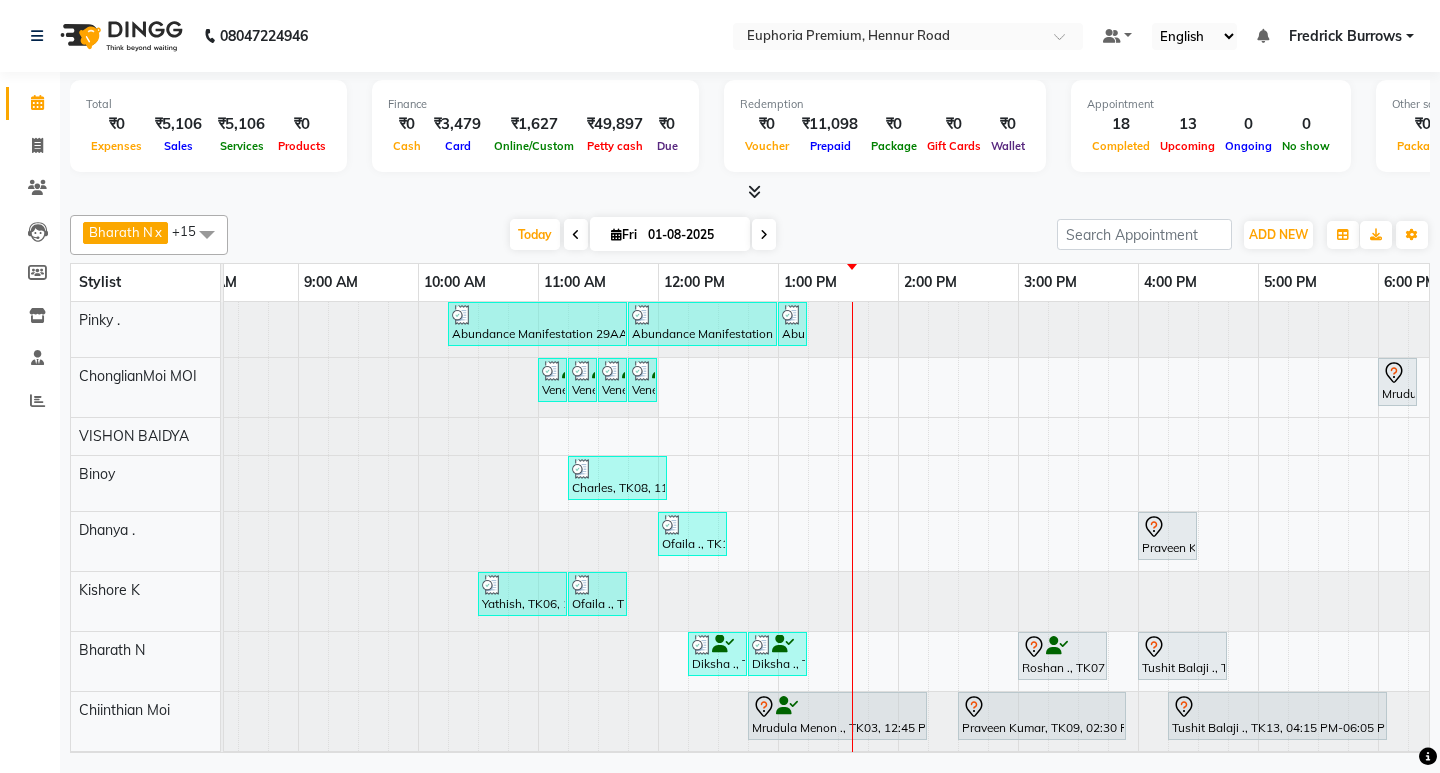 click at bounding box center [207, 234] 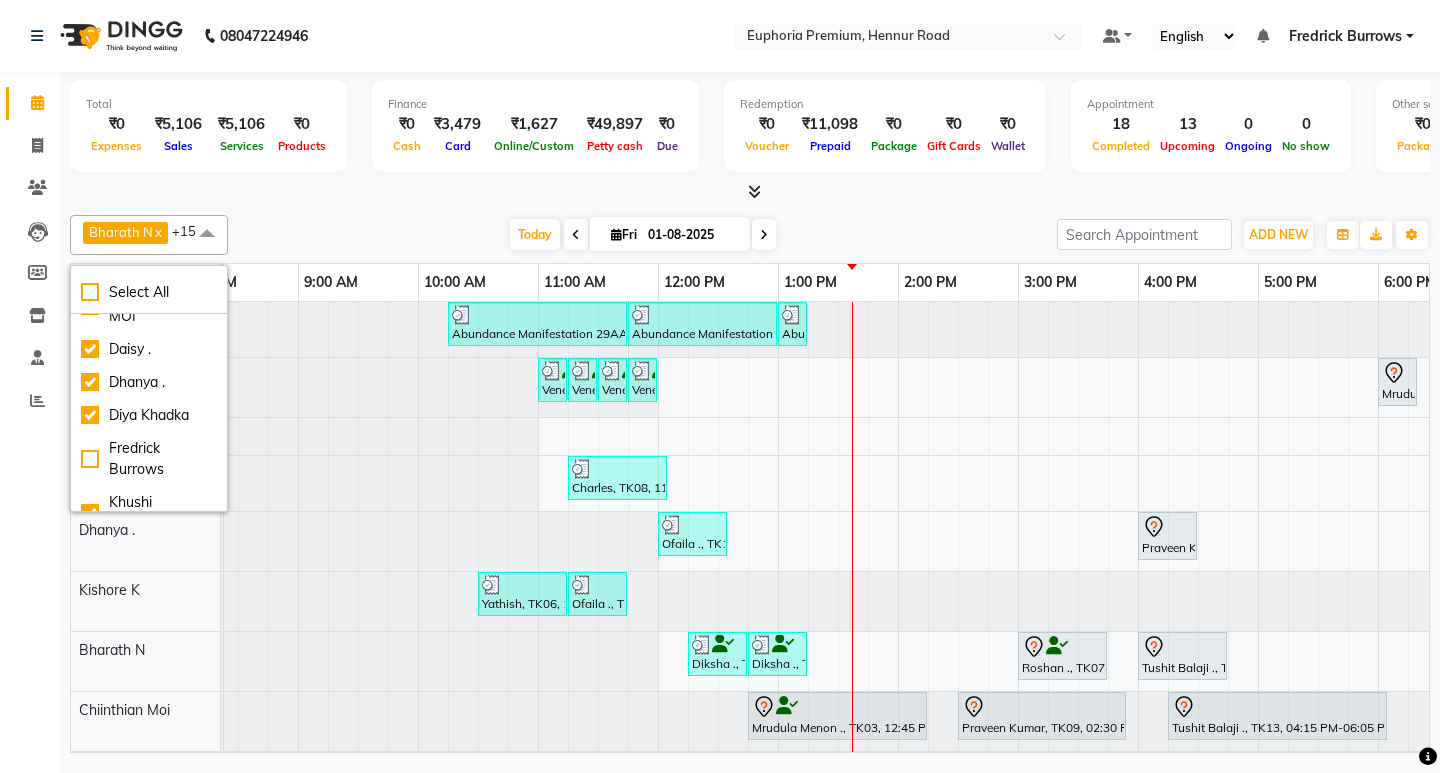 click on "Today  Fri 01-08-2025" at bounding box center [642, 235] 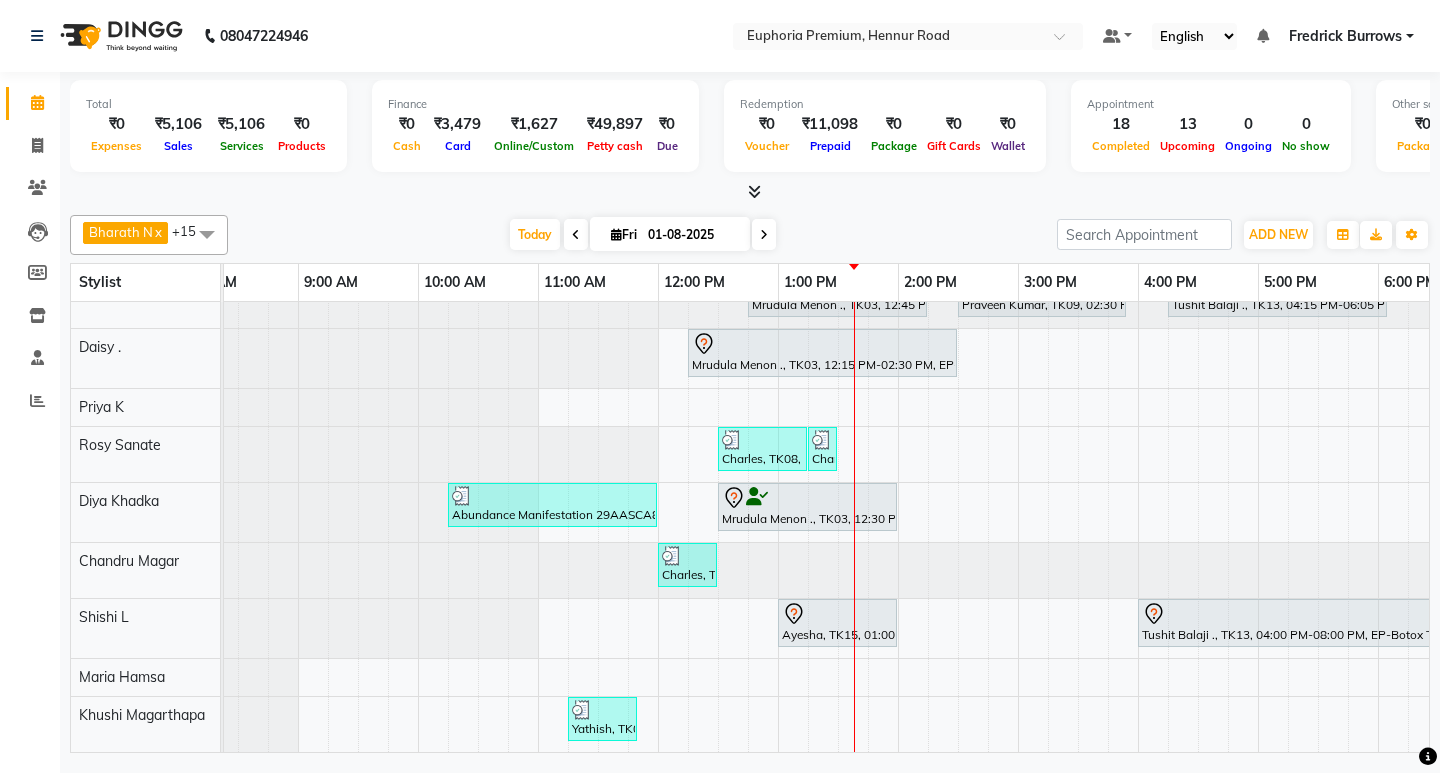 scroll, scrollTop: 0, scrollLeft: 46, axis: horizontal 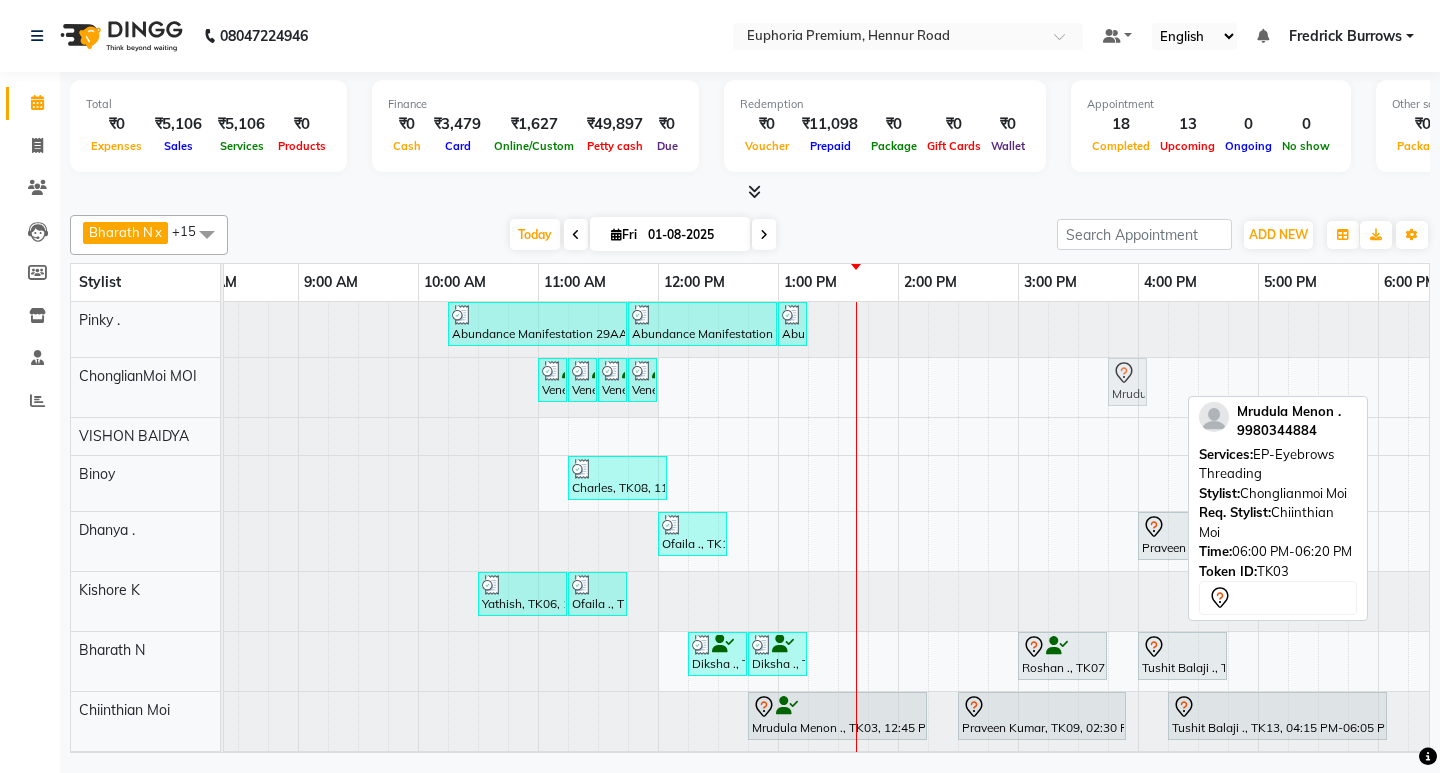 drag, startPoint x: 1406, startPoint y: 385, endPoint x: 1130, endPoint y: 396, distance: 276.21912 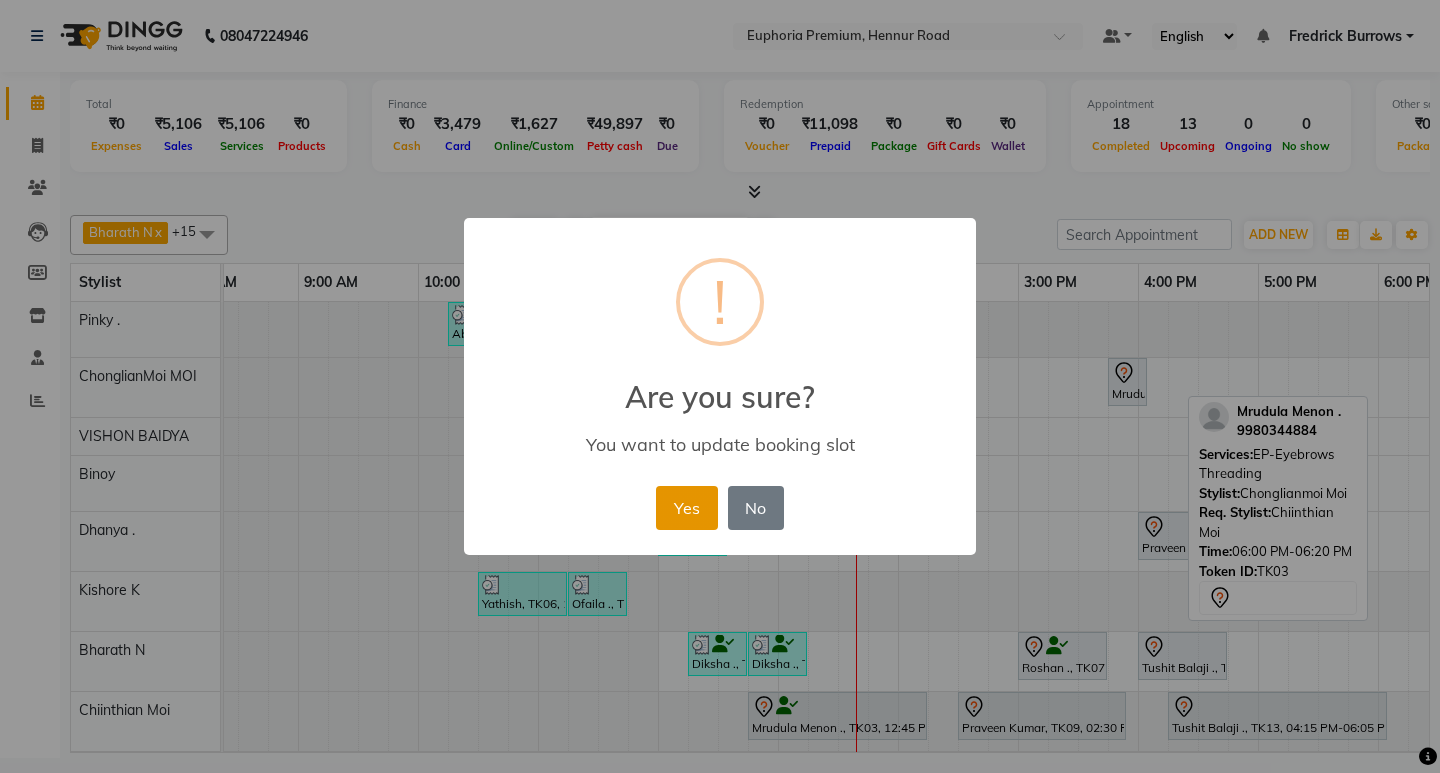 click on "Yes" at bounding box center (686, 508) 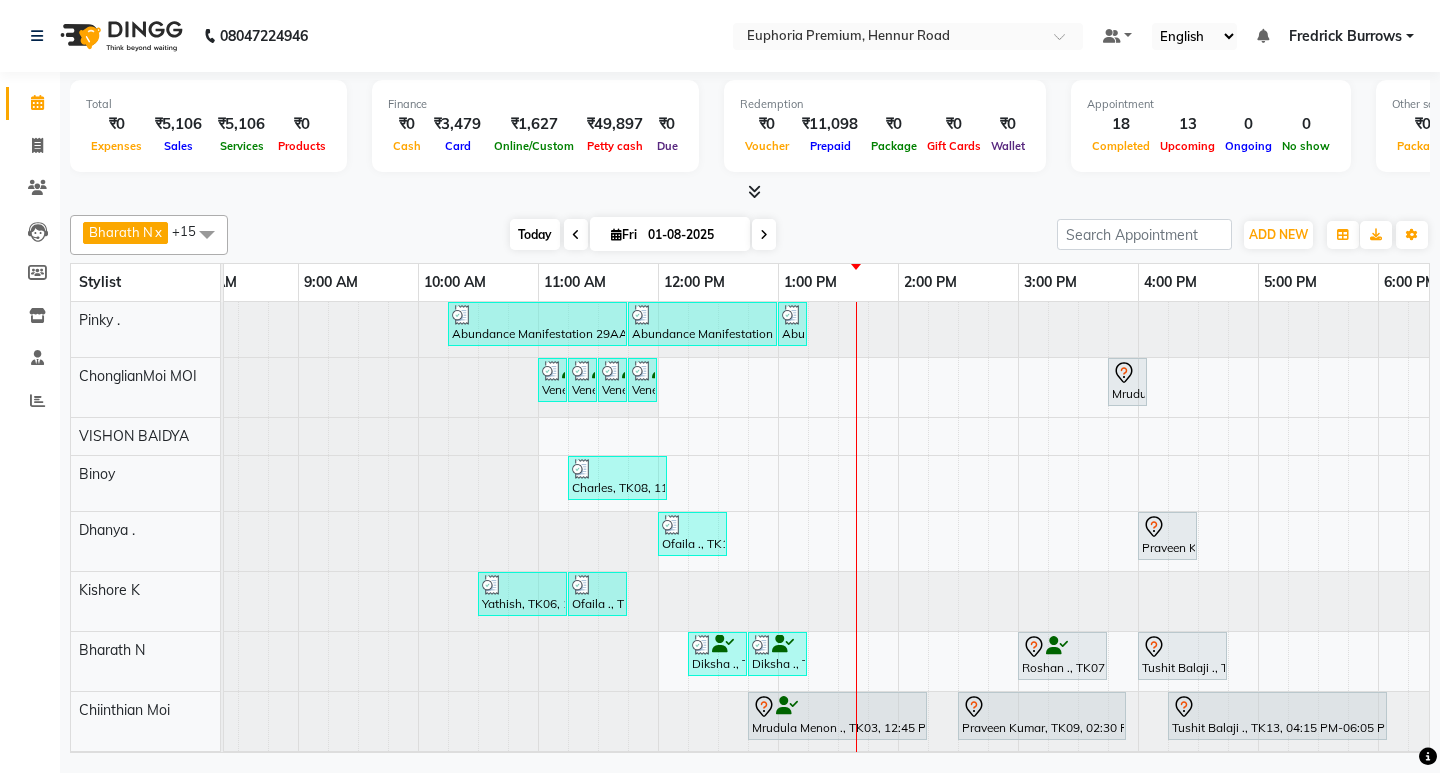 click on "Today" at bounding box center (535, 234) 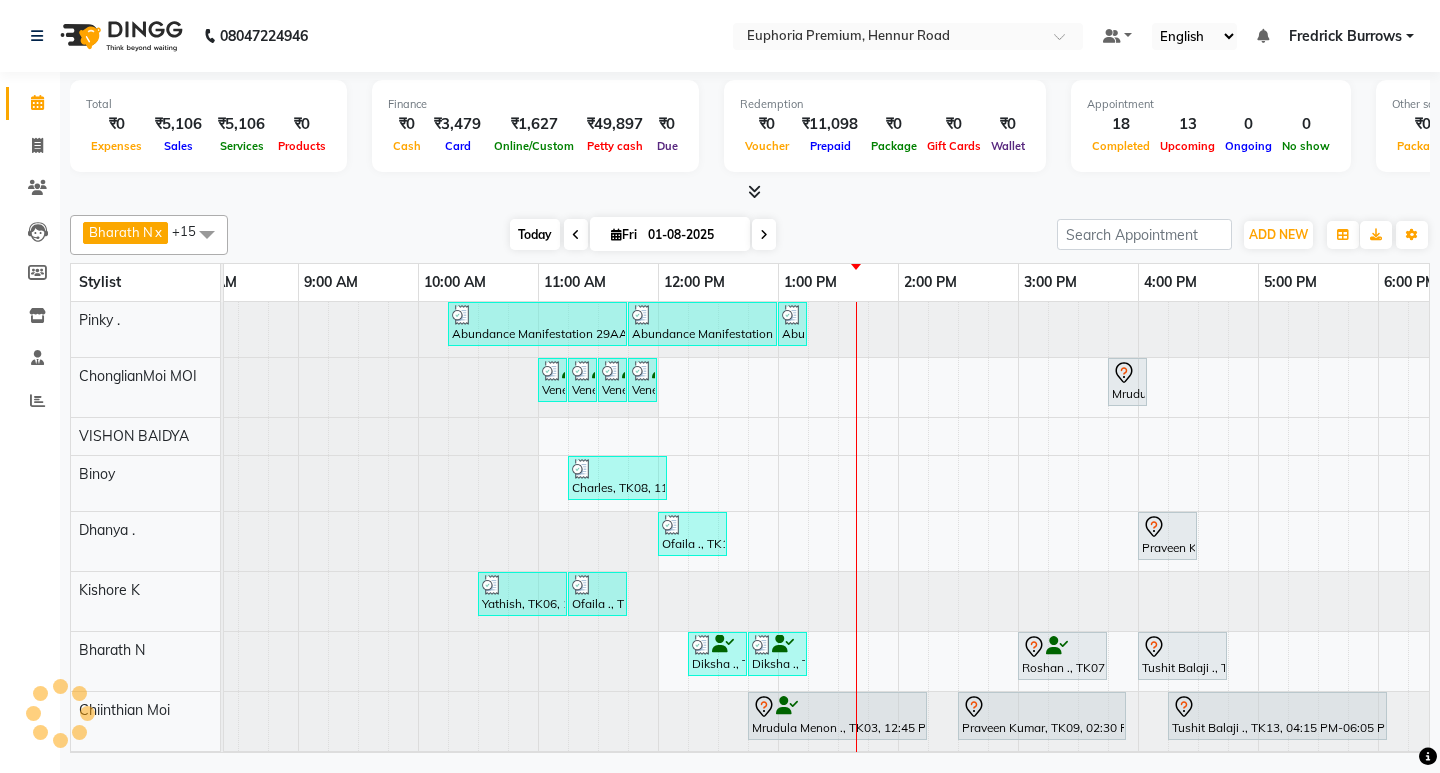 scroll, scrollTop: 0, scrollLeft: 475, axis: horizontal 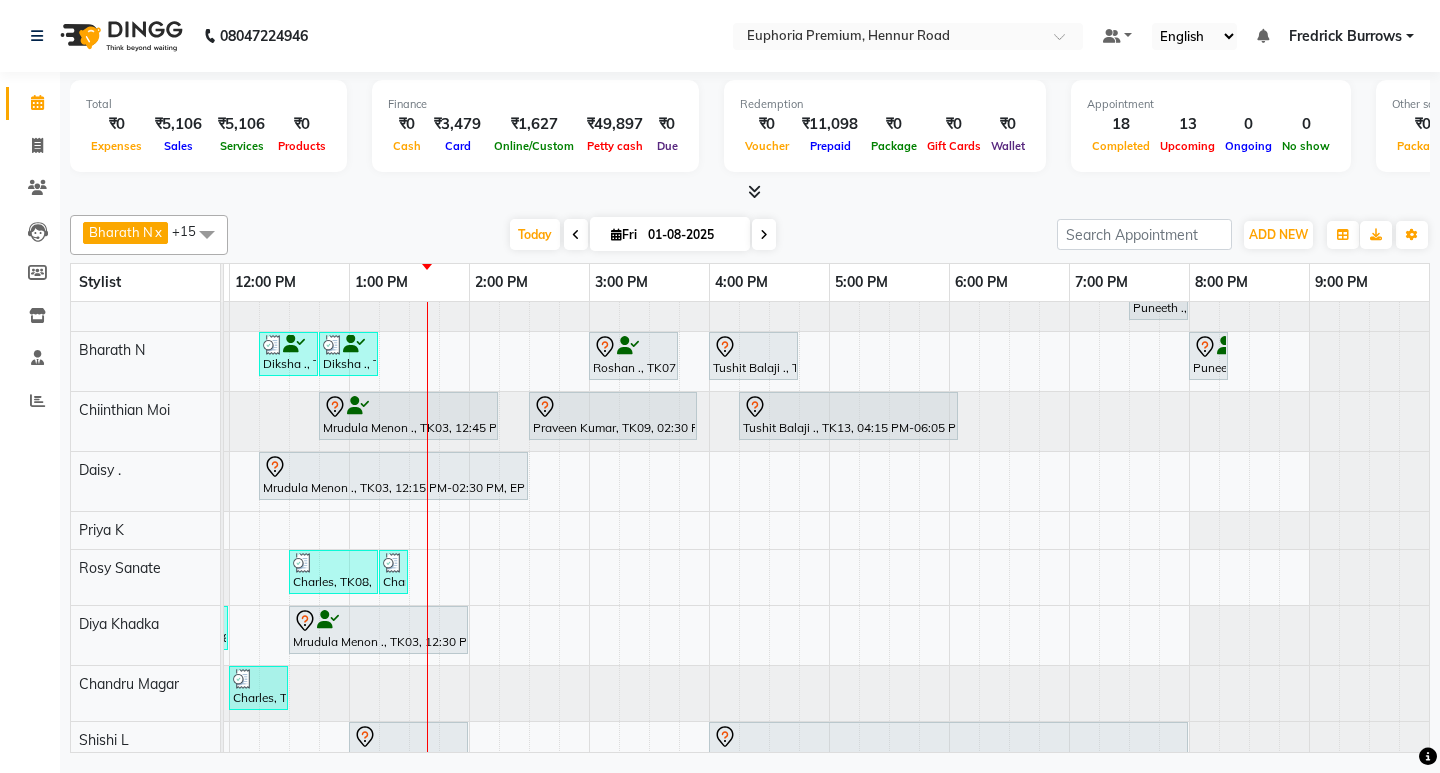 click at bounding box center [754, 191] 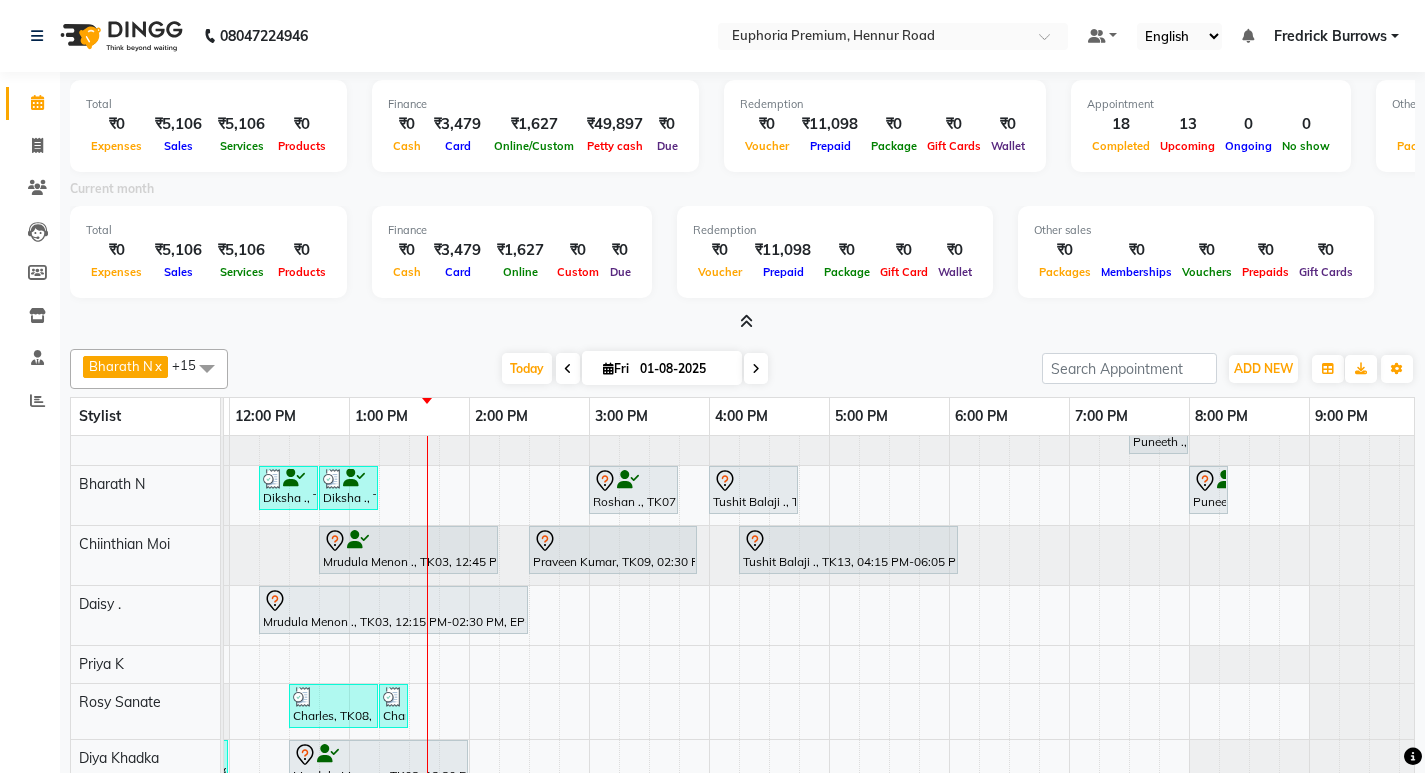 click at bounding box center [746, 321] 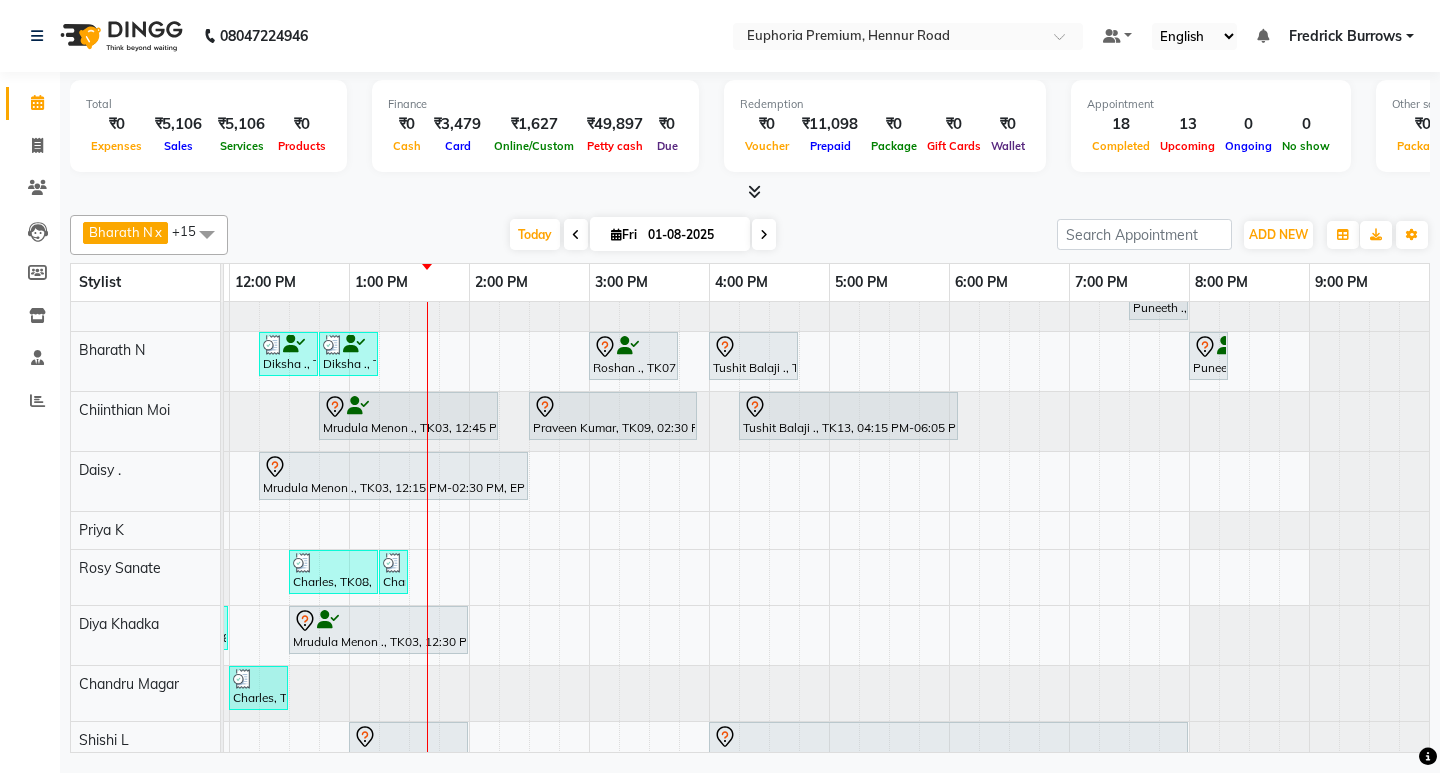 scroll, scrollTop: 300, scrollLeft: 312, axis: both 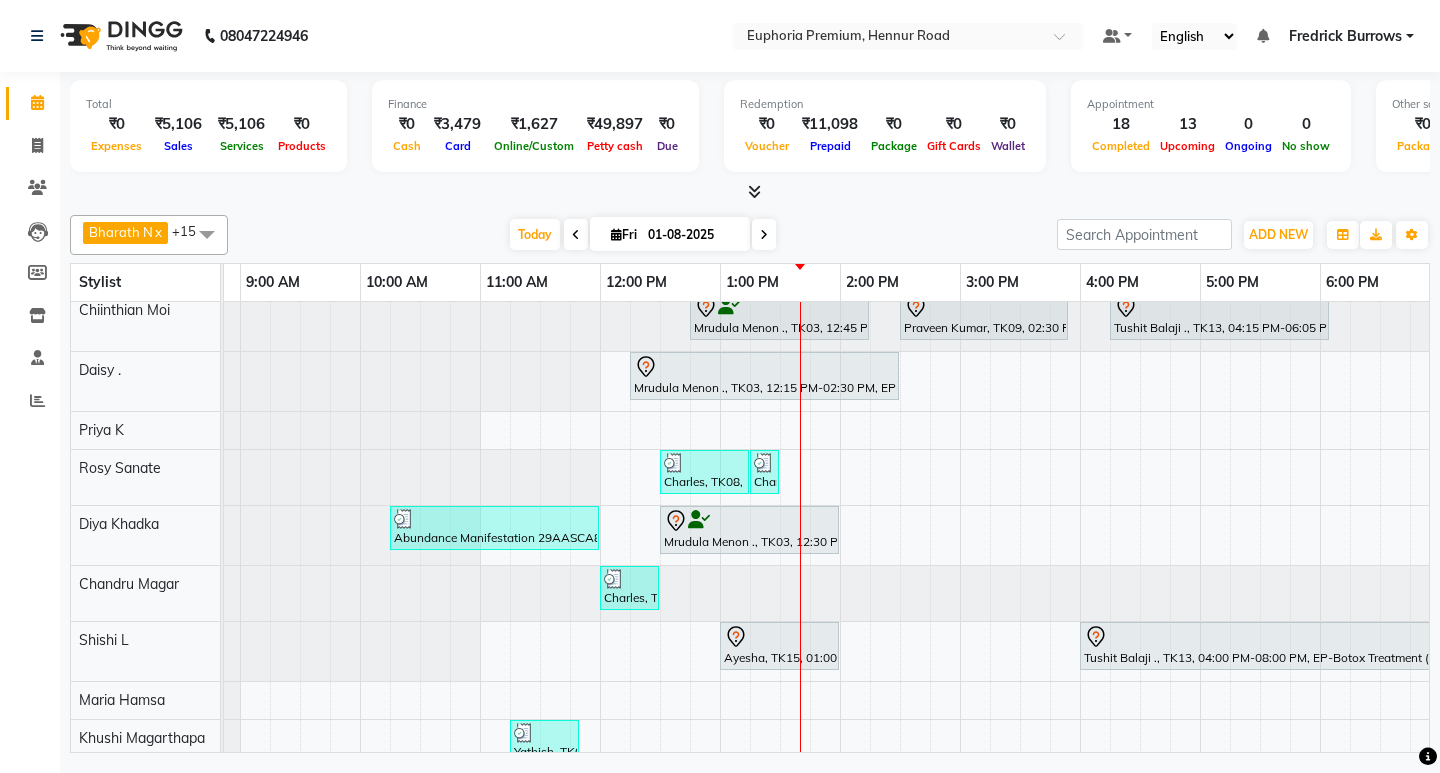 click on "Abundance Manifestation 29AASCA8886B1Z0, TK14, 10:15 AM-11:45 AM, EP-Candle Pedi     Abundance Manifestation 29AASCA8886B1Z0, TK14, 11:45 AM-01:00 PM, EP-Marine Mineral Shock     Abundance Manifestation 29AASCA8886B1Z0, TK14, 01:00 PM-01:15 PM, EP-Eyebrows Threading     Venessa ., TK11, 11:00 AM-11:15 AM, EP-Full Legs Cream Wax     Venessa ., TK11, 11:15 AM-11:30 AM, EP-Full Arms Cream Wax     Venessa ., TK11, 11:30 AM-11:45 AM, EP-Midriff / Stomach Cream Wax     Venessa ., TK11, 11:45 AM-12:00 PM, EP-Under Arms Intimate             Mrudula Menon ., TK03, 03:45 PM-04:05 PM, EP-Eyebrows Threading     Charles, TK08, 11:15 AM-12:05 PM, EP-Head, Neck & Shoulder (35 Mins) w/o Hairwash     Ofaila ., TK10, 12:00 PM-12:35 PM, EP-Head, Neck & Shoulder (35 Mins) w/o Hairwash             Praveen Kumar, TK09, 04:00 PM-04:30 PM, EP-Shoulder & Back (30 Mins)     Yathish, TK06, 10:30 AM-11:15 AM, EP-HAIR CUT (Creative Stylist) with hairwash MEN" at bounding box center (960, 338) 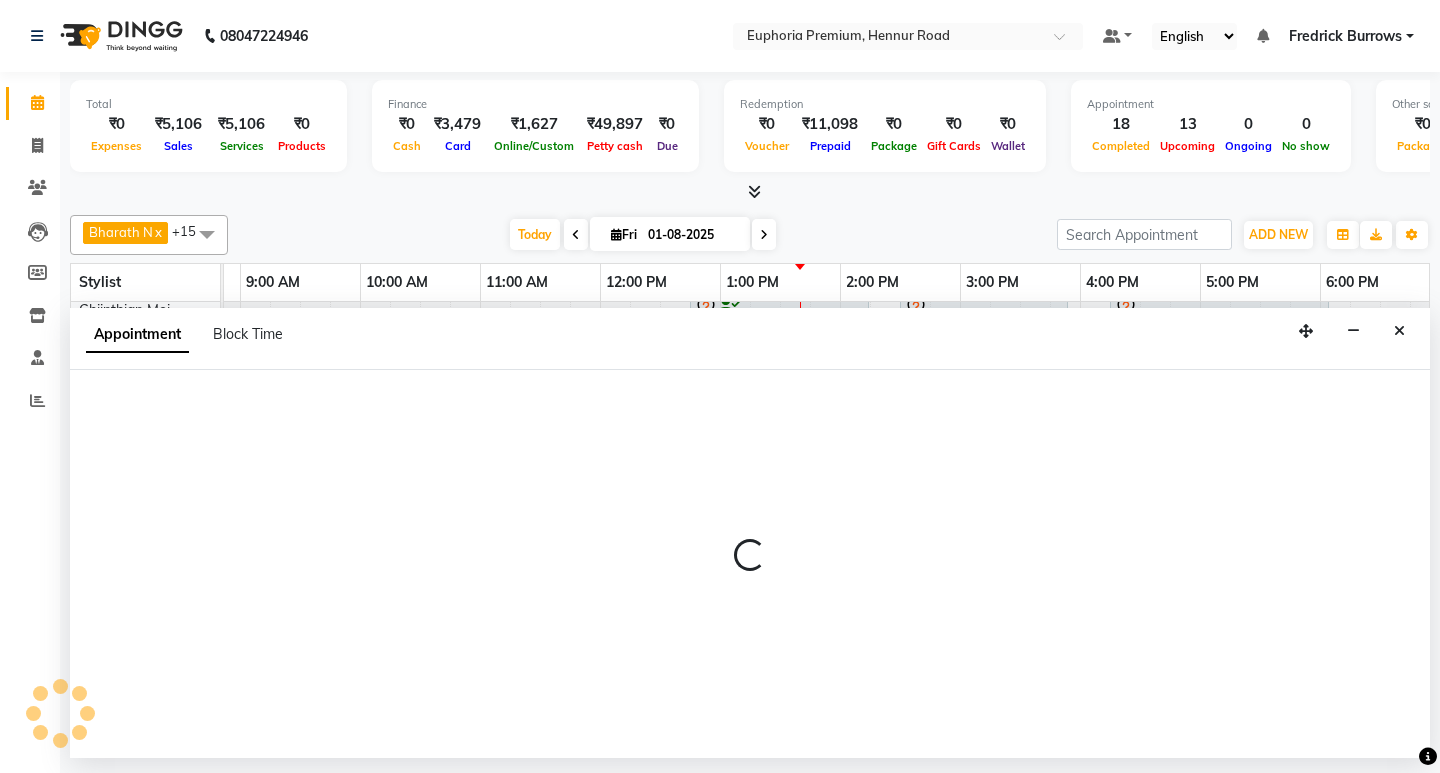 select on "71625" 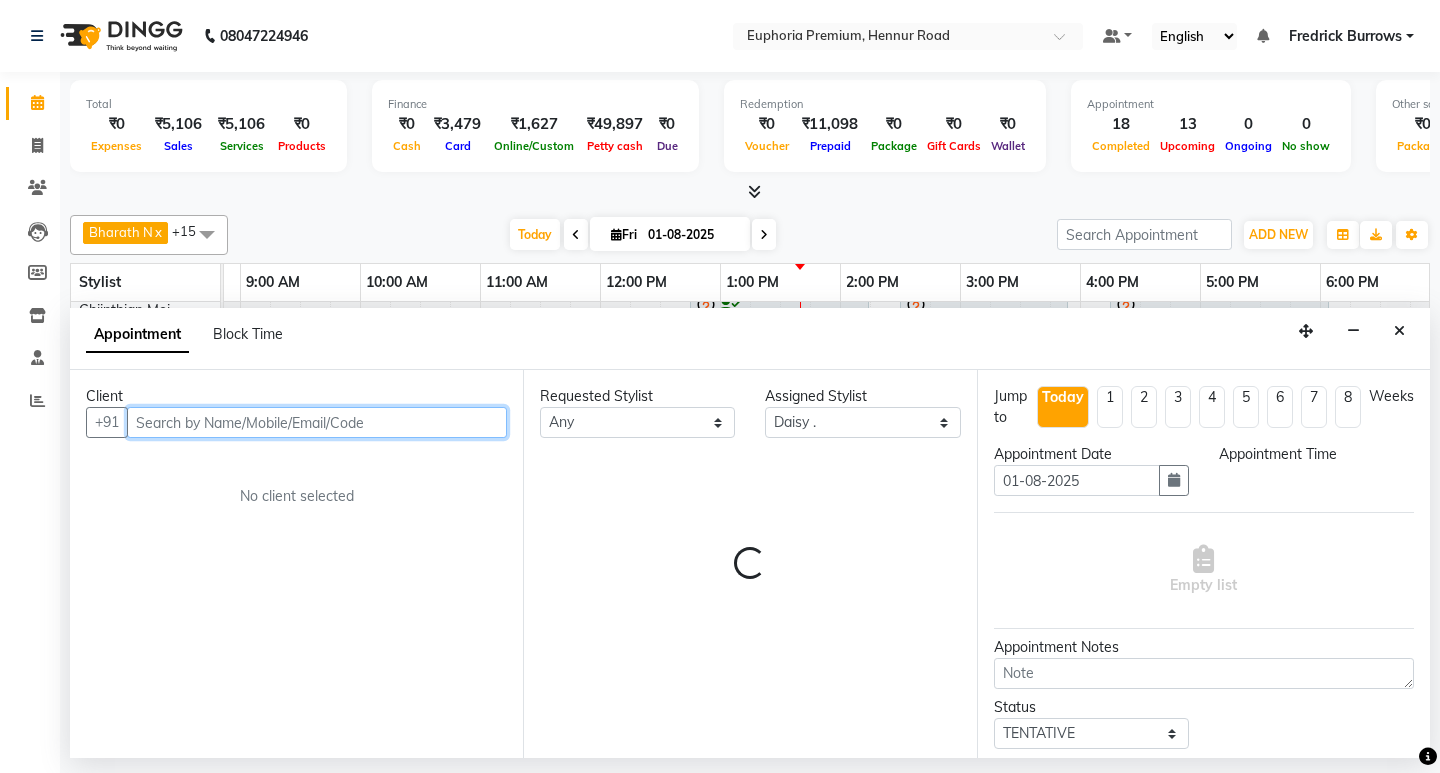 select on "870" 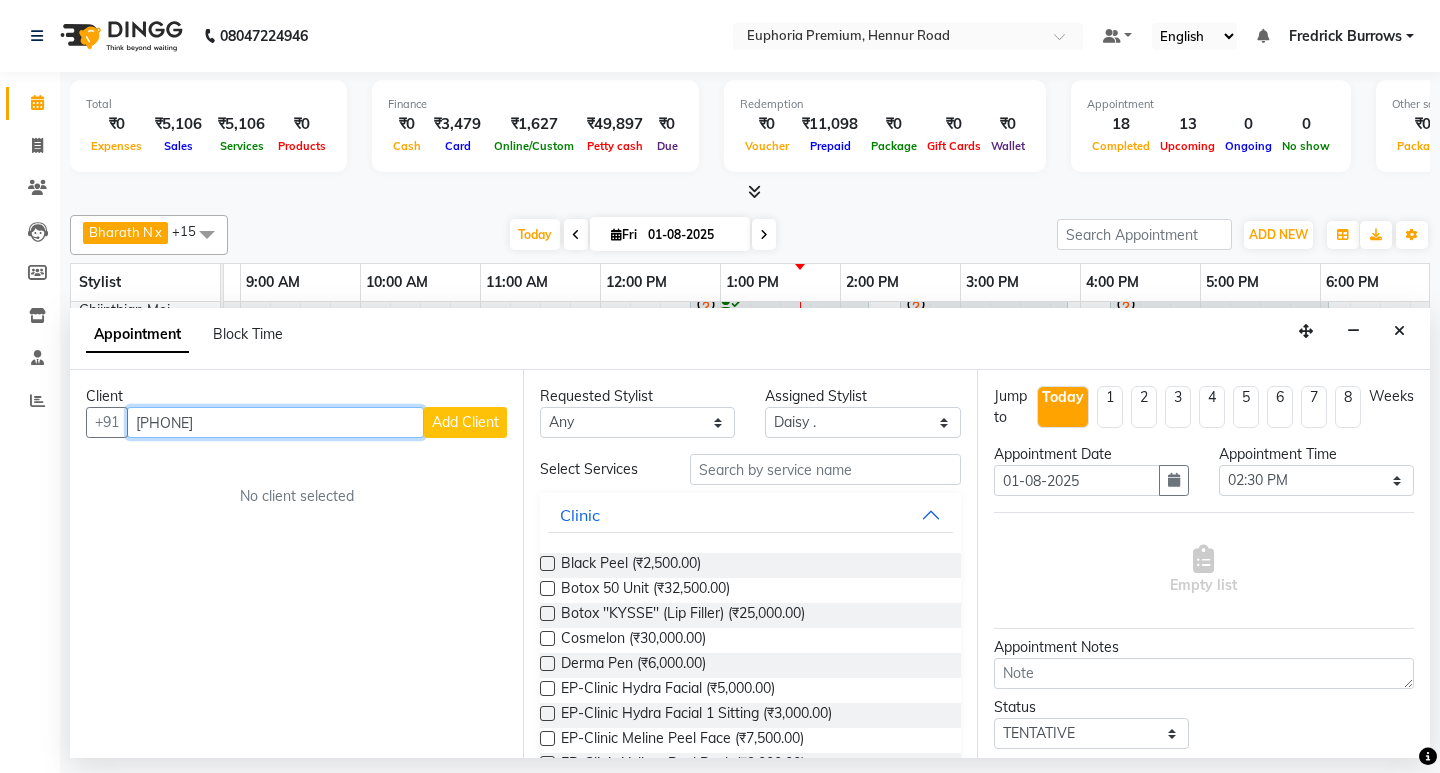 type on "[PHONE]" 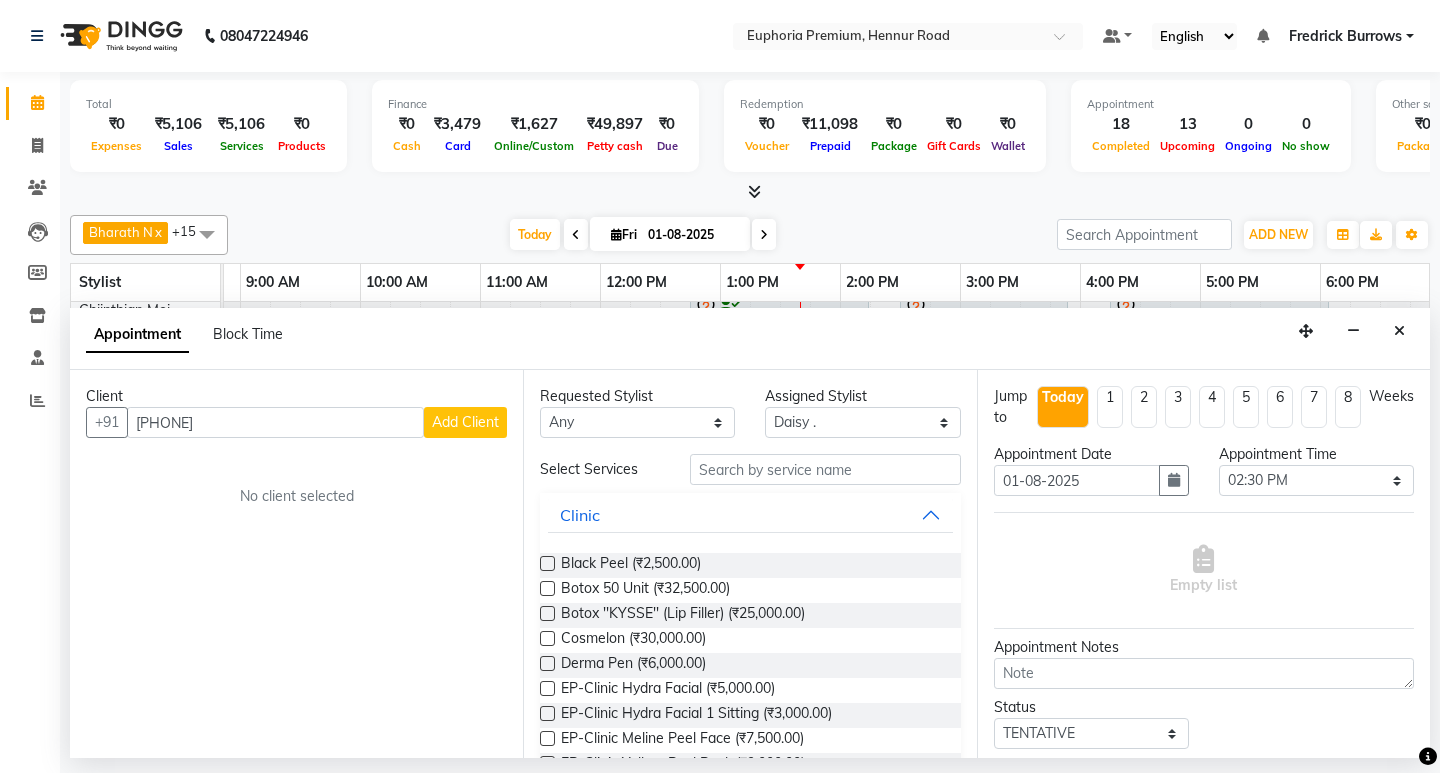 click on "Add Client" at bounding box center (465, 422) 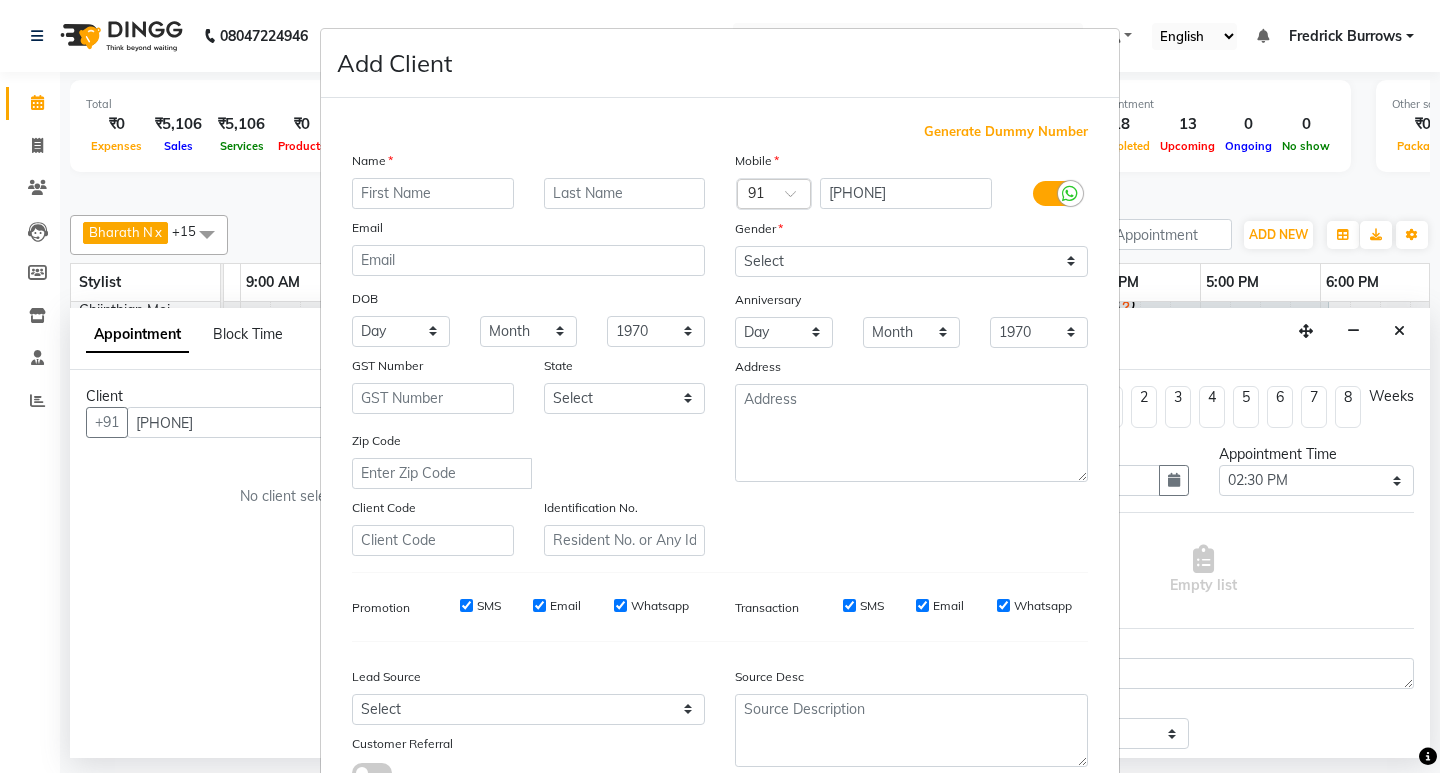click at bounding box center [433, 193] 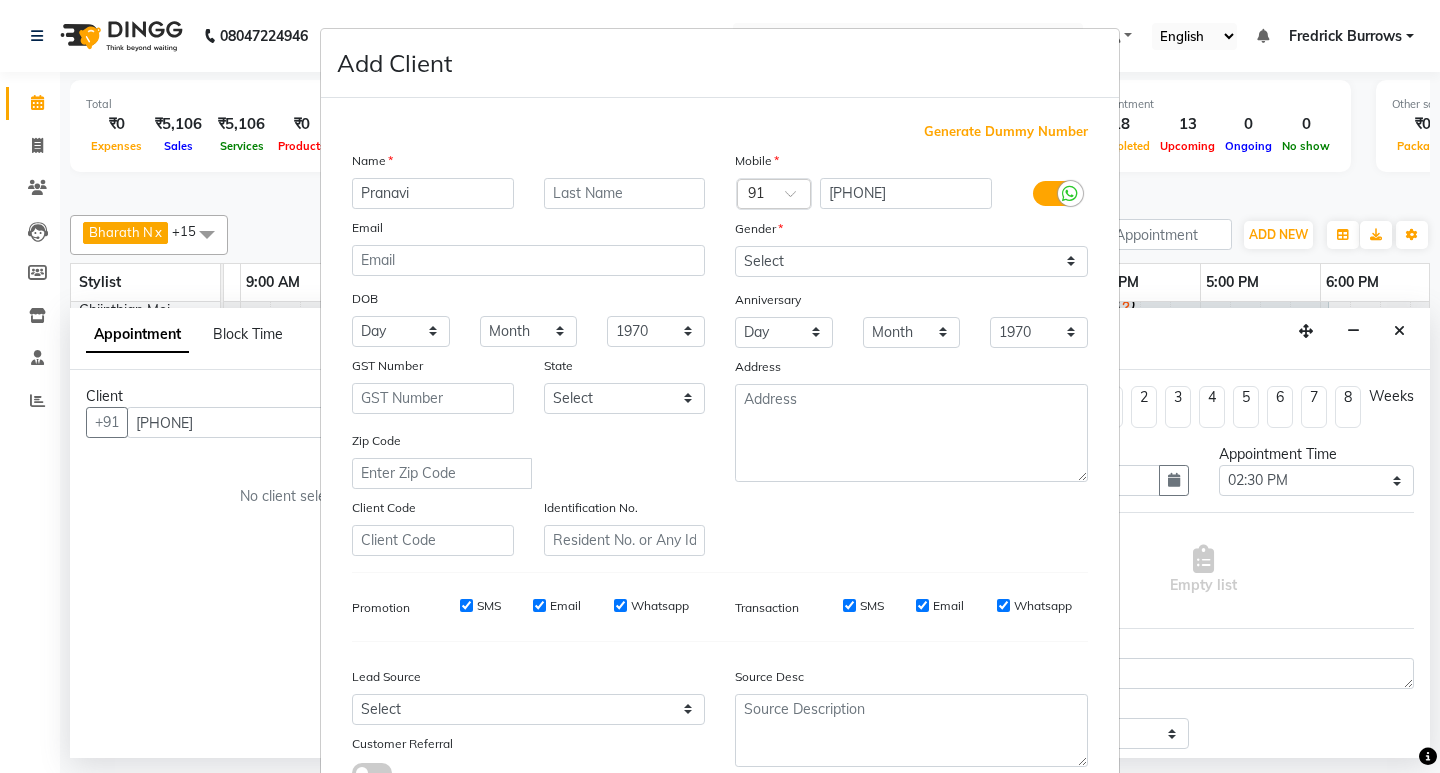 type on "Pranavi" 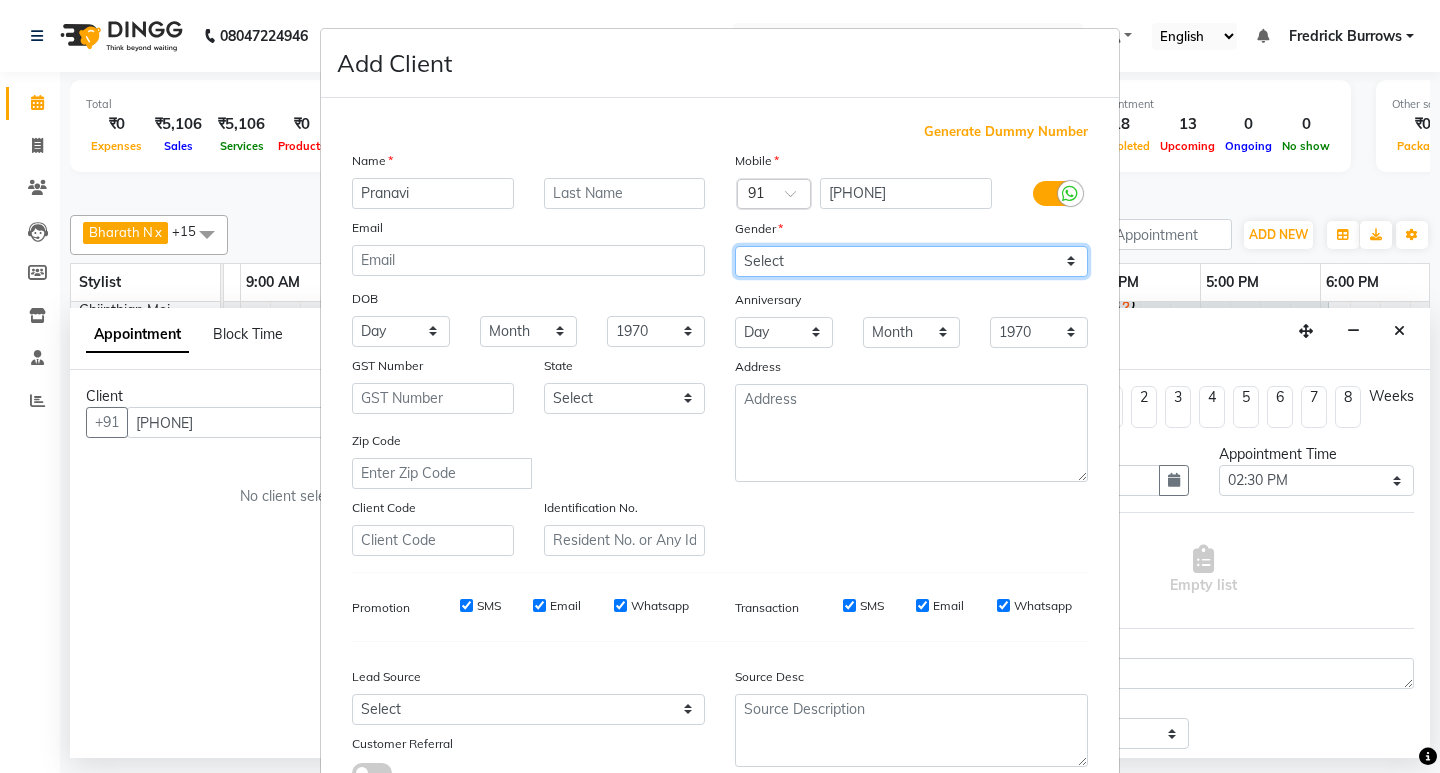click on "Select Male Female Other Prefer Not To Say" at bounding box center [911, 261] 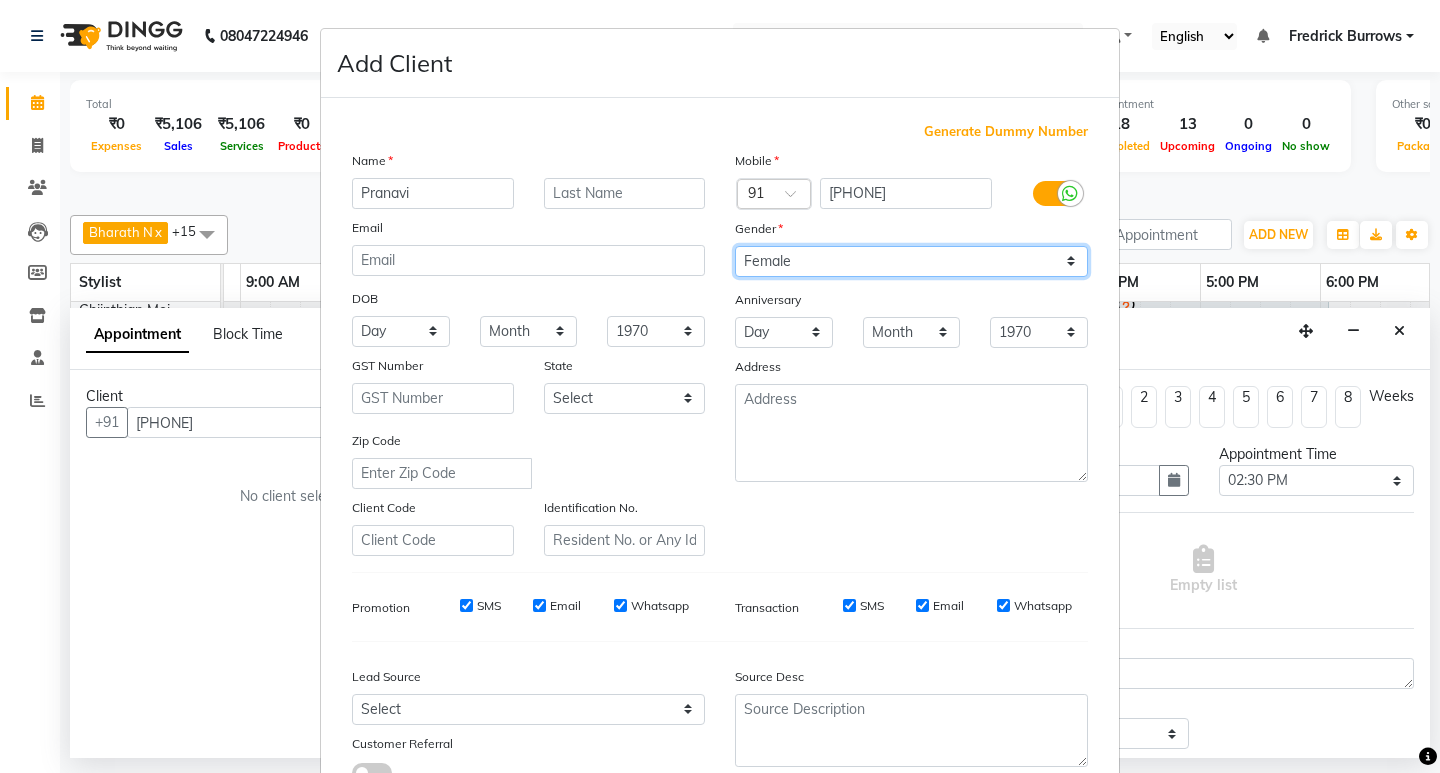 click on "Select Male Female Other Prefer Not To Say" at bounding box center [911, 261] 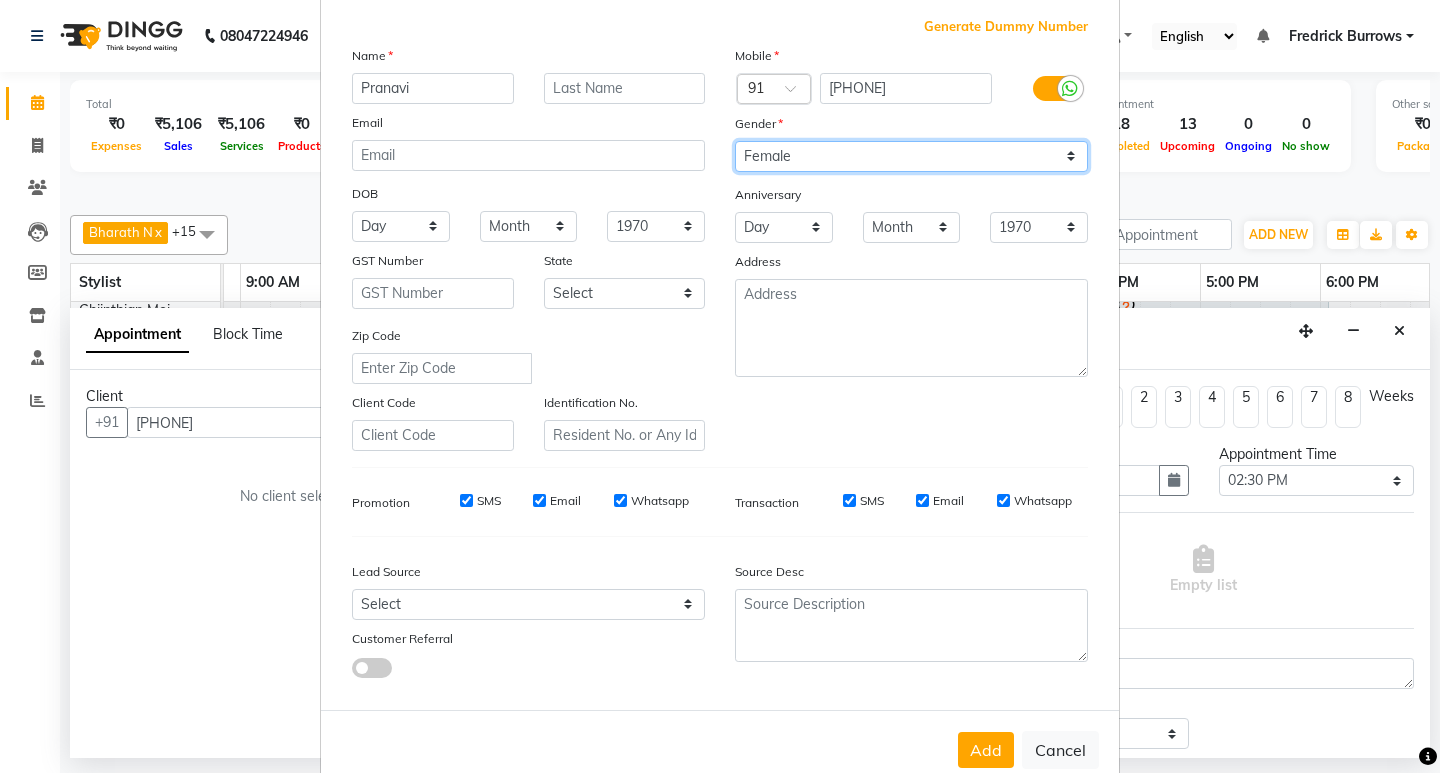 scroll, scrollTop: 150, scrollLeft: 0, axis: vertical 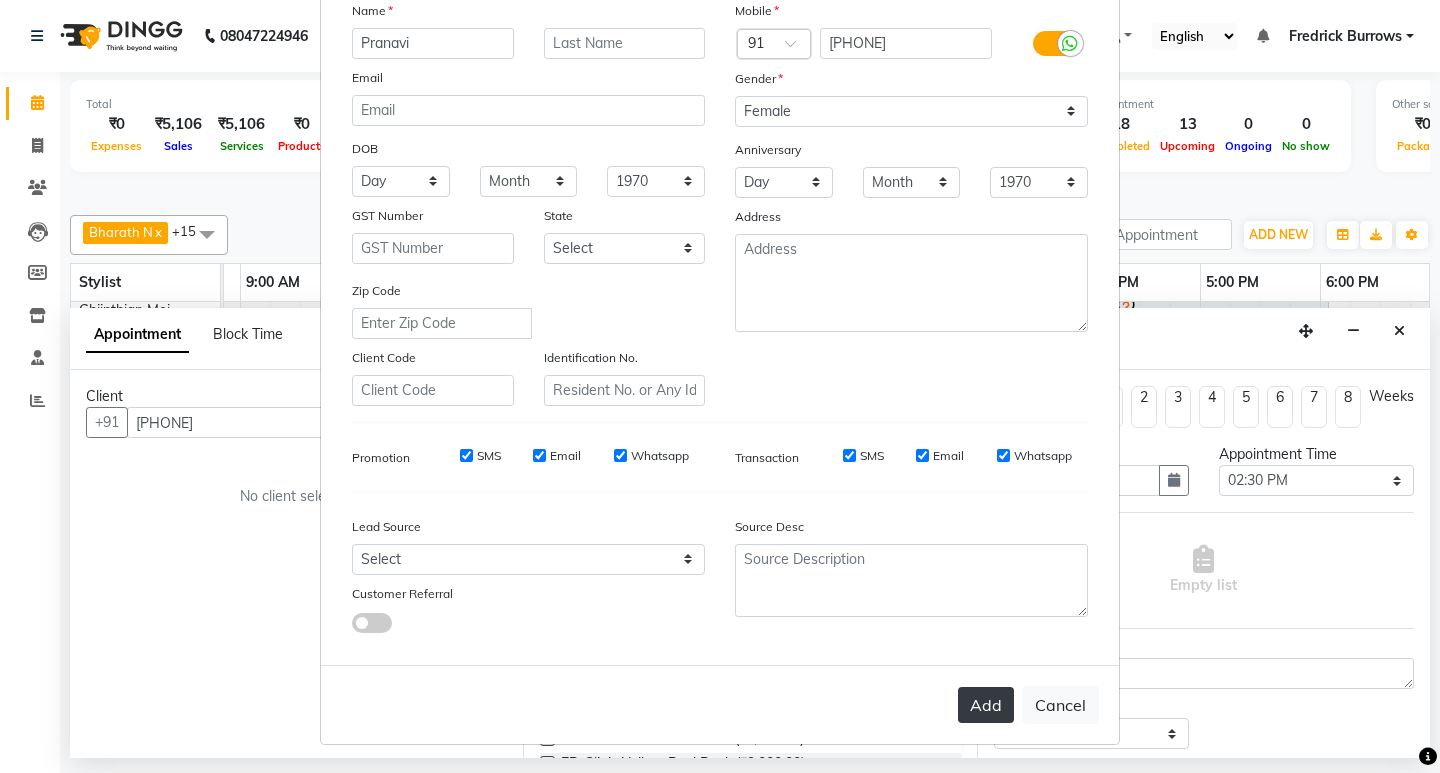 click on "Add" at bounding box center (986, 705) 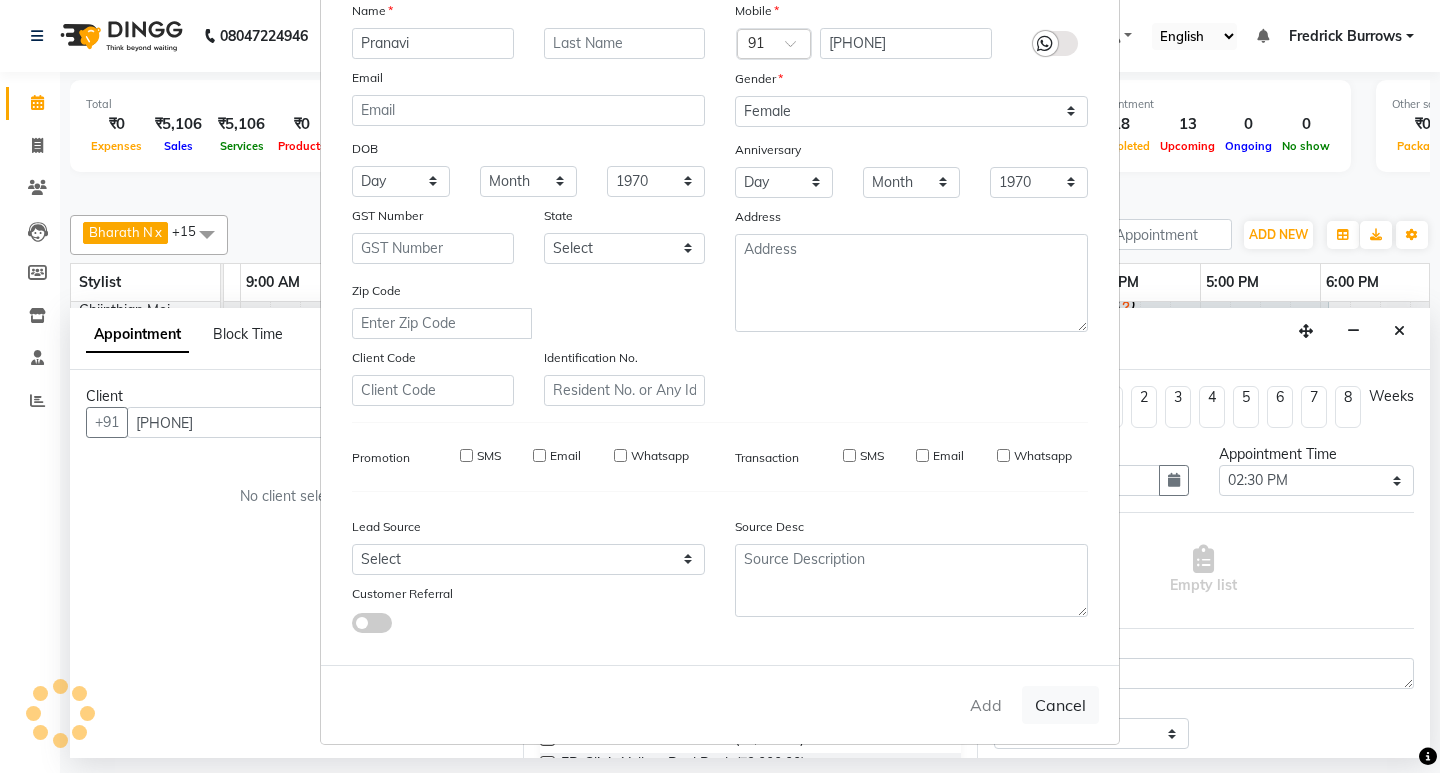 type on "96******85" 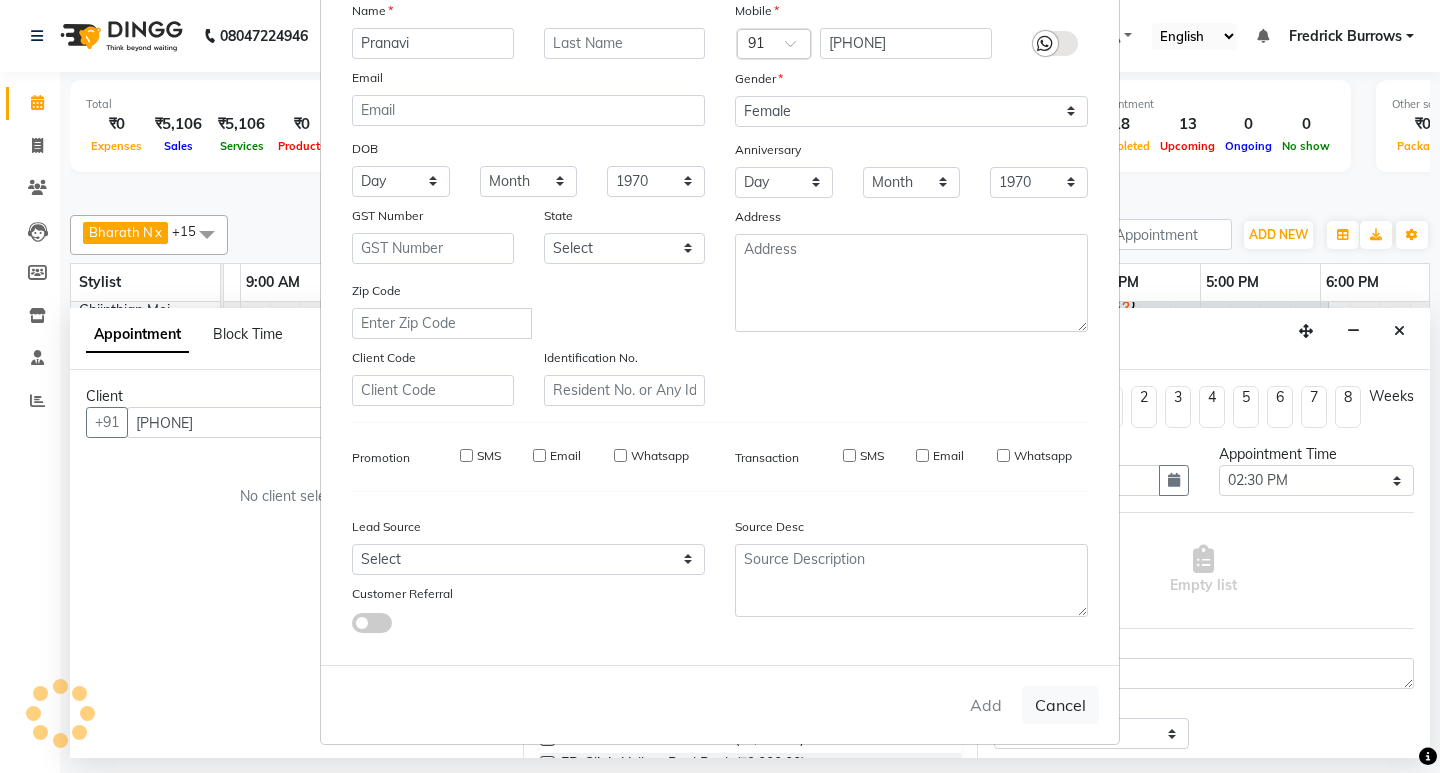 type 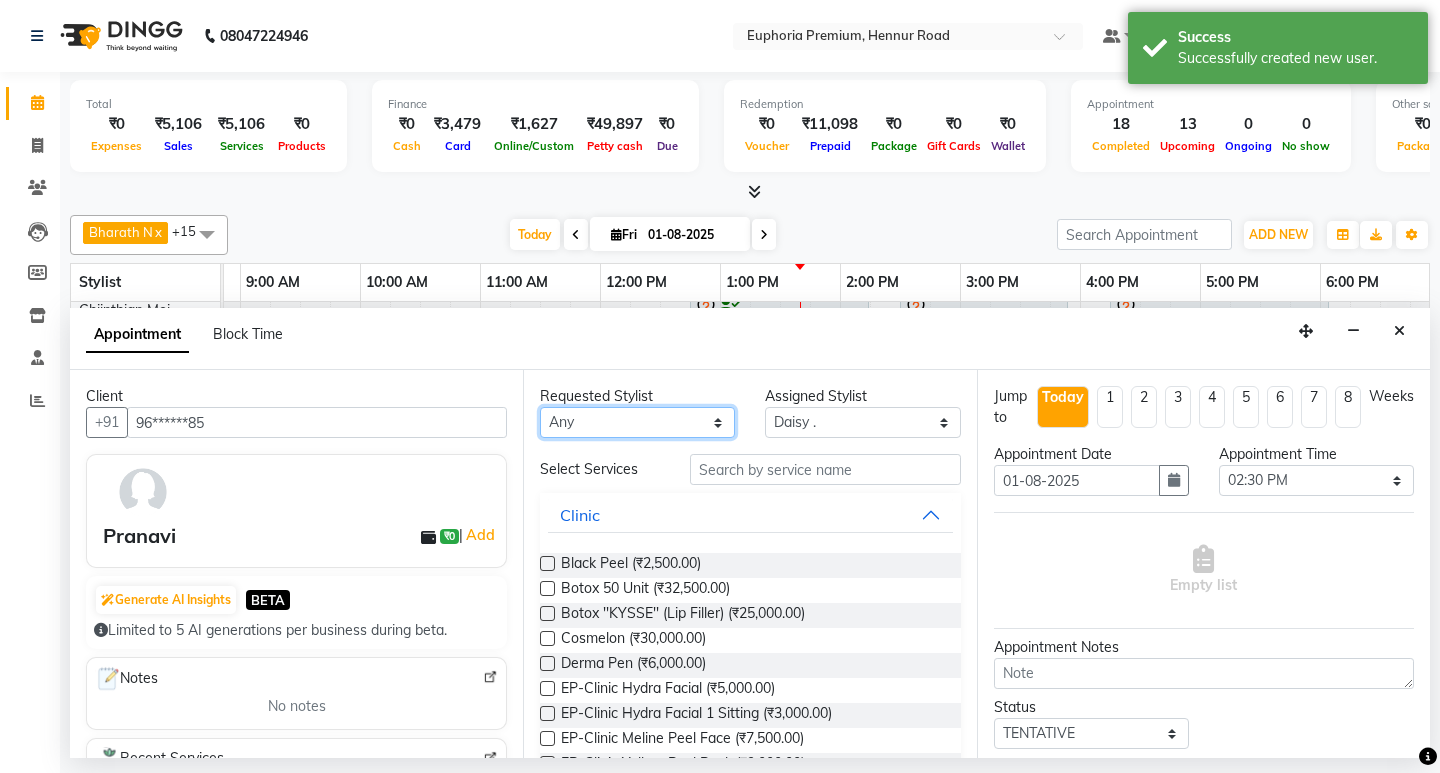 click on "[FIRST] [LAST] [FIRST] [LAST] [FIRST] [LAST] [FIRST] [LAST] [FIRST] [LAST] [FIRST] [LAST] [FIRST] [LAST] [FIRST] [LAST] [FIRST] [LAST] [FIRST] [LAST] [FIRST] [LAST] [FIRST] [LAST] [FIRST] [LAST] [FIRST] [LAST] [FIRST] [LAST] [FIRST] [LAST] [FIRST] [LAST] [FIRST] [LAST] [FIRST] [LAST] [FIRST] [LAST] [FIRST] [LAST] [FIRST] [LAST]" at bounding box center (637, 422) 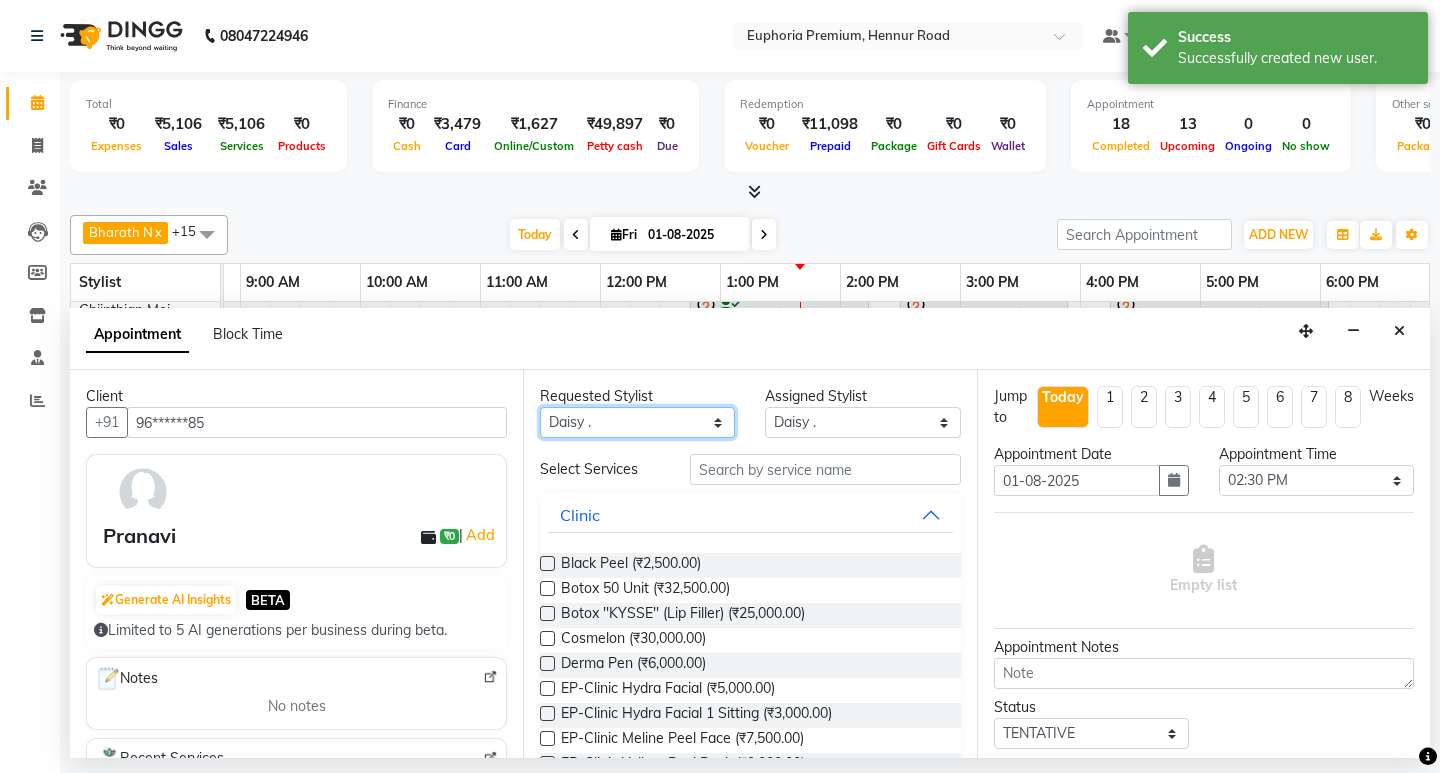 click on "[FIRST] [LAST] [FIRST] [LAST] [FIRST] [LAST] [FIRST] [LAST] [FIRST] [LAST] [FIRST] [LAST] [FIRST] [LAST] [FIRST] [LAST] [FIRST] [LAST] [FIRST] [LAST] [FIRST] [LAST] [FIRST] [LAST] [FIRST] [LAST] [FIRST] [LAST] [FIRST] [LAST] [FIRST] [LAST] [FIRST] [LAST] [FIRST] [LAST] [FIRST] [LAST] [FIRST] [LAST] [FIRST] [LAST] [FIRST] [LAST]" at bounding box center (637, 422) 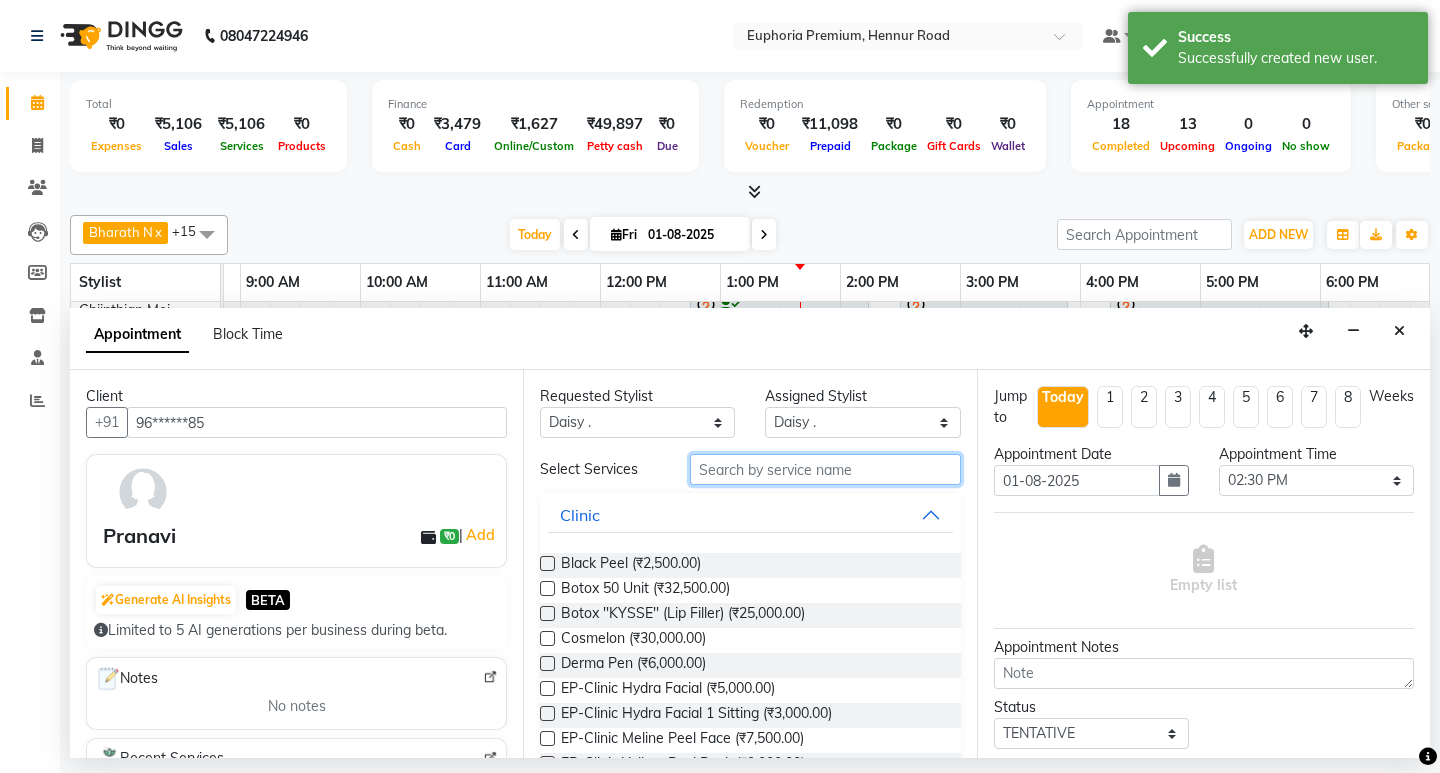 click at bounding box center (825, 469) 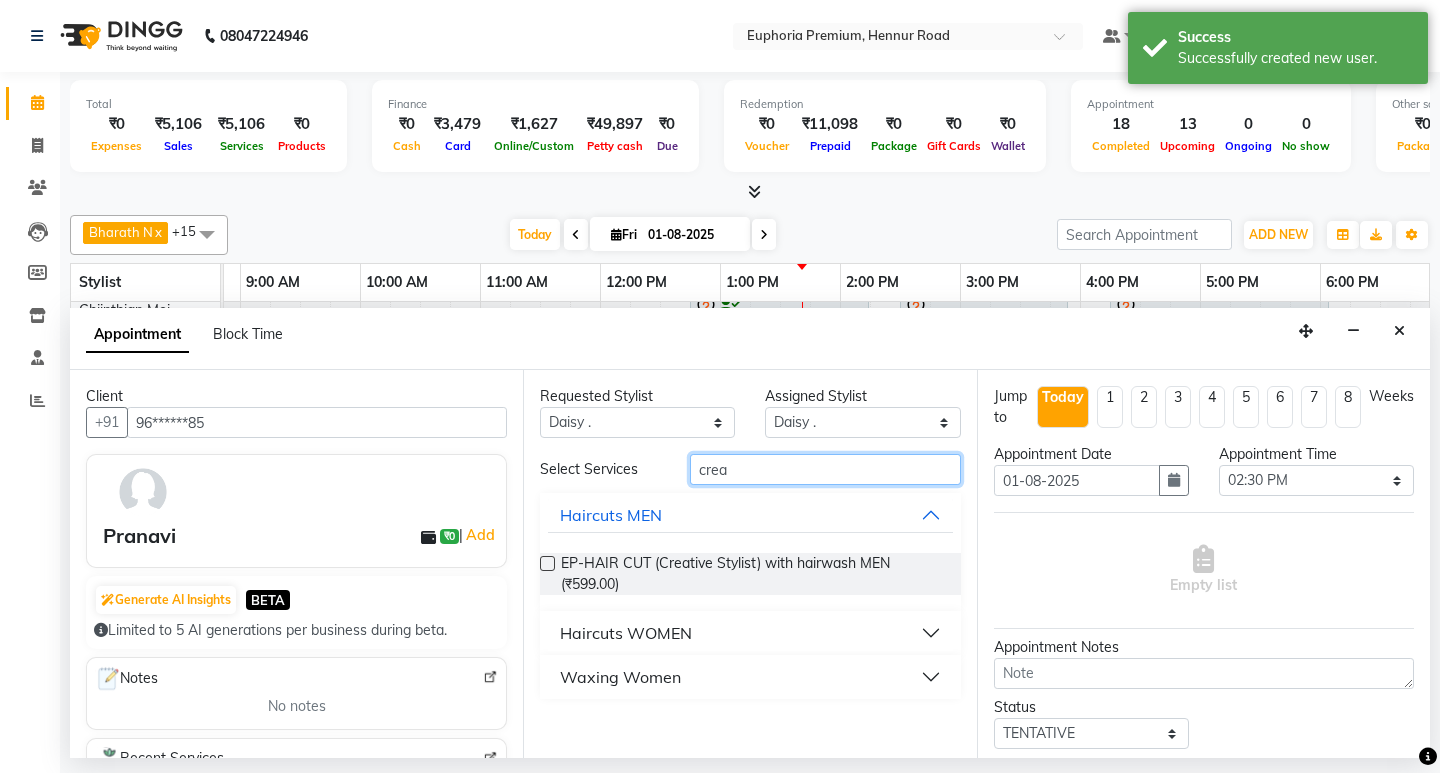 type on "crea" 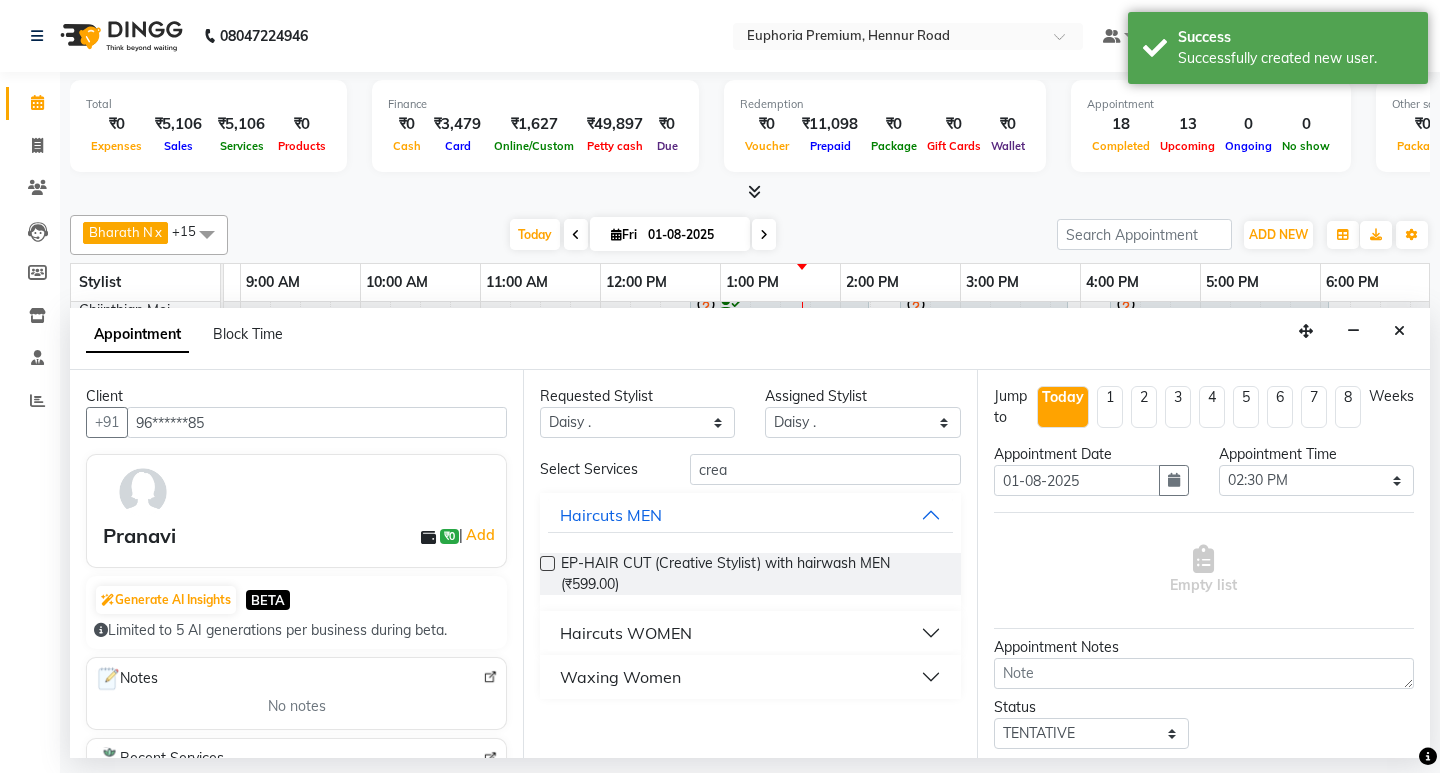 click on "Haircuts WOMEN" at bounding box center [626, 633] 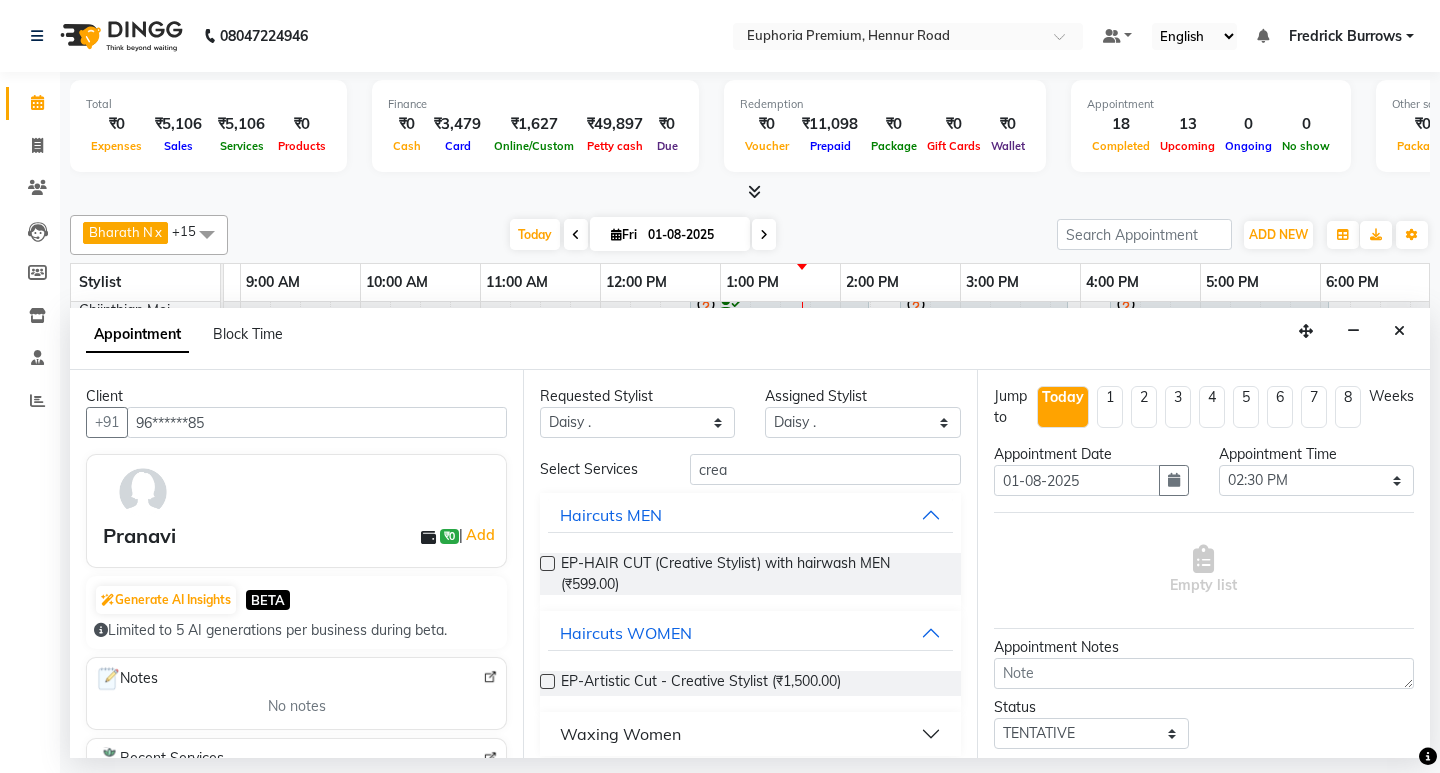 click at bounding box center (547, 681) 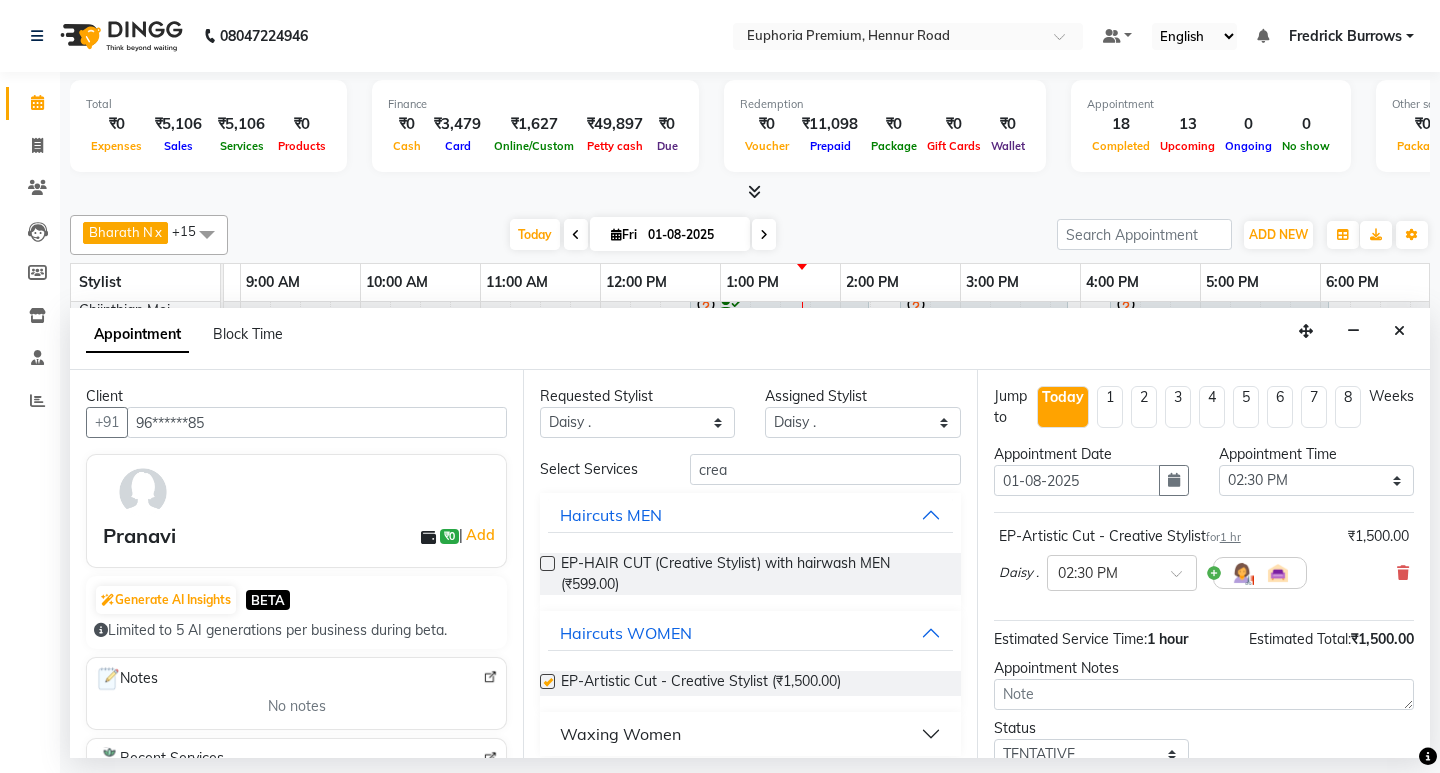checkbox on "false" 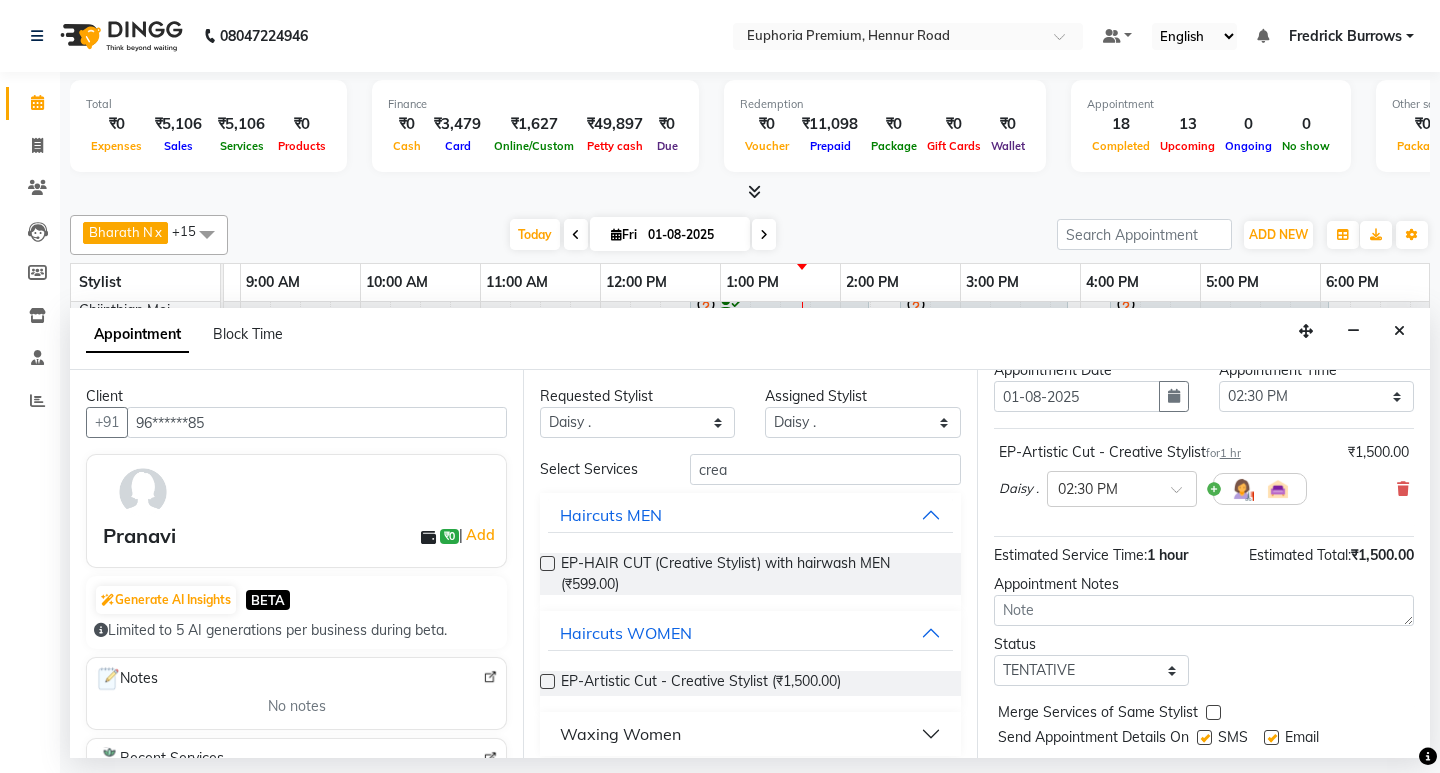 scroll, scrollTop: 138, scrollLeft: 0, axis: vertical 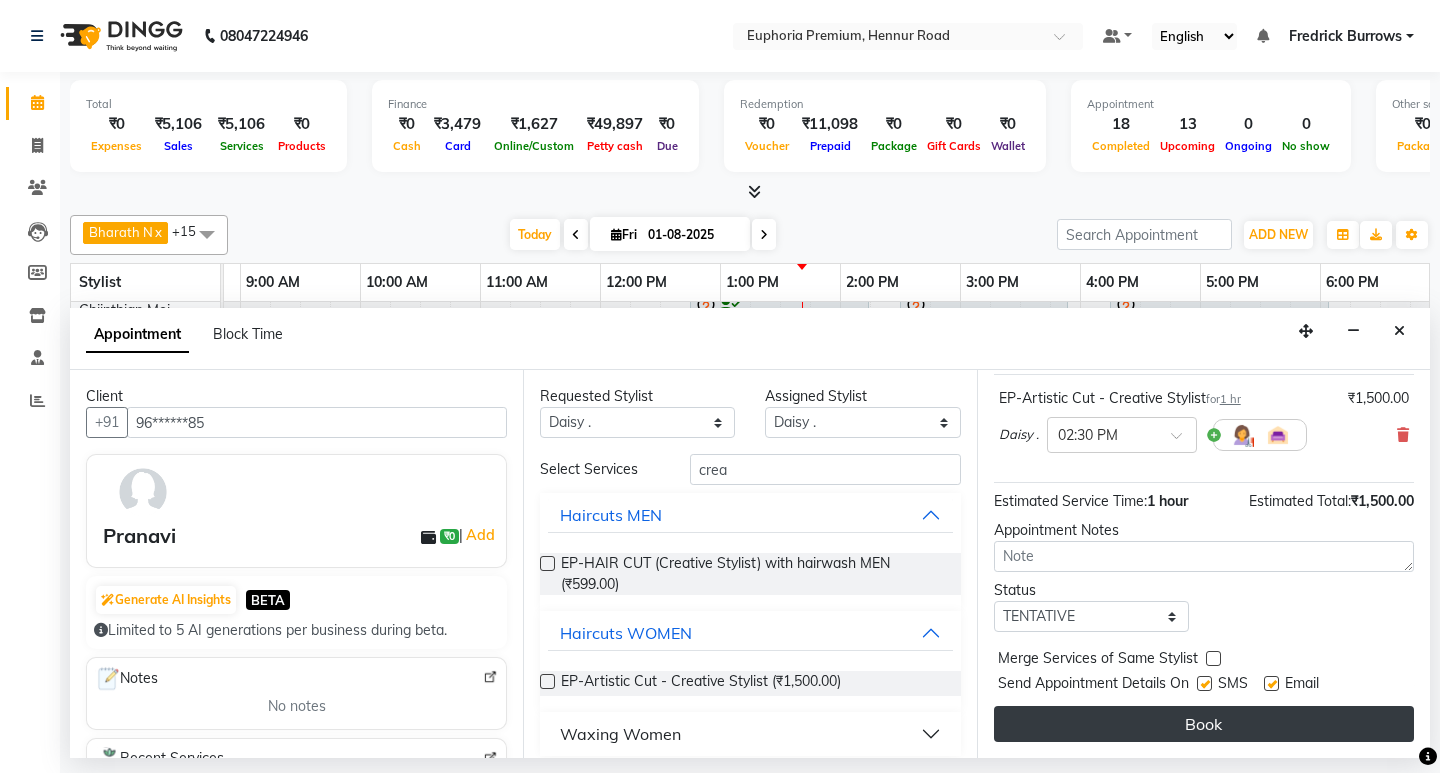 click on "Book" at bounding box center (1204, 724) 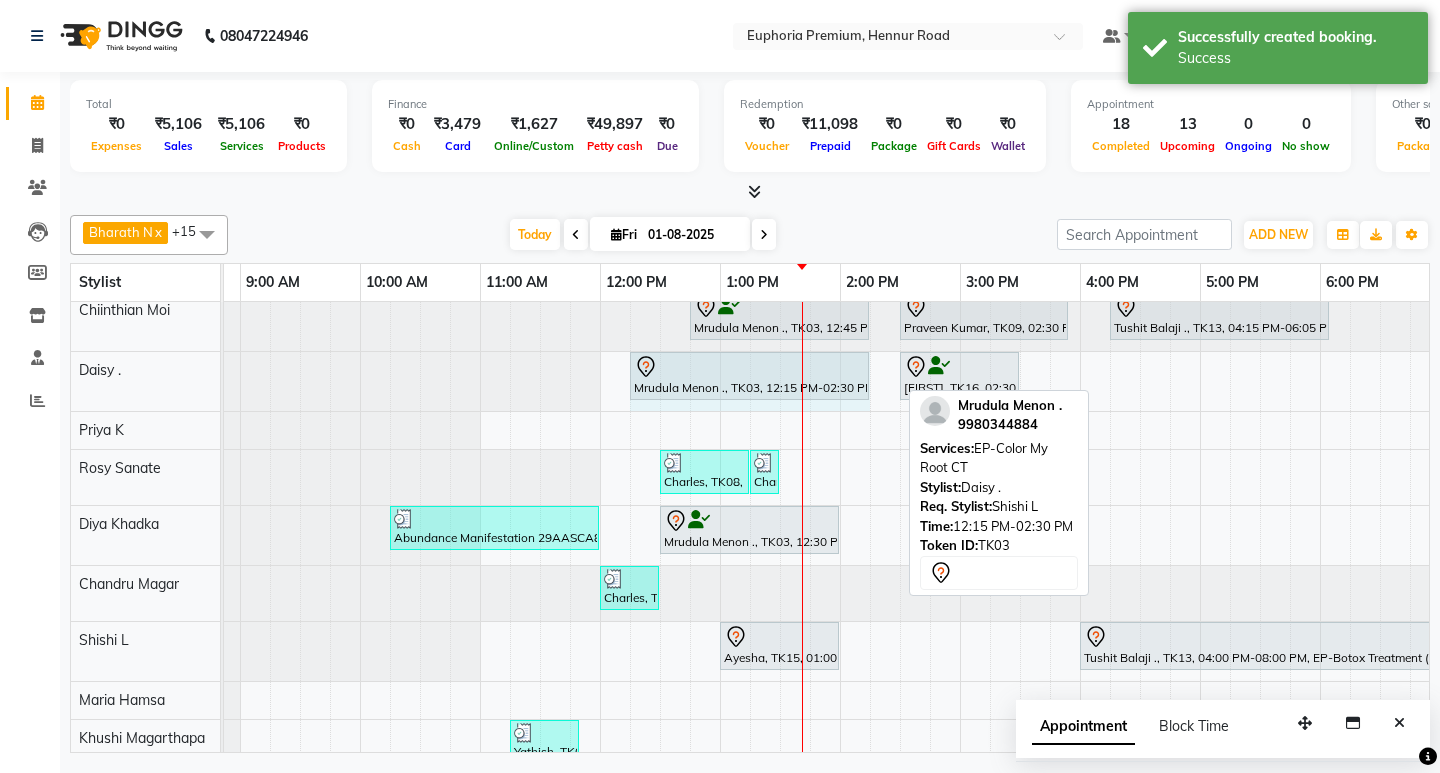 drag, startPoint x: 899, startPoint y: 374, endPoint x: 844, endPoint y: 368, distance: 55.326305 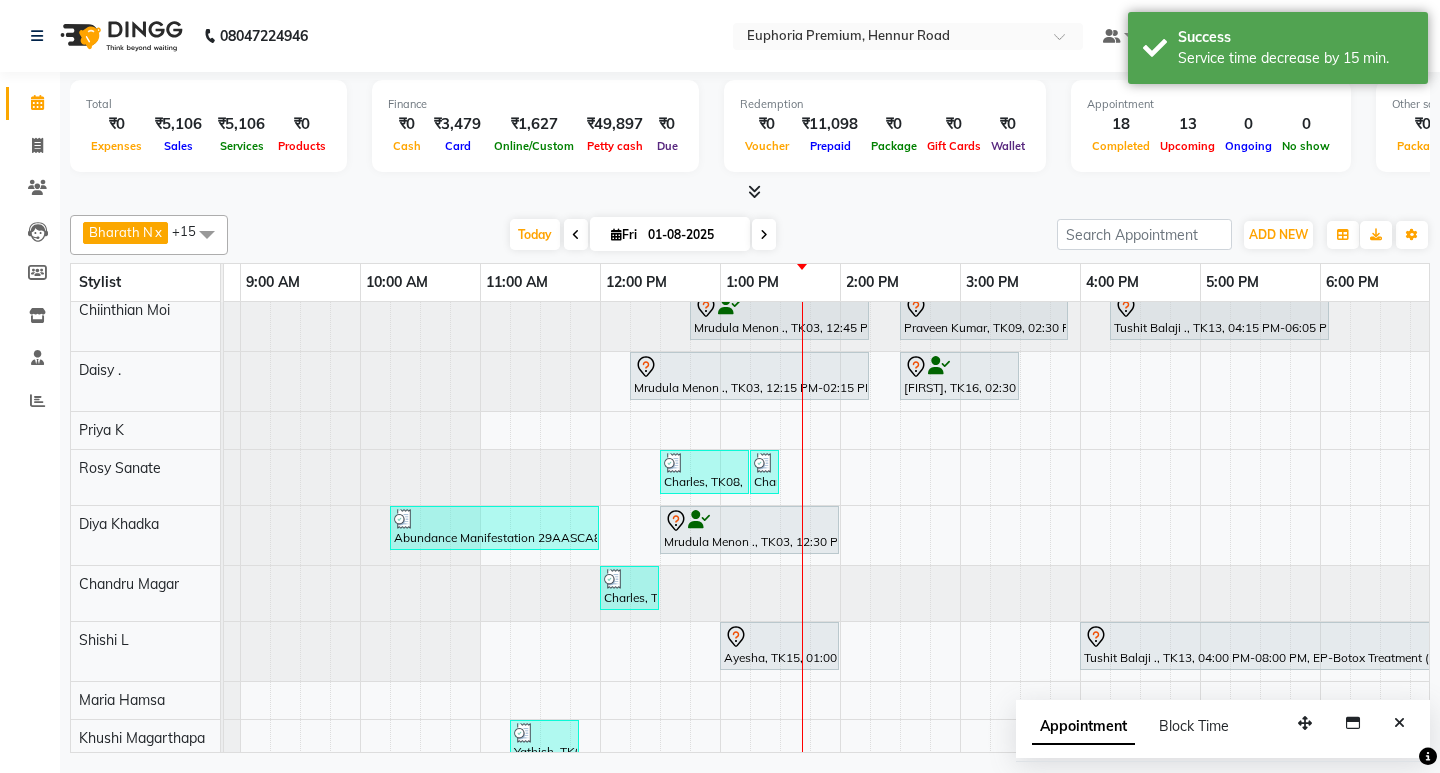 scroll, scrollTop: 334, scrollLeft: 104, axis: both 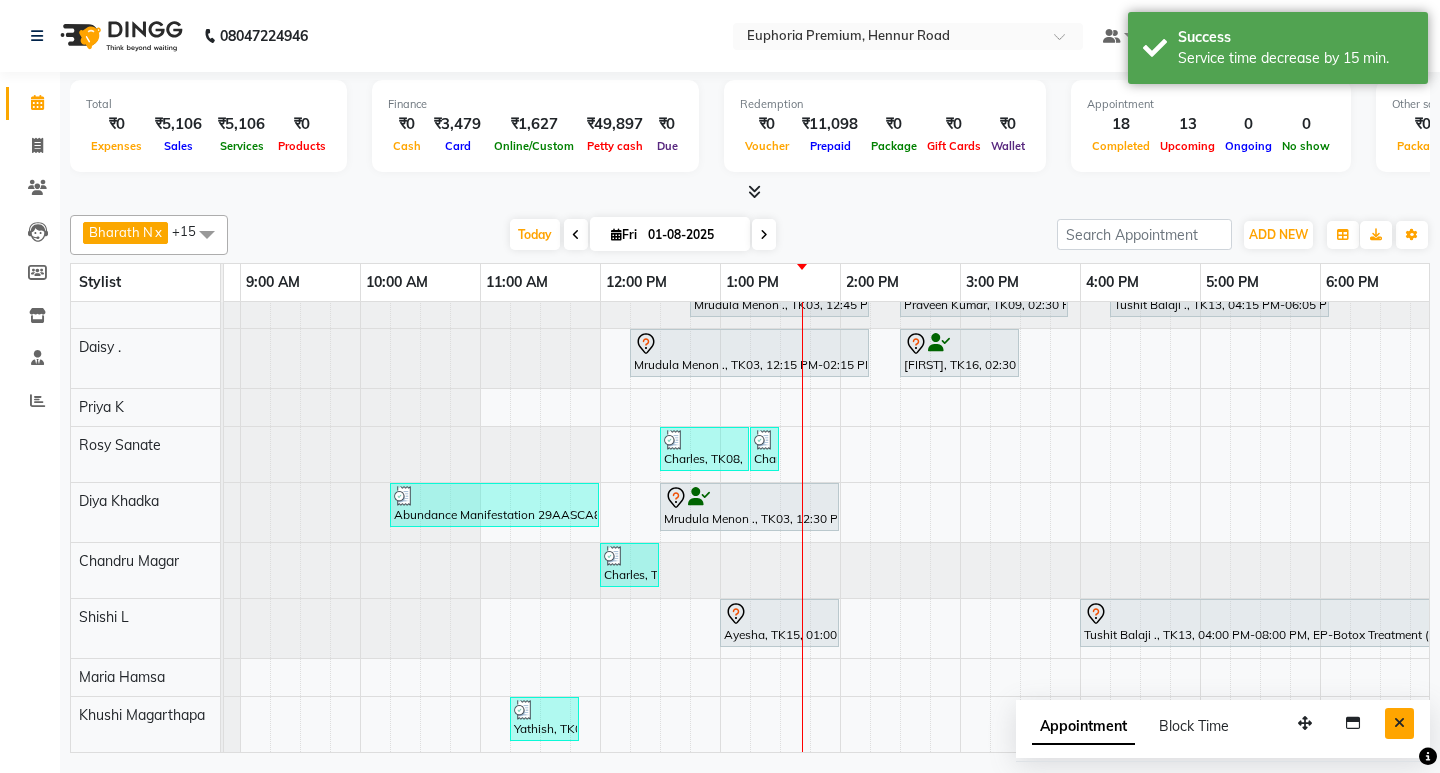 click at bounding box center [1399, 723] 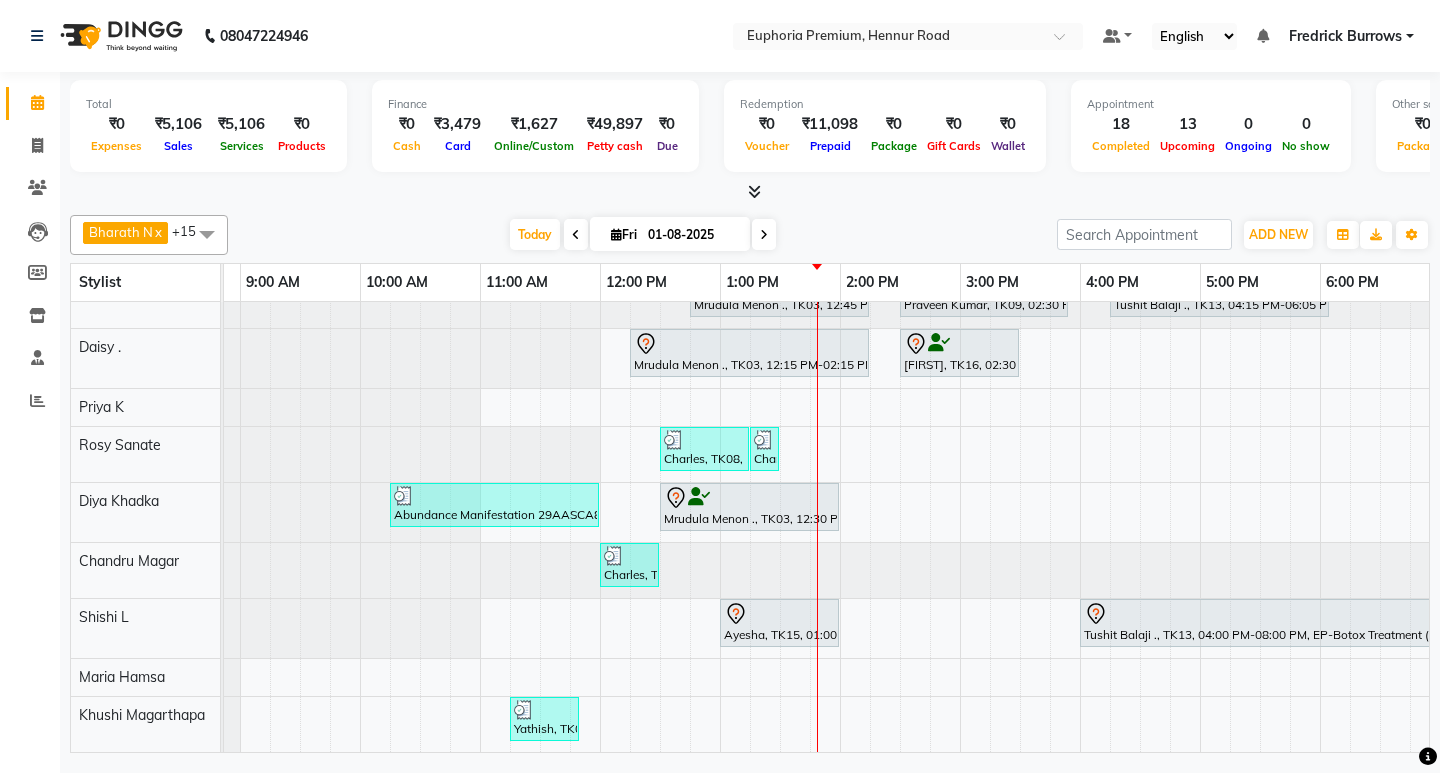 scroll, scrollTop: 41, scrollLeft: 104, axis: both 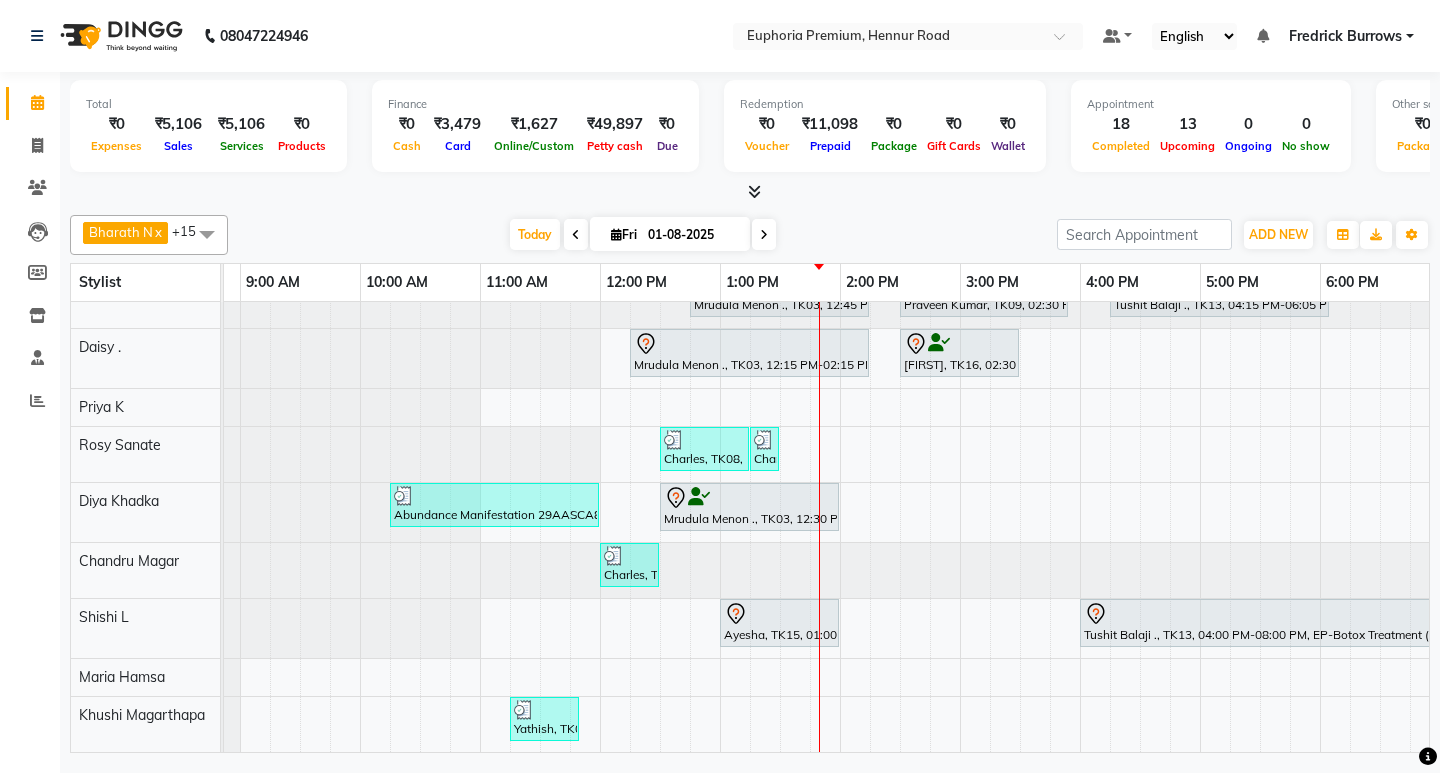 click on "Bharath N  x Binoy   x Chandru Magar  x Chiinthian Moi  x ChonglianMoi MOI  x Daisy .  x Dhanya .  x Diya Khadka  x Khushi Magarthapa  x Kishore K  x Maria Hamsa  x Pinky .  x Priya  K  x Rosy Sanate  x Shishi L  x VISHON BAIDYA  x +15" at bounding box center [149, 235] 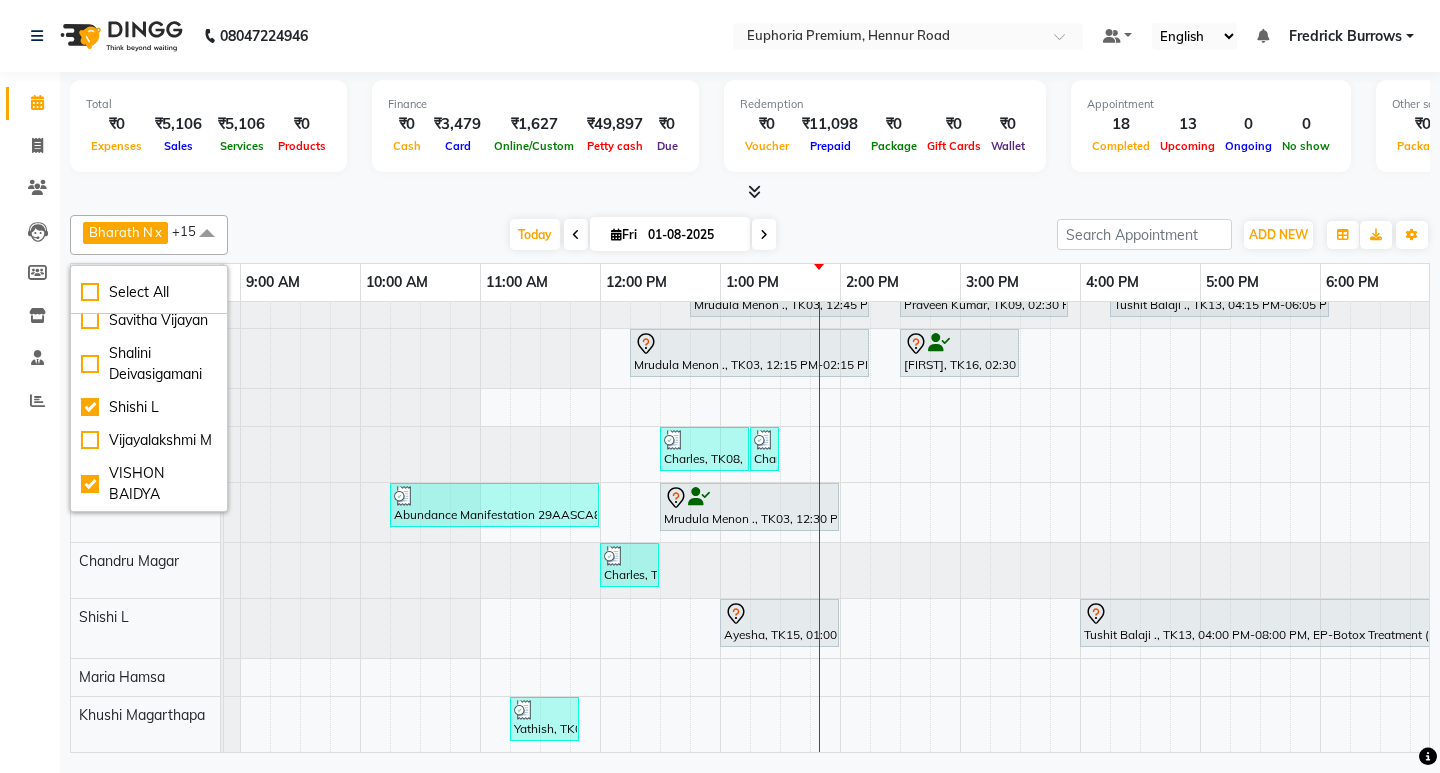 click at bounding box center [207, 234] 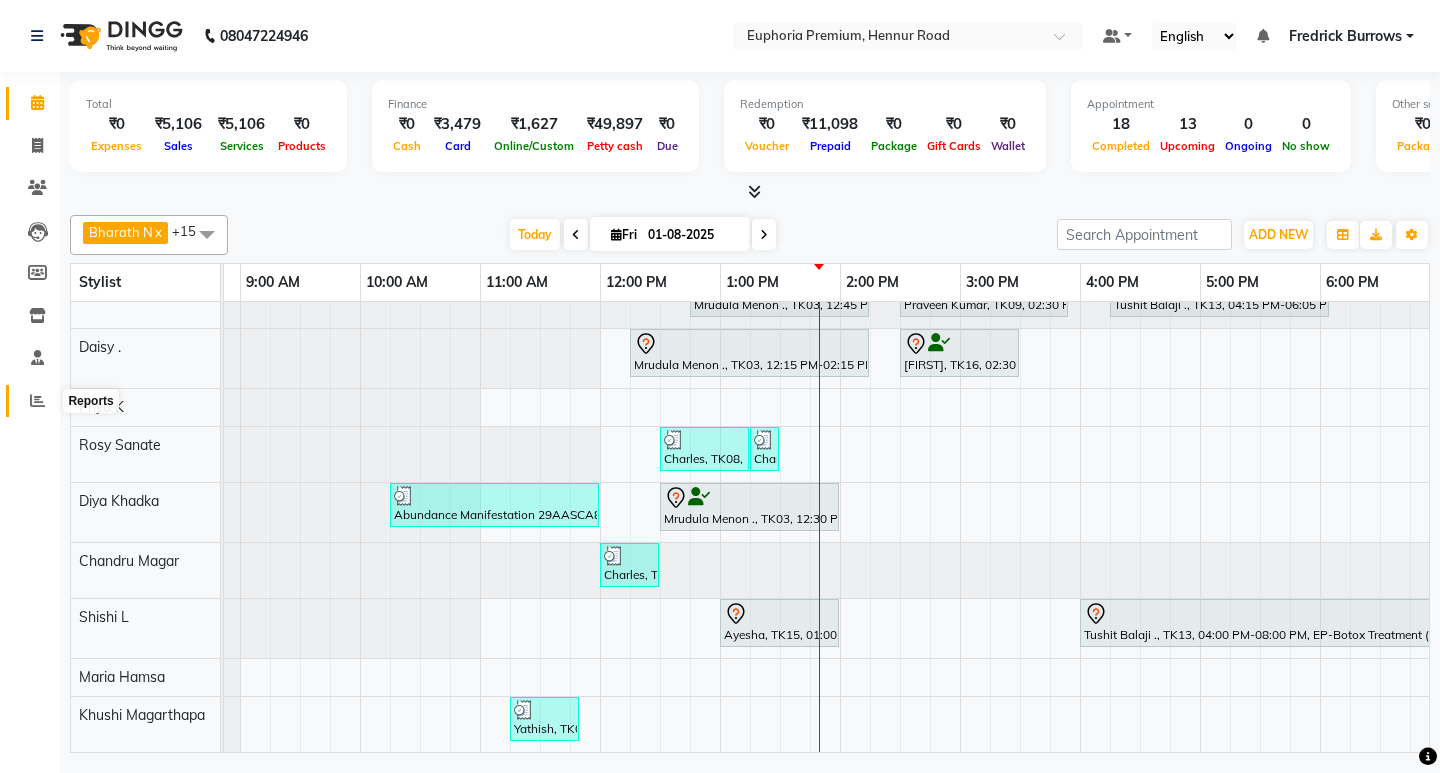 click 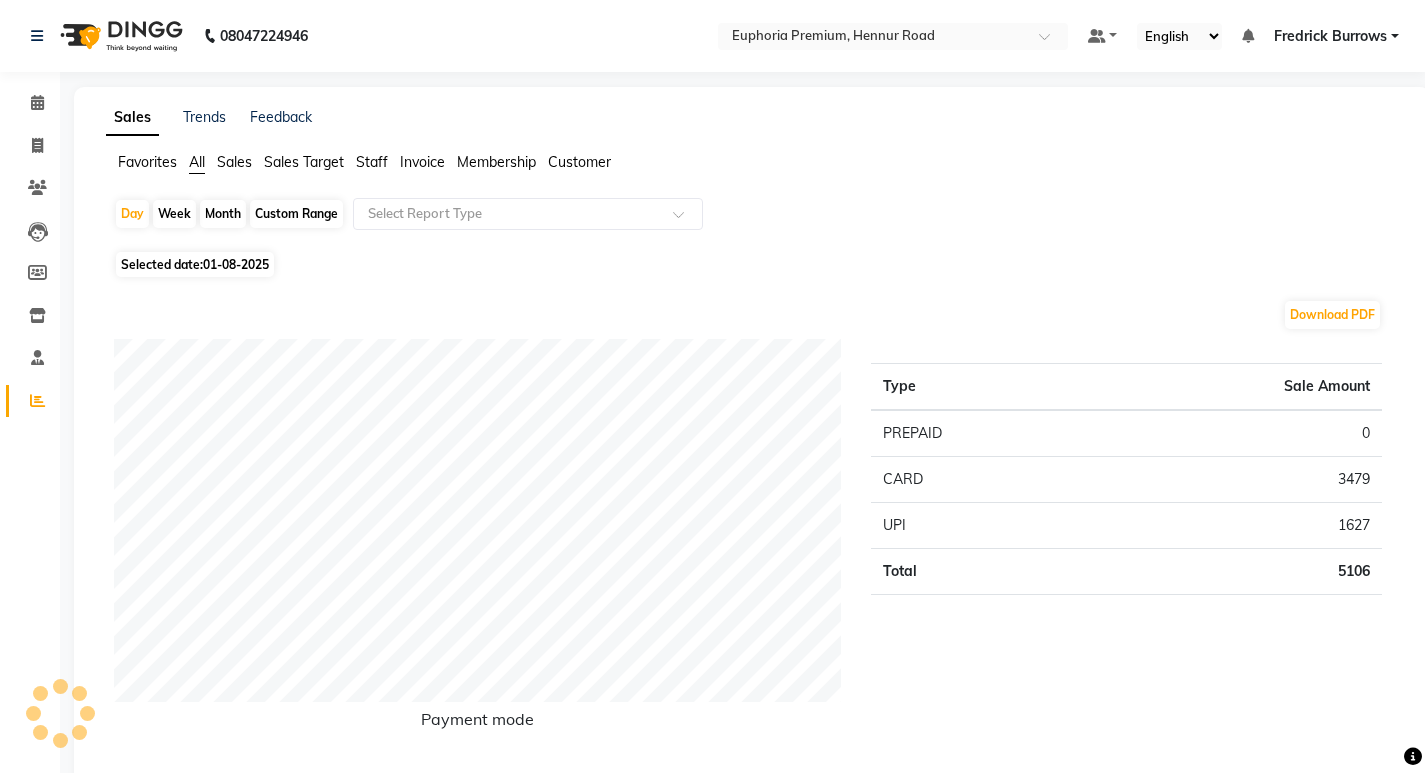 click on "Staff" 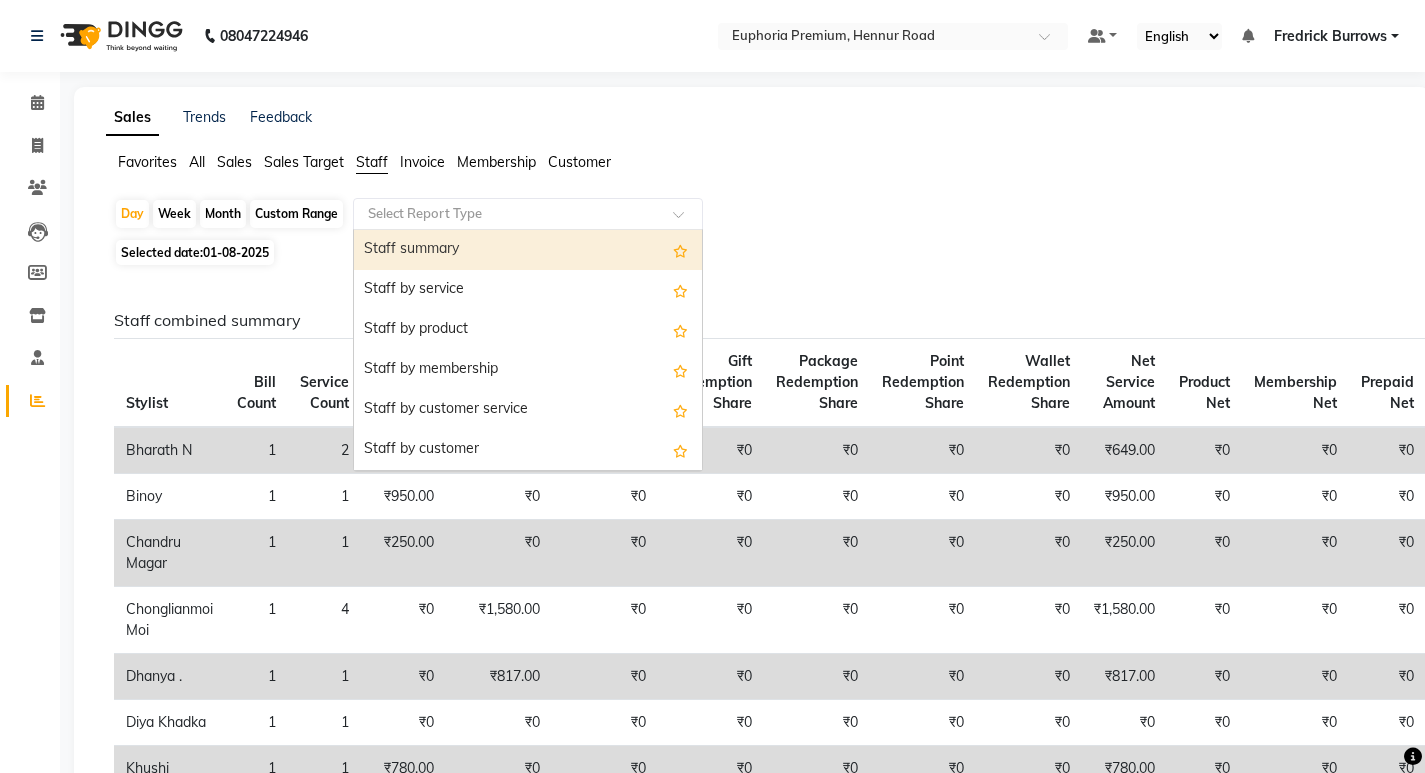 click 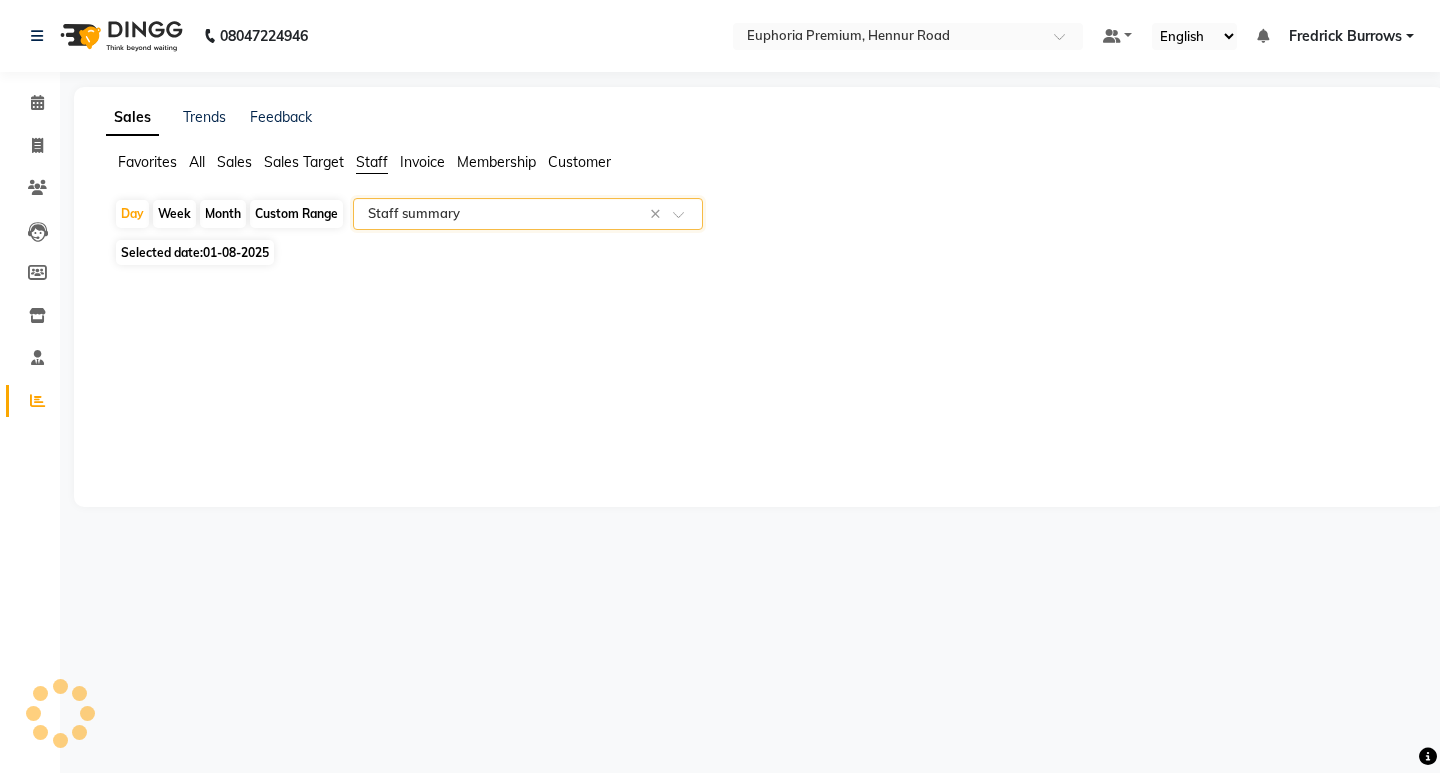 select on "full_report" 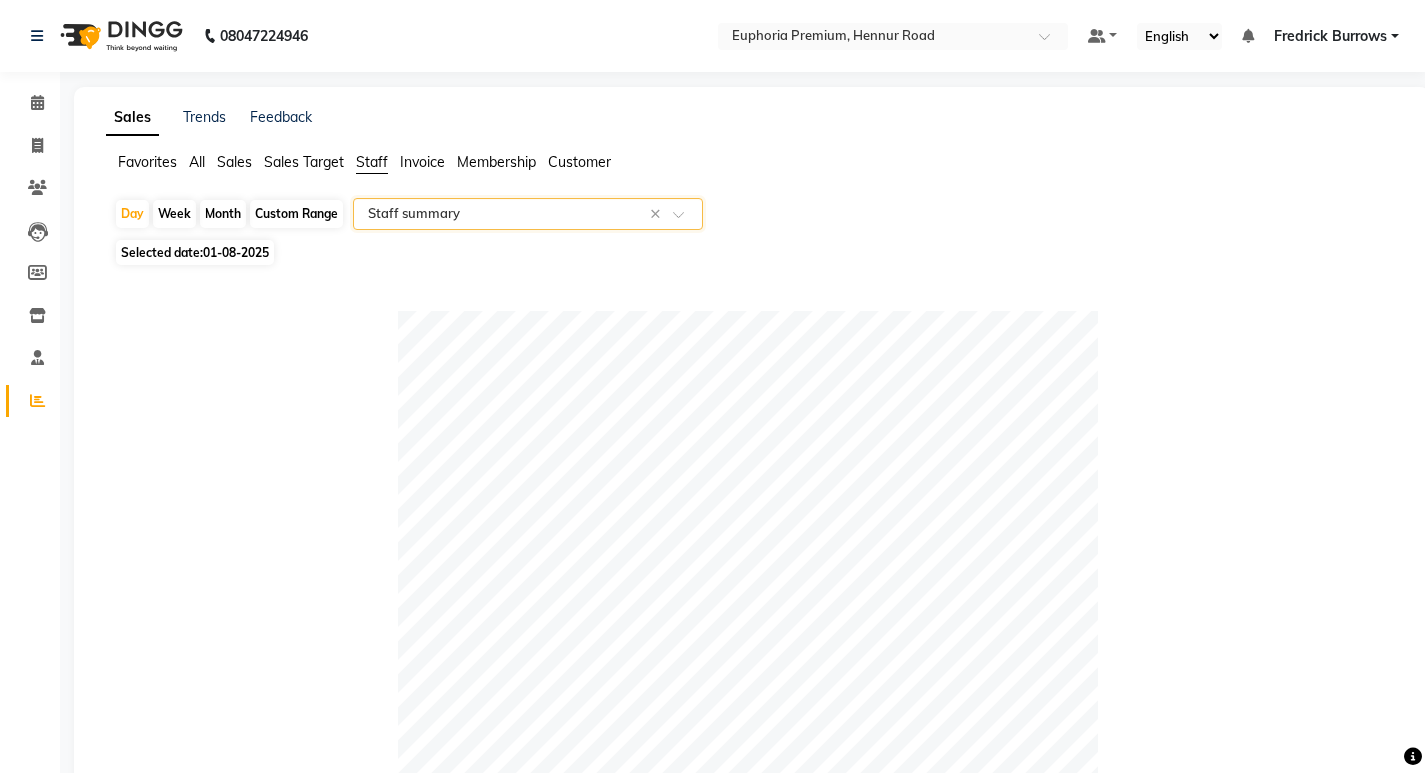 click on "Custom Range" 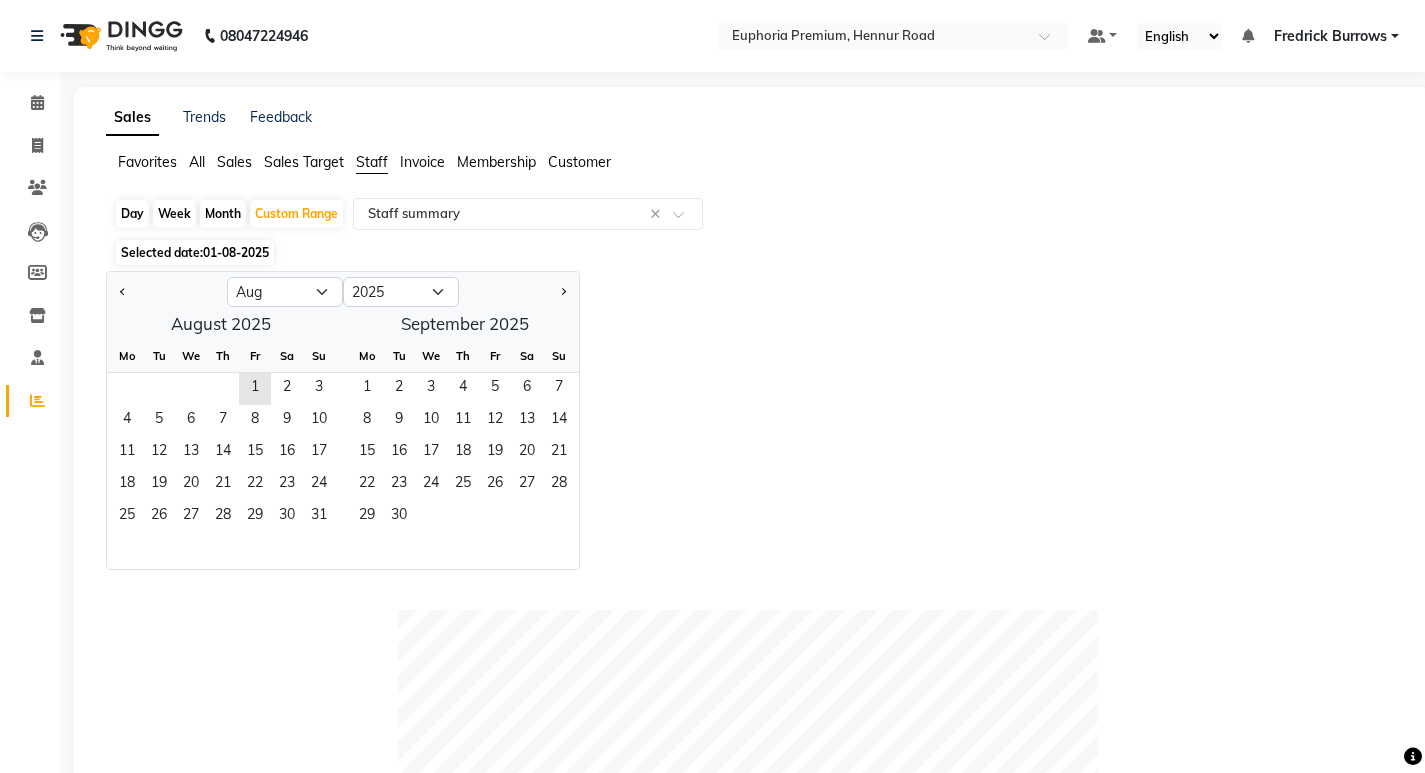 click on "1   2   3" 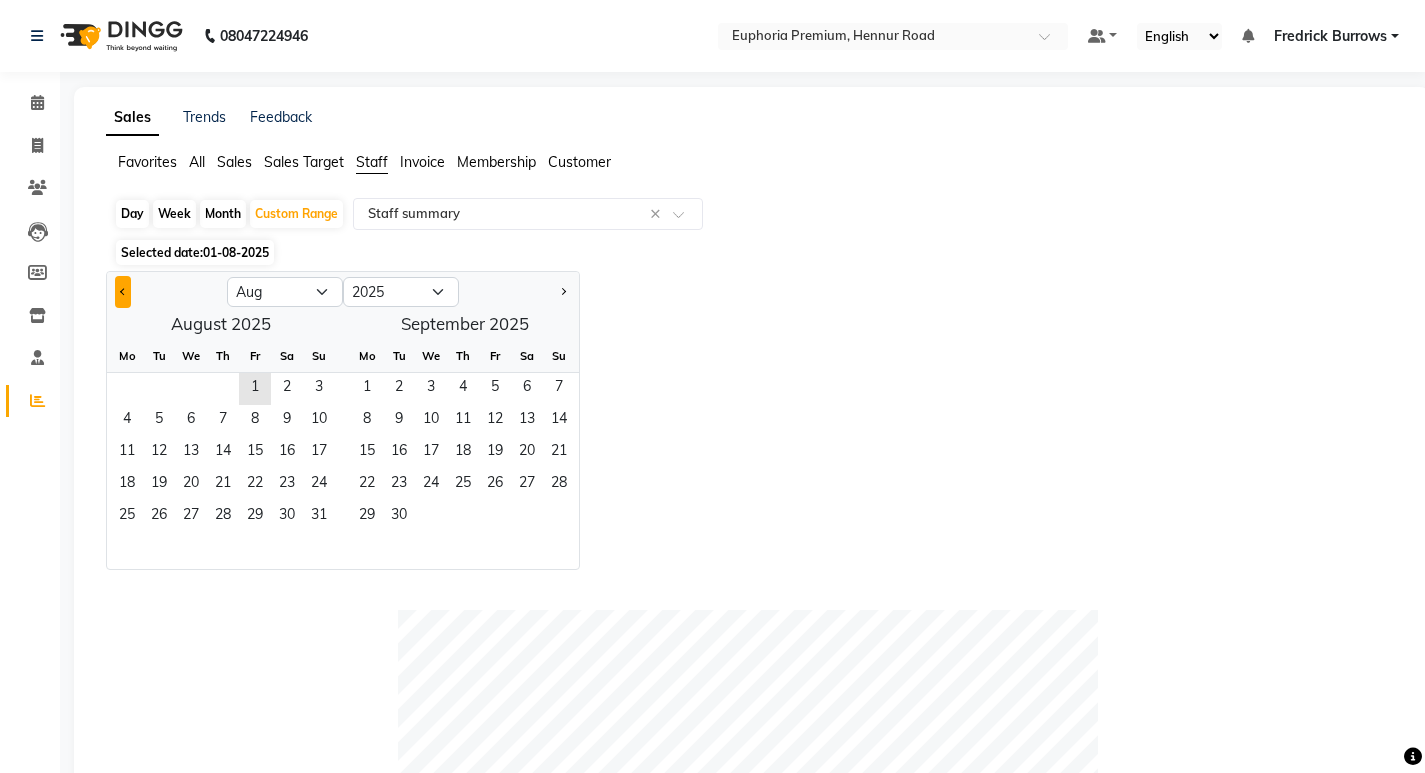 click 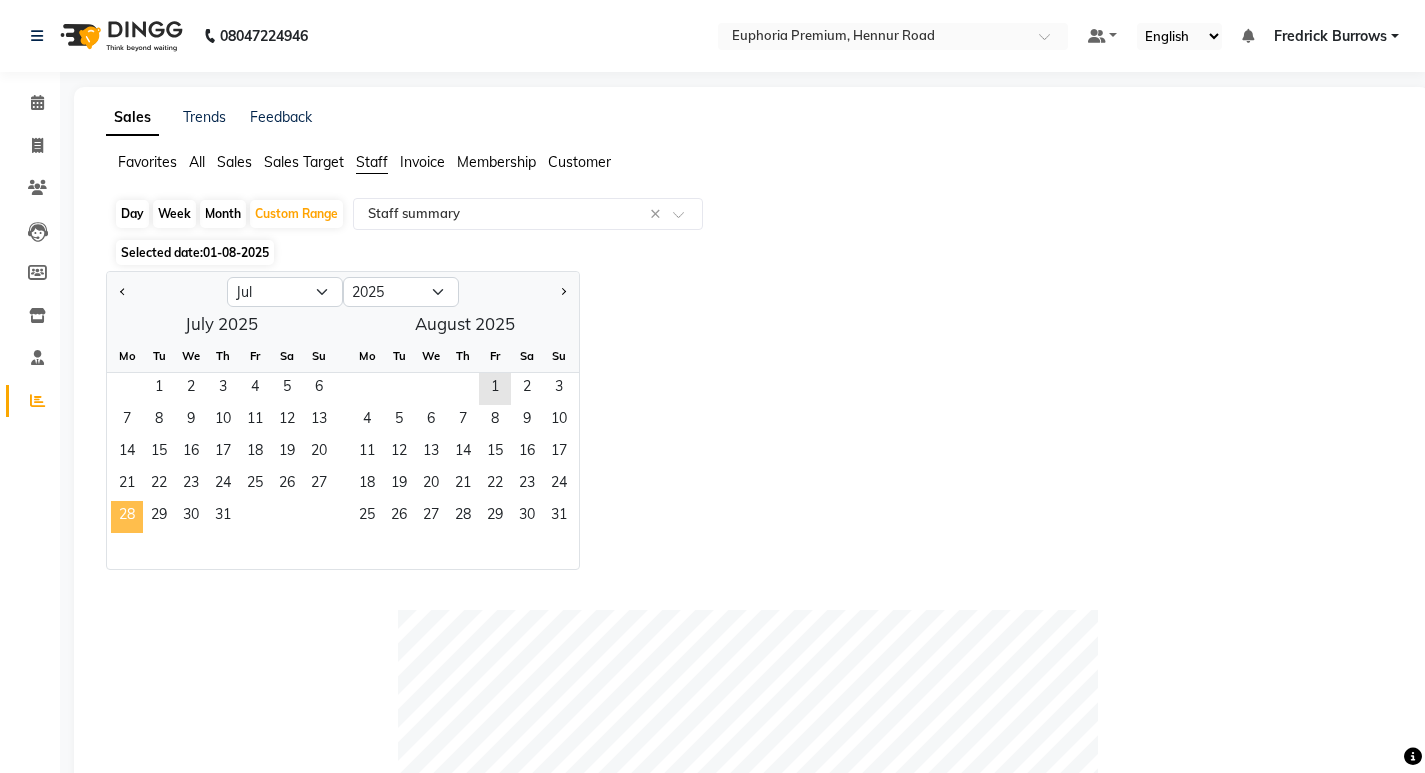 click on "28" 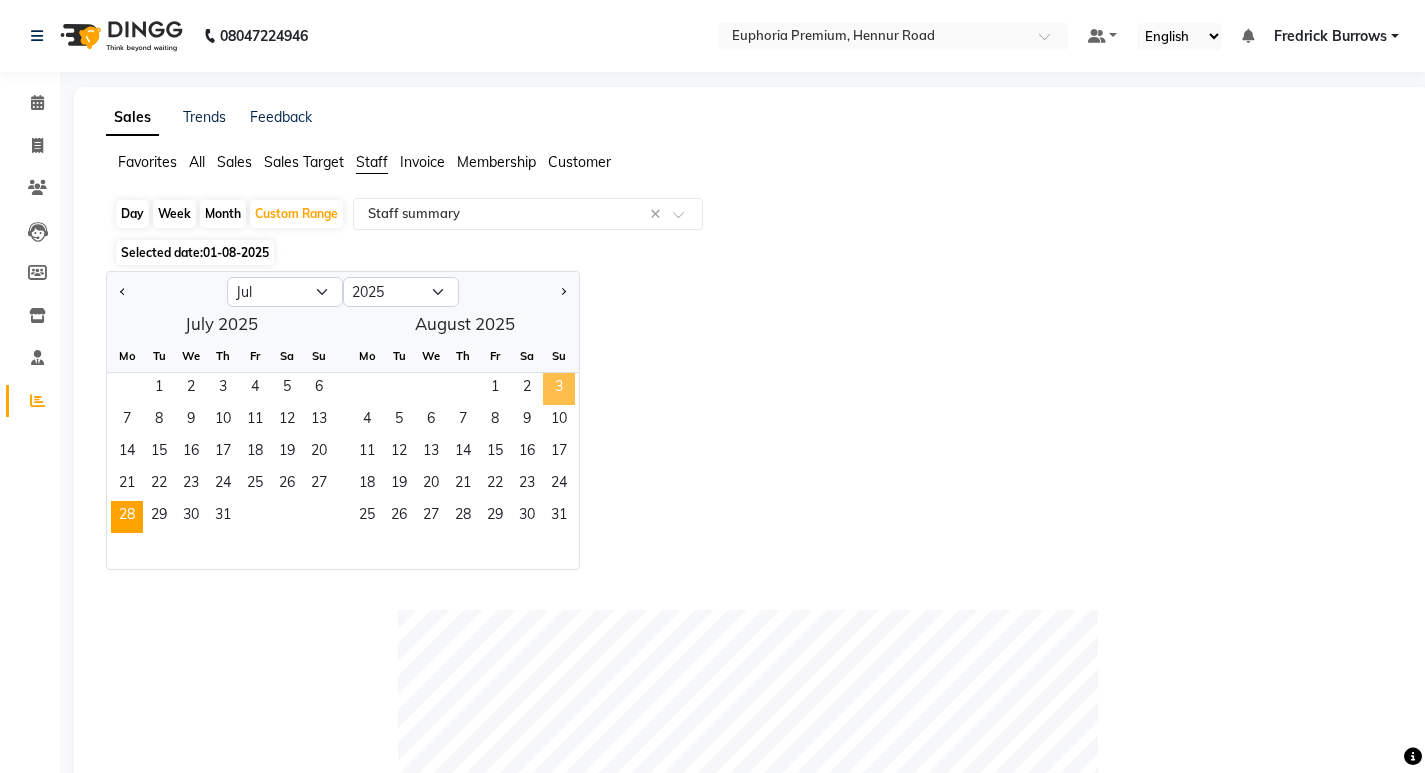 click on "3" 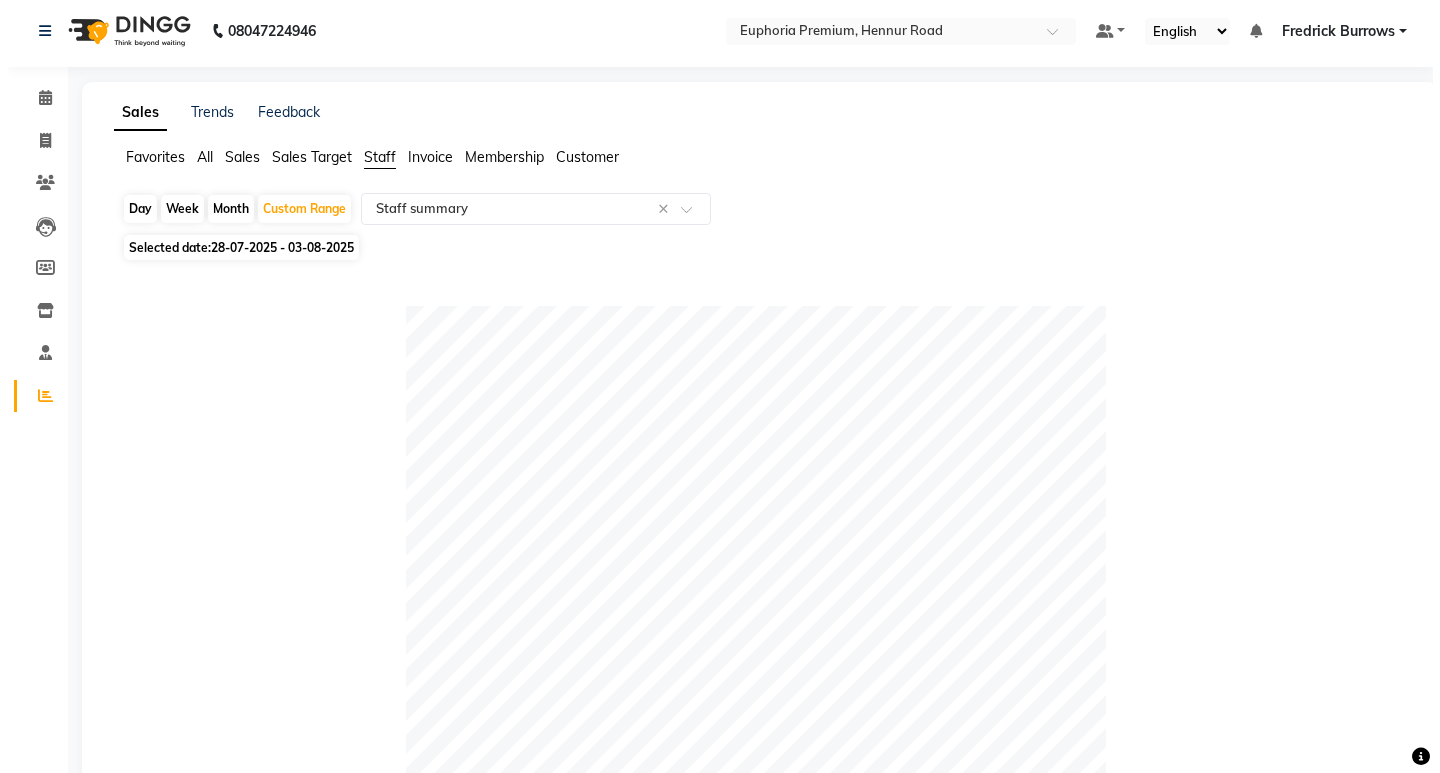 scroll, scrollTop: 0, scrollLeft: 0, axis: both 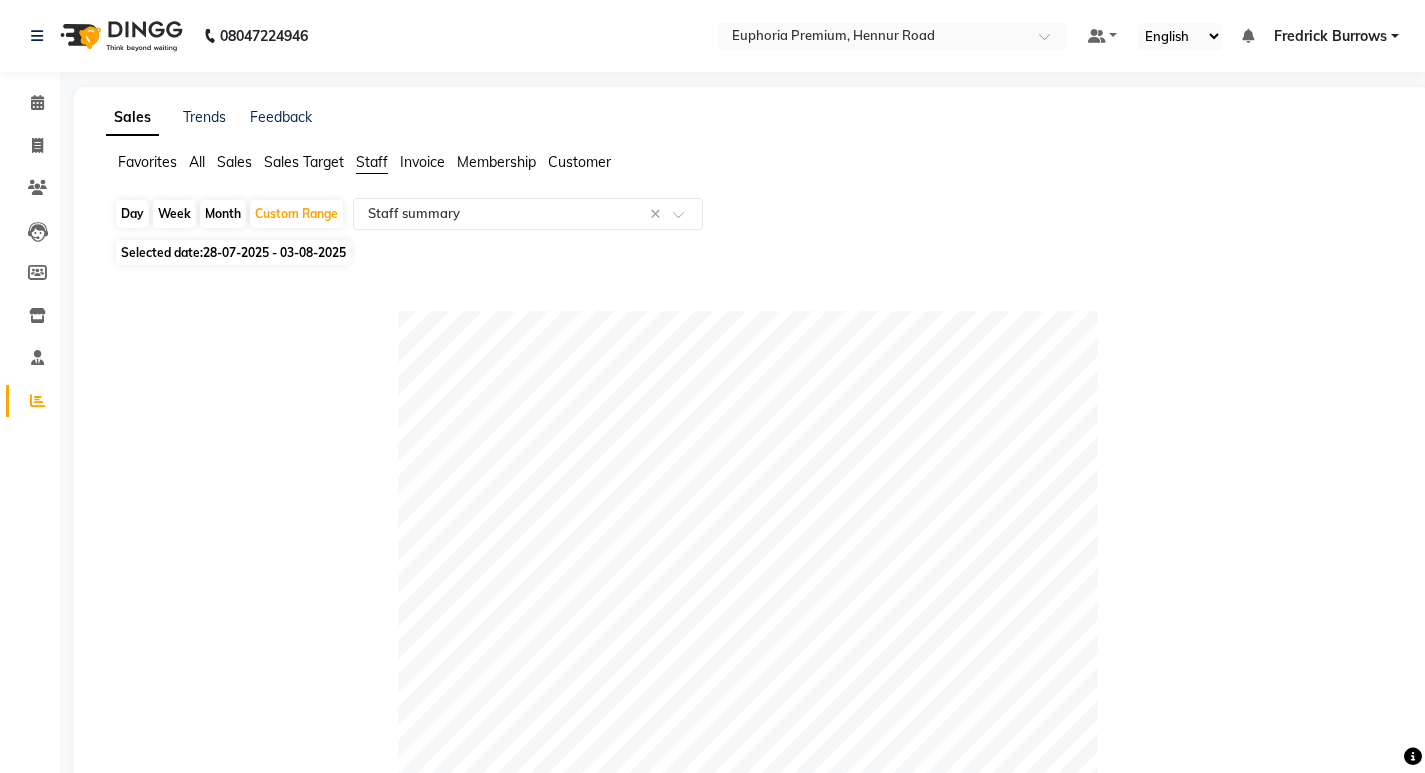 click on "28-07-2025 - 03-08-2025" 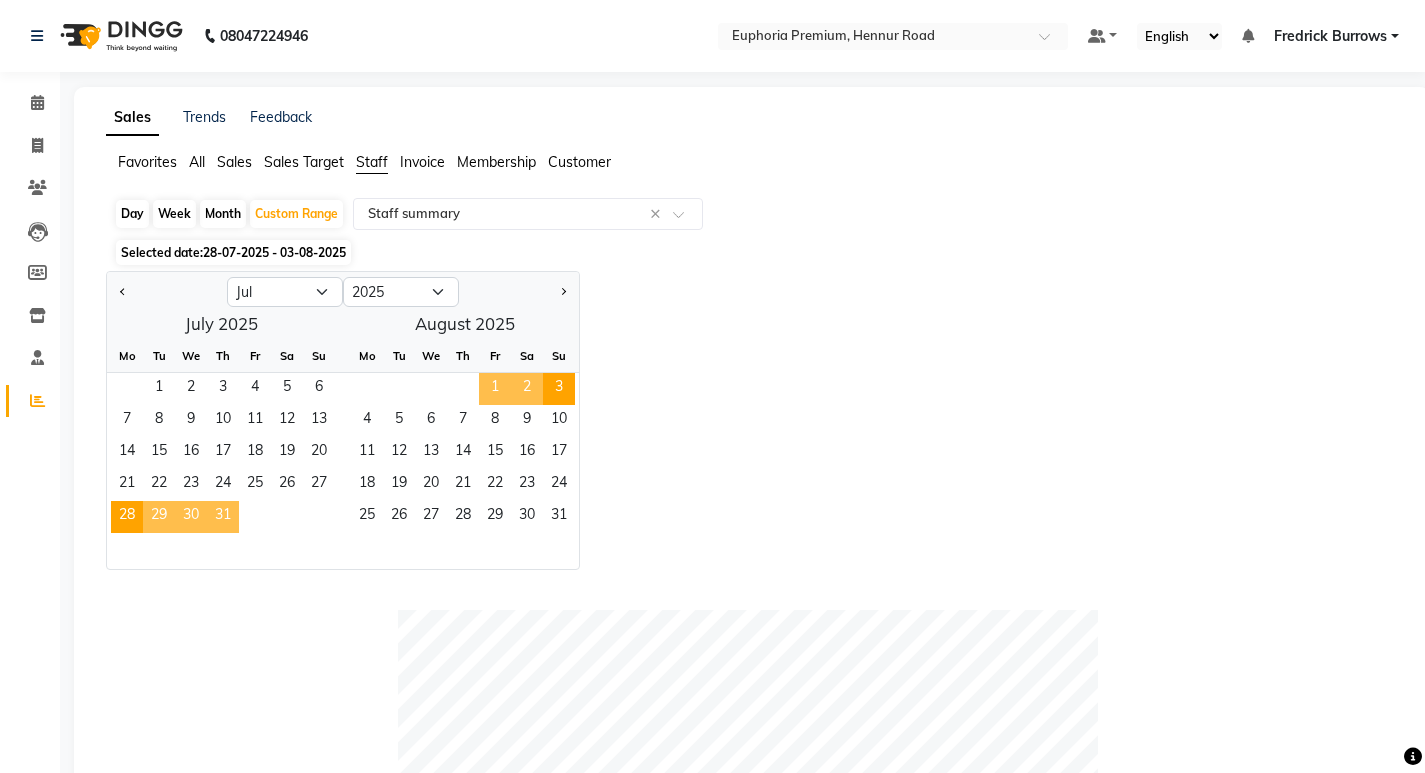 click on "1" 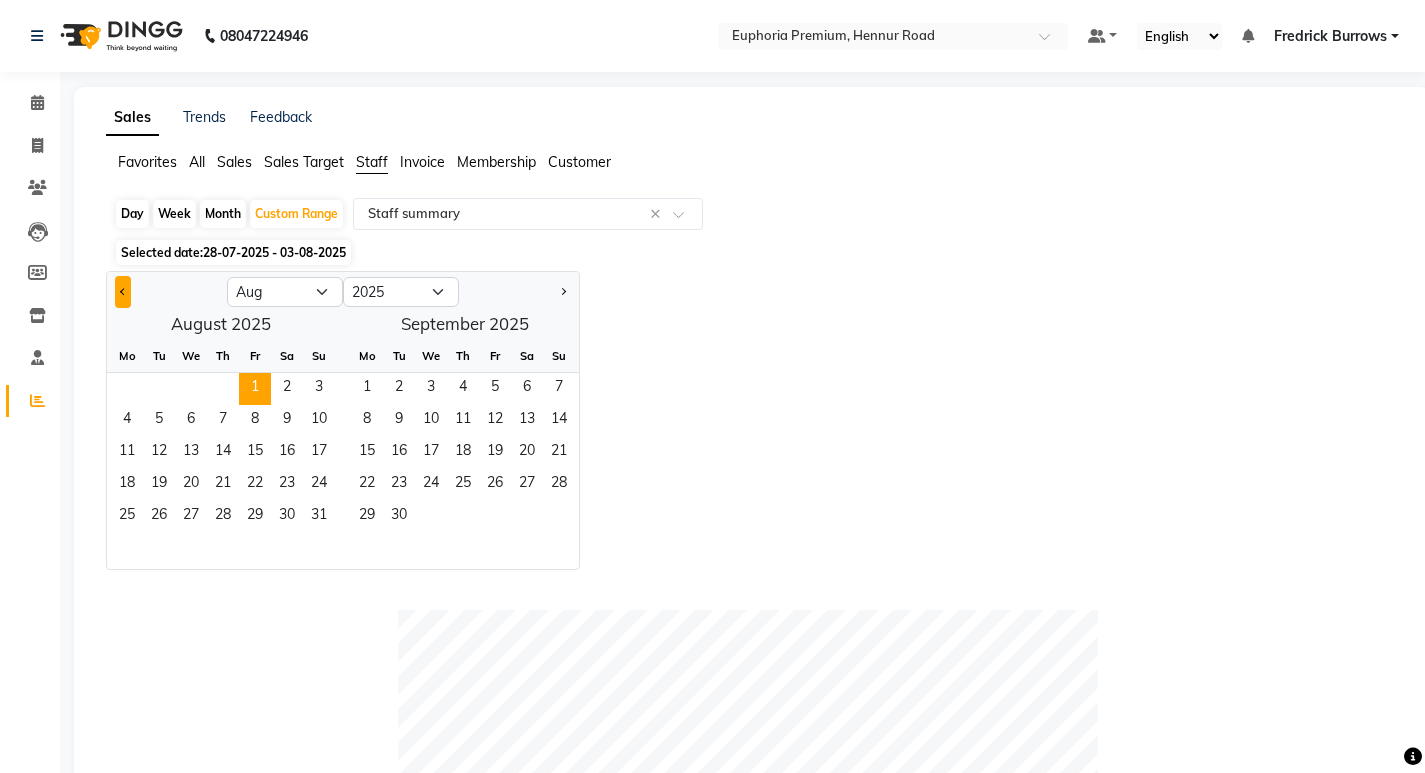 click 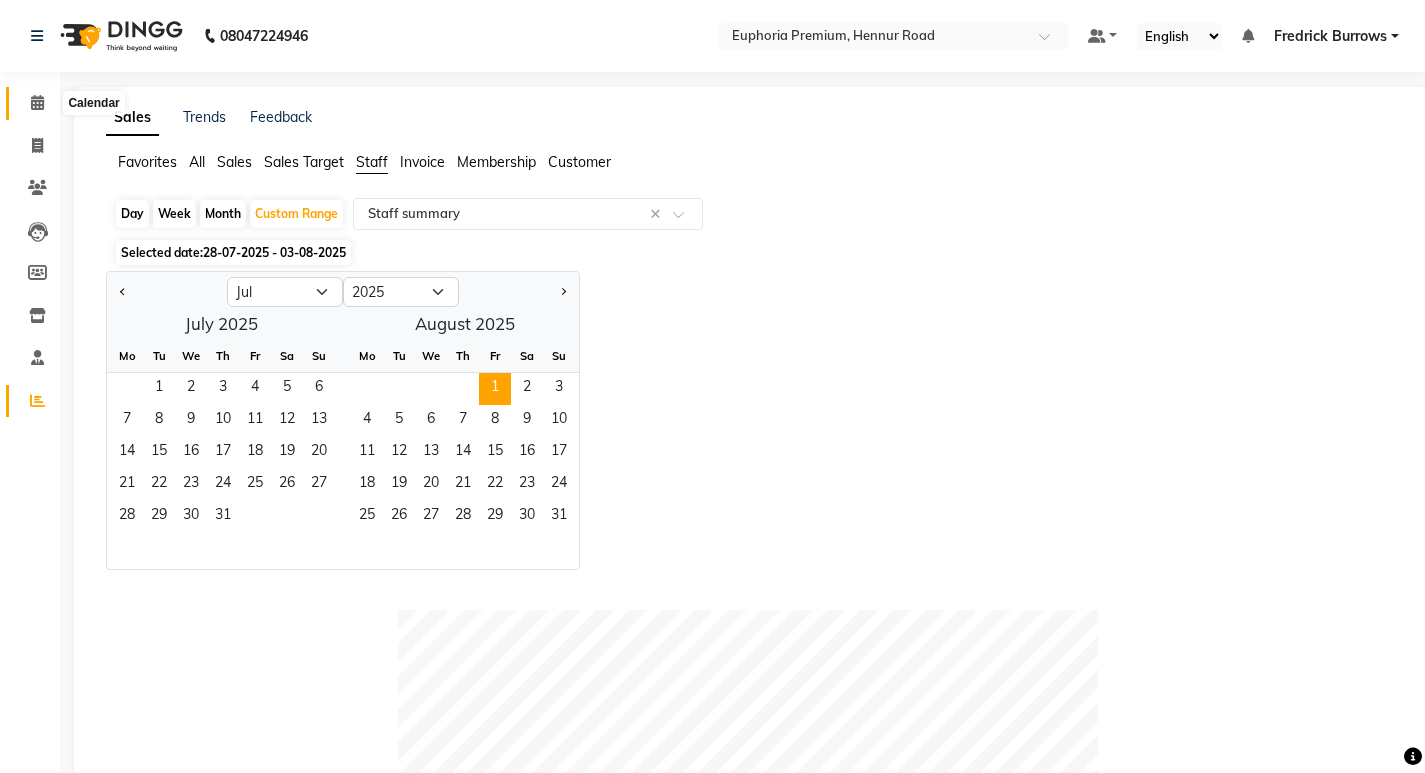 click 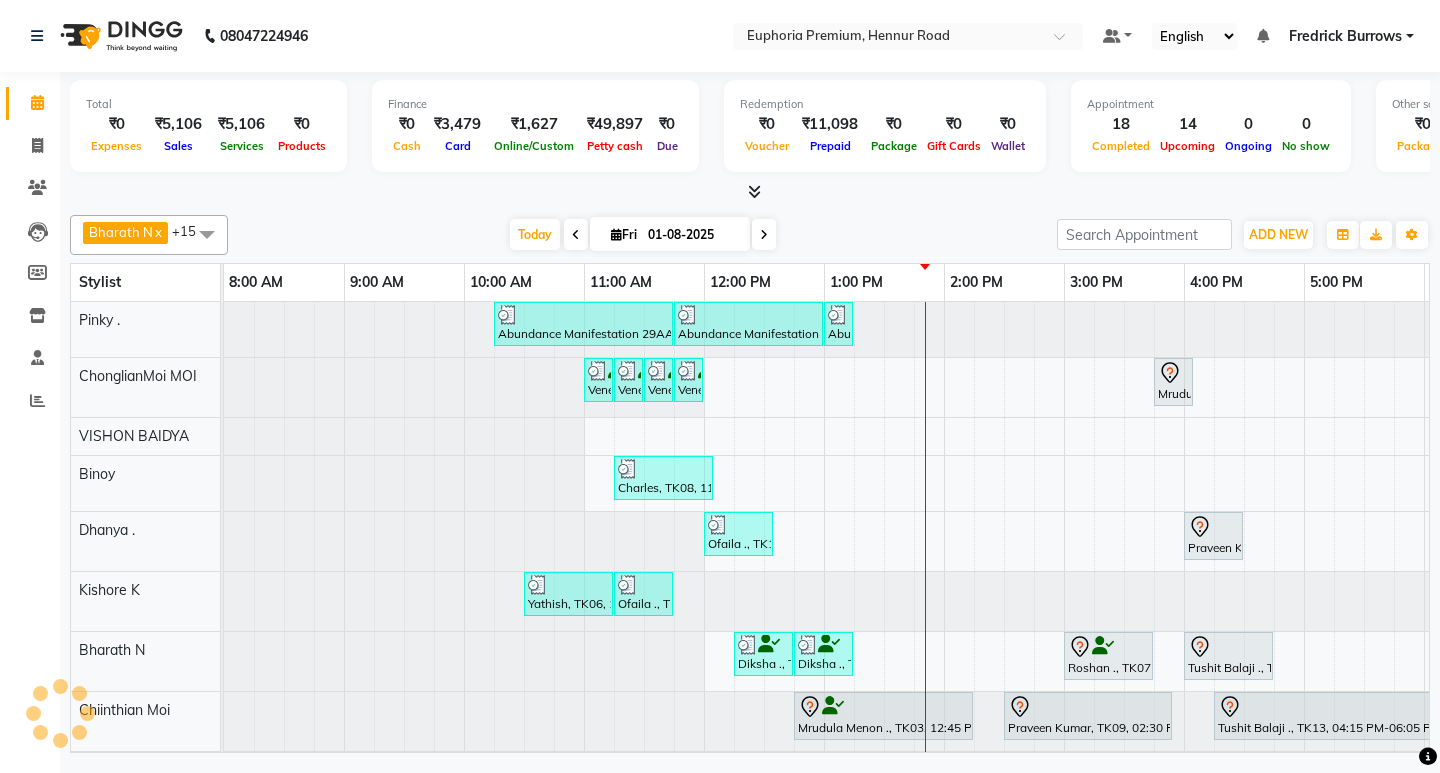 scroll, scrollTop: 0, scrollLeft: 0, axis: both 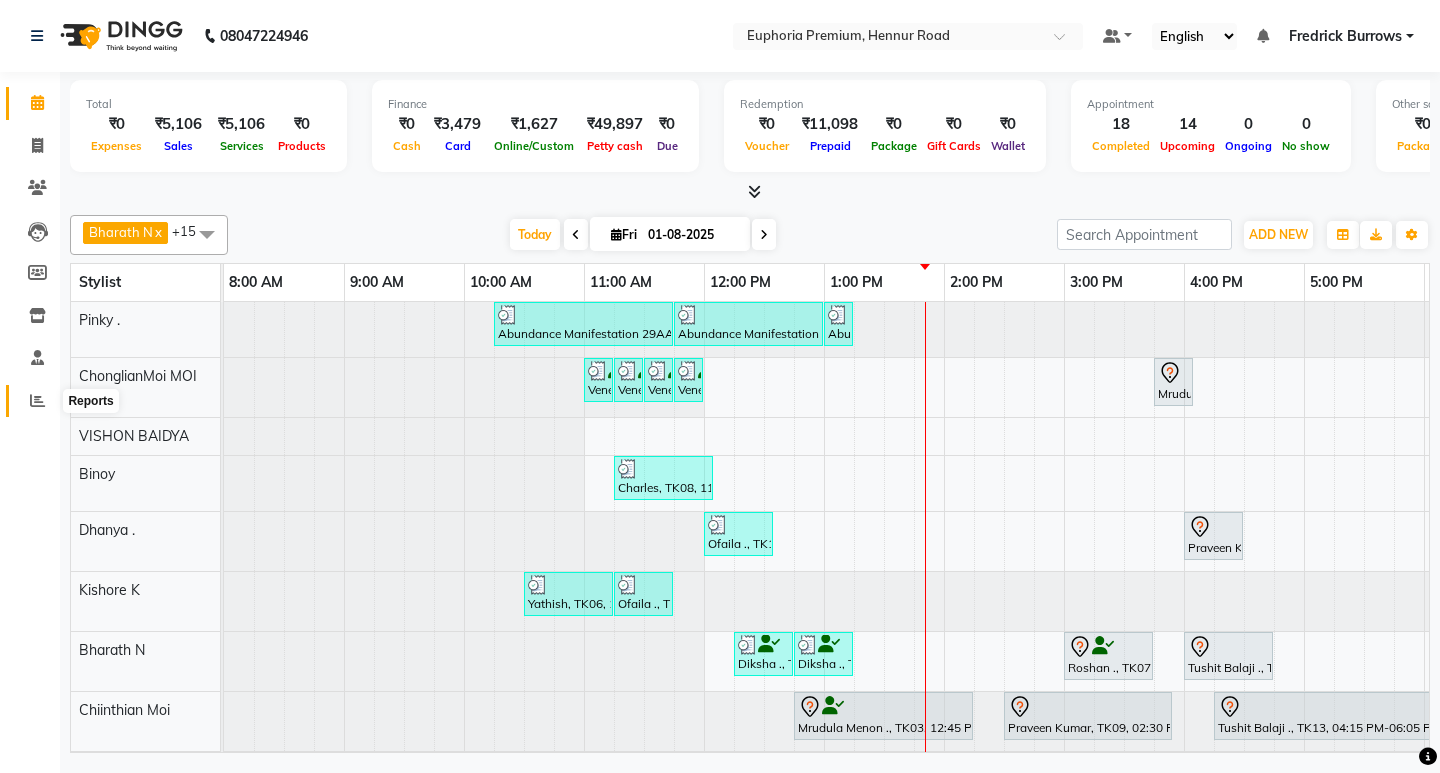 click 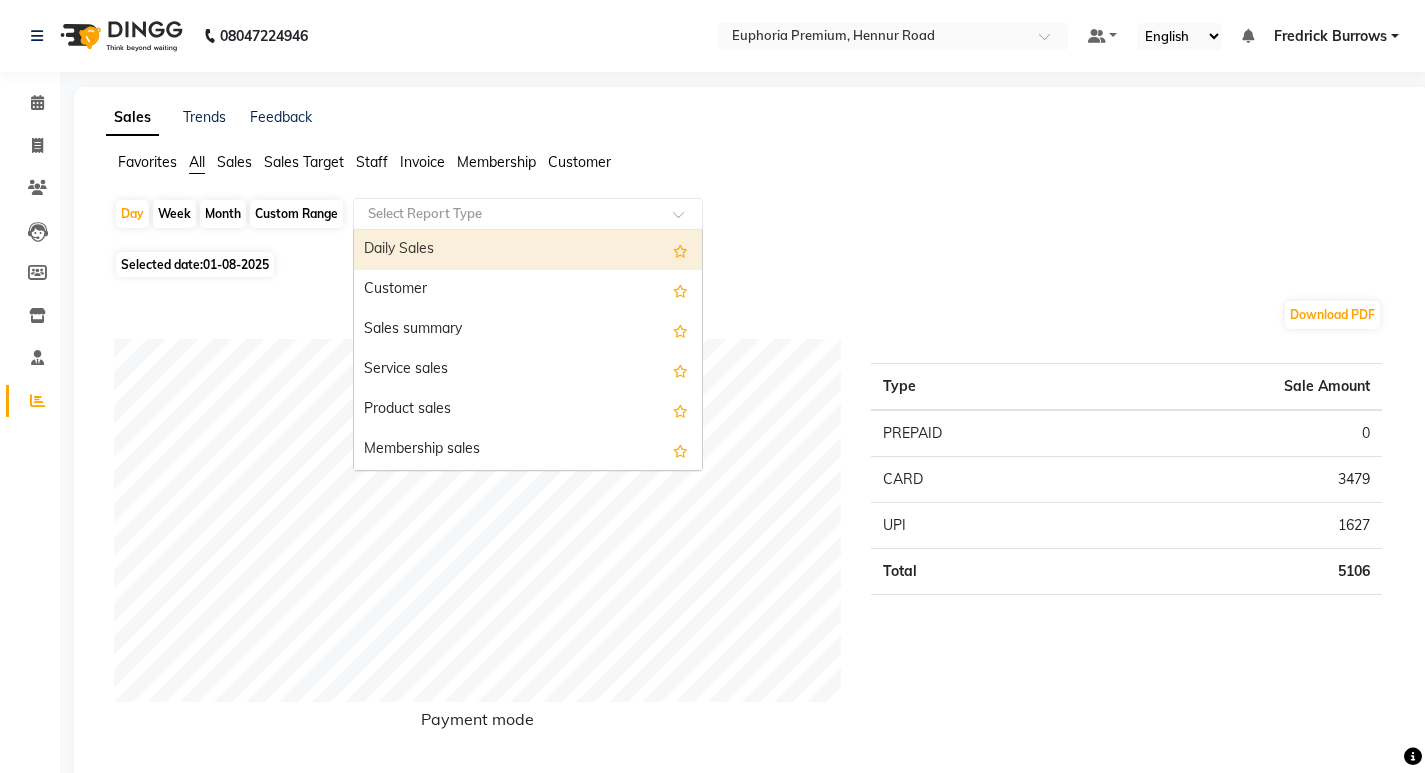 click 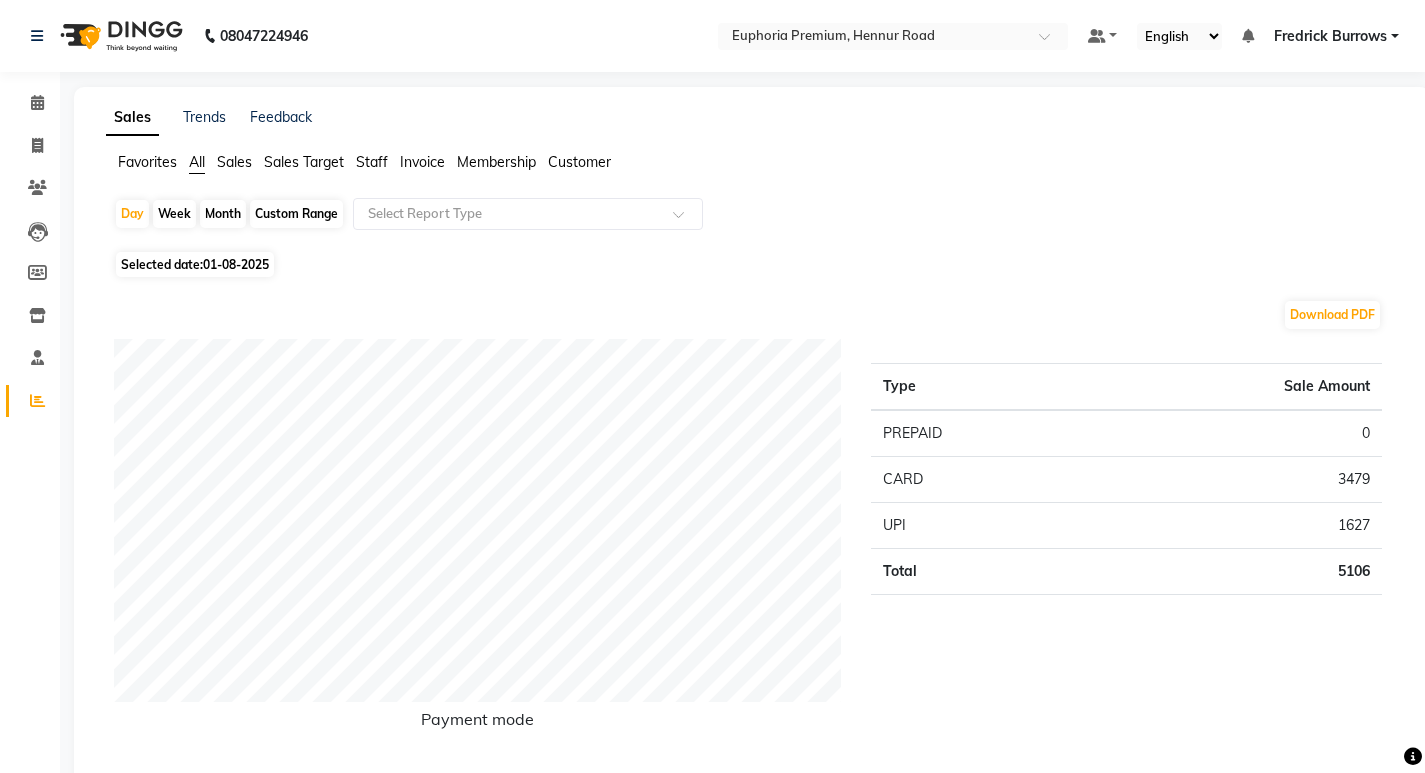 click on "Staff" 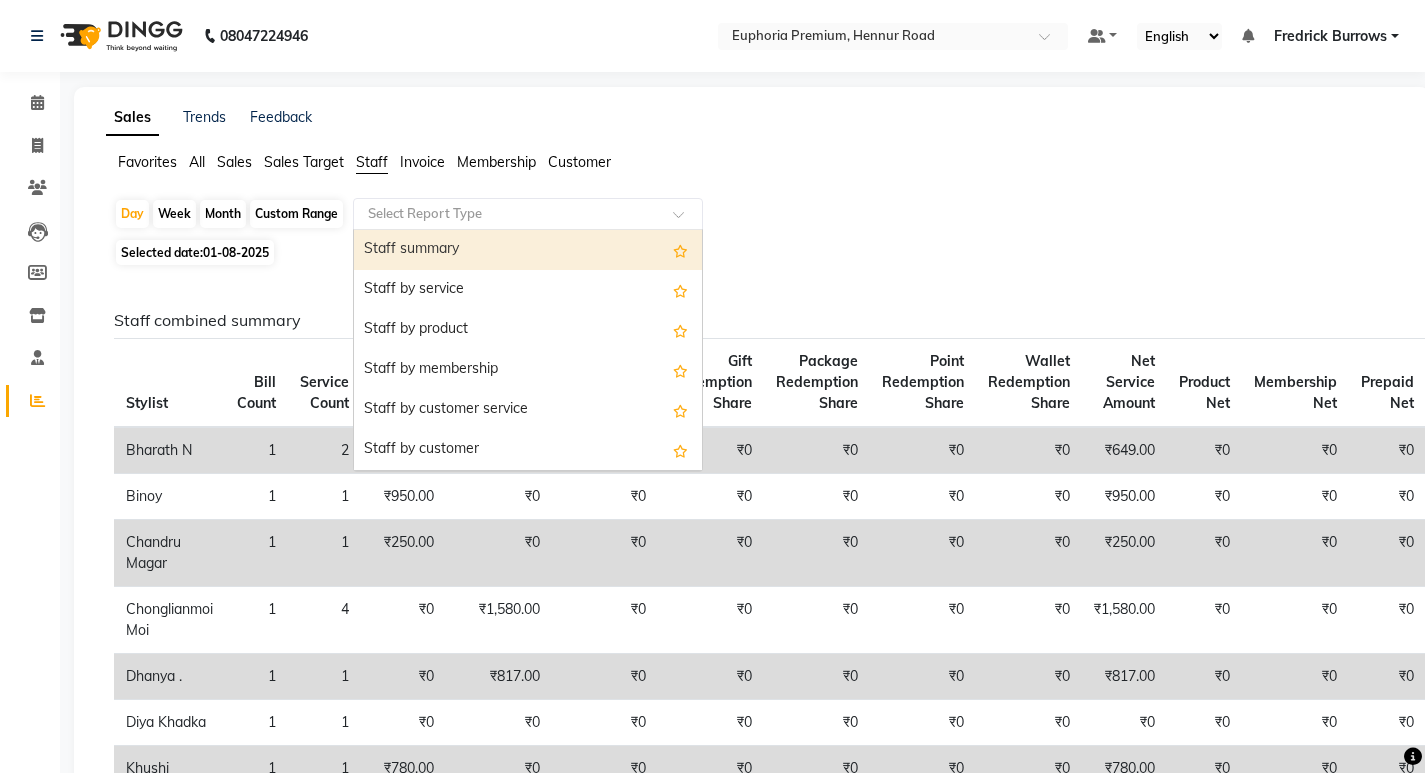 click 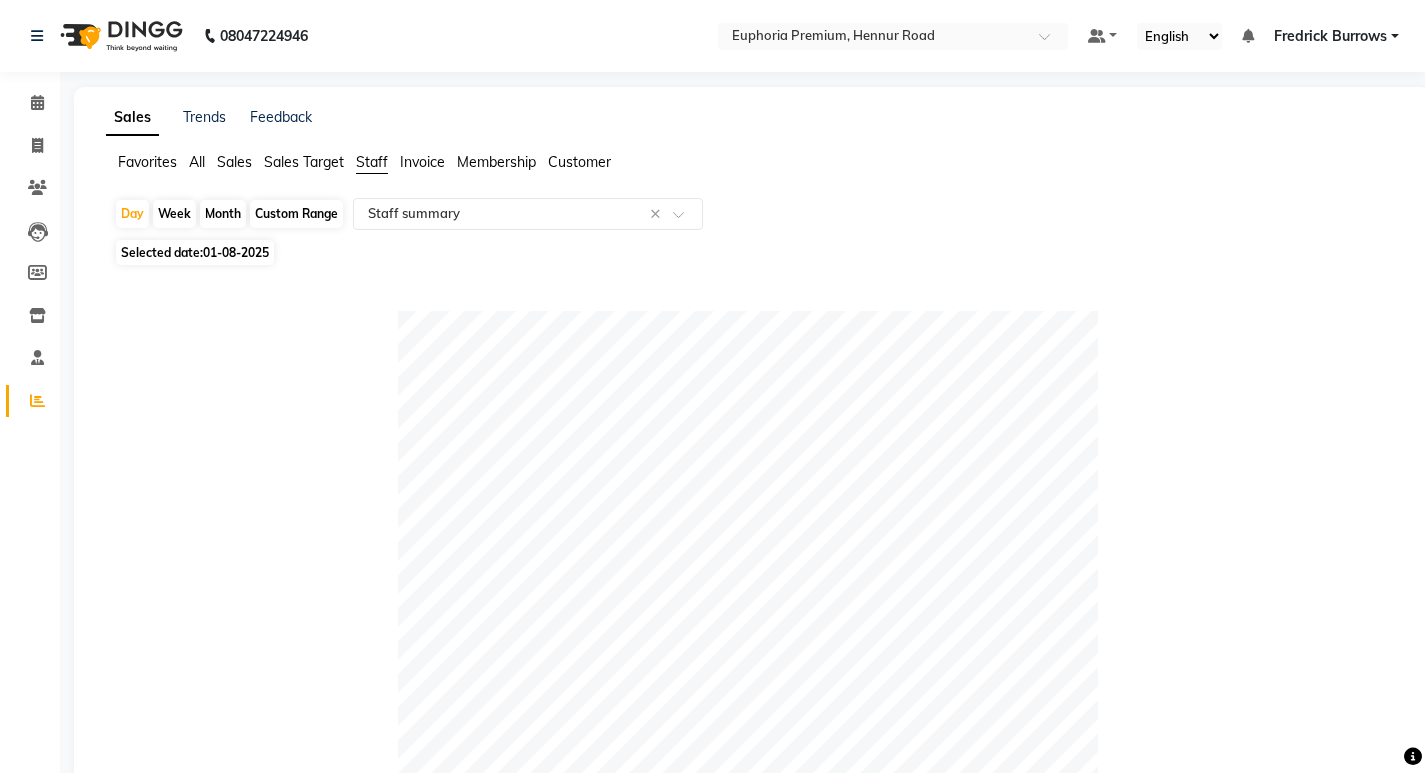 click on "Custom Range" 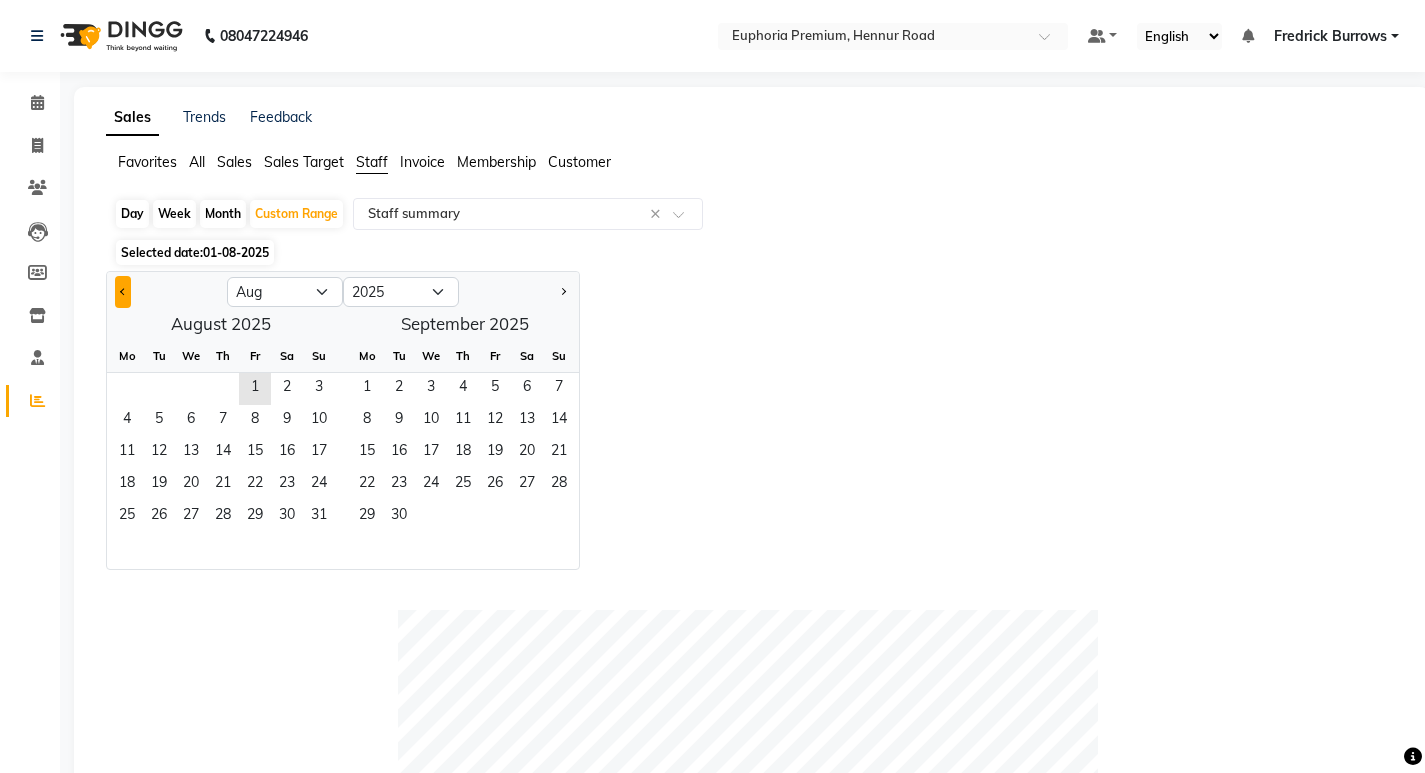 click 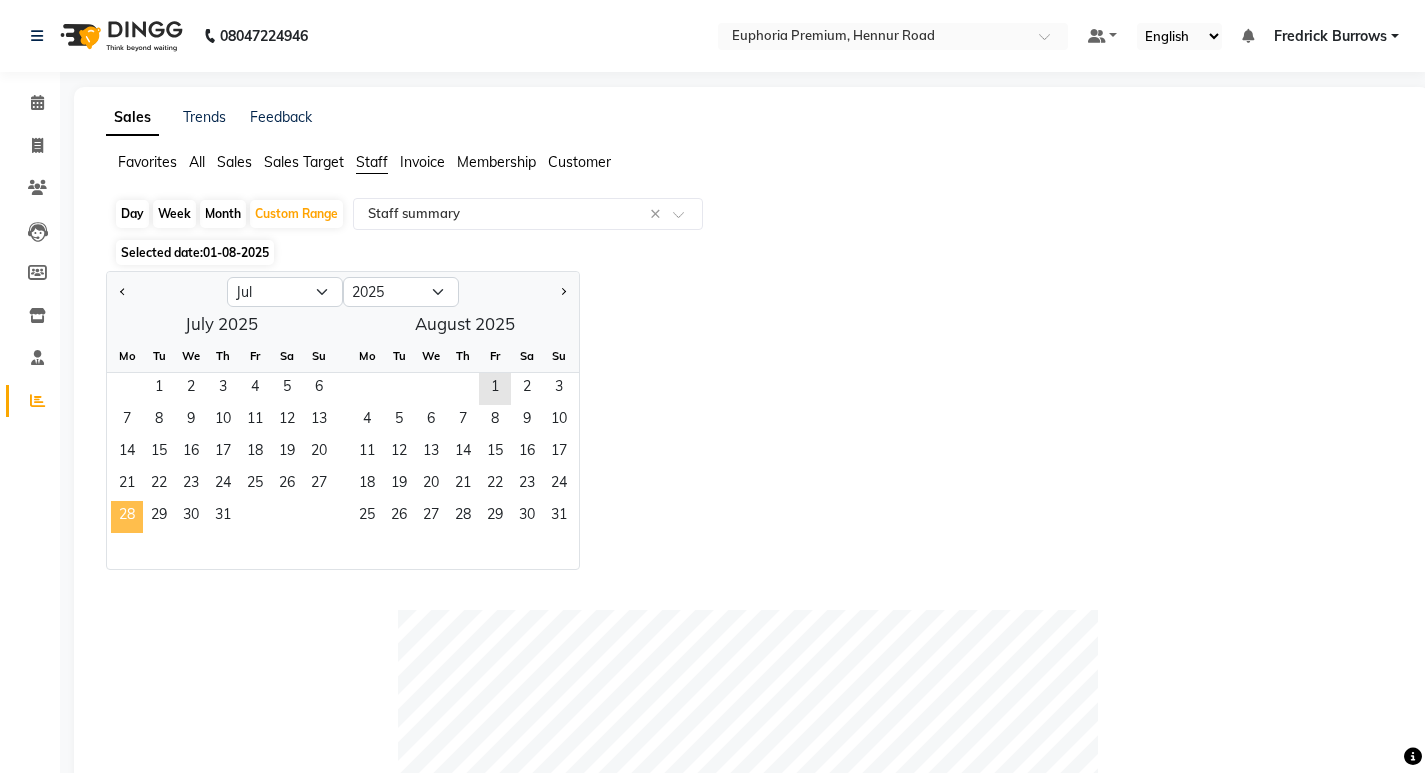 click on "28" 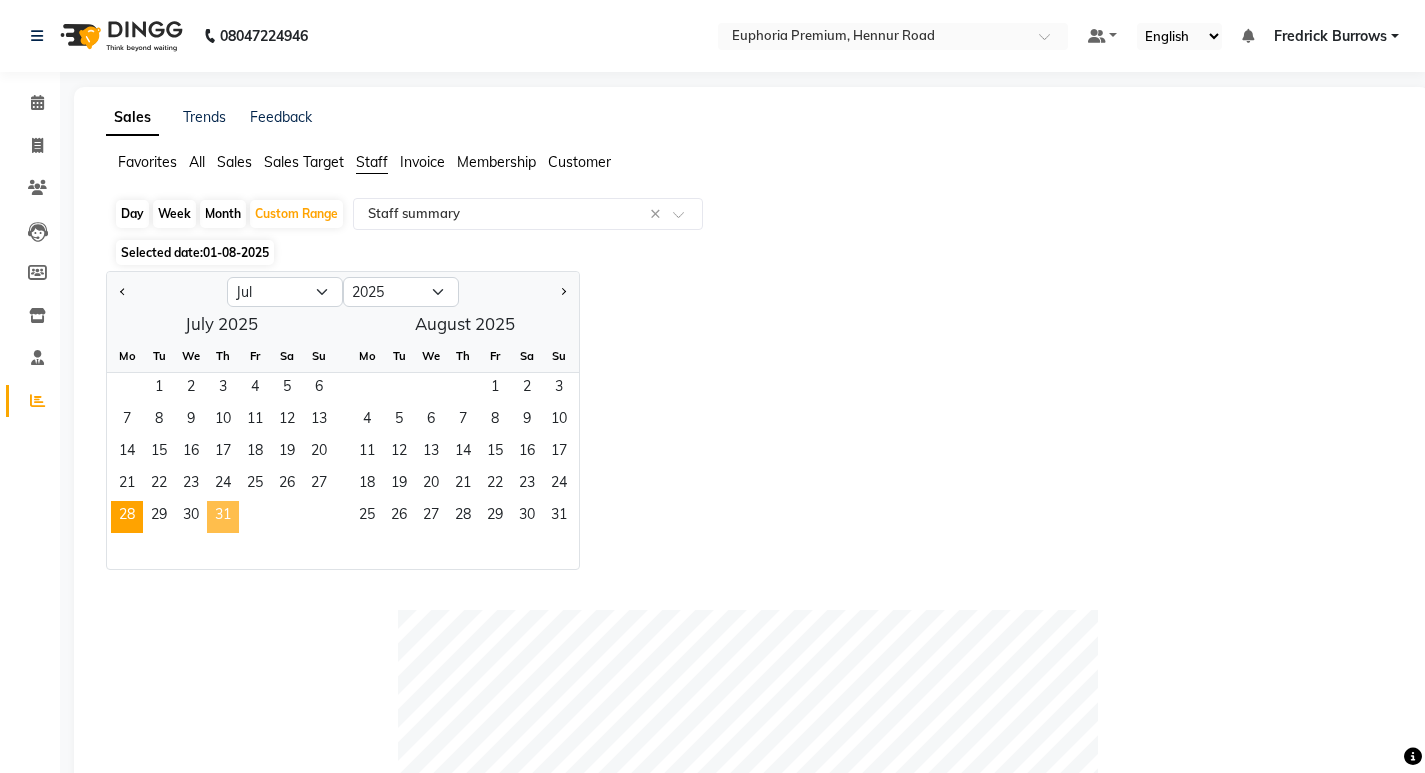 click on "31" 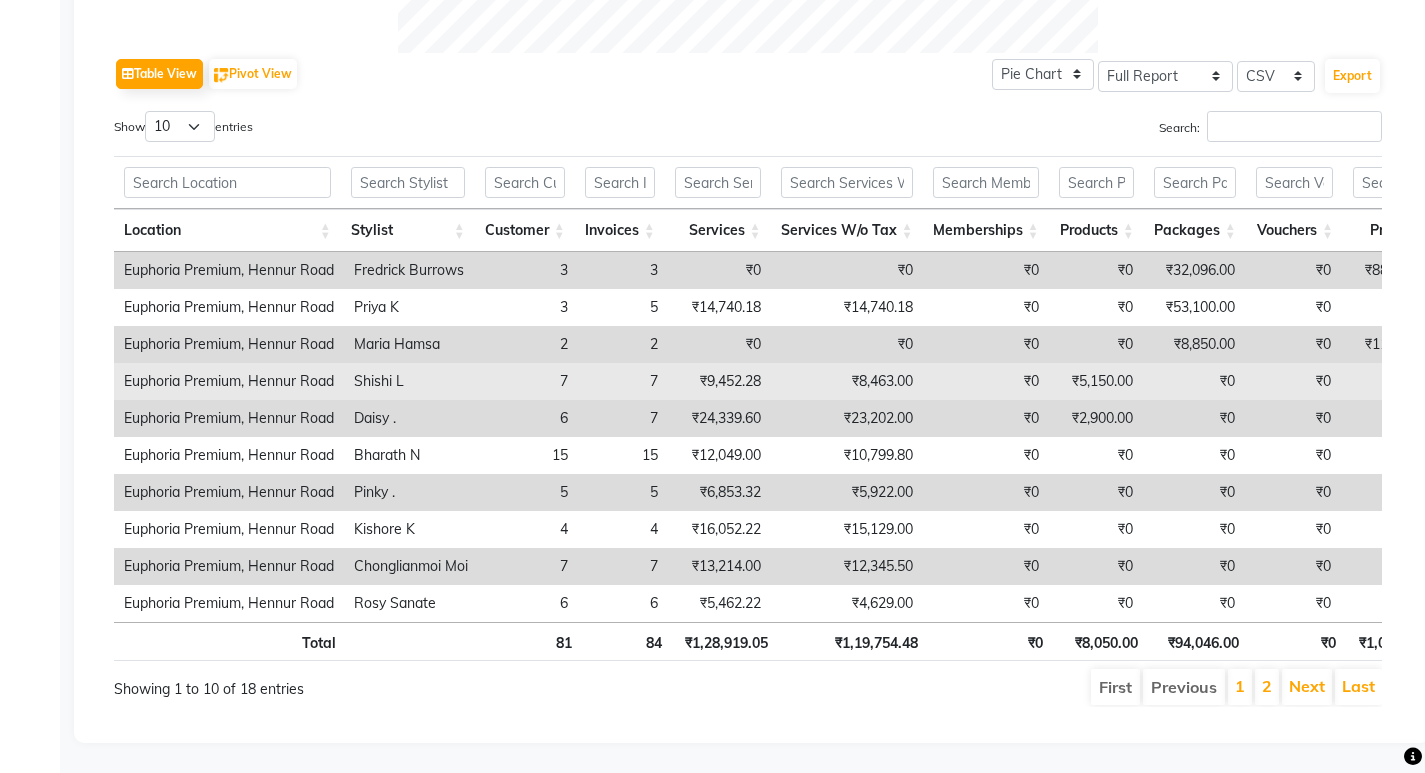 scroll, scrollTop: 988, scrollLeft: 0, axis: vertical 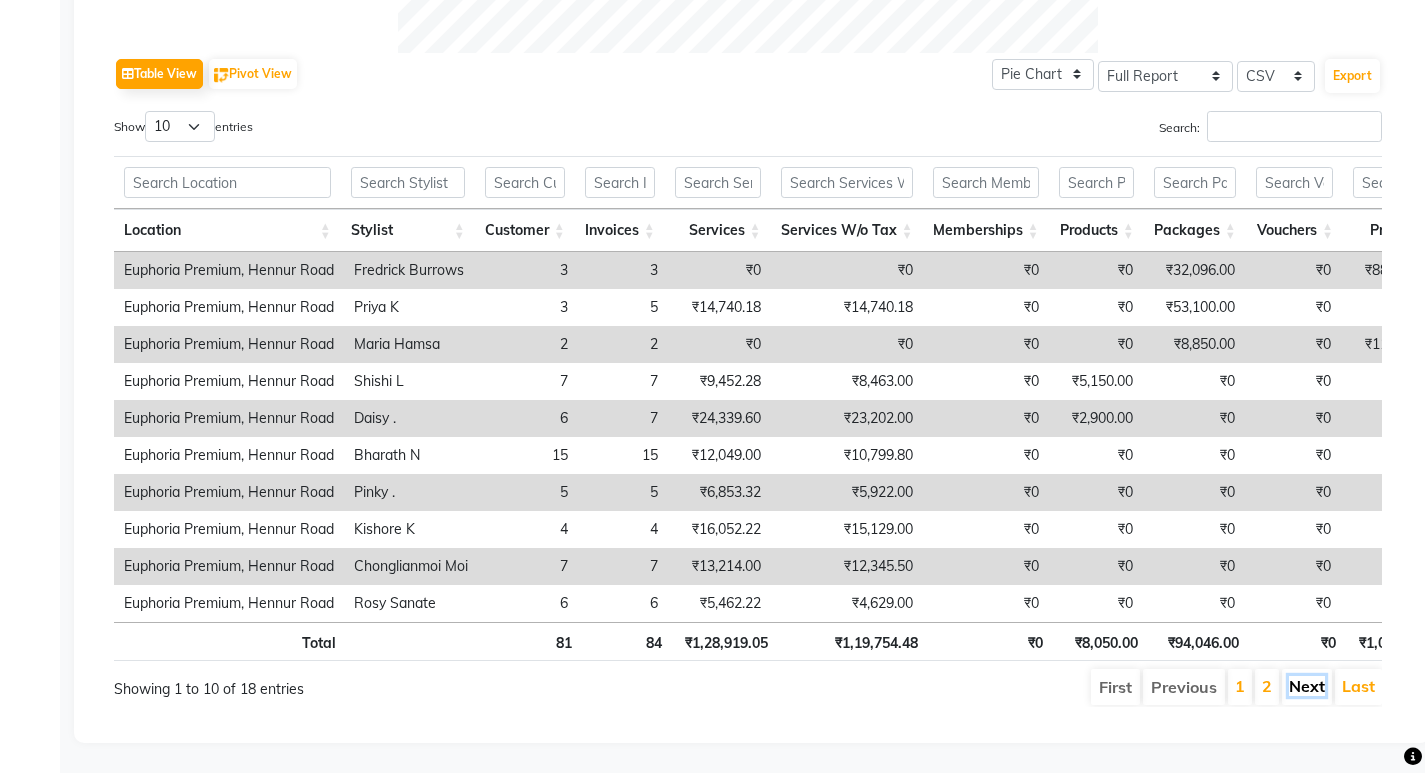 click on "Next" at bounding box center [1307, 686] 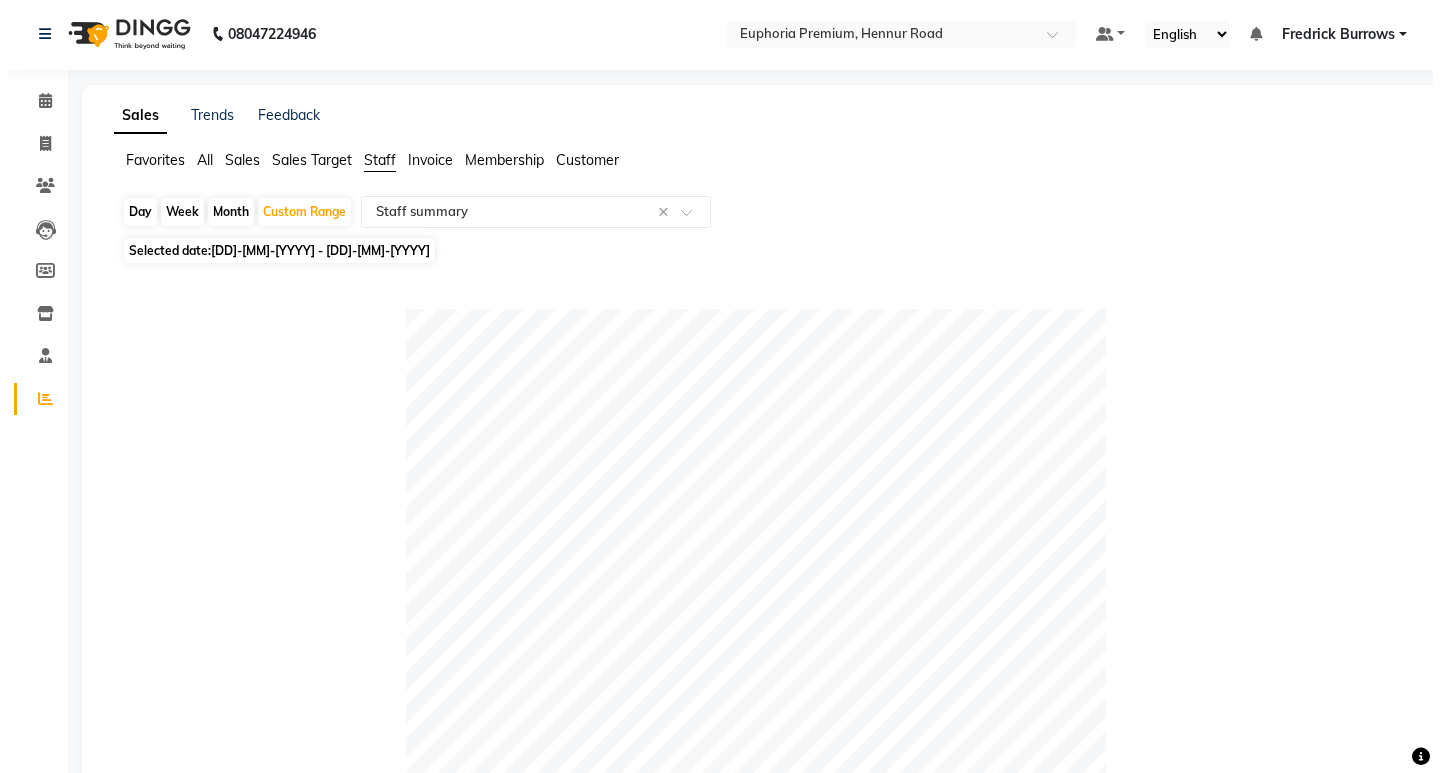 scroll, scrollTop: 0, scrollLeft: 0, axis: both 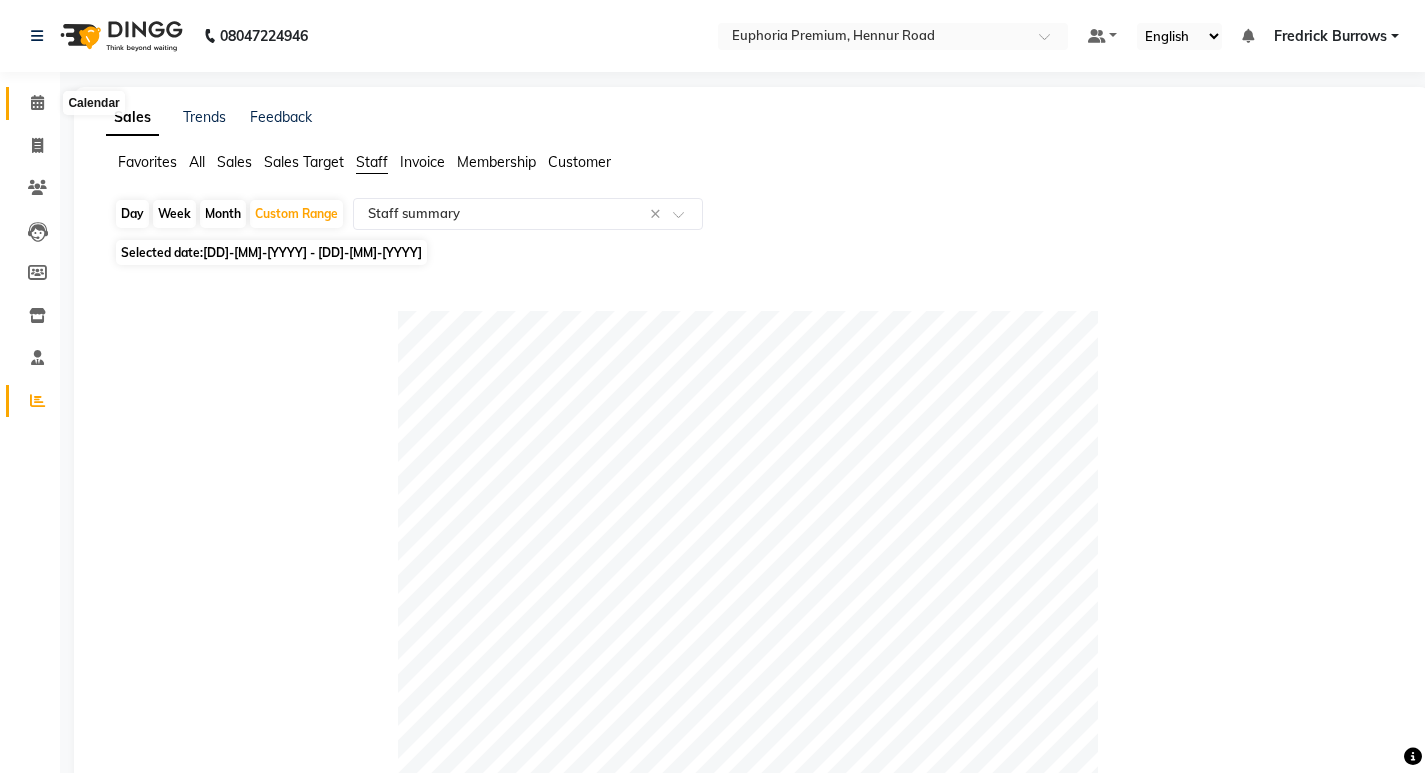 click 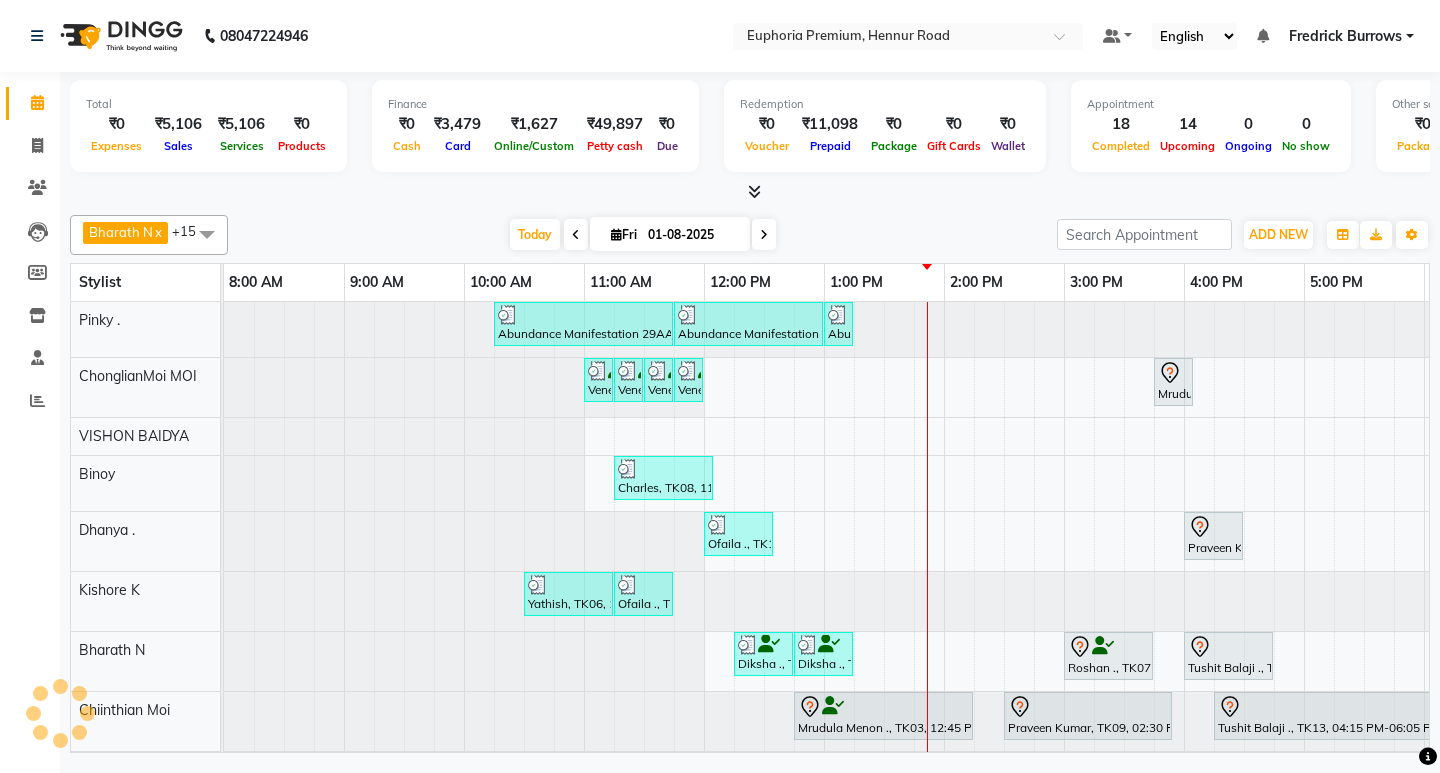 scroll, scrollTop: 0, scrollLeft: 0, axis: both 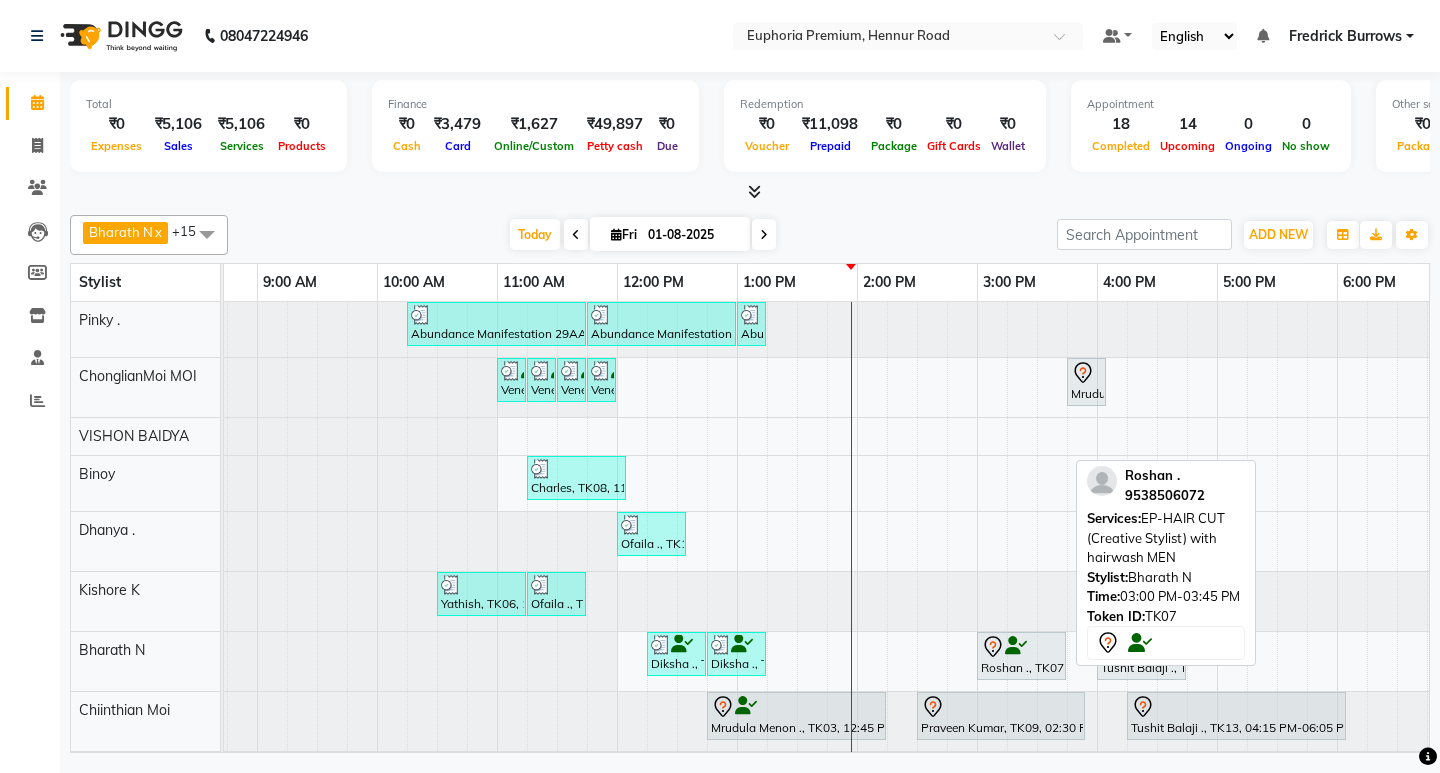 click on "Roshan ., TK07, 03:00 PM-03:45 PM, EP-HAIR CUT (Creative Stylist) with hairwash MEN" at bounding box center (1021, 656) 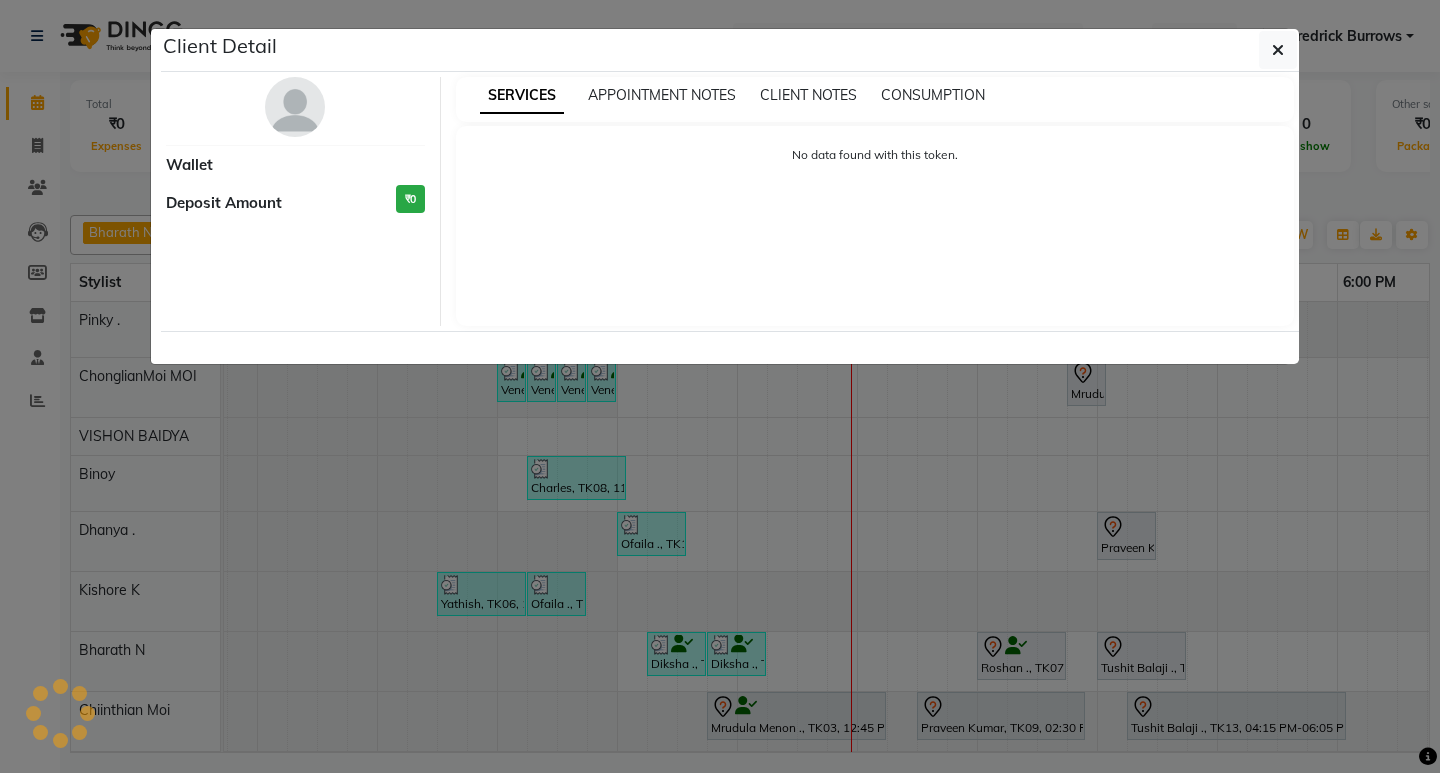 select on "7" 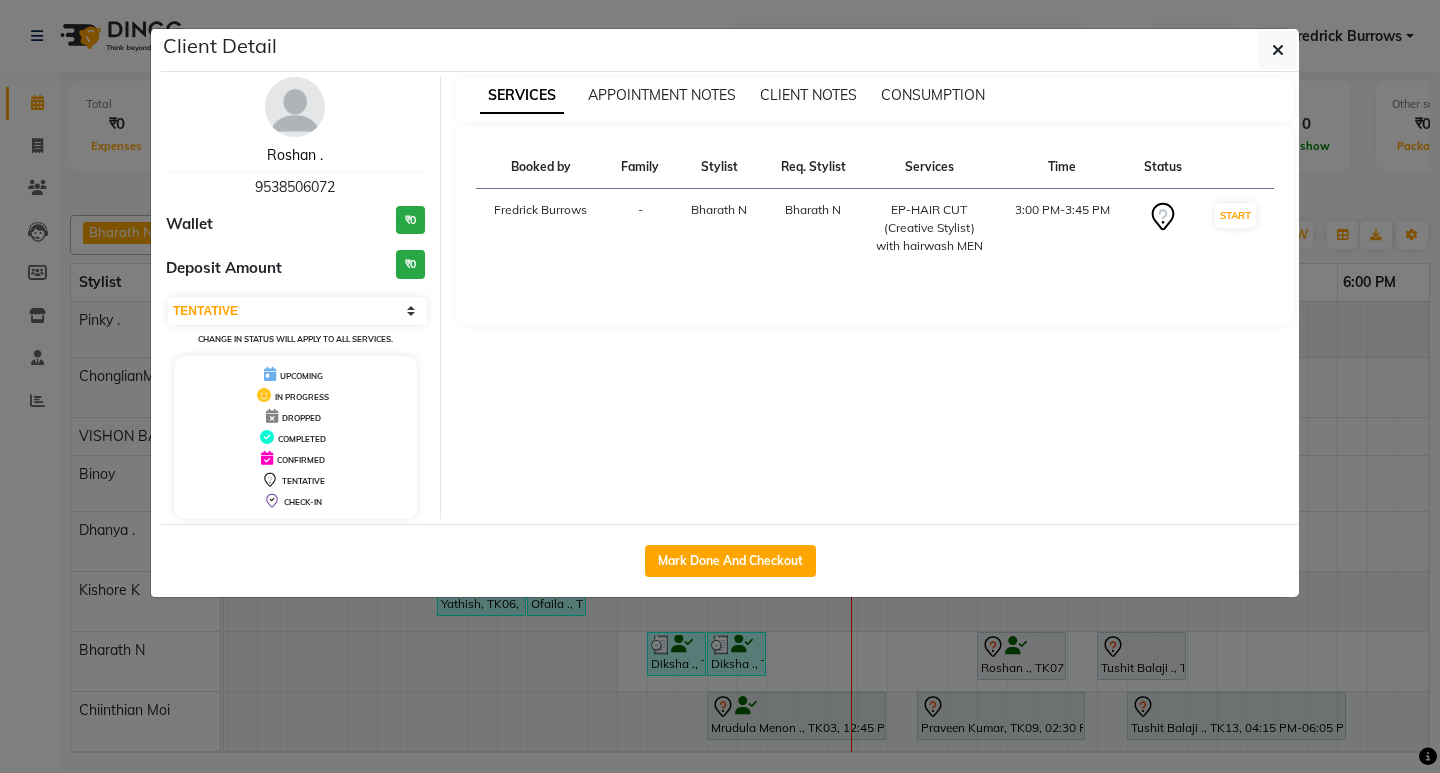 click on "Roshan ." at bounding box center [295, 155] 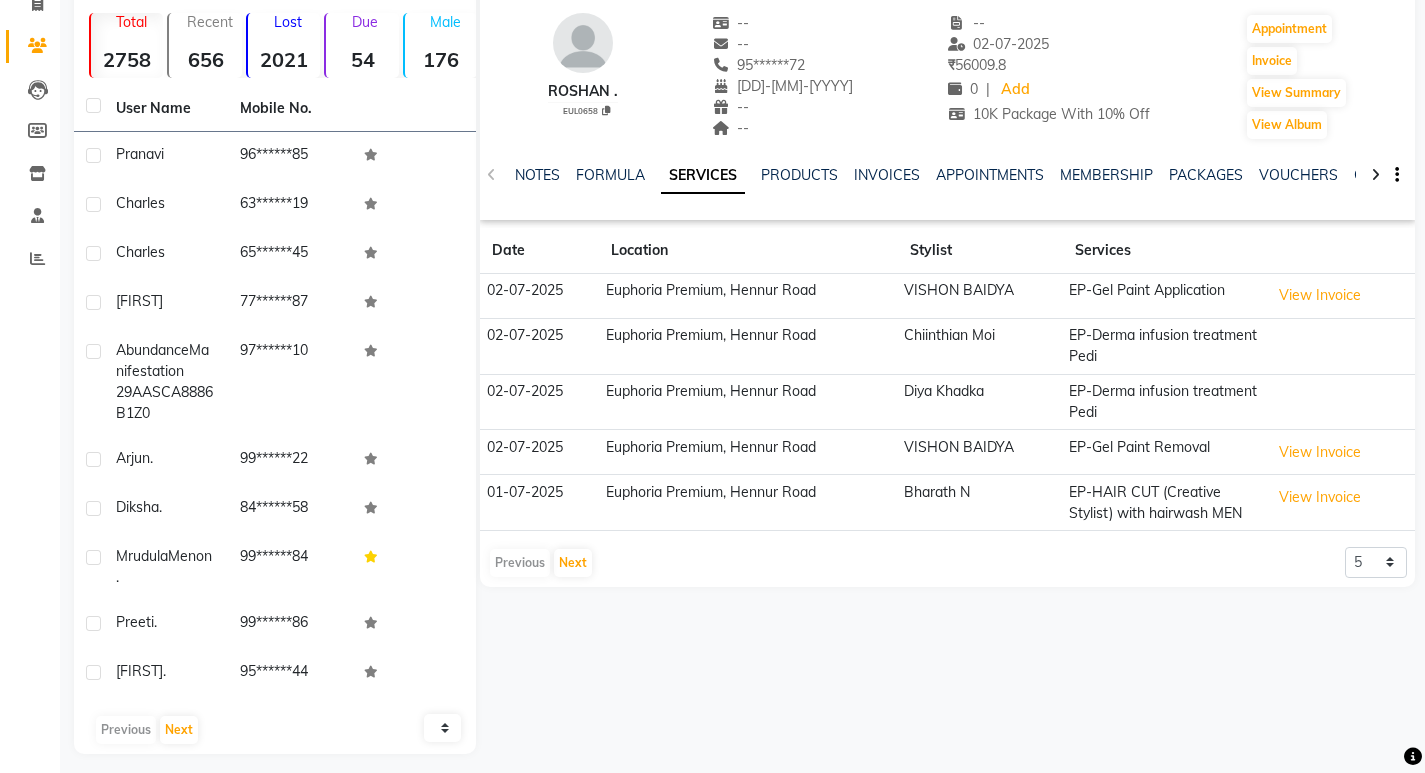scroll, scrollTop: 153, scrollLeft: 0, axis: vertical 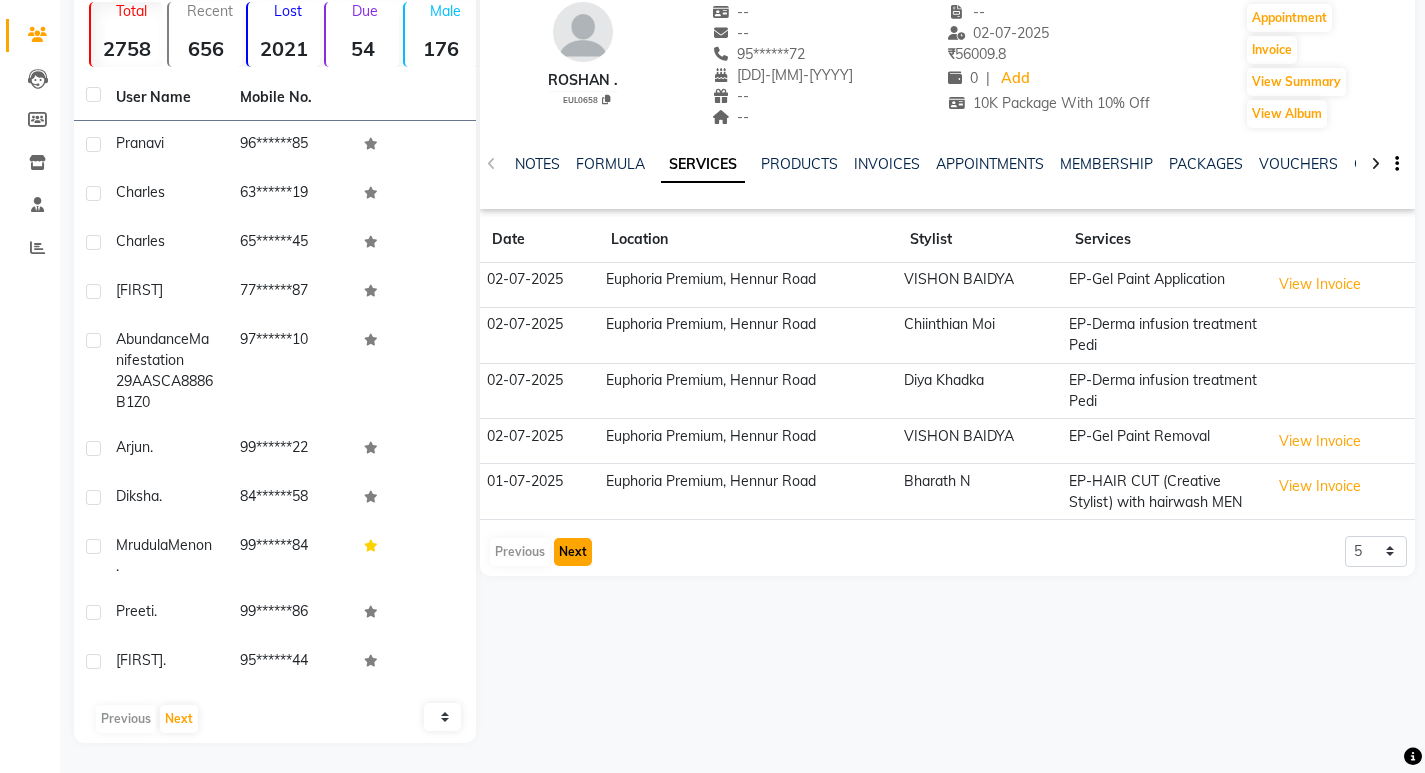 click on "Next" 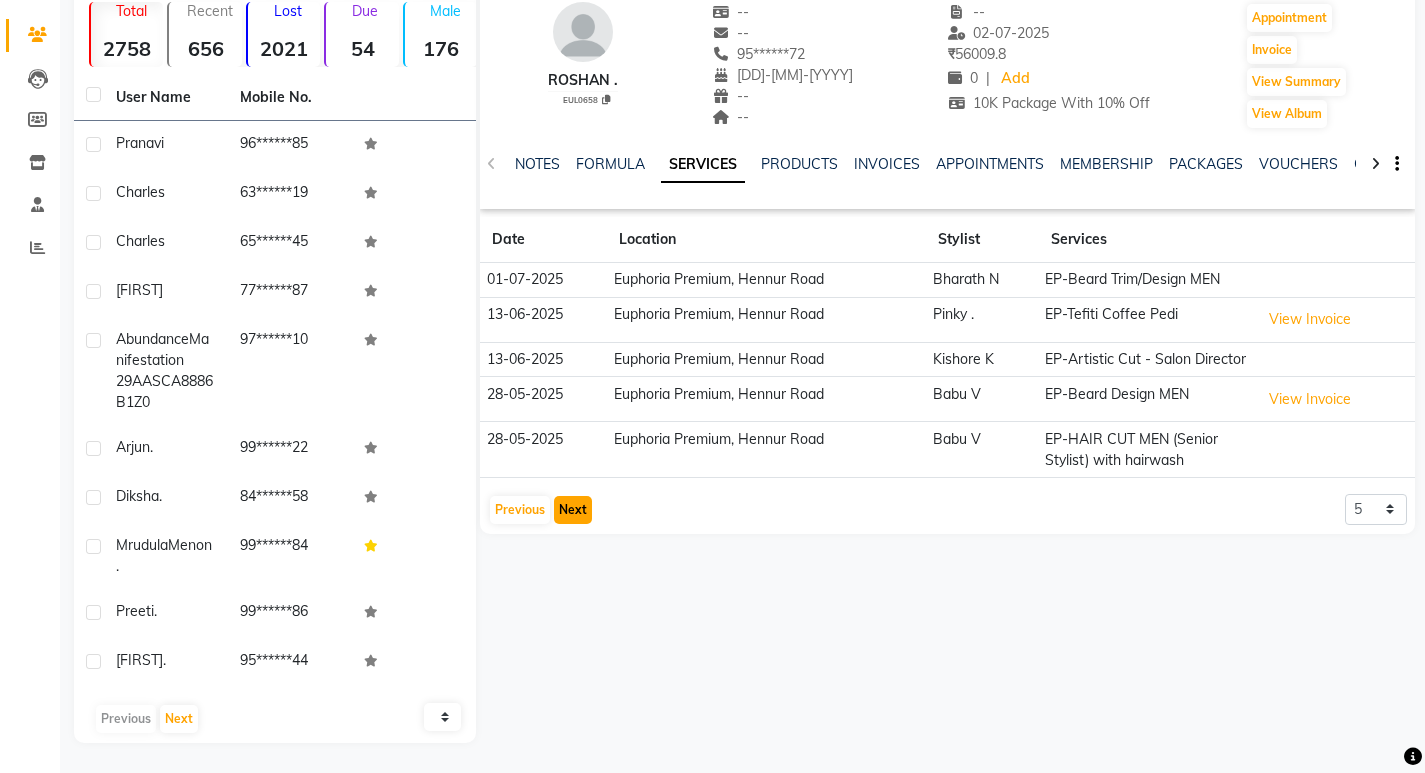 click on "Next" 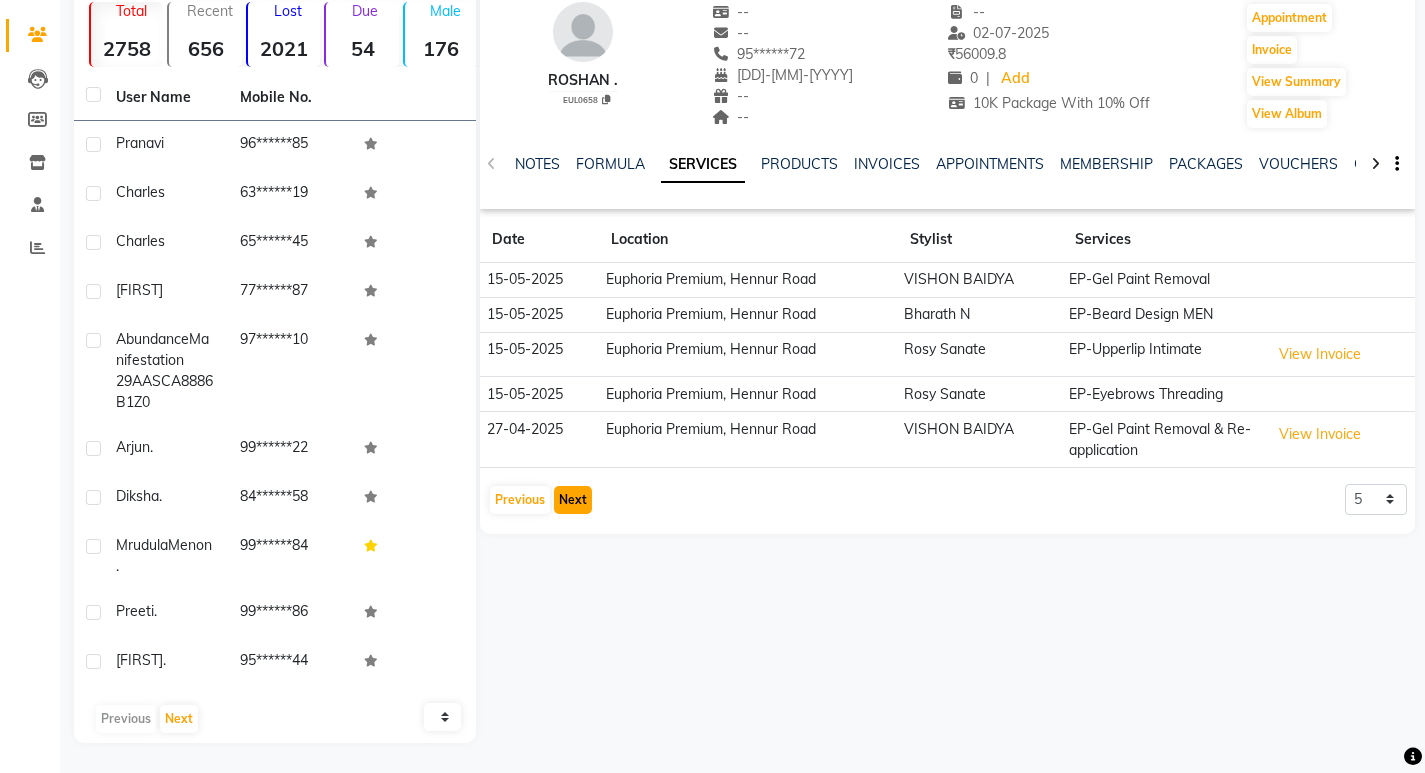 click on "Next" 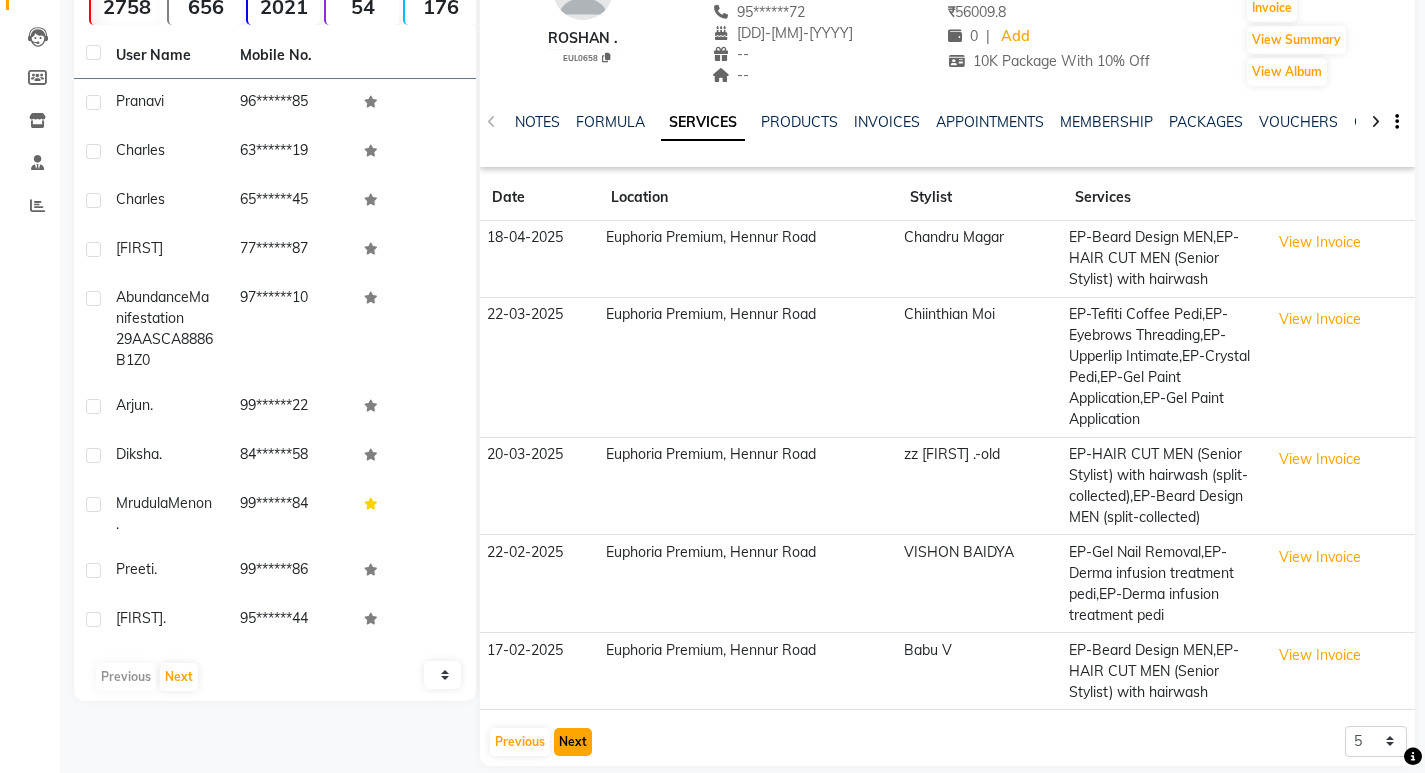 scroll, scrollTop: 218, scrollLeft: 0, axis: vertical 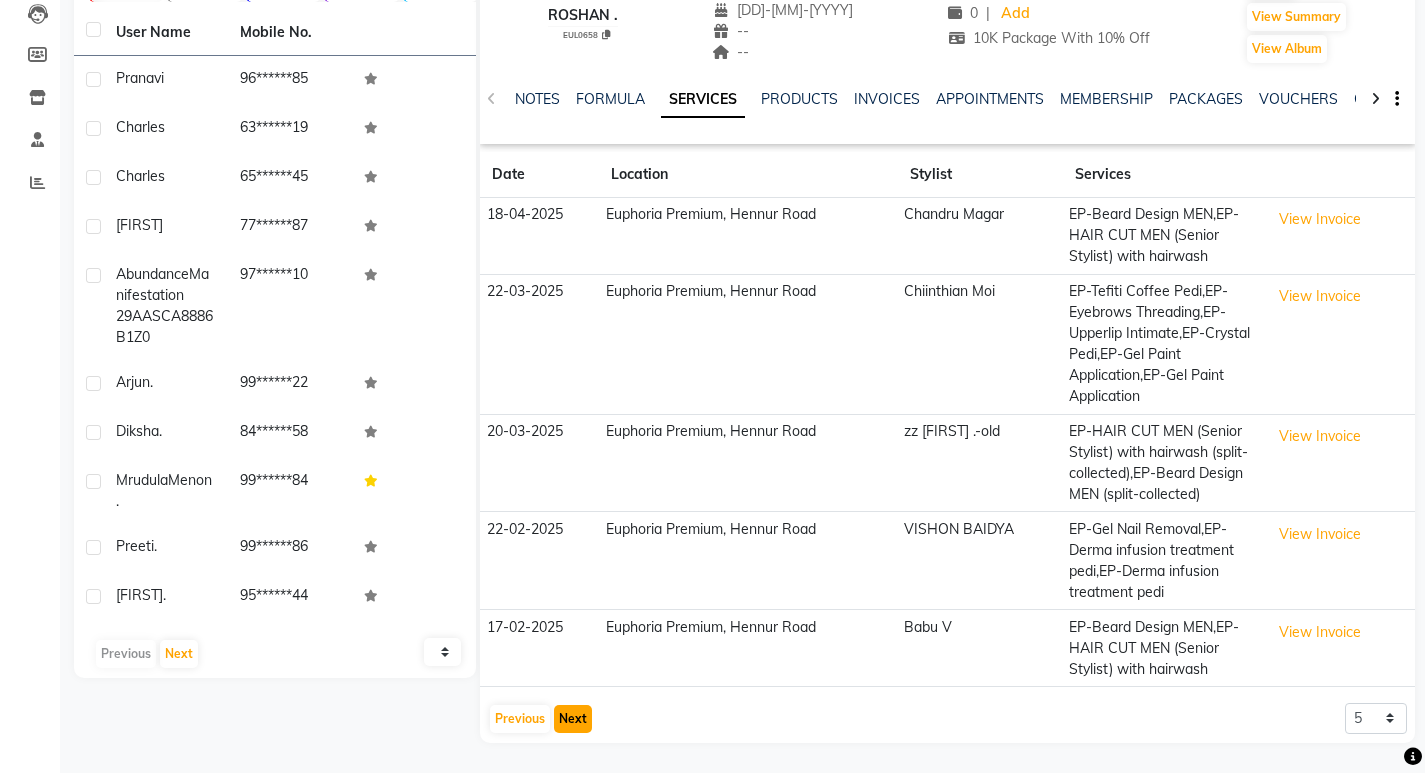 click on "Next" 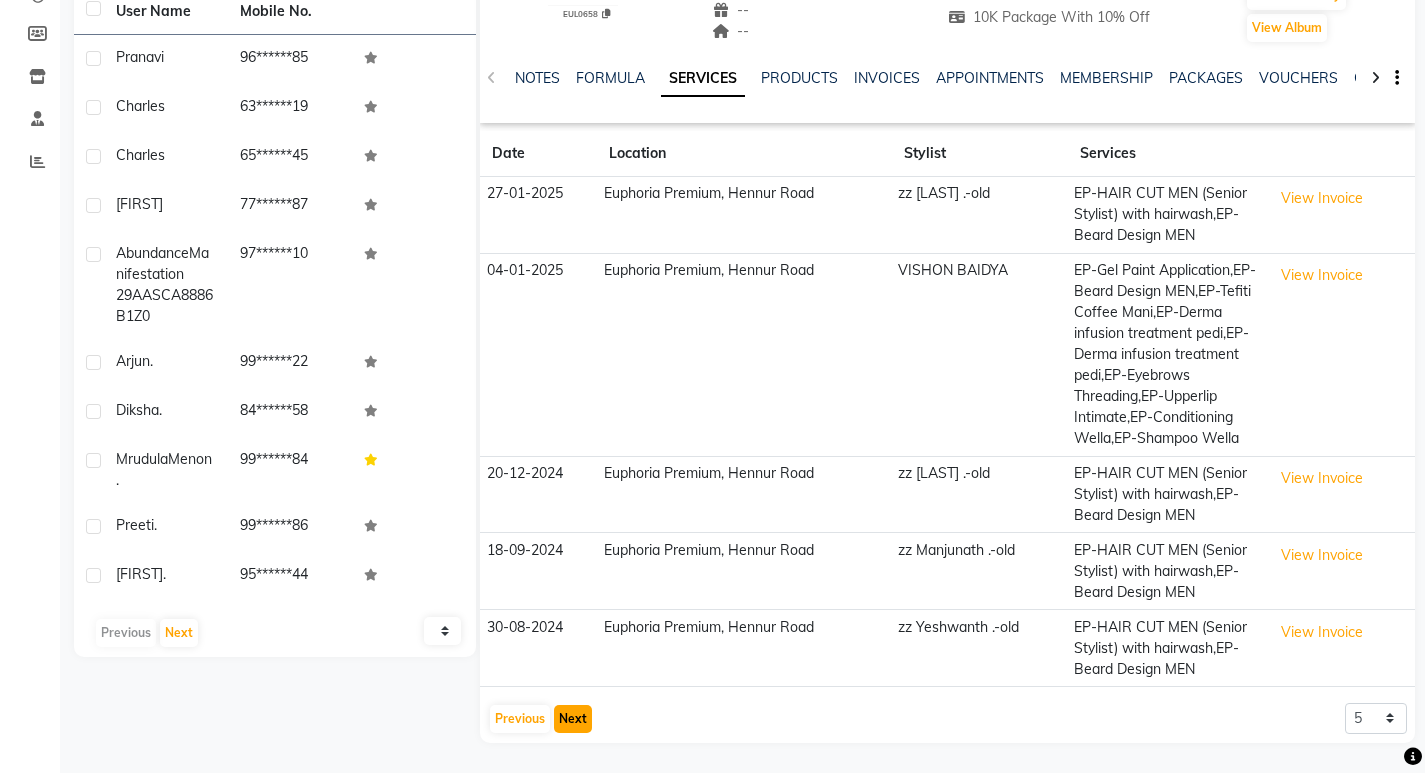 scroll, scrollTop: 260, scrollLeft: 0, axis: vertical 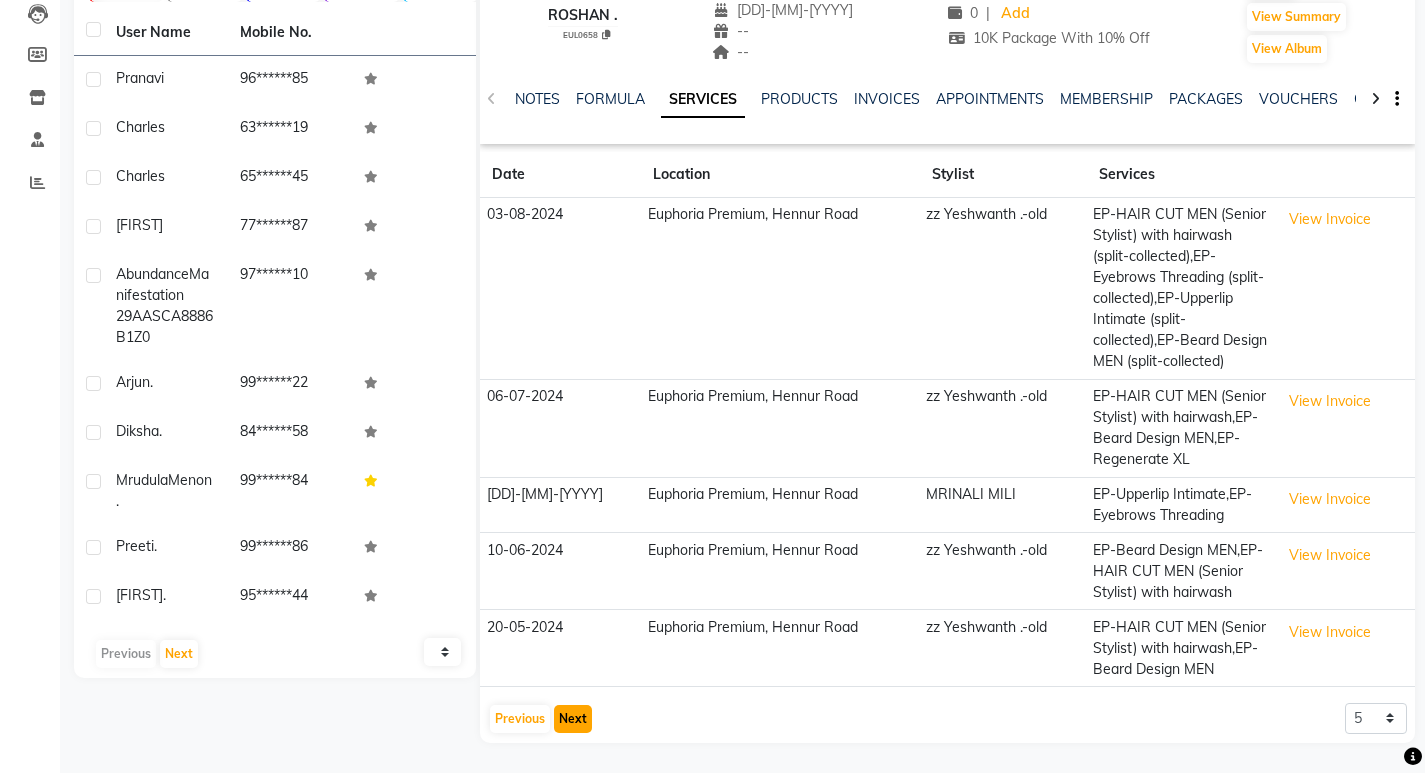 click on "Next" 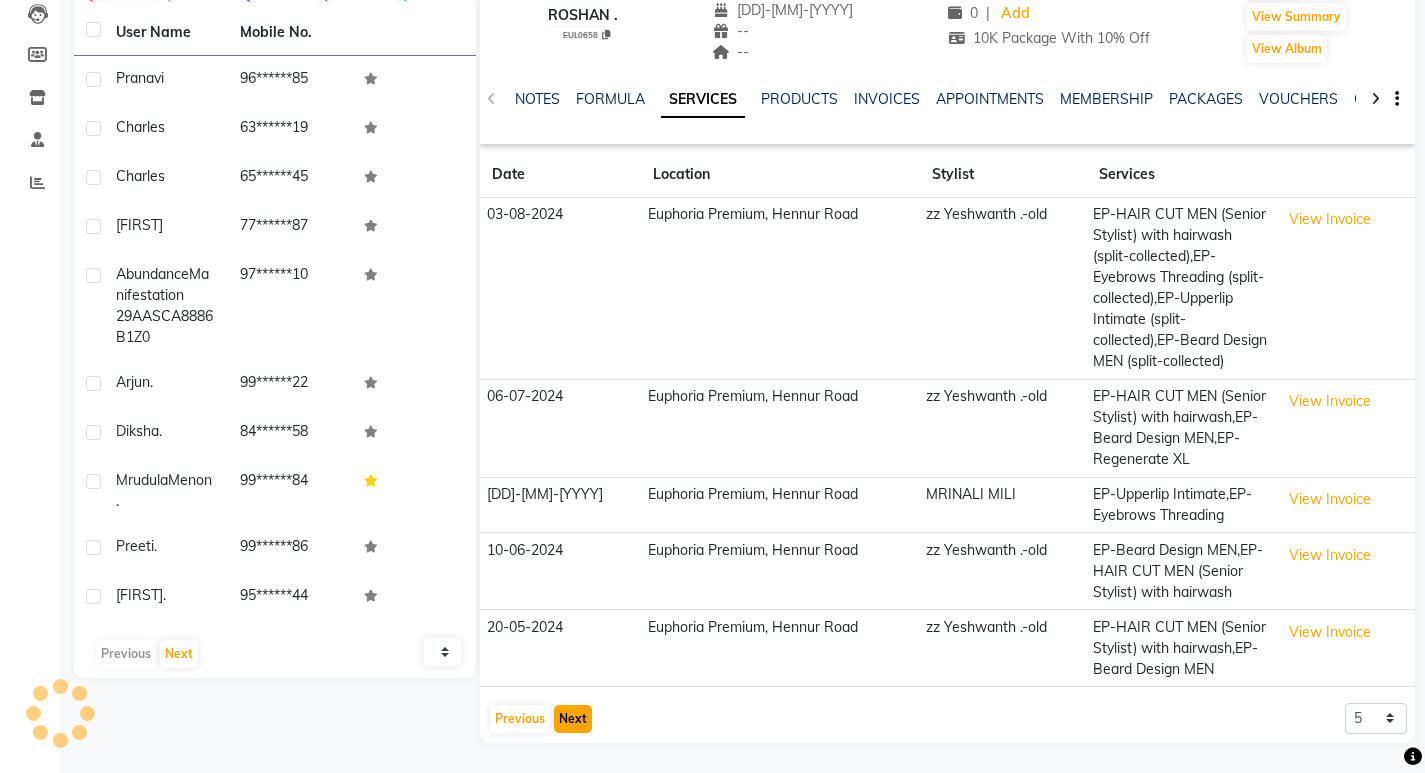 scroll, scrollTop: 153, scrollLeft: 0, axis: vertical 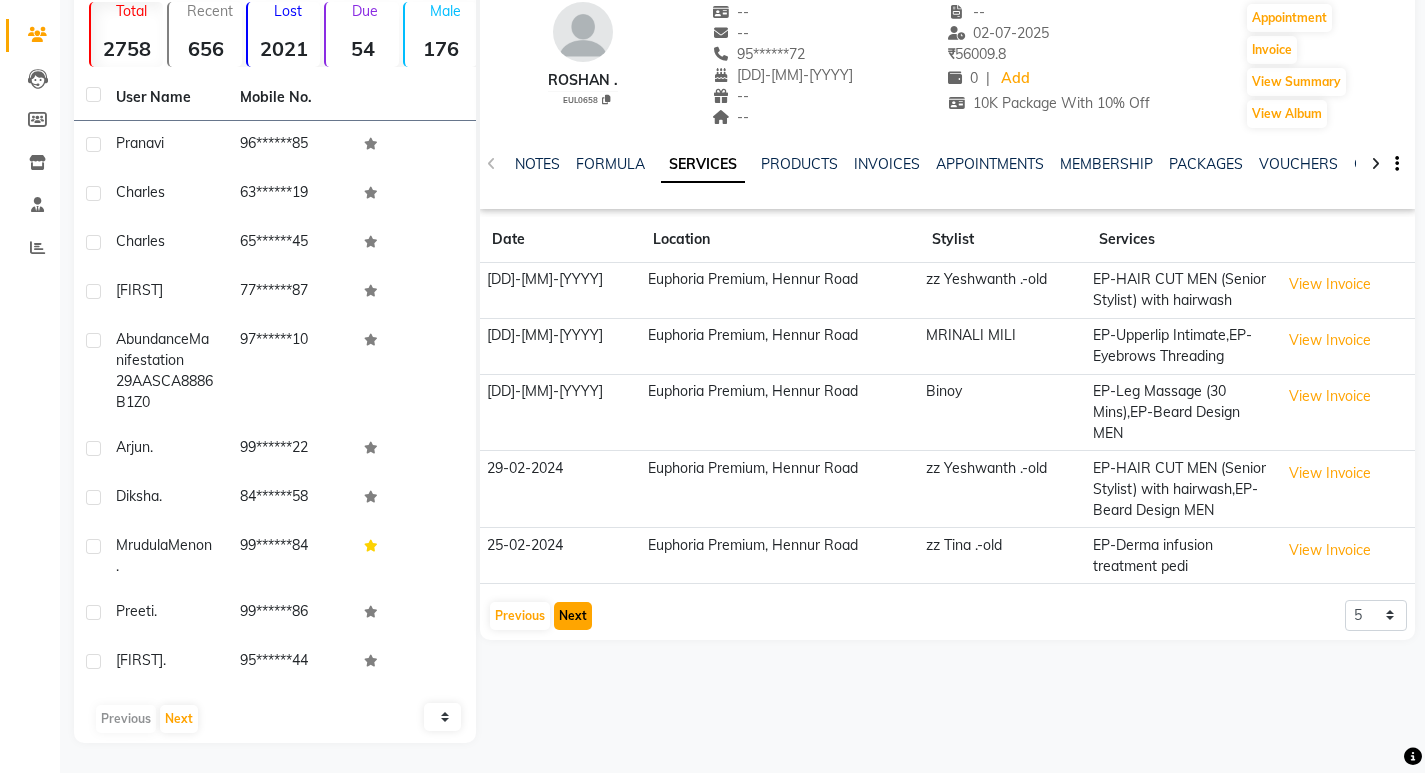 click on "Next" 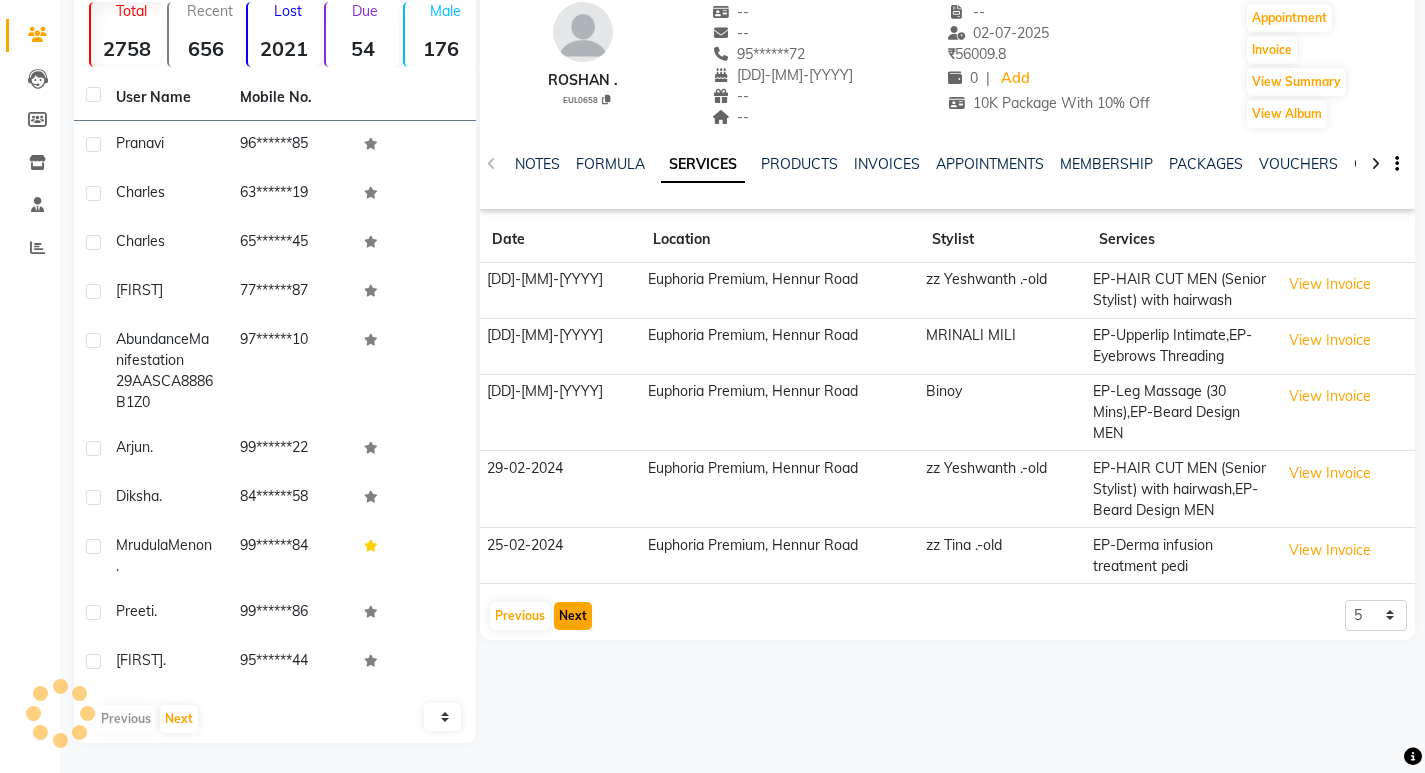 scroll, scrollTop: 155, scrollLeft: 0, axis: vertical 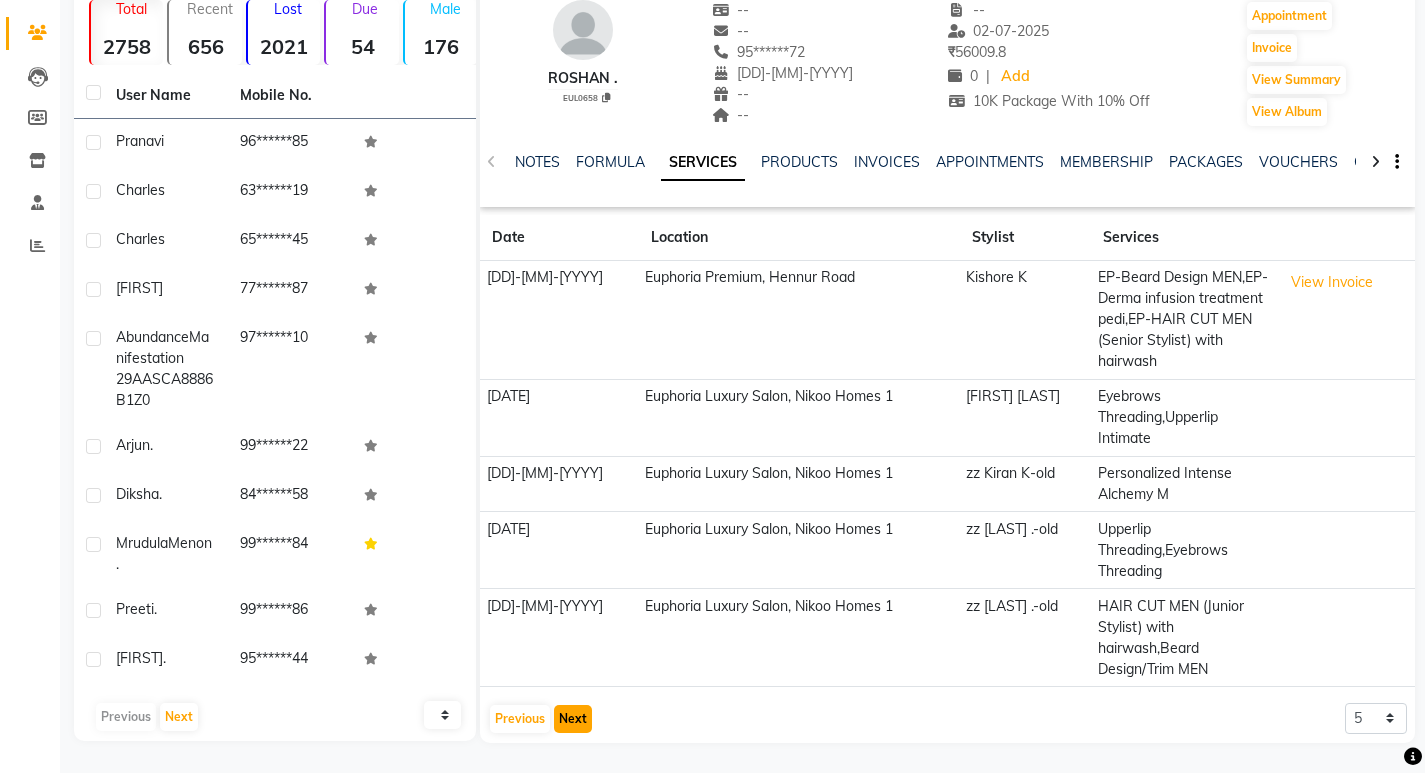 click on "Next" 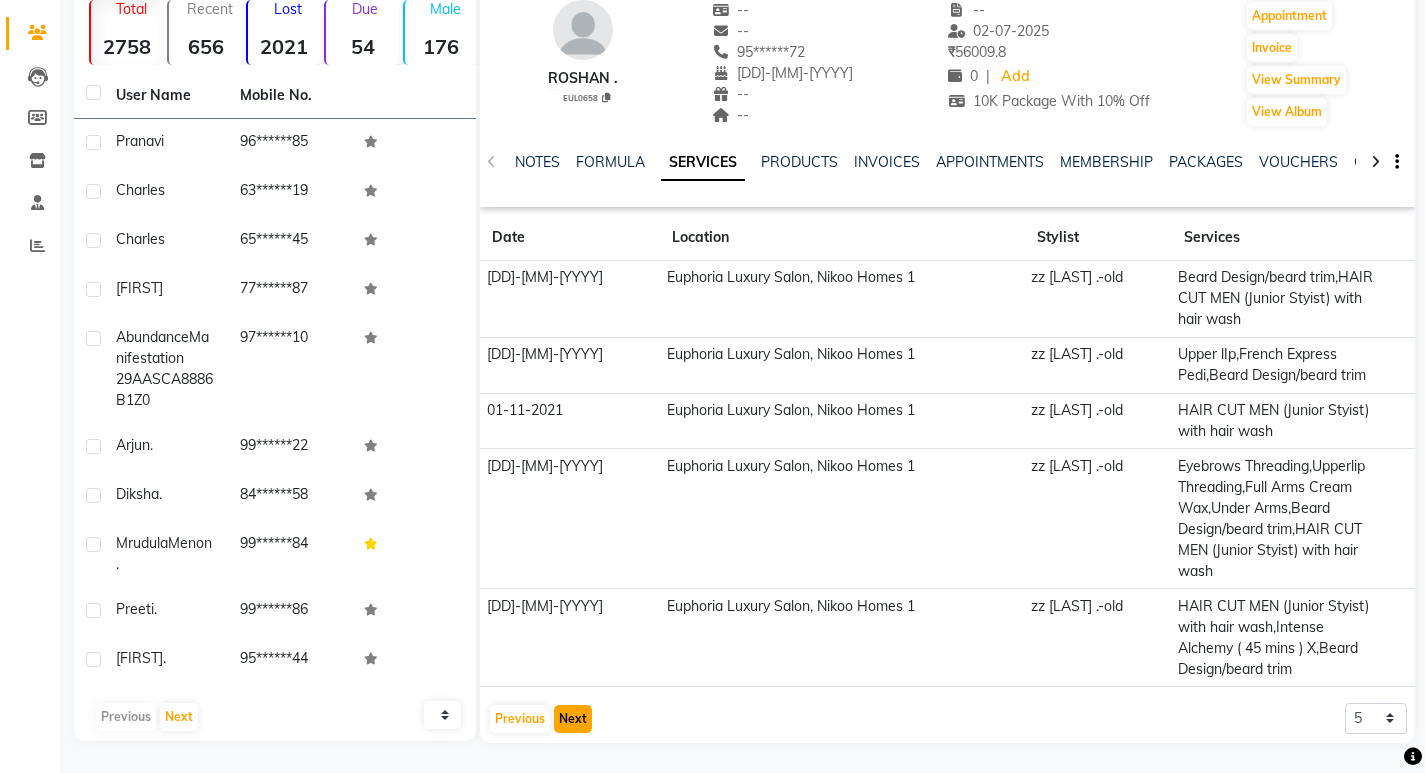 click on "Next" 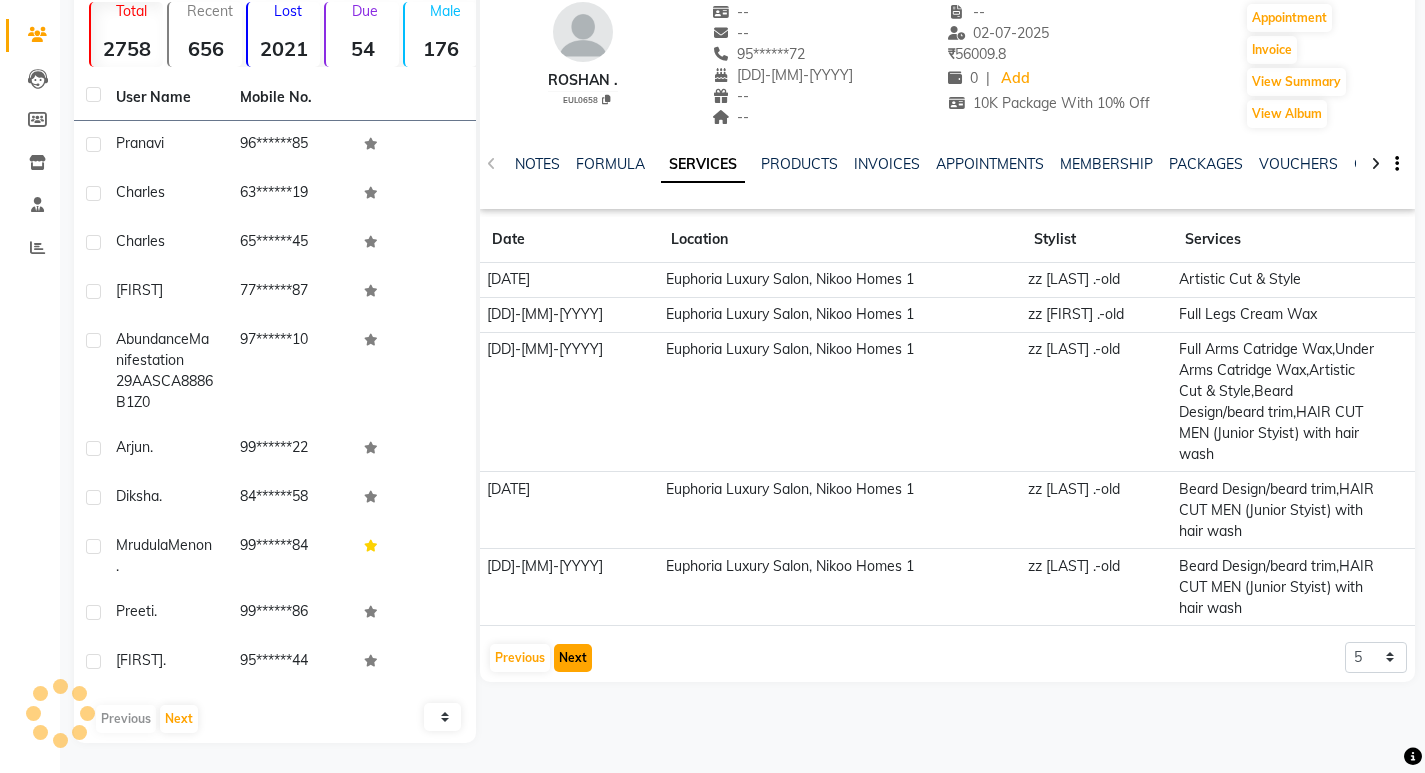 scroll, scrollTop: 153, scrollLeft: 0, axis: vertical 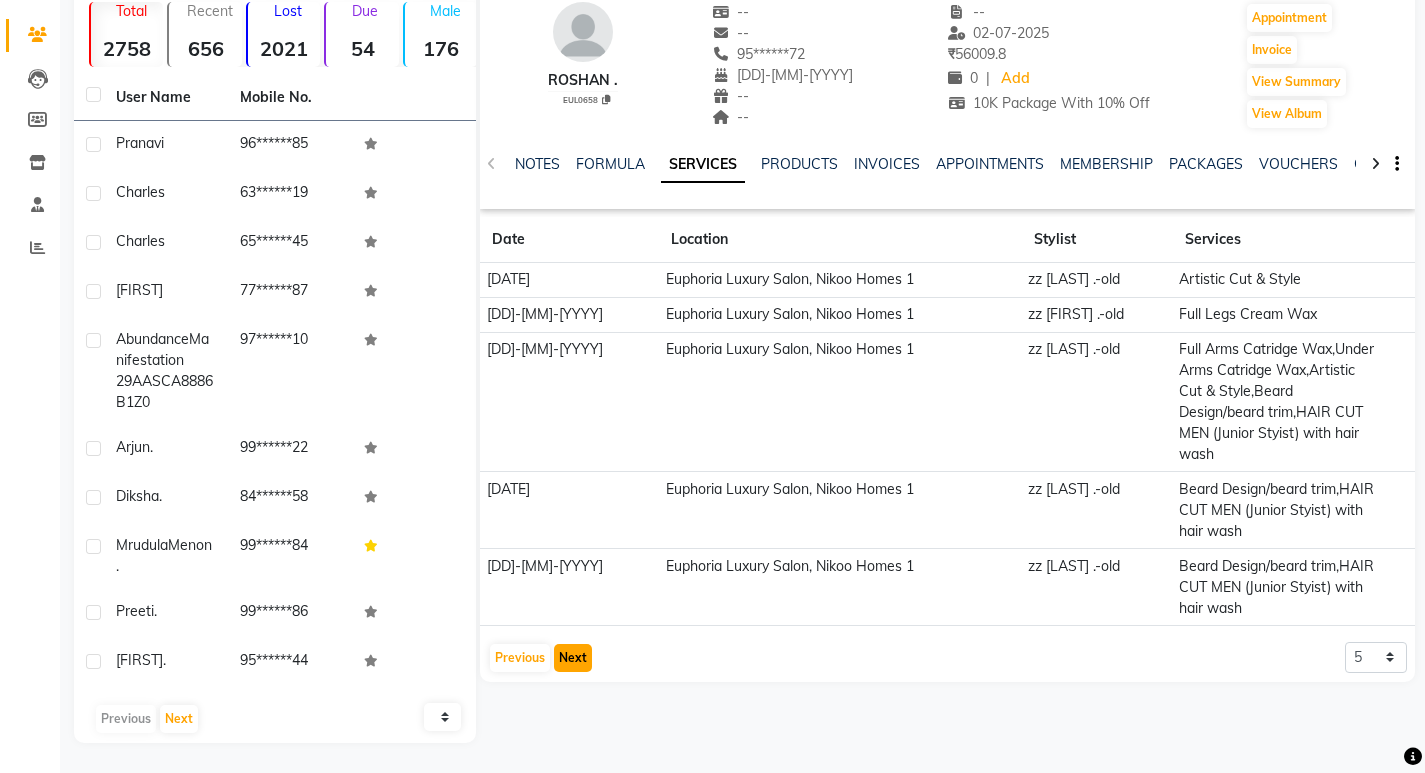 click on "Next" 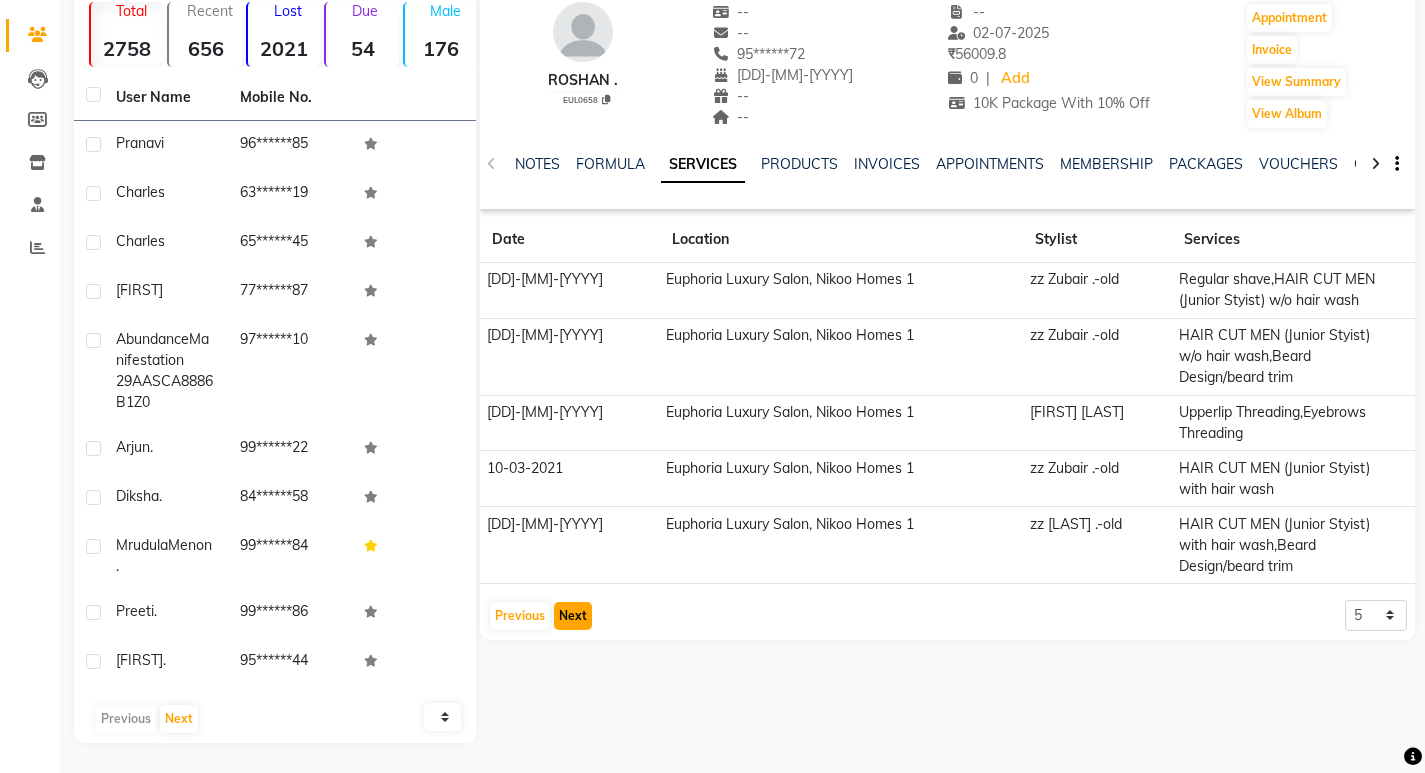 click on "Next" 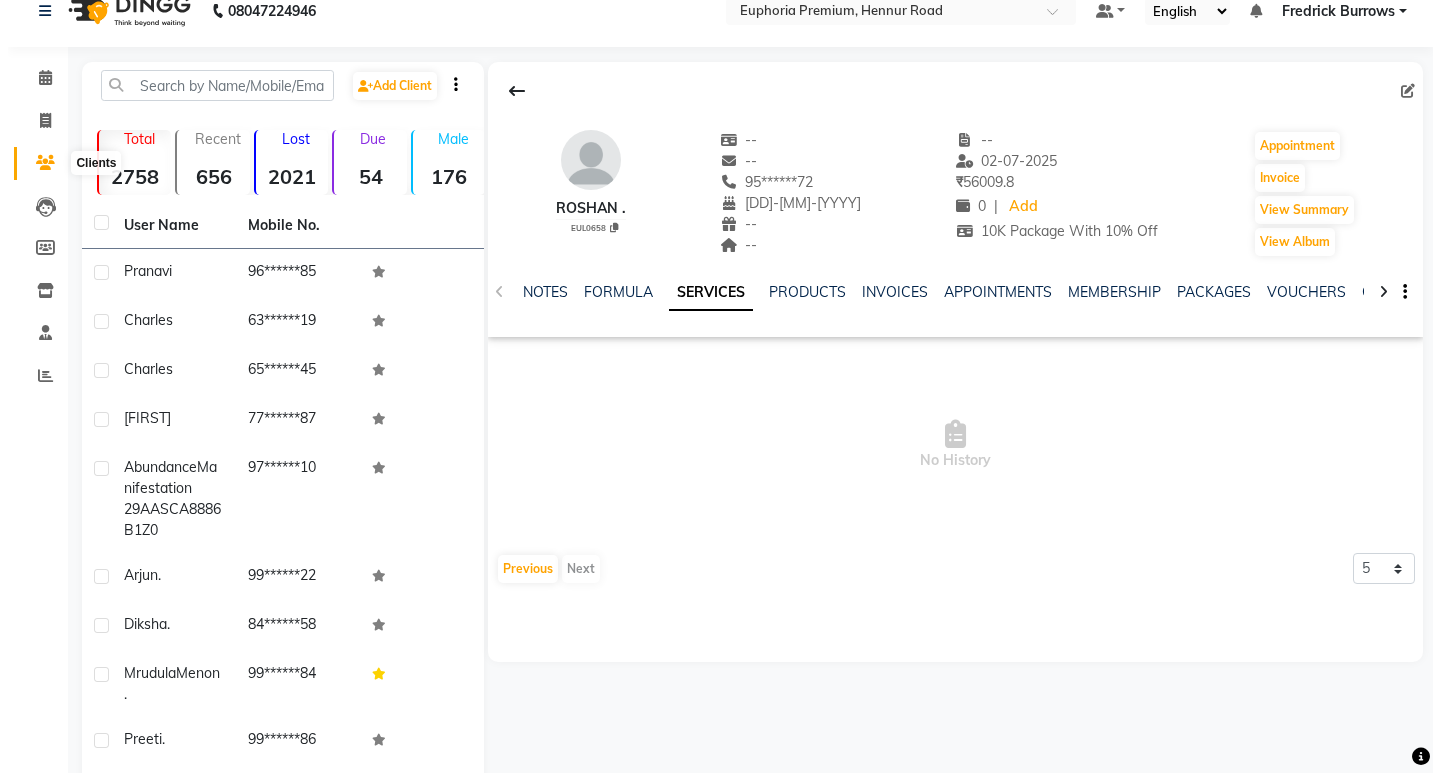 scroll, scrollTop: 0, scrollLeft: 0, axis: both 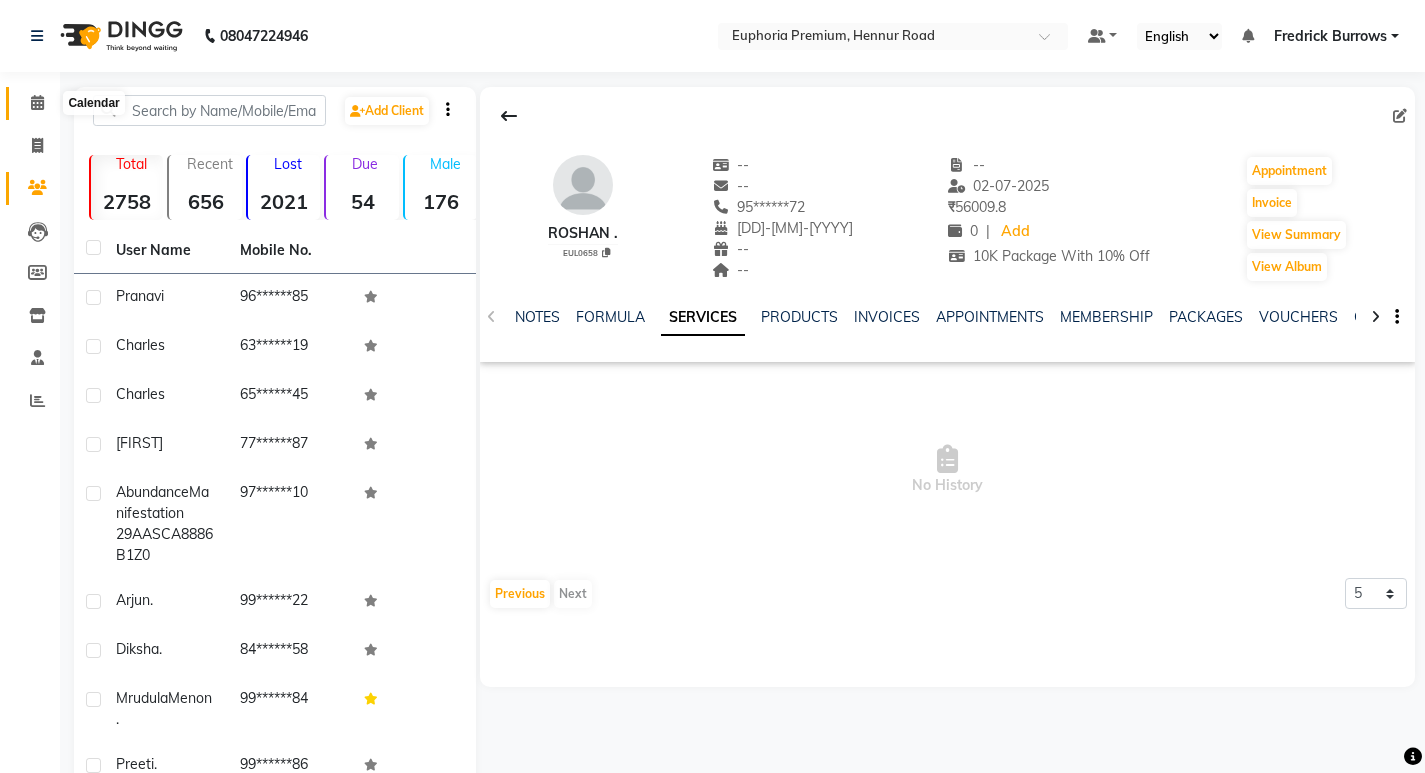 click 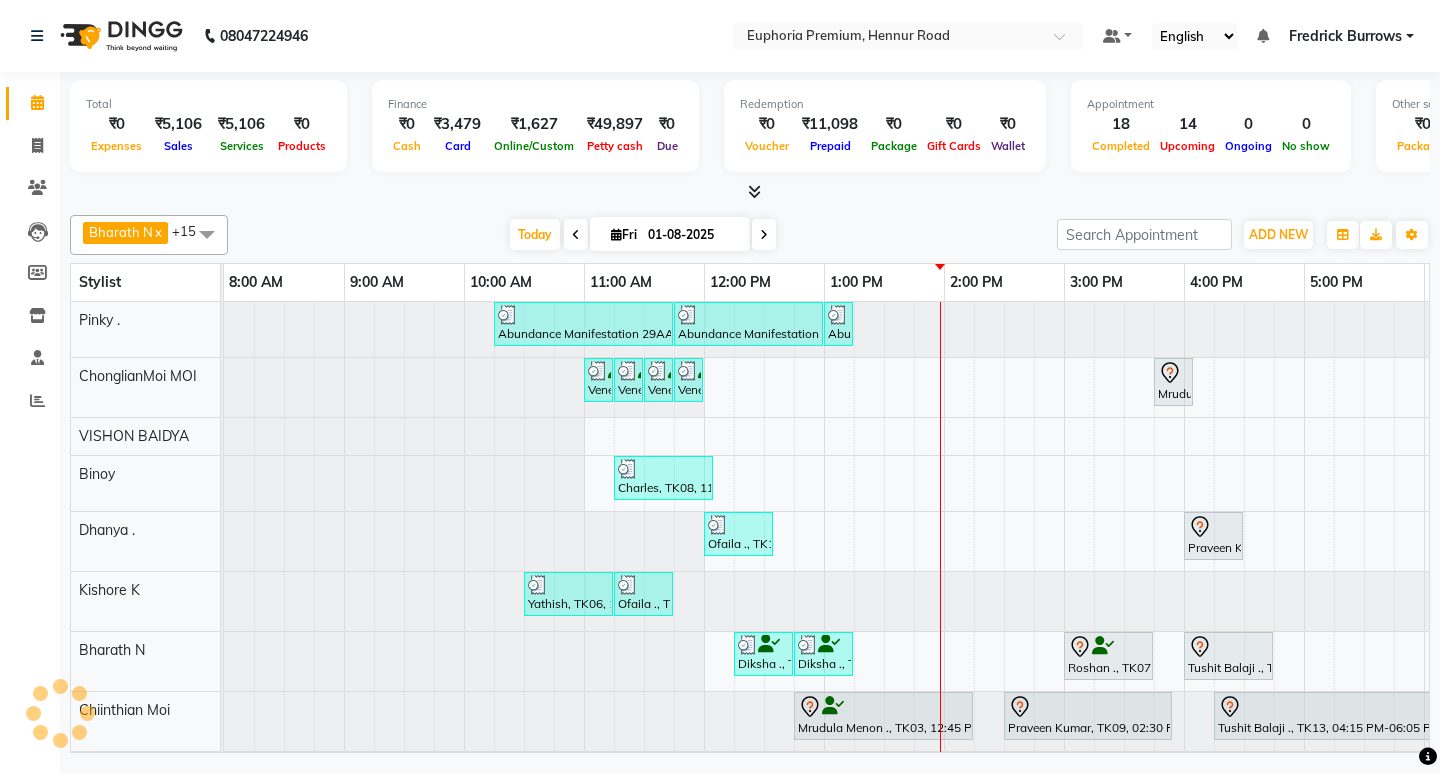 scroll, scrollTop: 0, scrollLeft: 0, axis: both 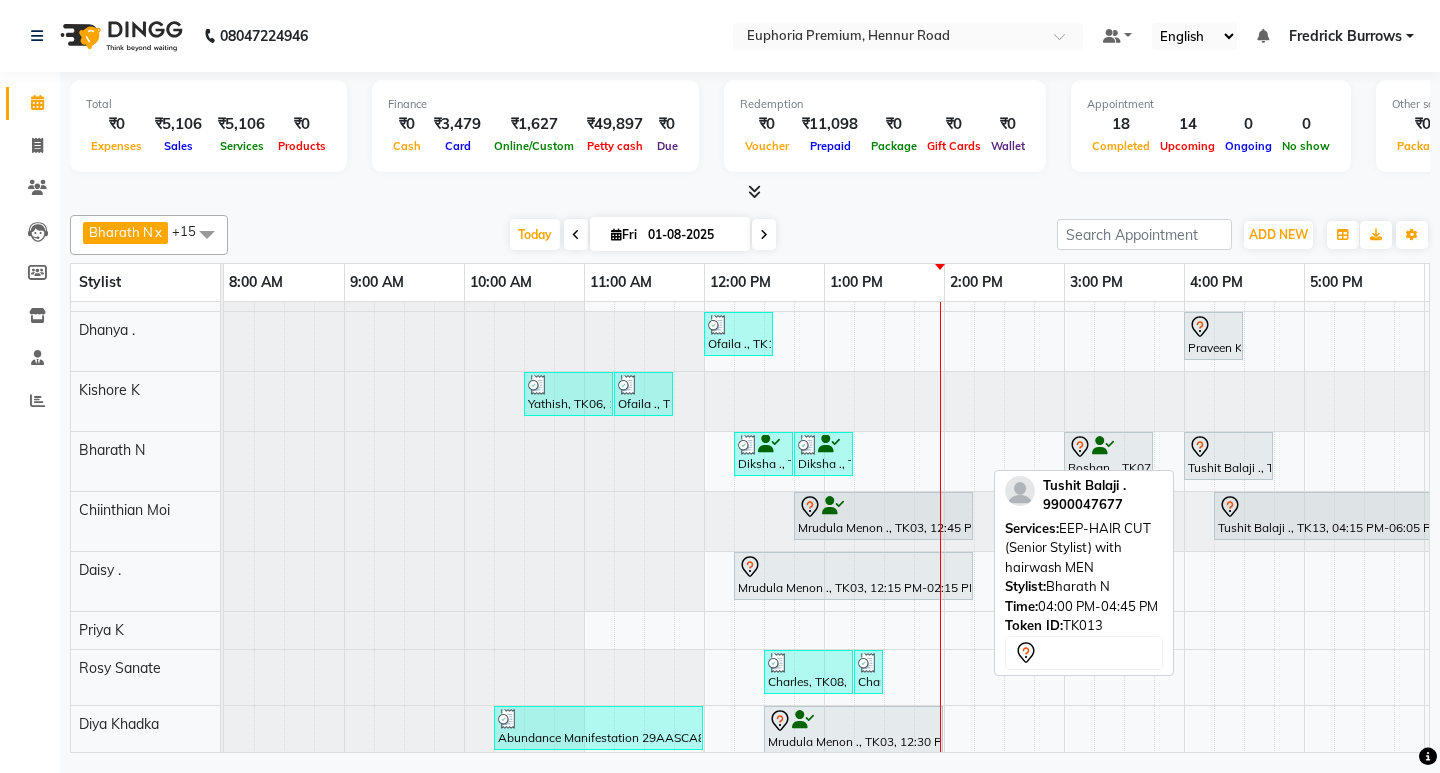 click at bounding box center (1228, 447) 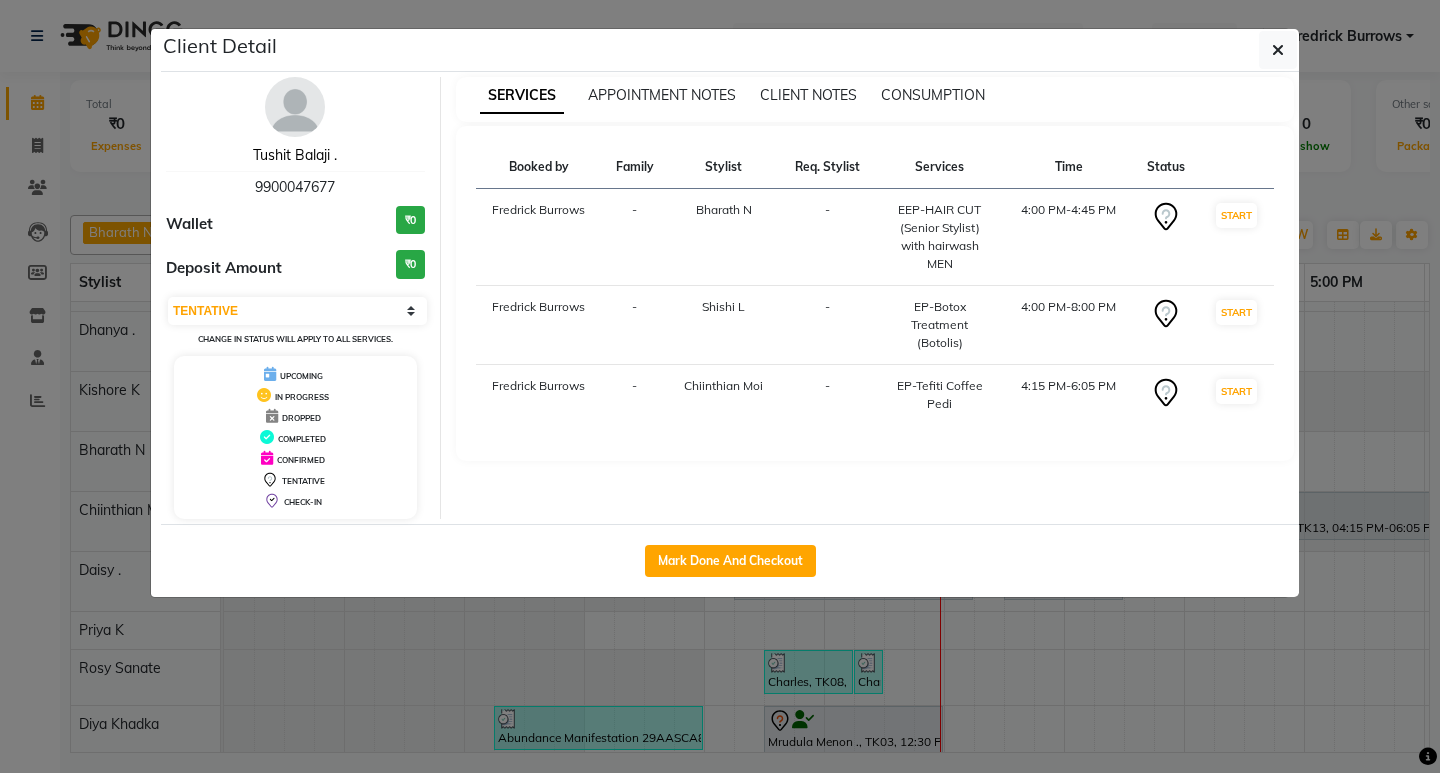 click on "Tushit Balaji ." at bounding box center [295, 155] 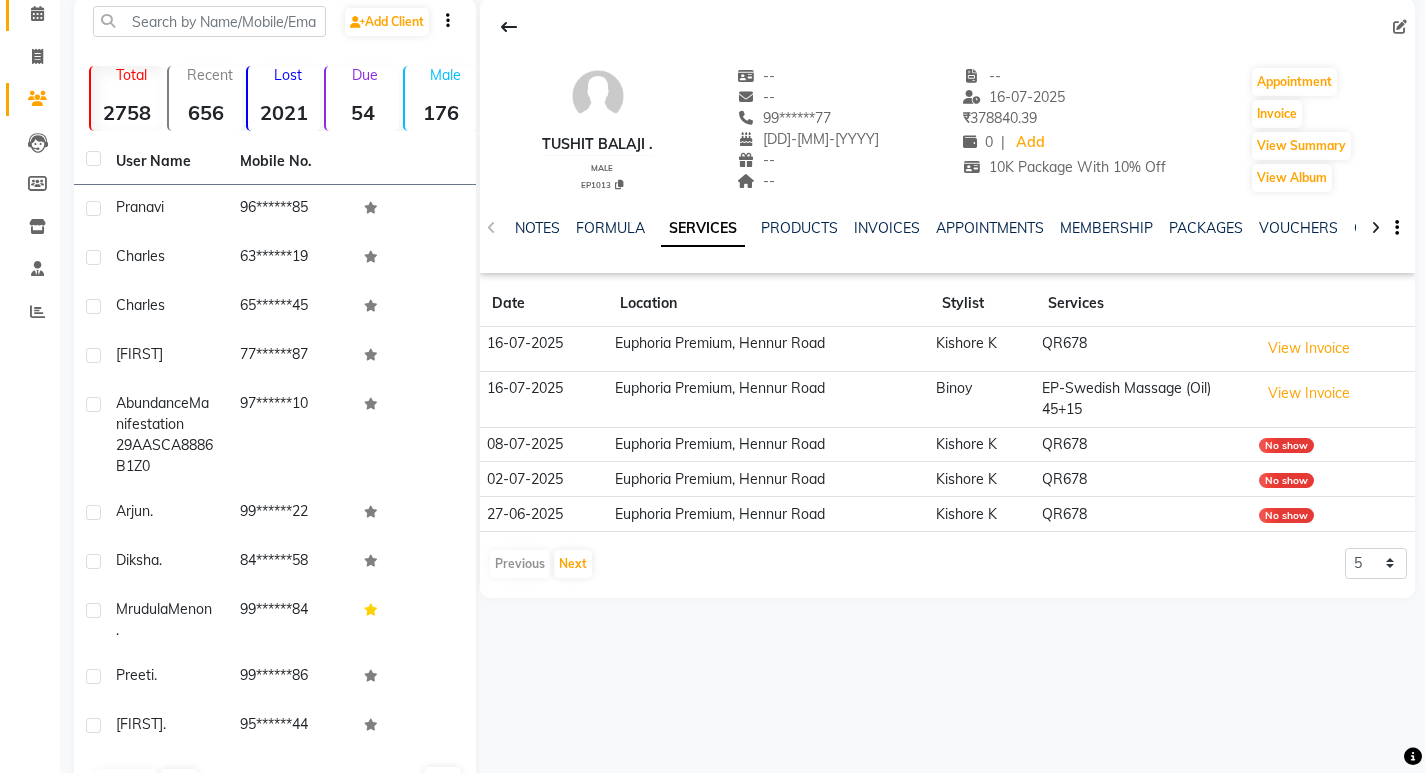 scroll, scrollTop: 53, scrollLeft: 0, axis: vertical 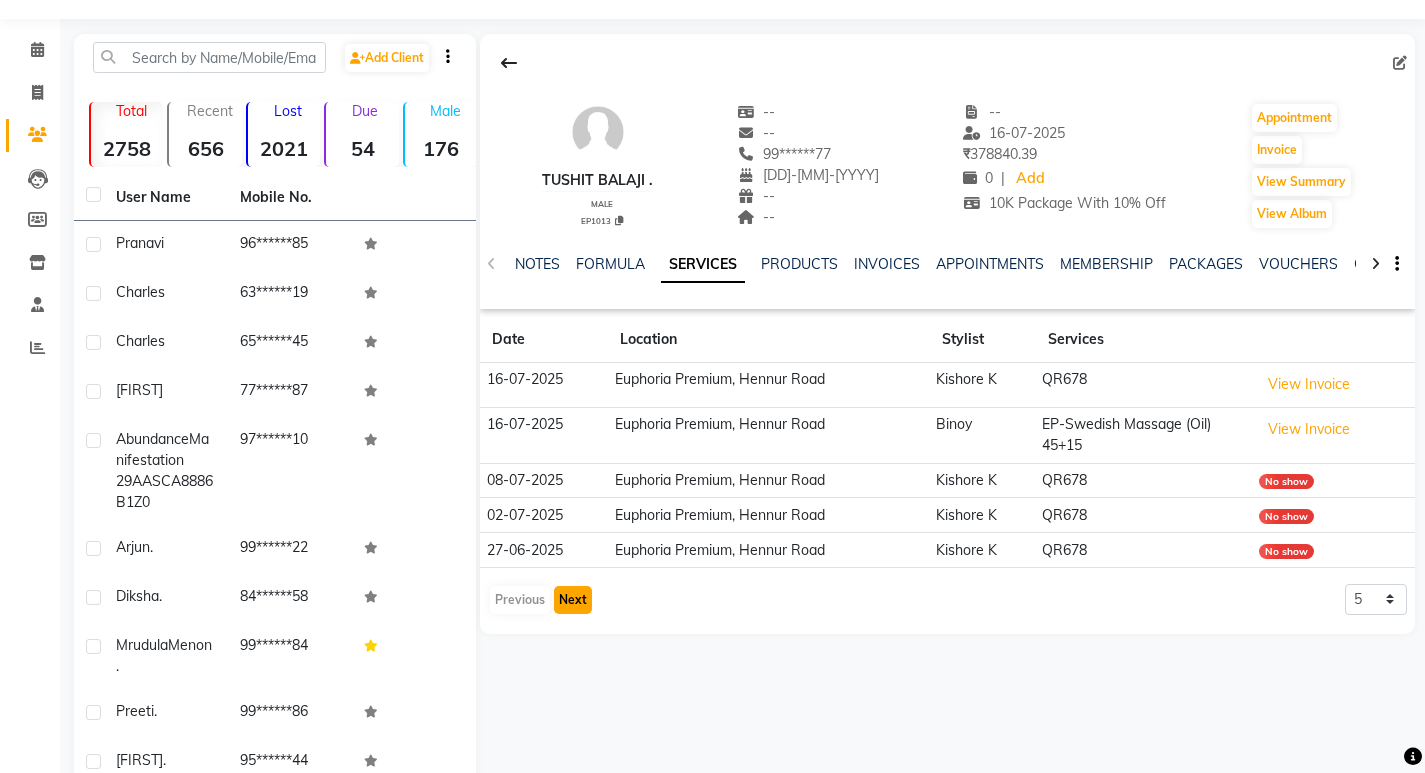 click on "Next" 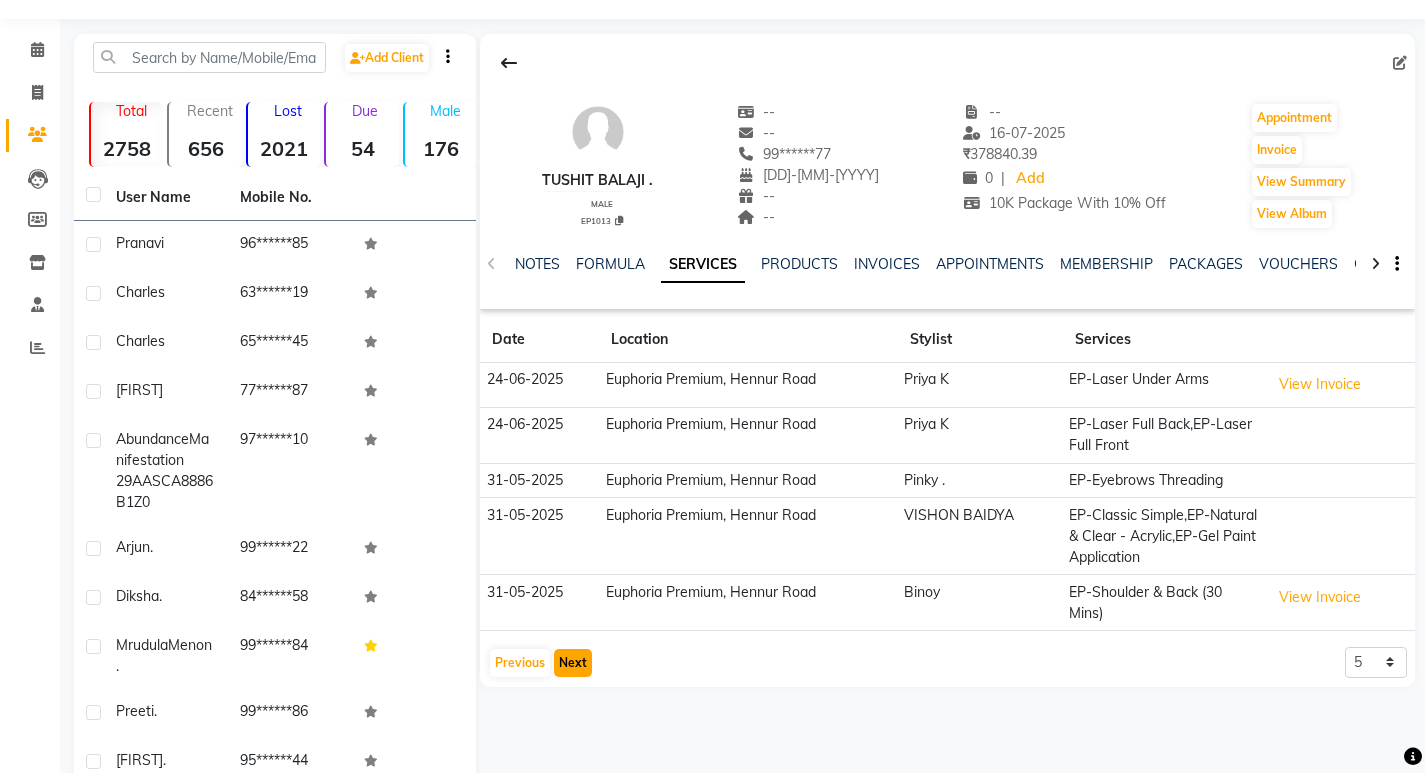 click on "Next" 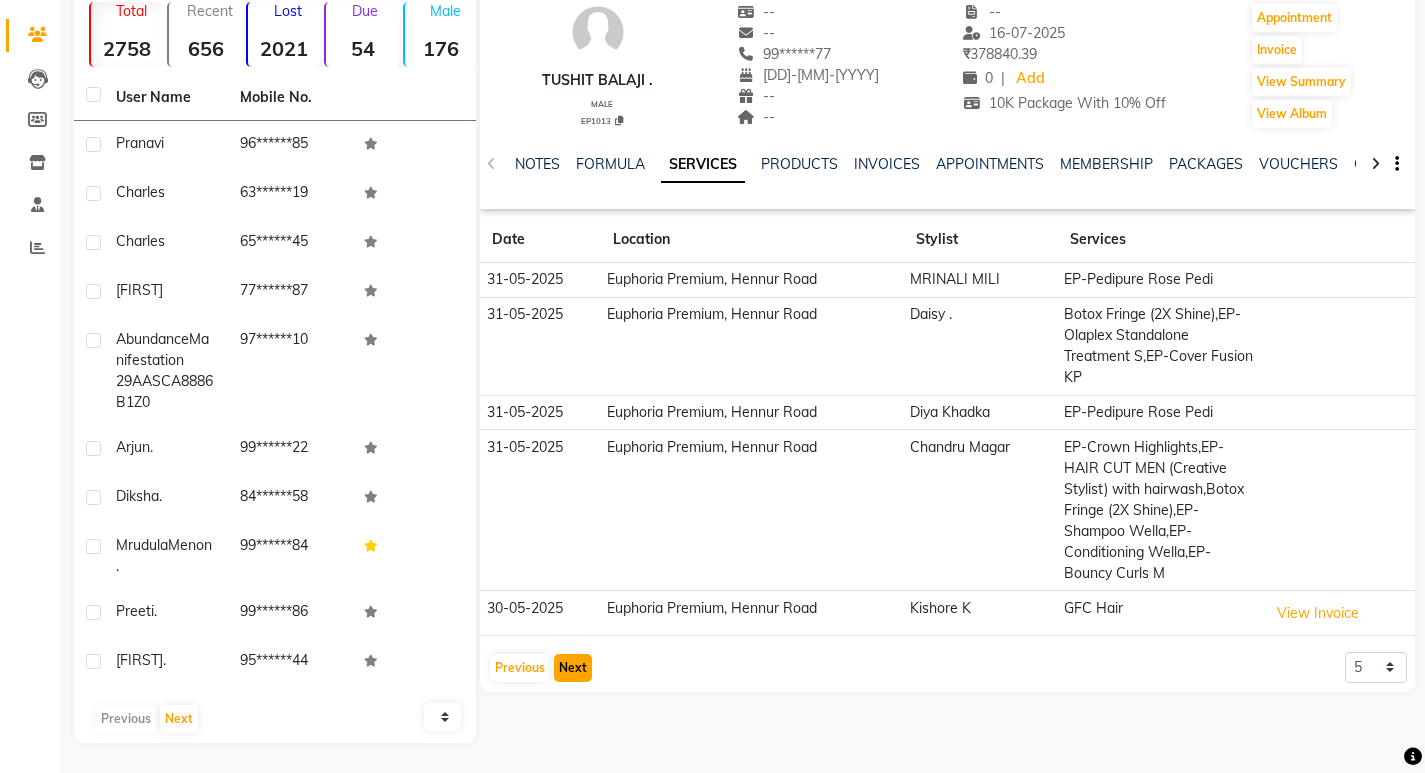 click on "Next" 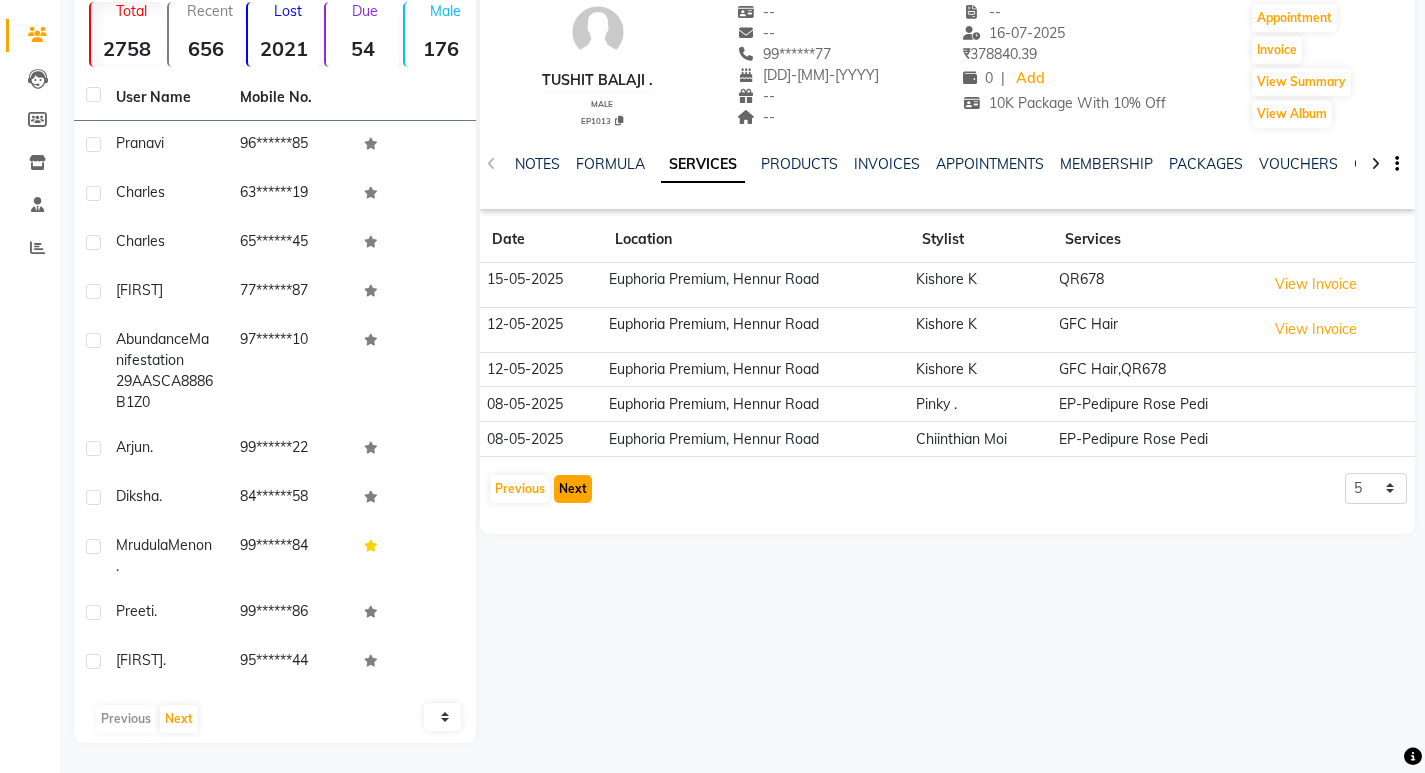 click on "Next" 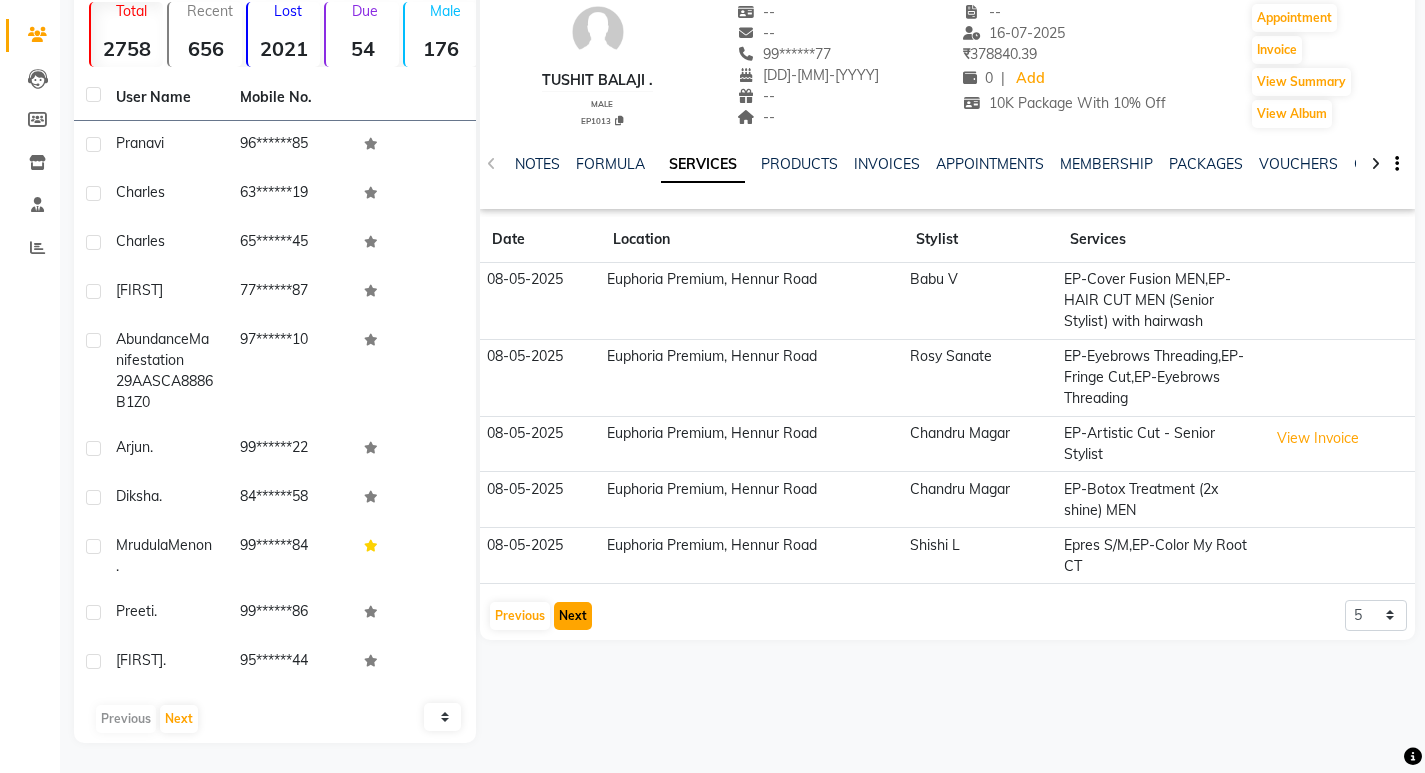 click on "Next" 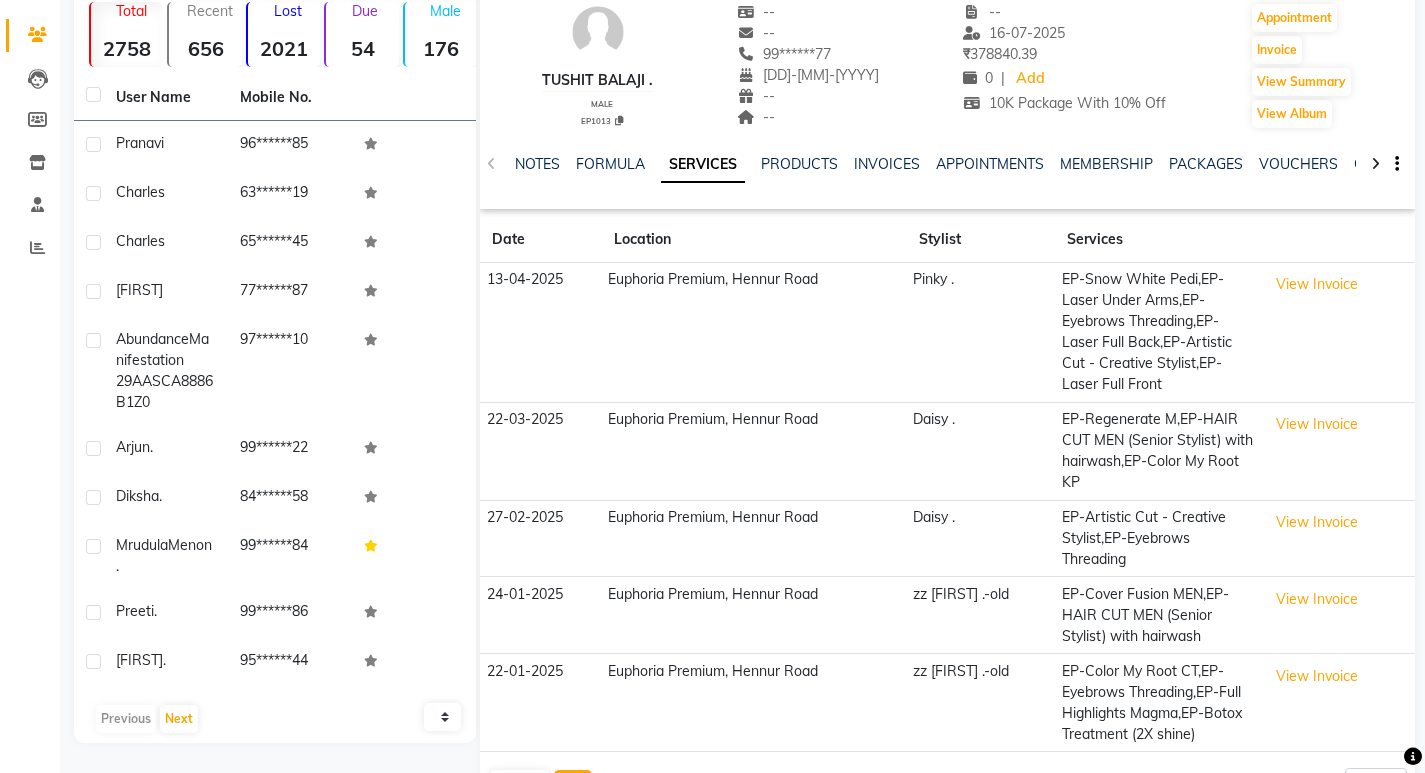 scroll, scrollTop: 218, scrollLeft: 0, axis: vertical 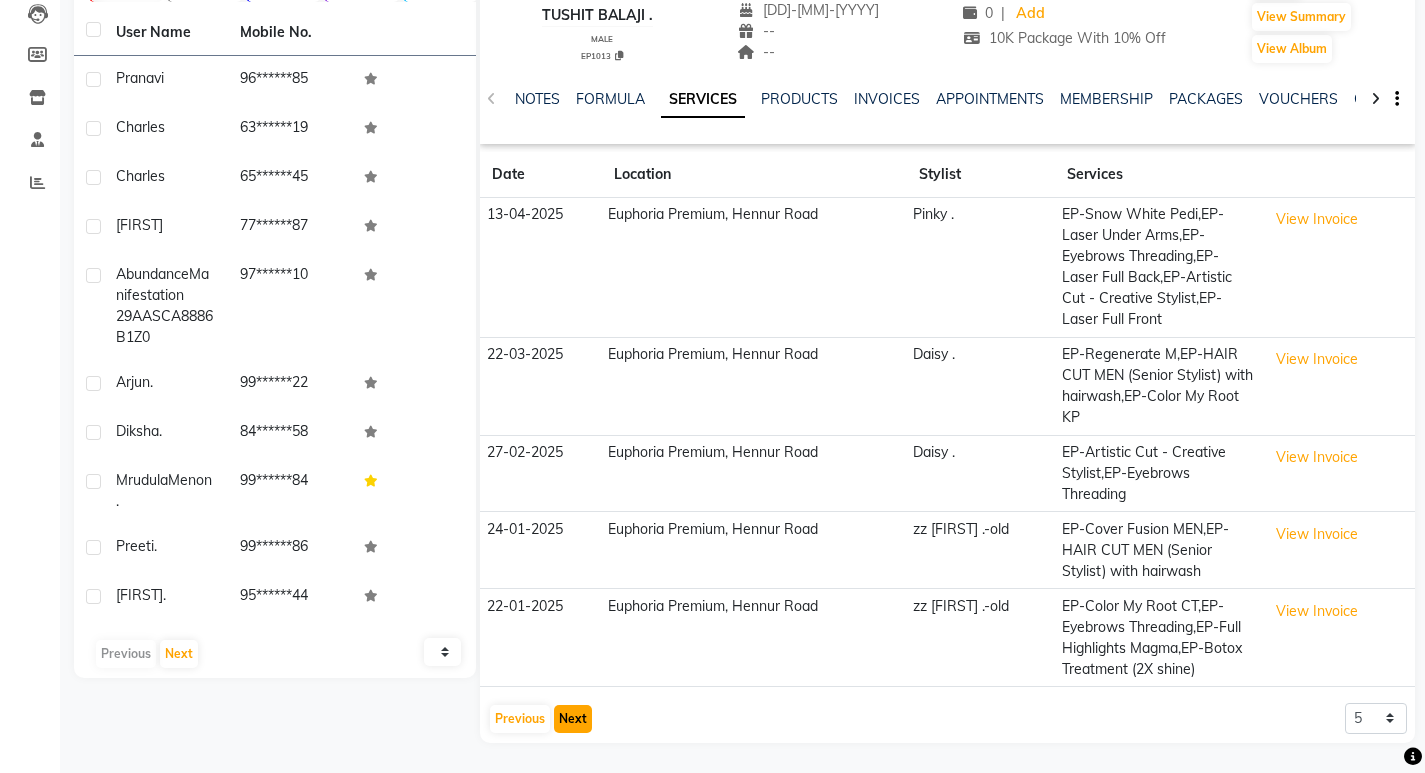 click on "Next" 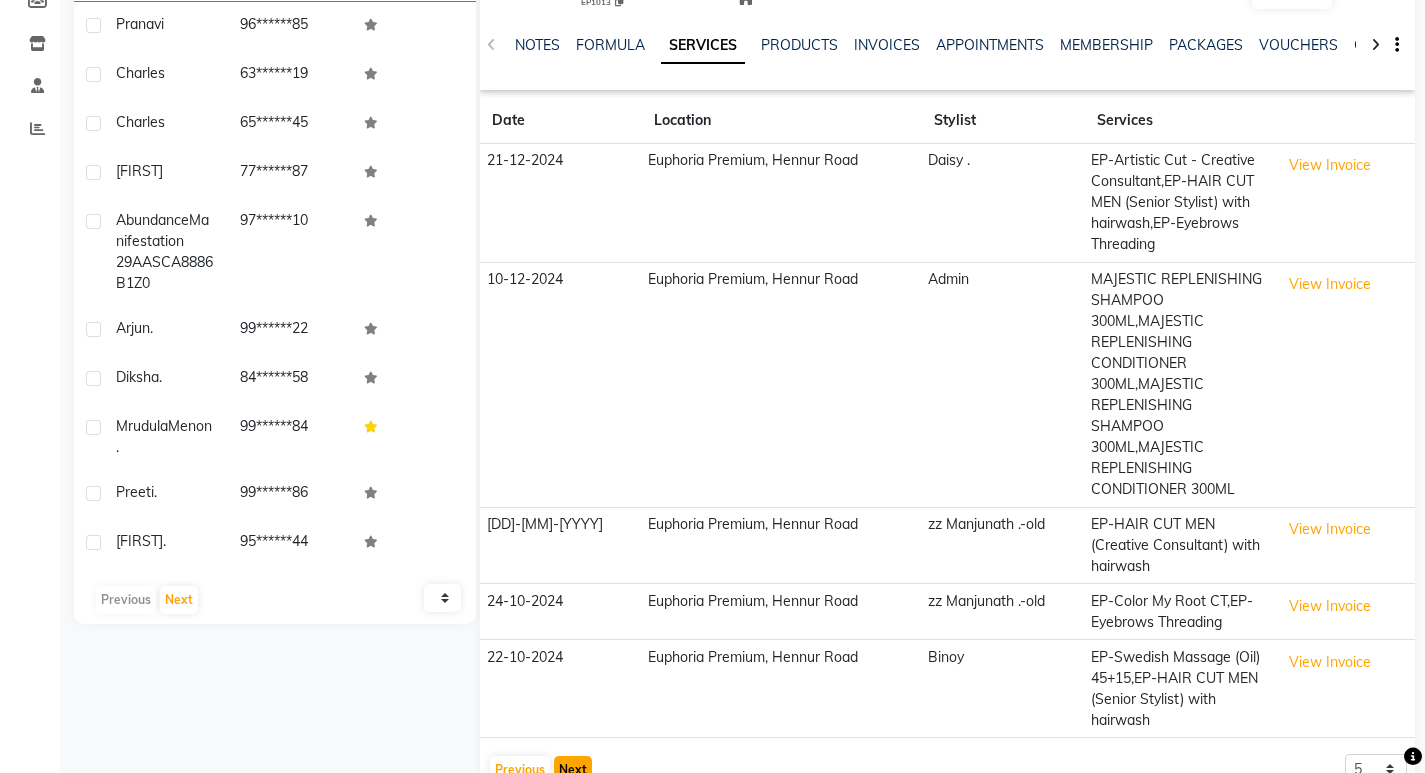 scroll, scrollTop: 302, scrollLeft: 0, axis: vertical 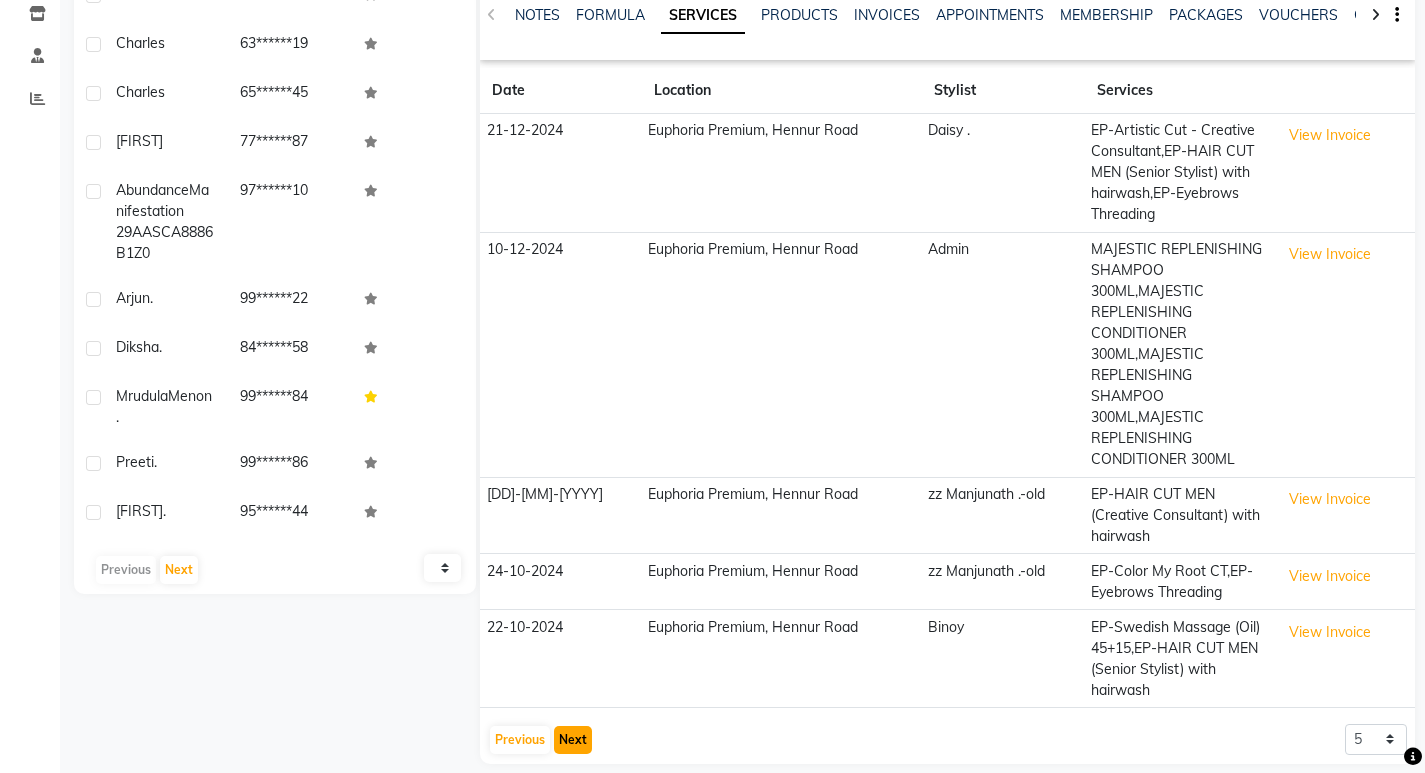 click on "Next" 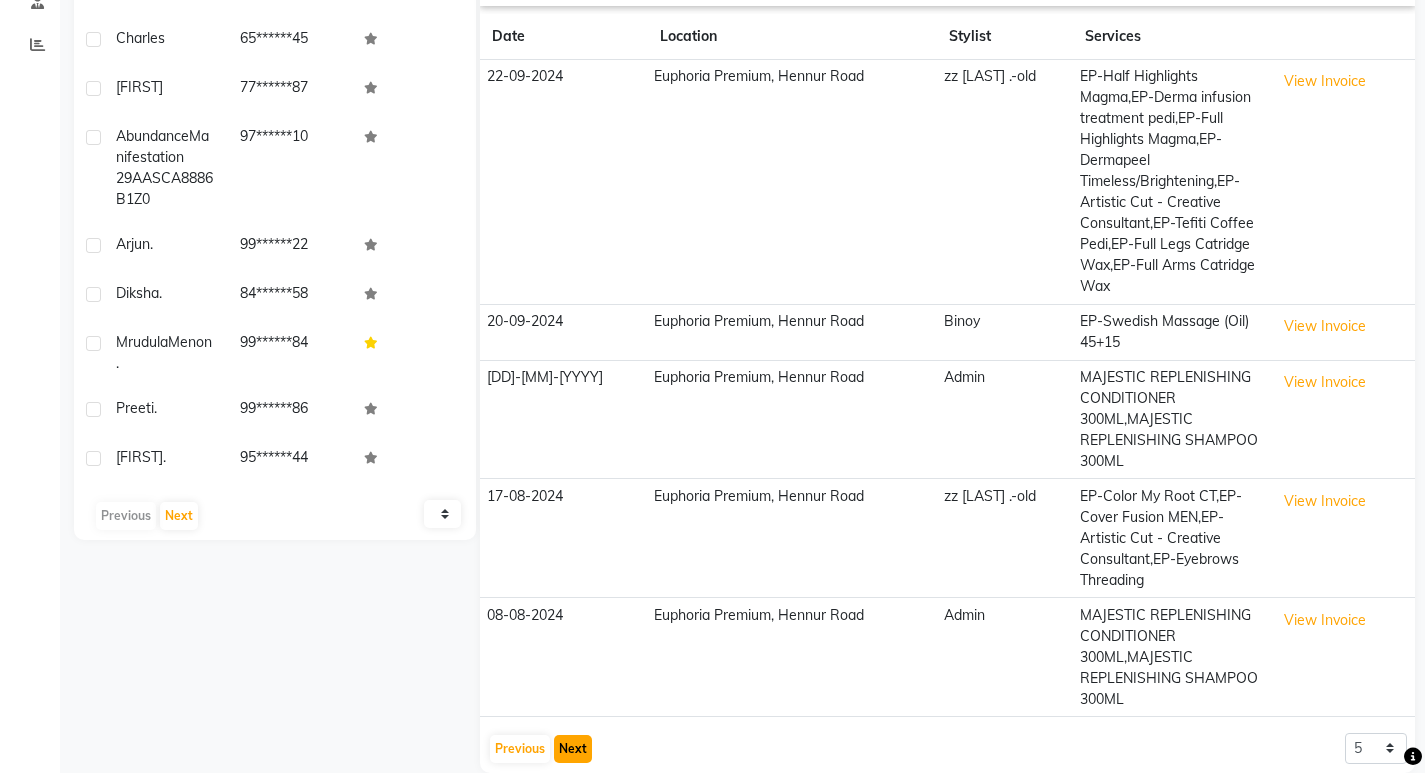 scroll, scrollTop: 386, scrollLeft: 0, axis: vertical 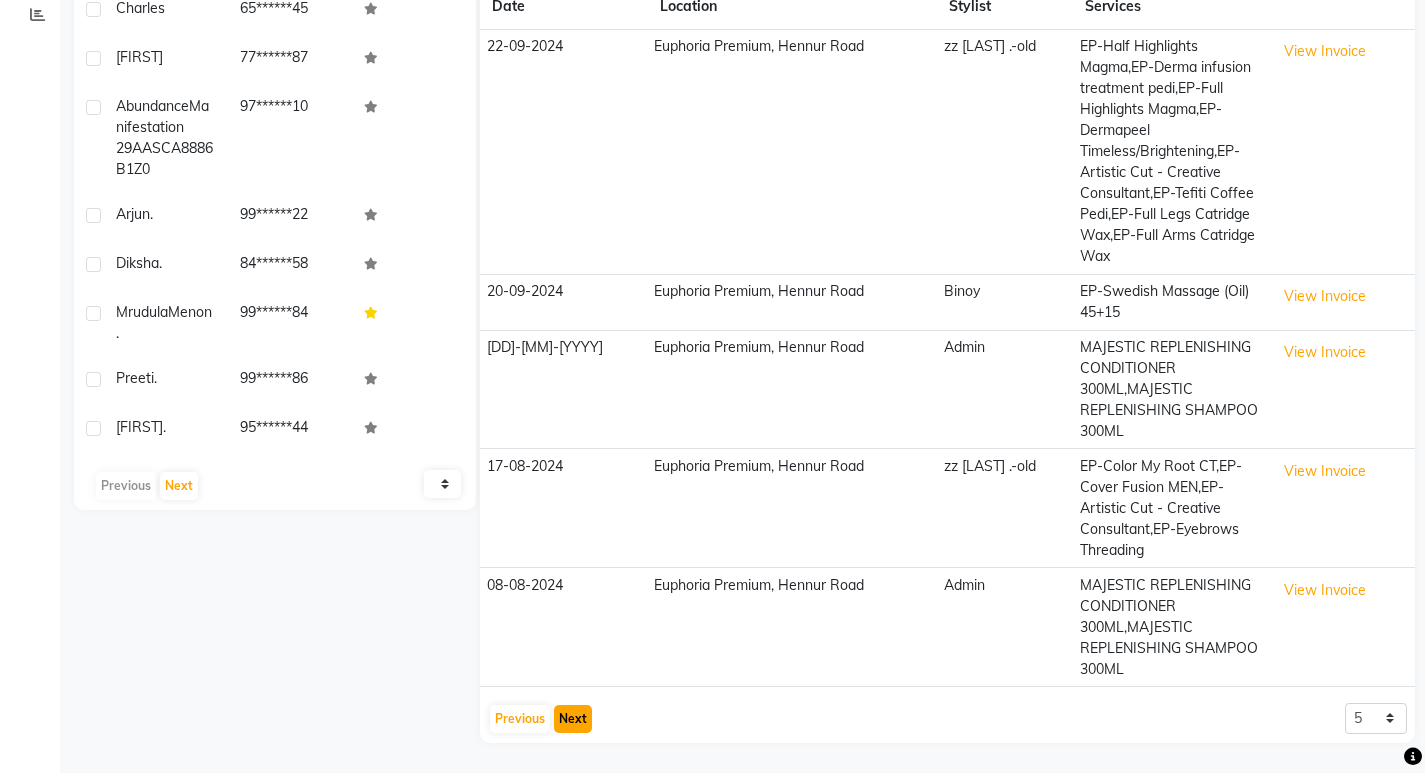 click on "Next" 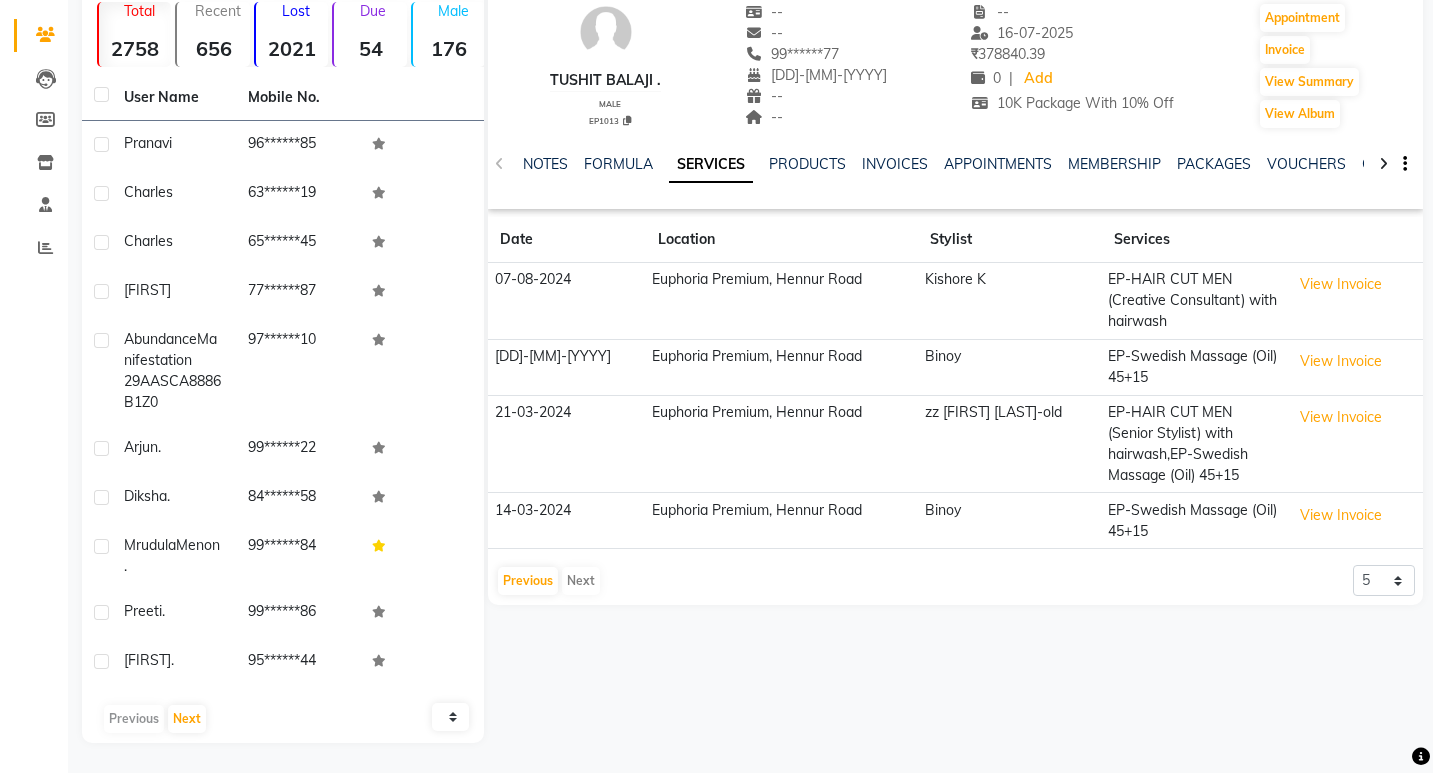 scroll, scrollTop: 0, scrollLeft: 0, axis: both 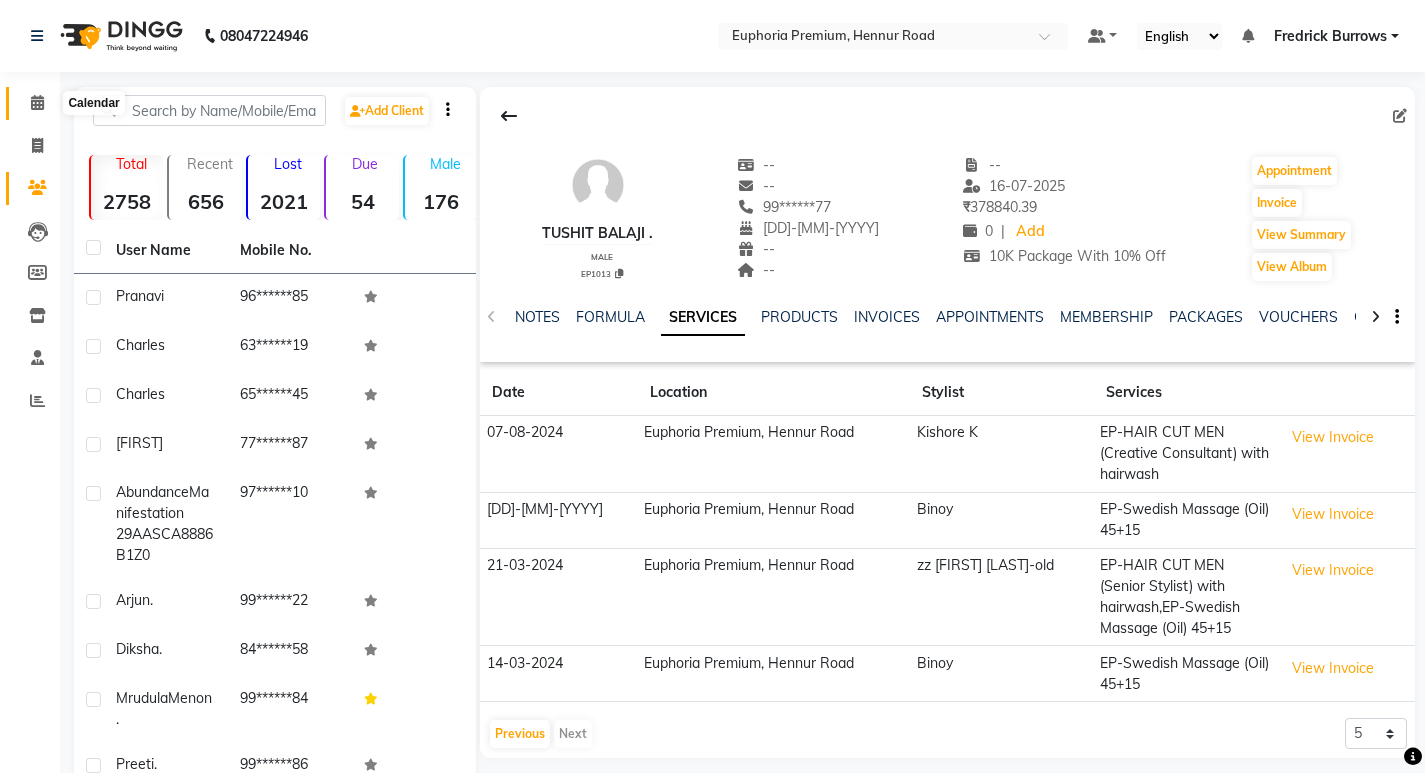 click 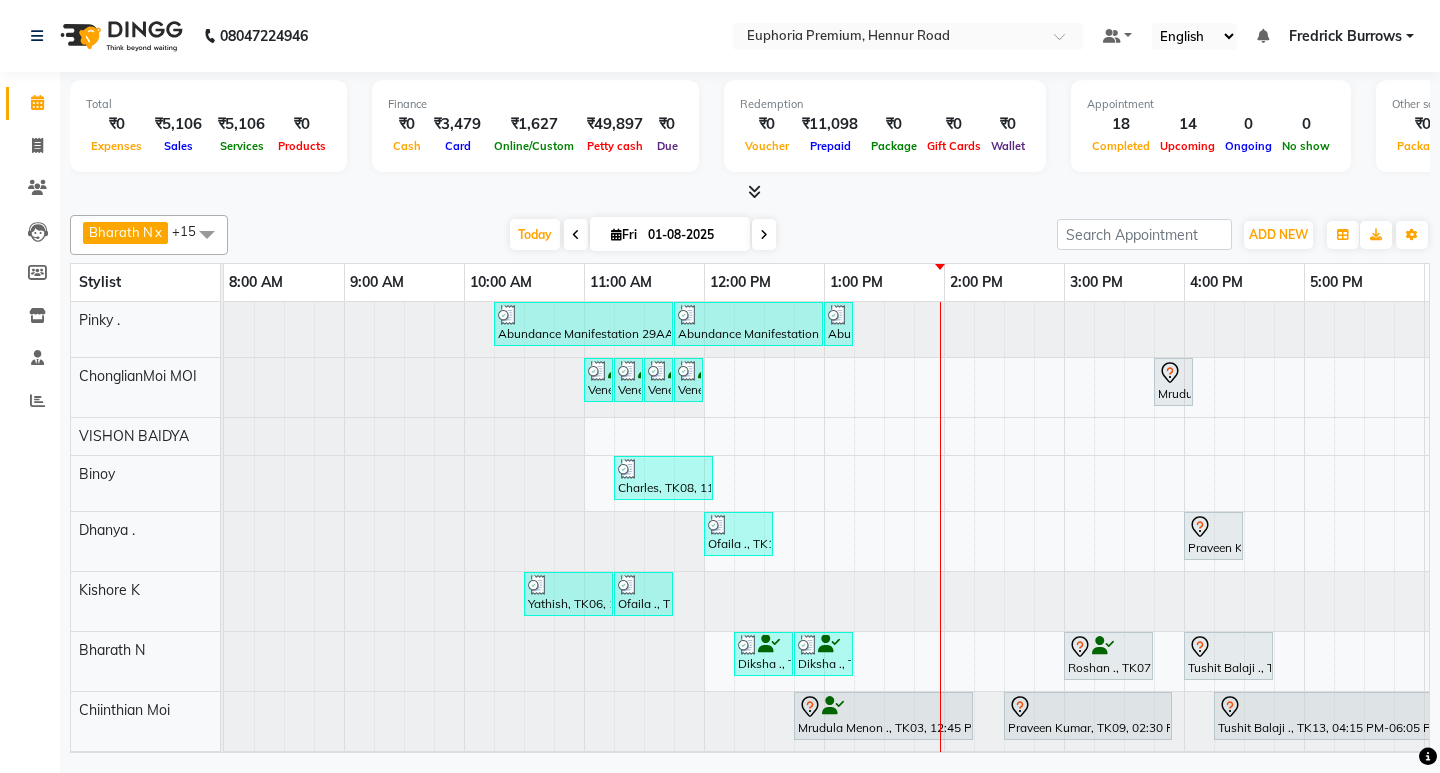 scroll, scrollTop: 43, scrollLeft: 0, axis: vertical 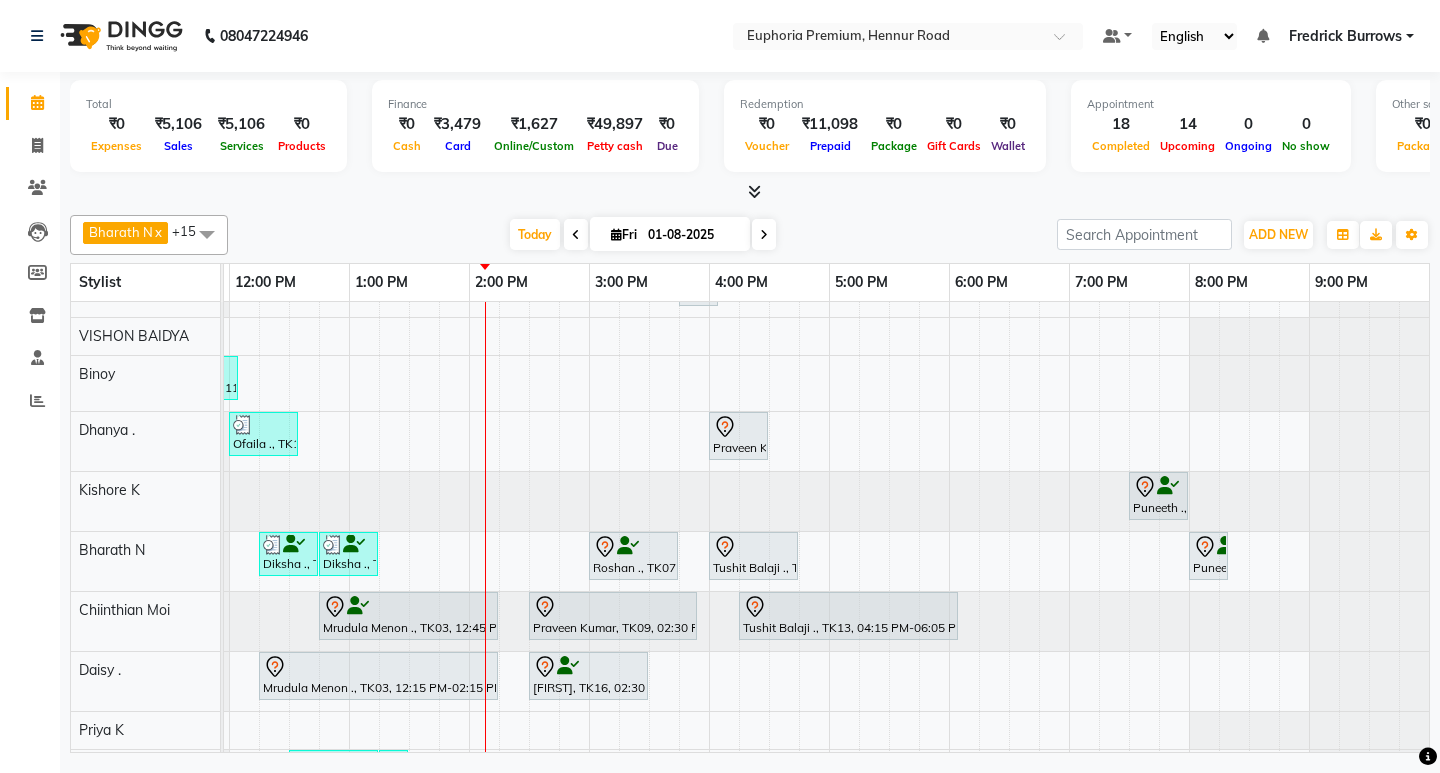 click at bounding box center (-251, 501) 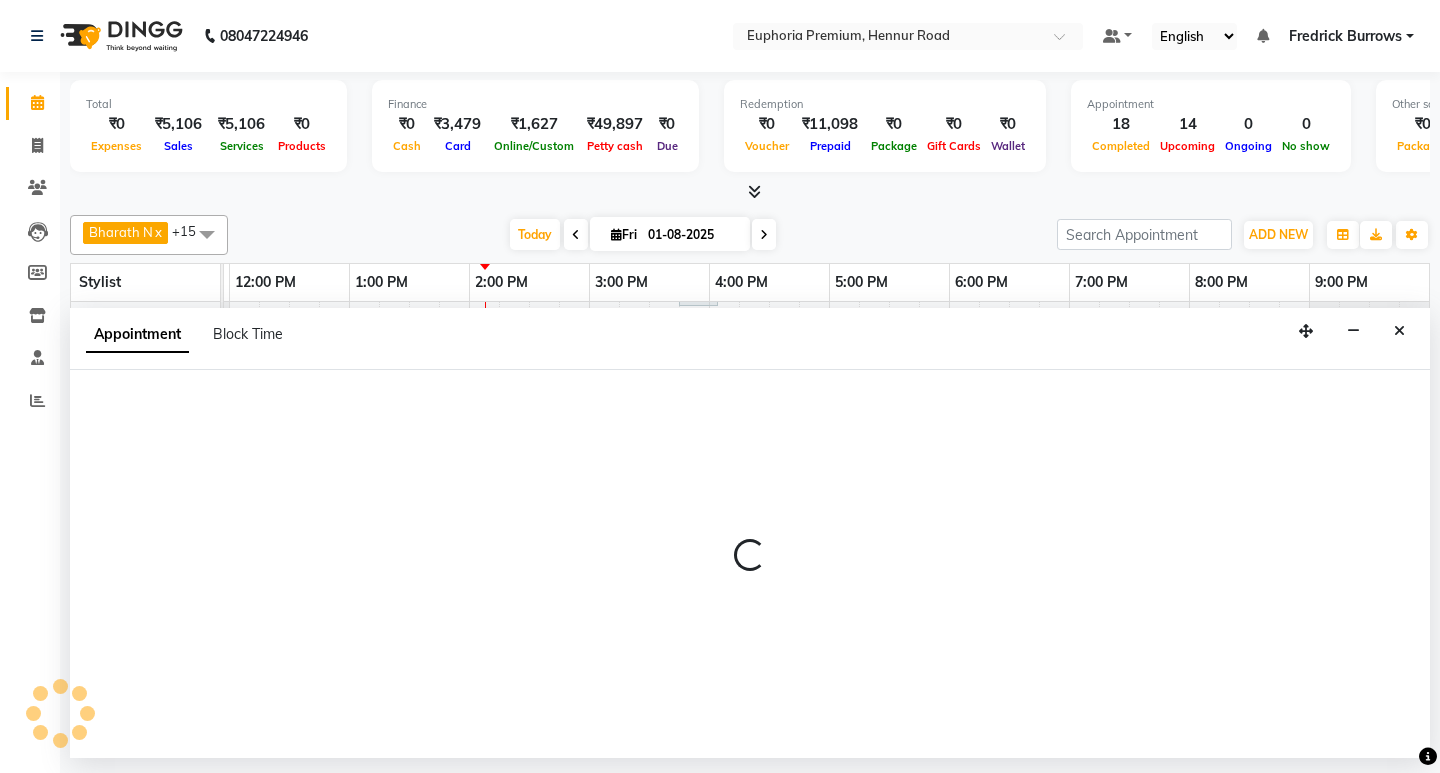 select on "71609" 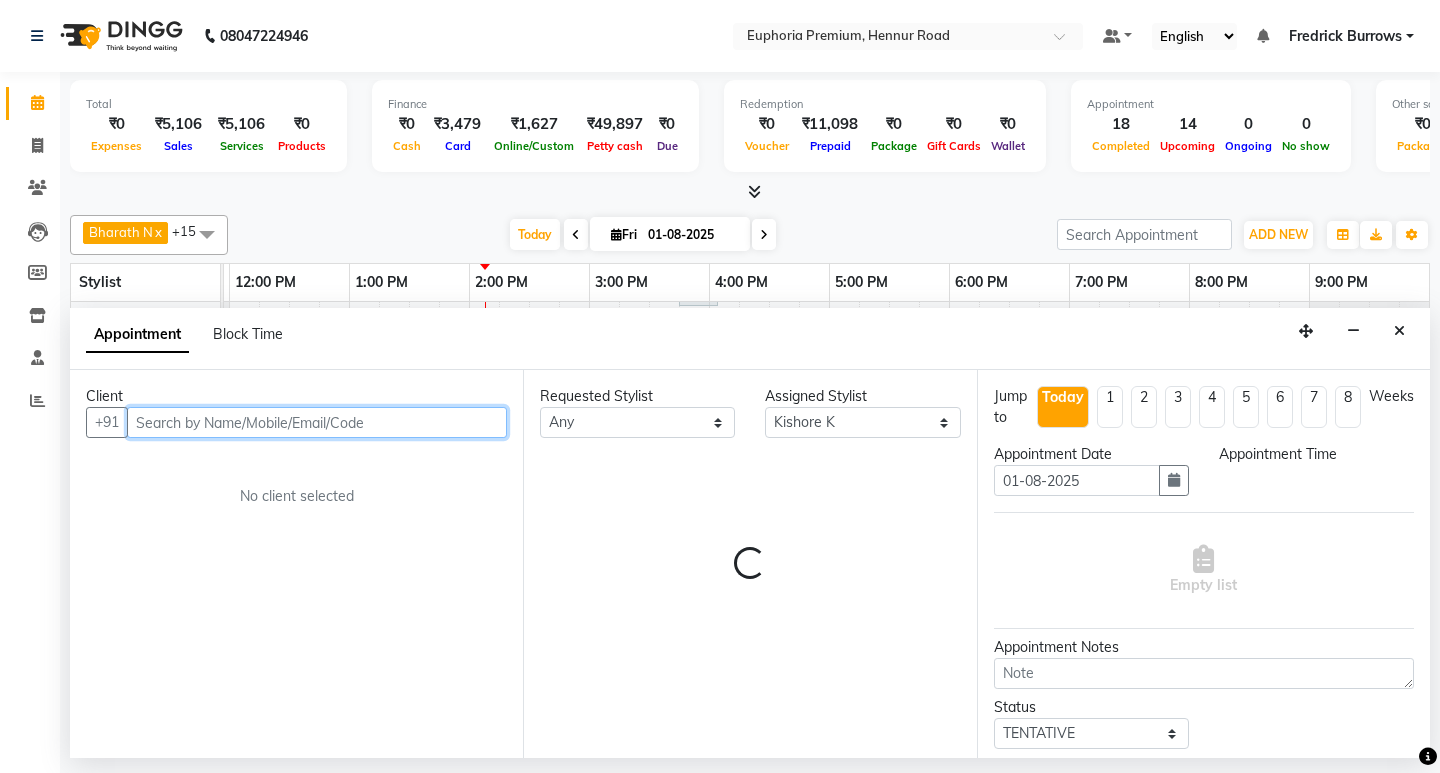 select on "870" 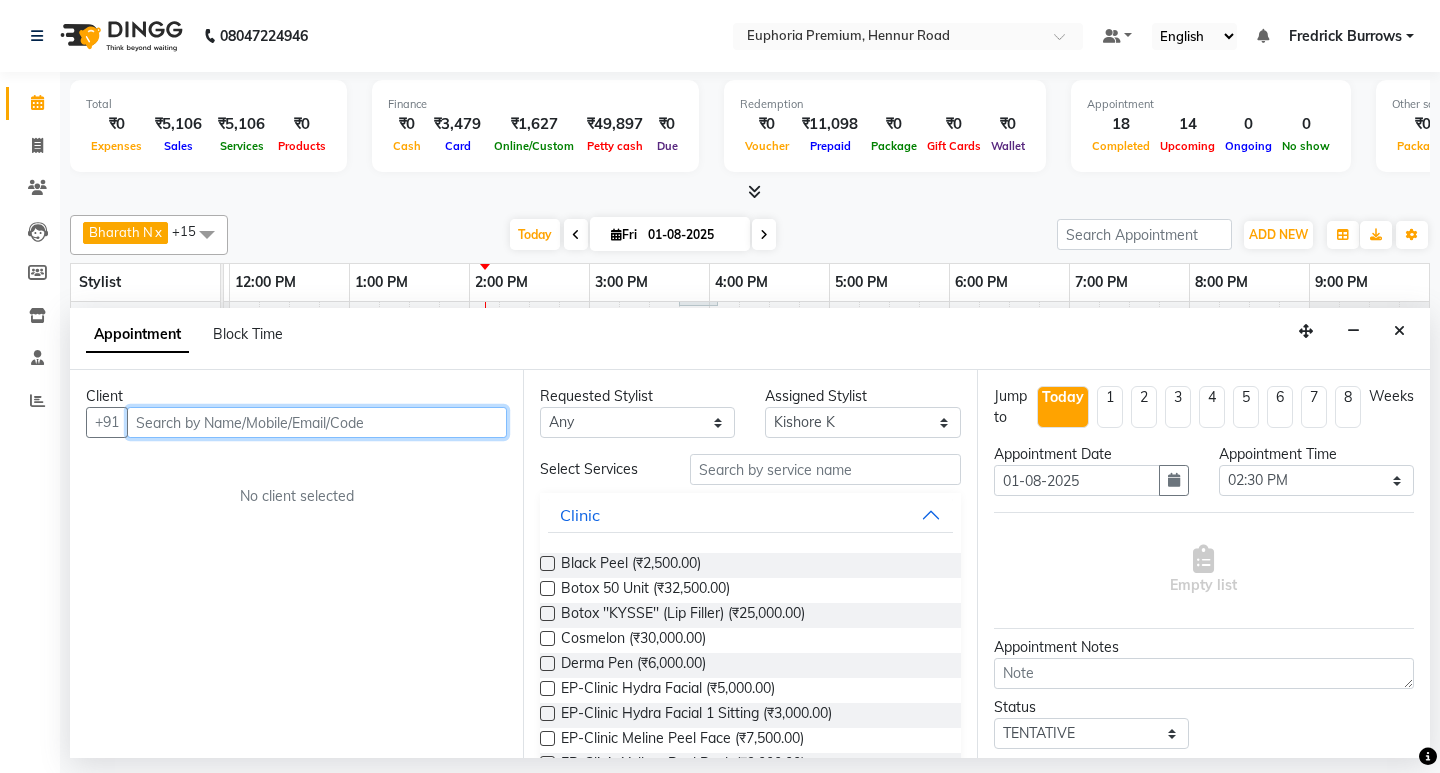 click at bounding box center (317, 422) 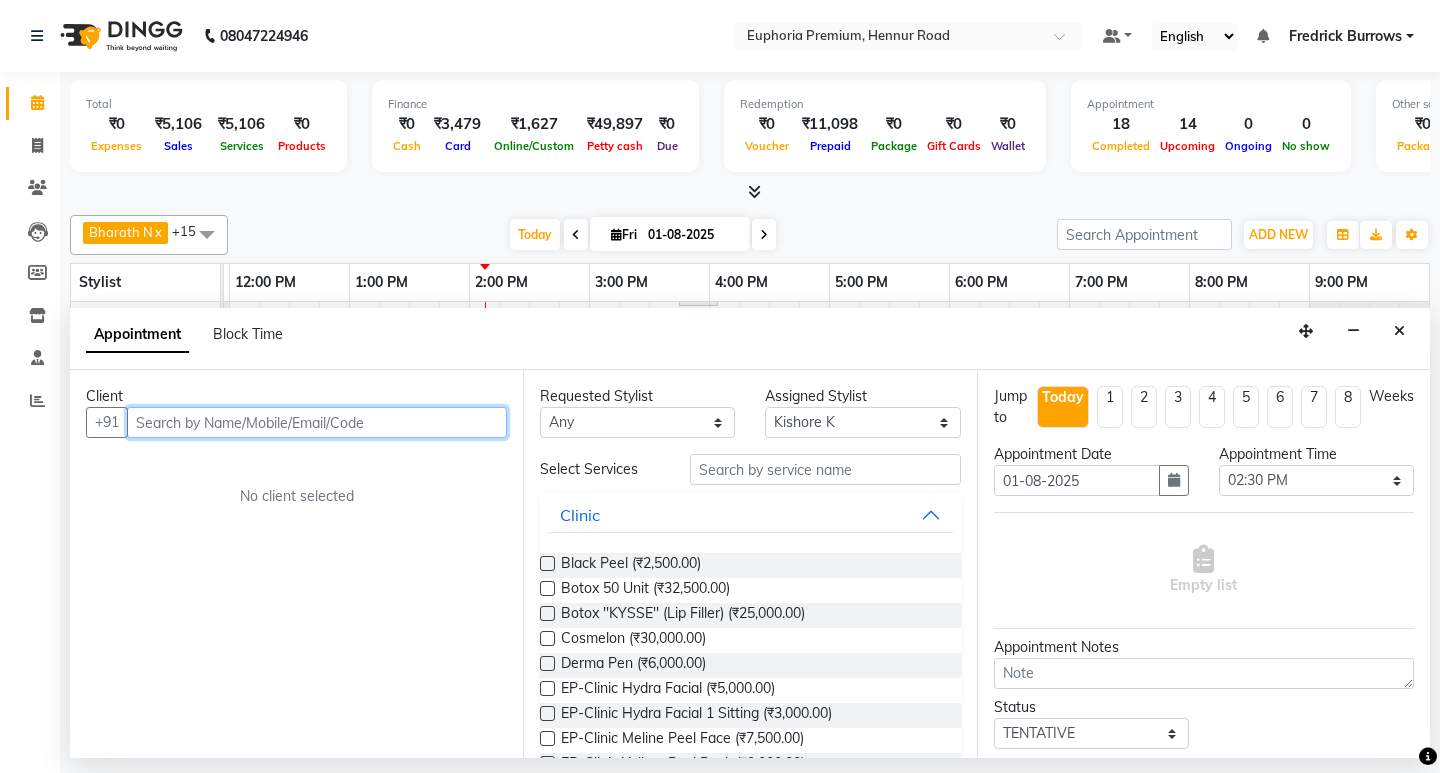 click at bounding box center [317, 422] 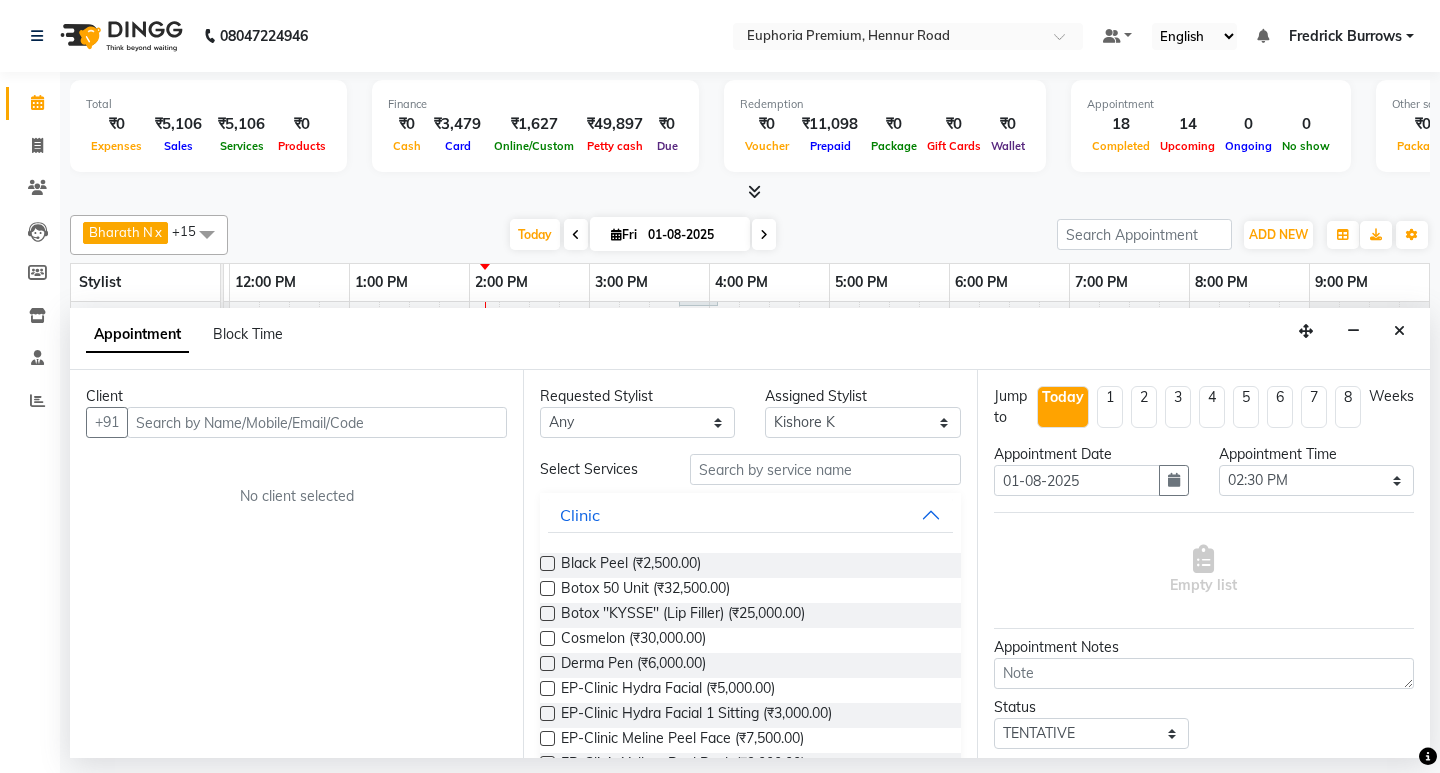 drag, startPoint x: 1401, startPoint y: 330, endPoint x: 1391, endPoint y: 329, distance: 10.049875 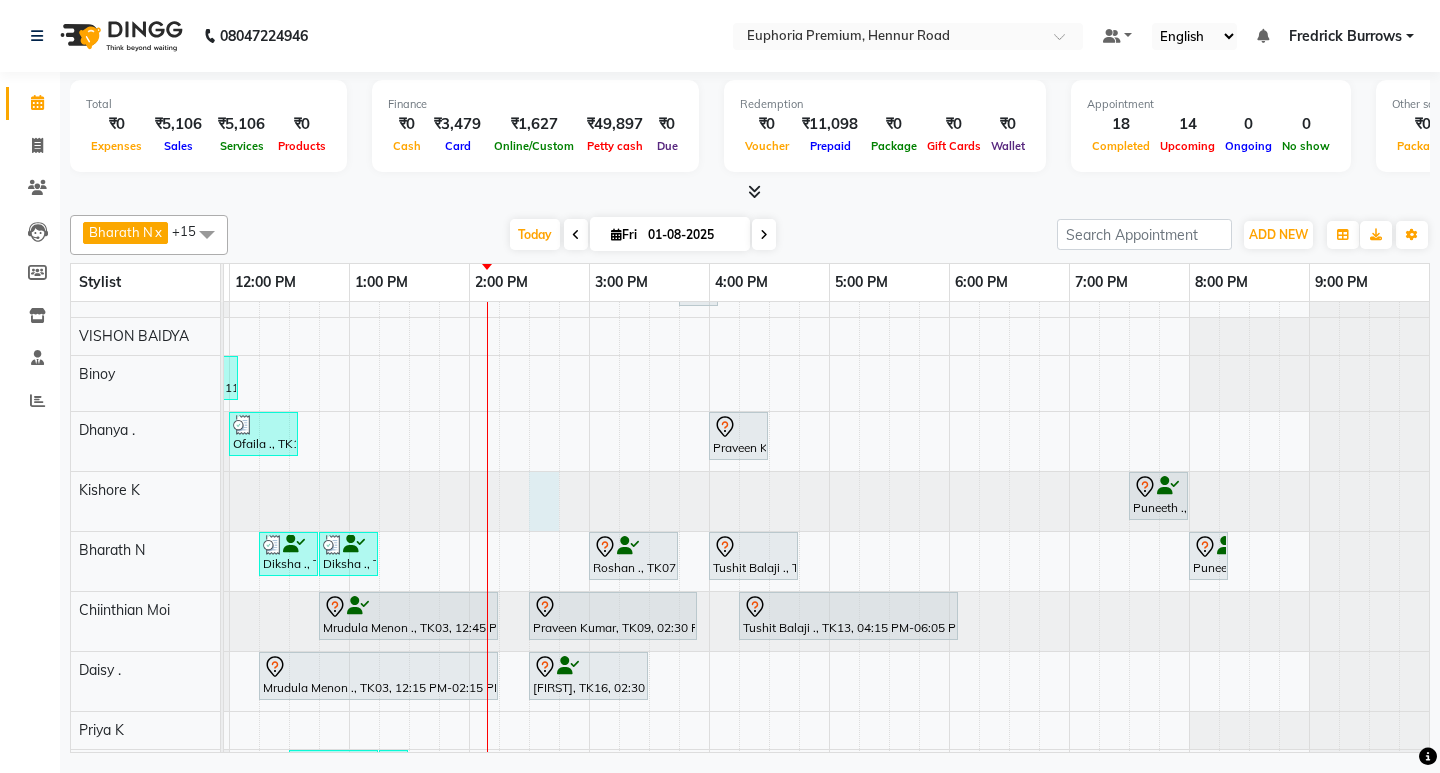 click at bounding box center (-251, 501) 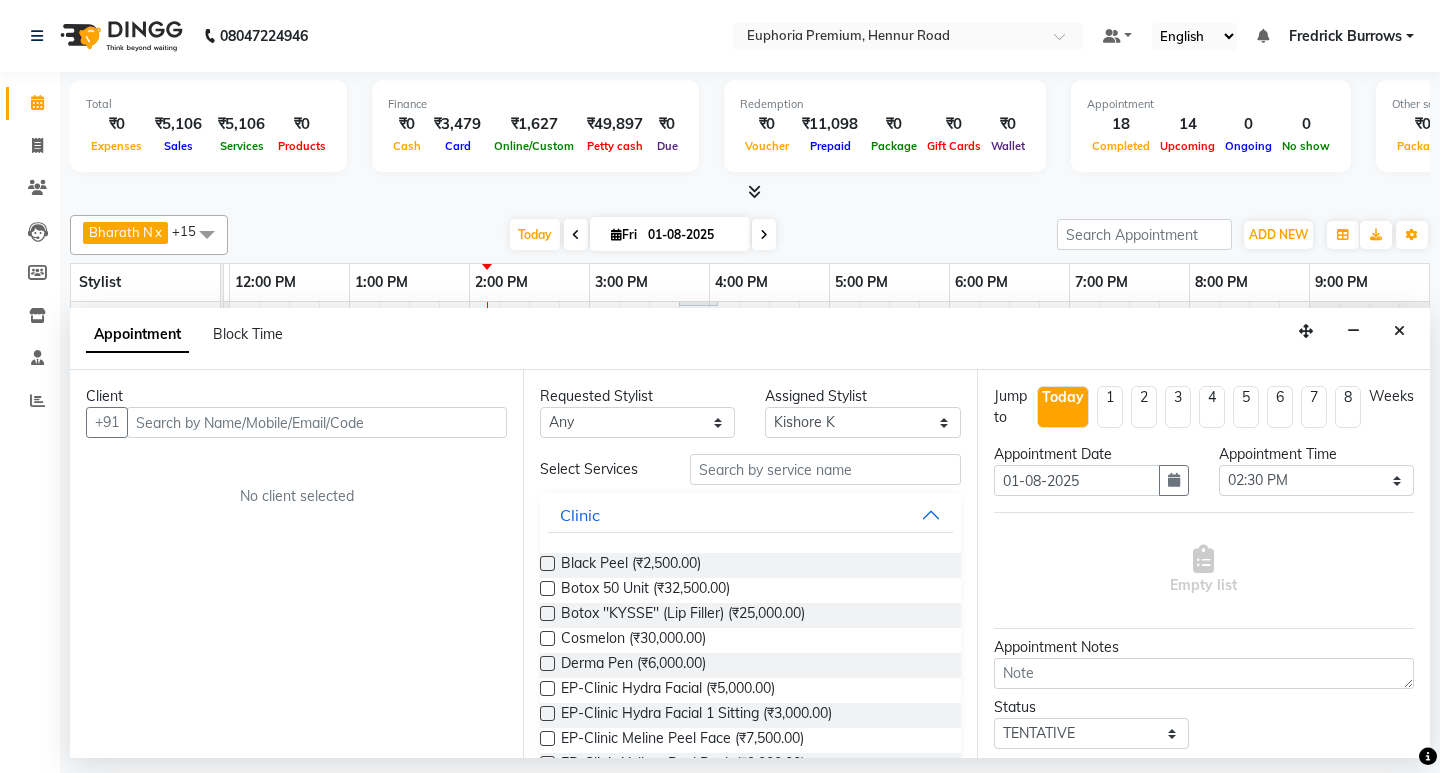 click at bounding box center (317, 422) 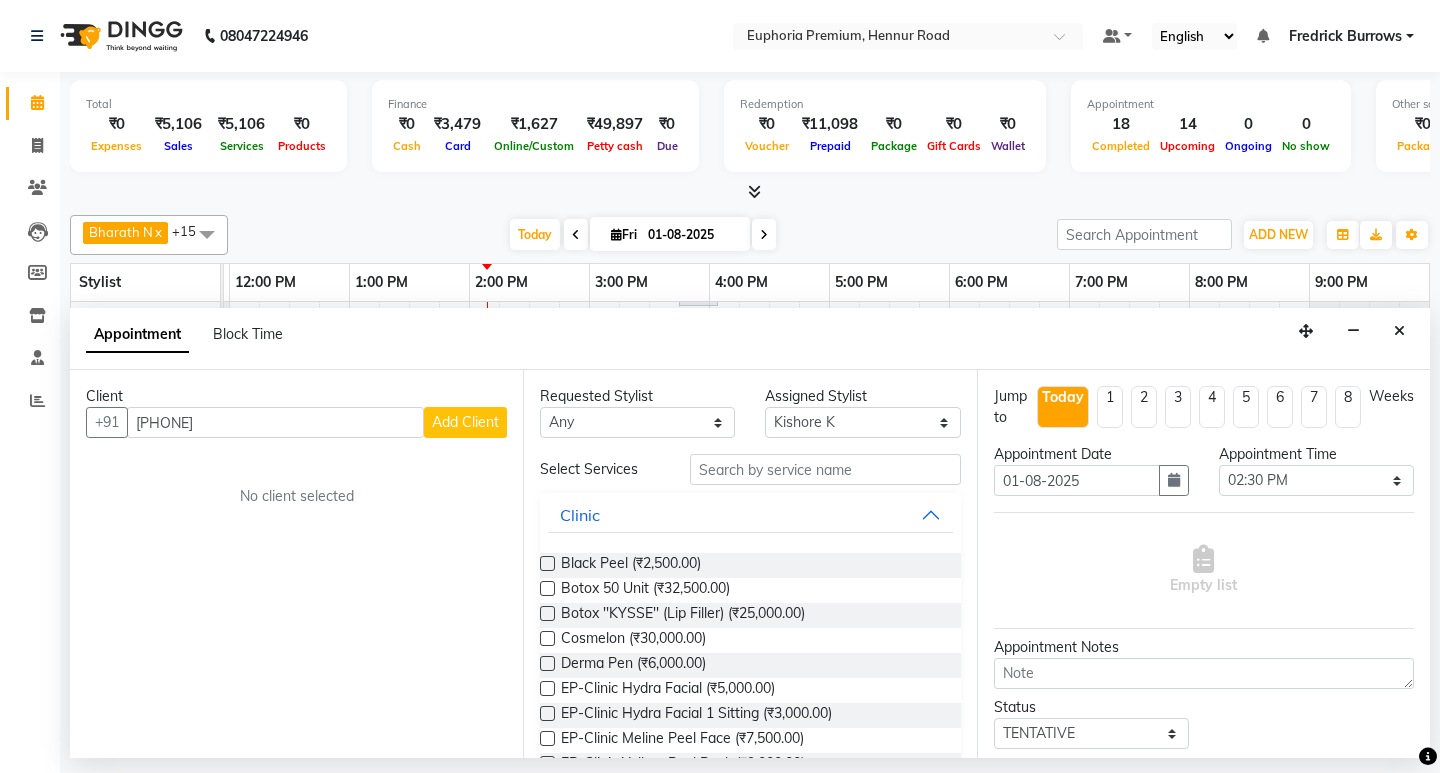 type on "[PHONE]" 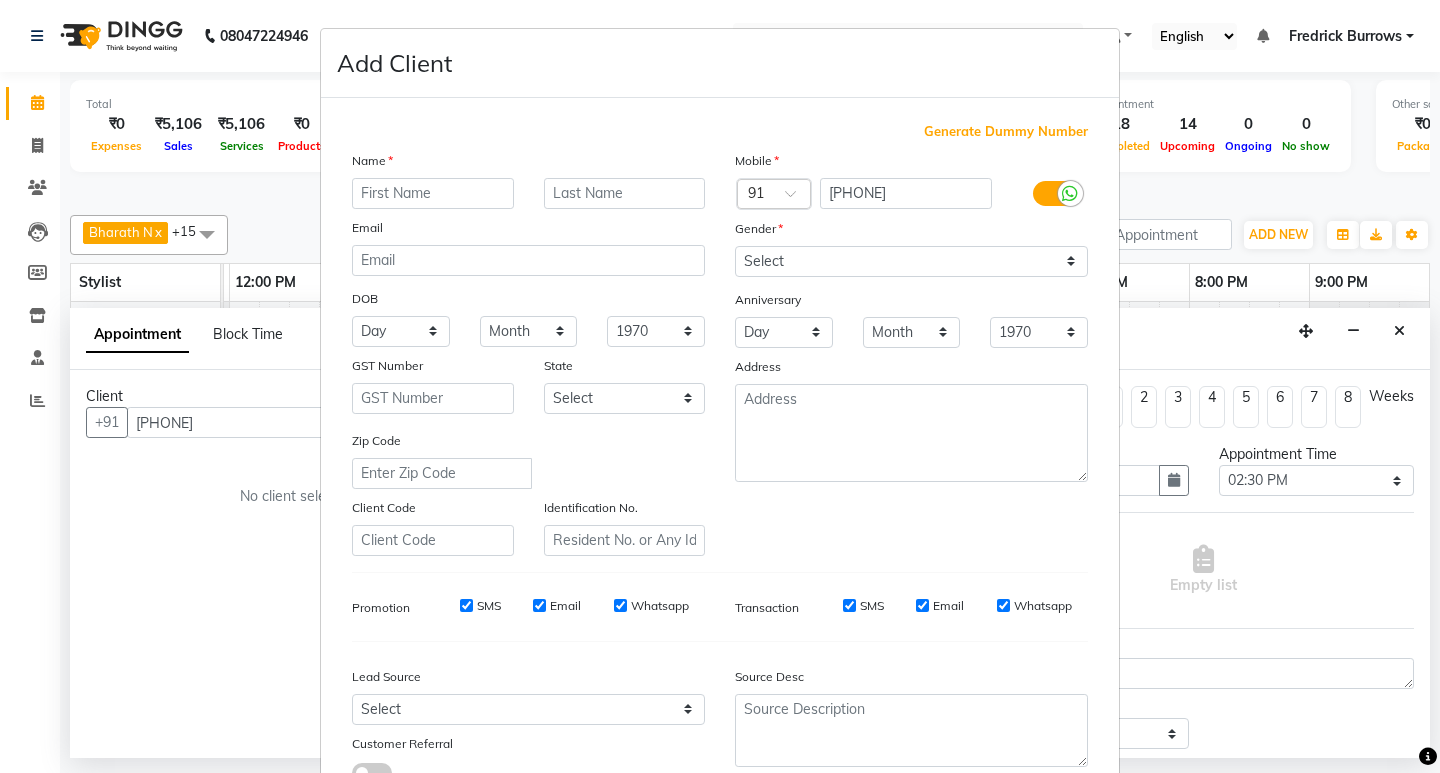 click at bounding box center (433, 193) 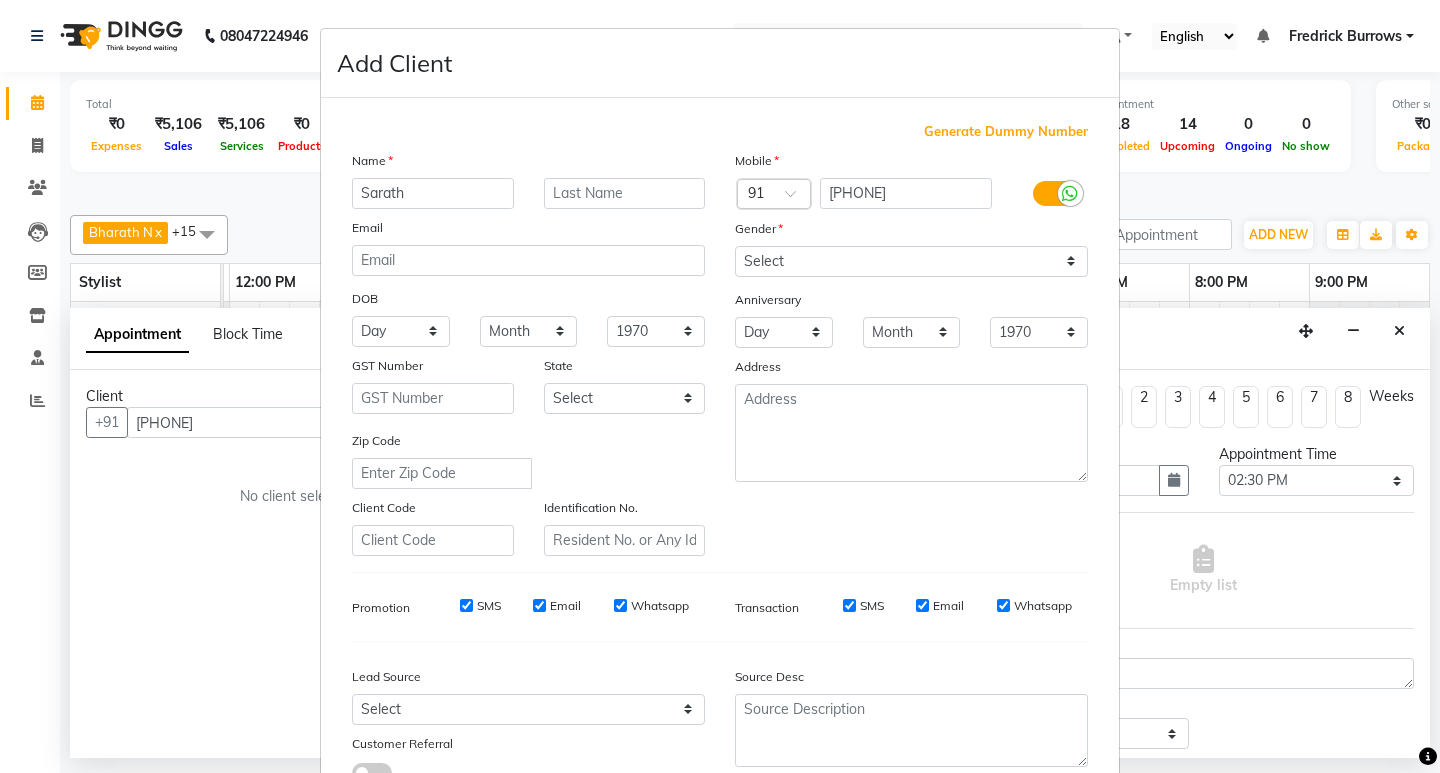 type on "Sarath" 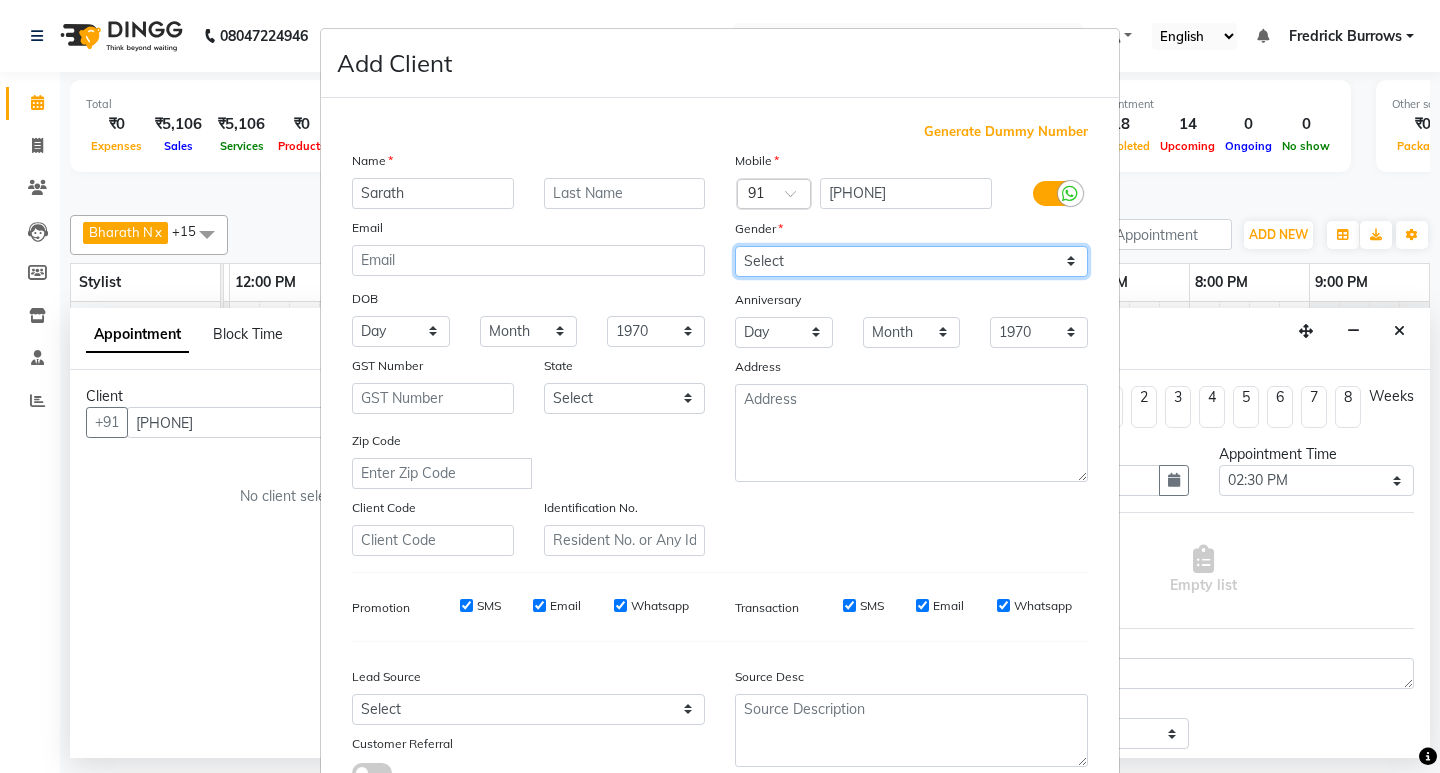 click on "Select Male Female Other Prefer Not To Say" at bounding box center (911, 261) 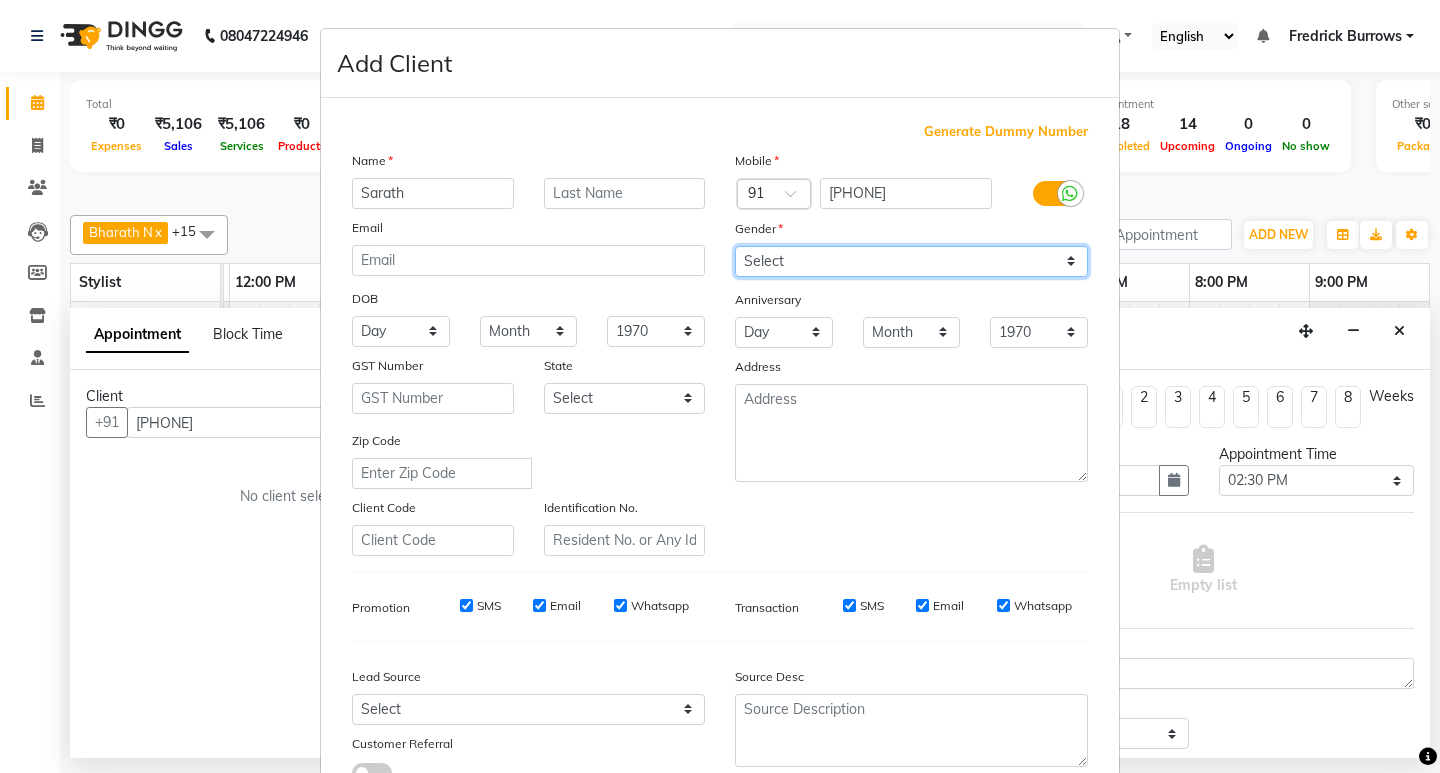select on "female" 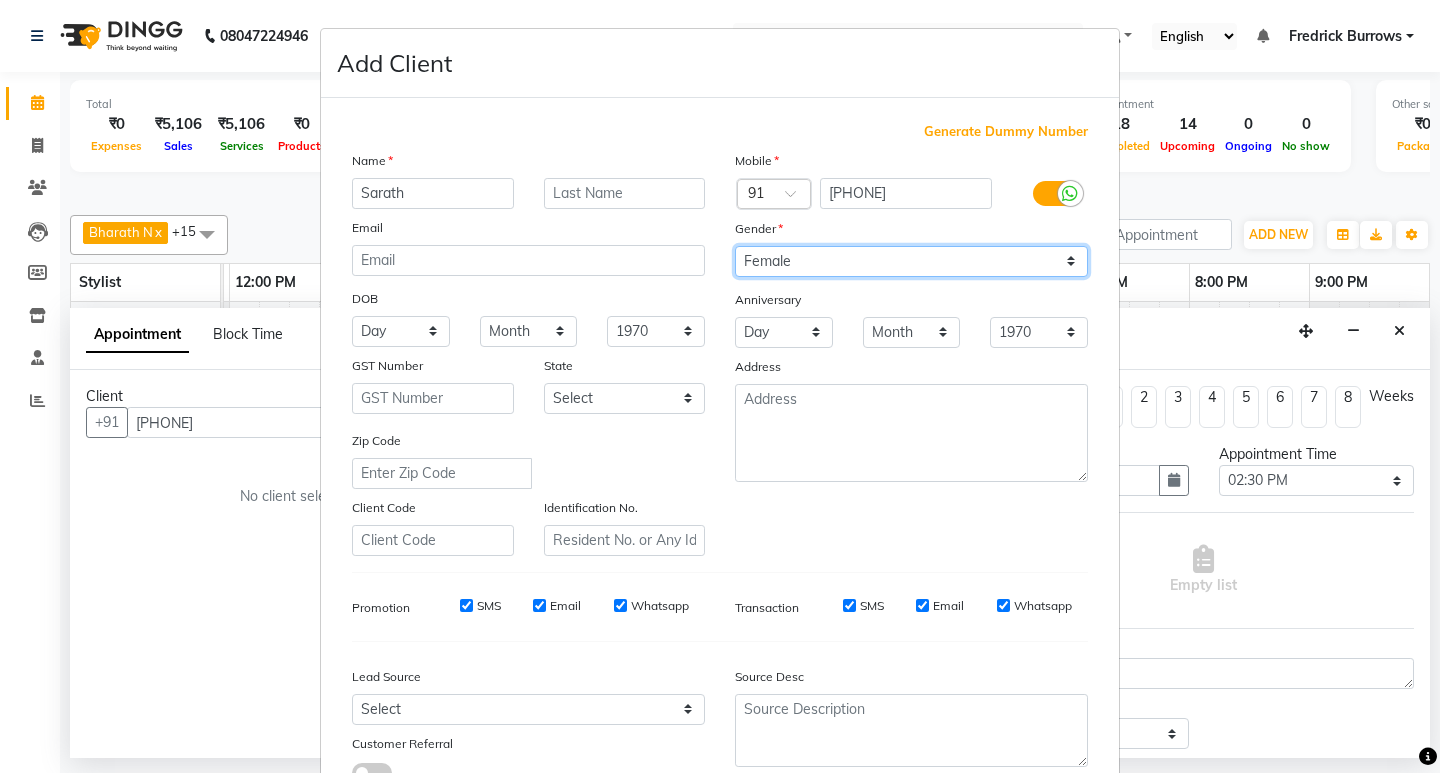 click on "Select Male Female Other Prefer Not To Say" at bounding box center (911, 261) 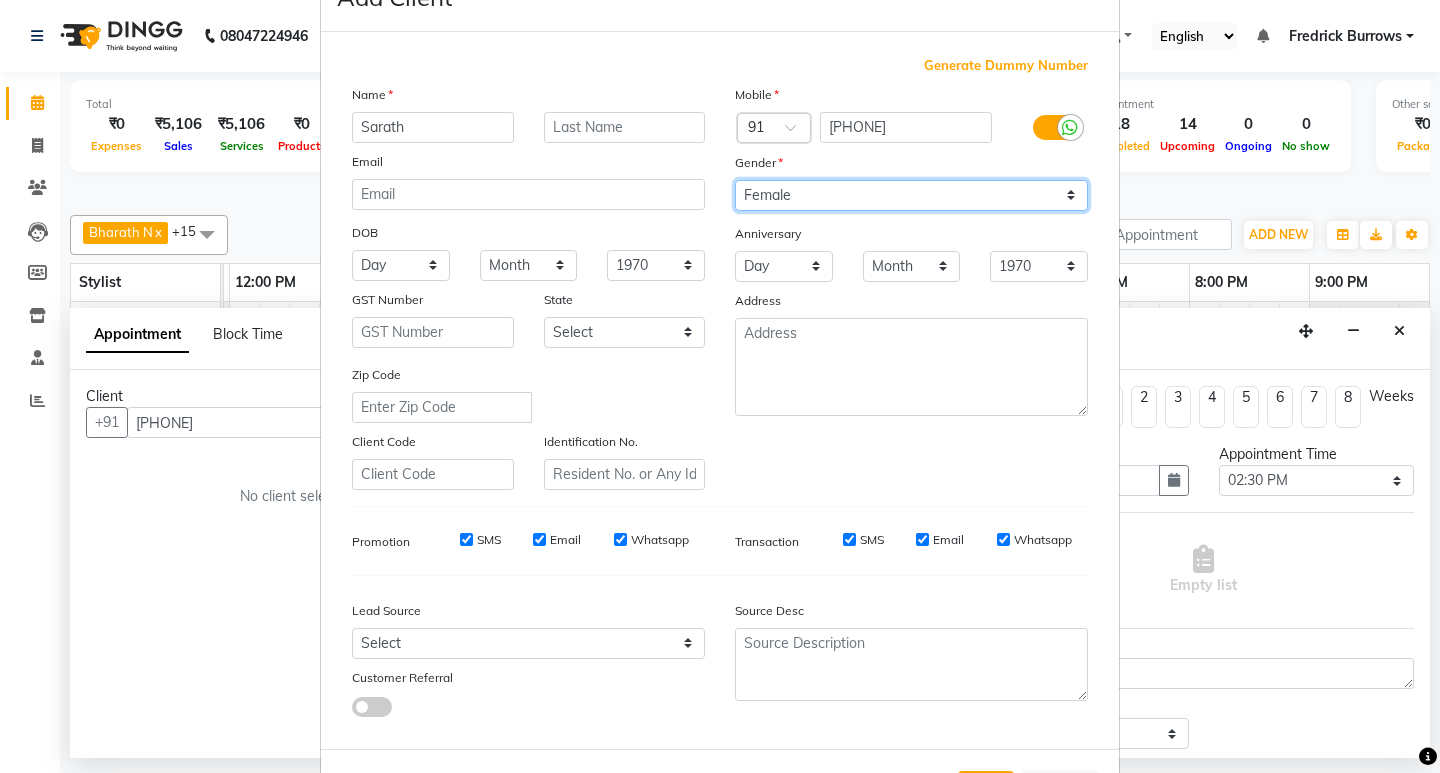 scroll, scrollTop: 150, scrollLeft: 0, axis: vertical 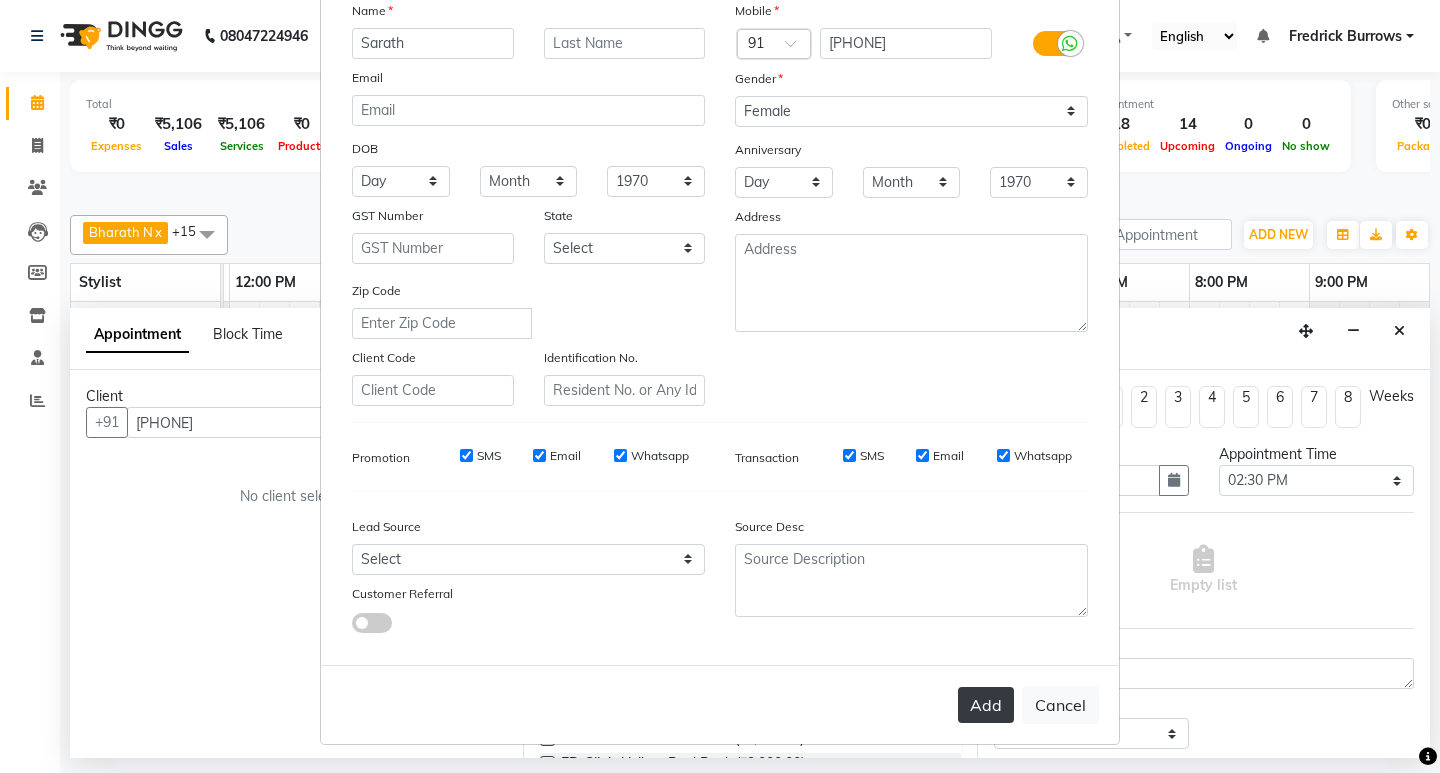 click on "Add" at bounding box center (986, 705) 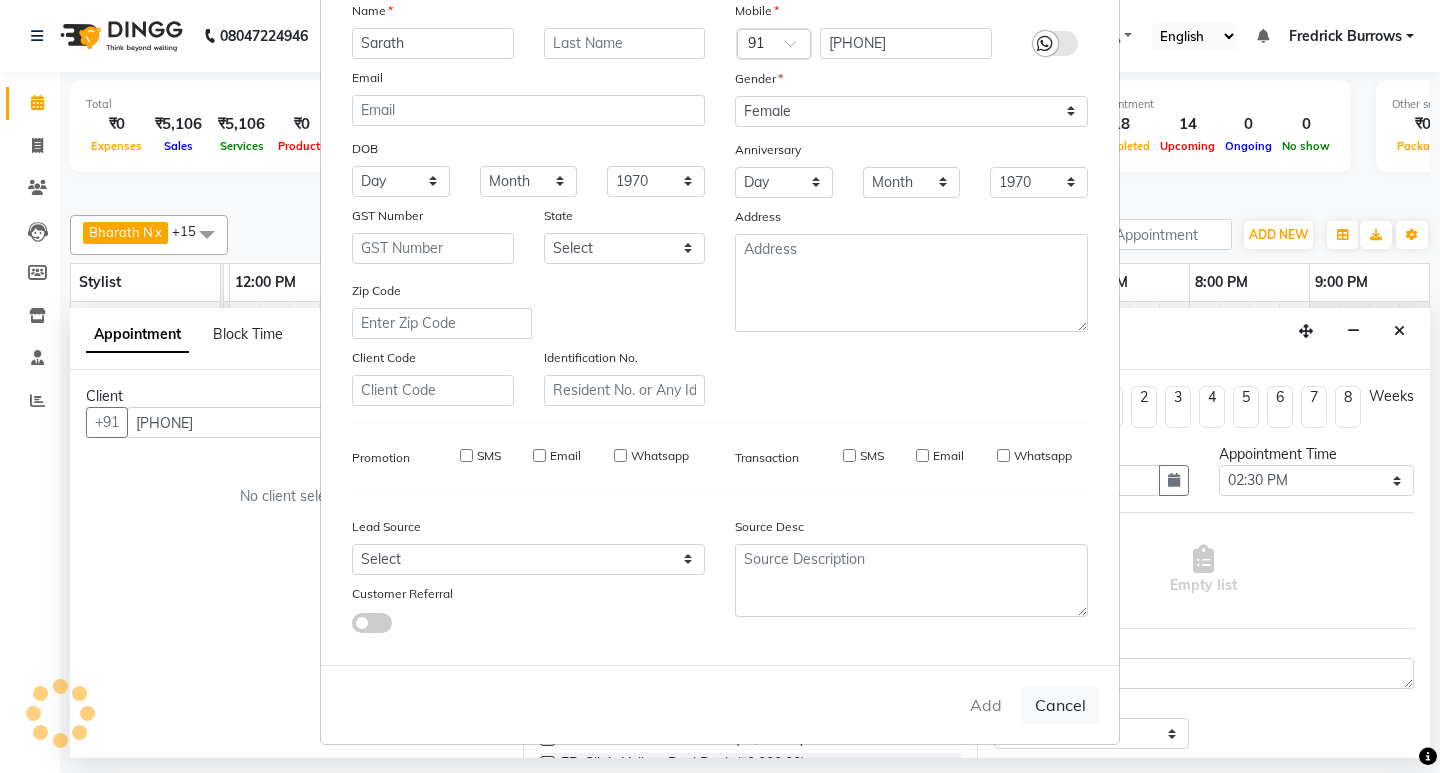 type on "75******23" 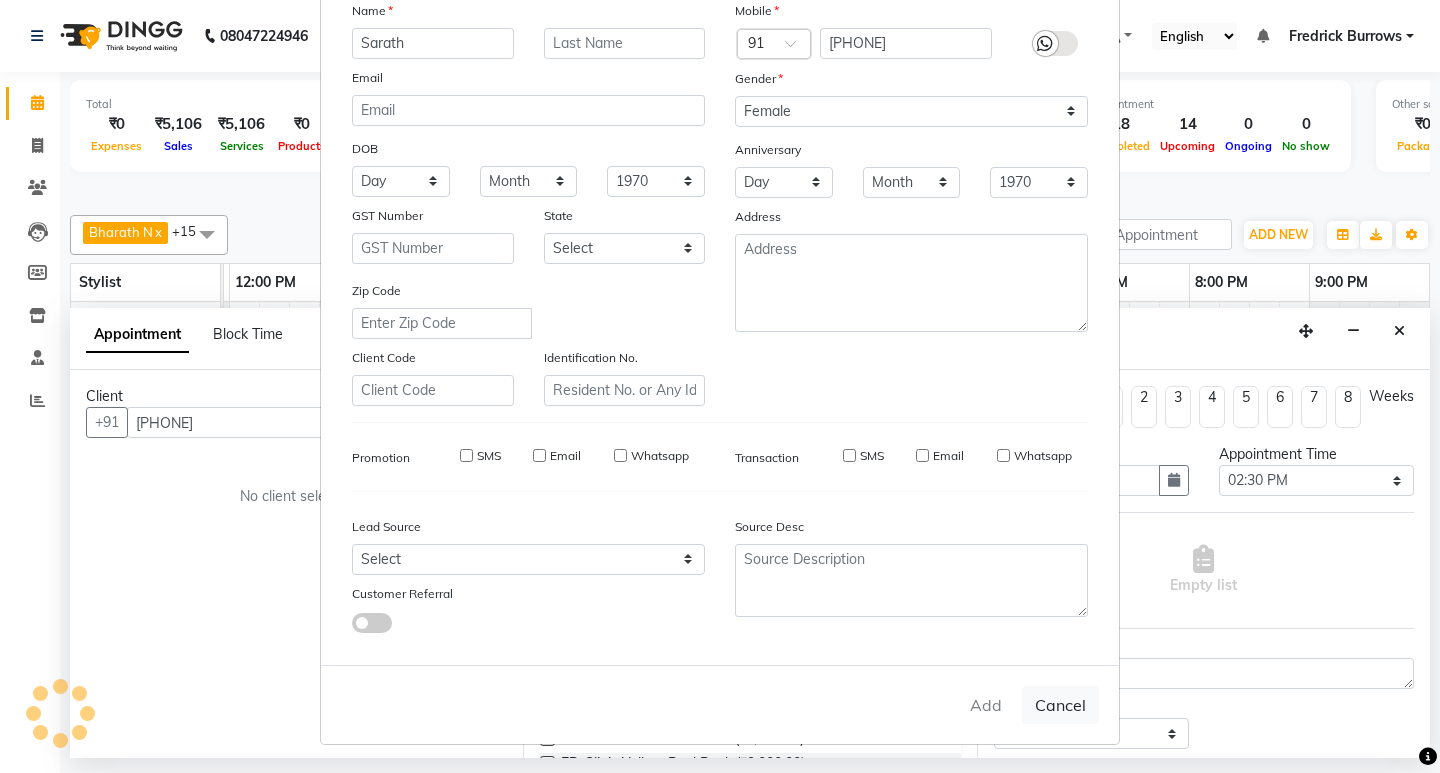 type 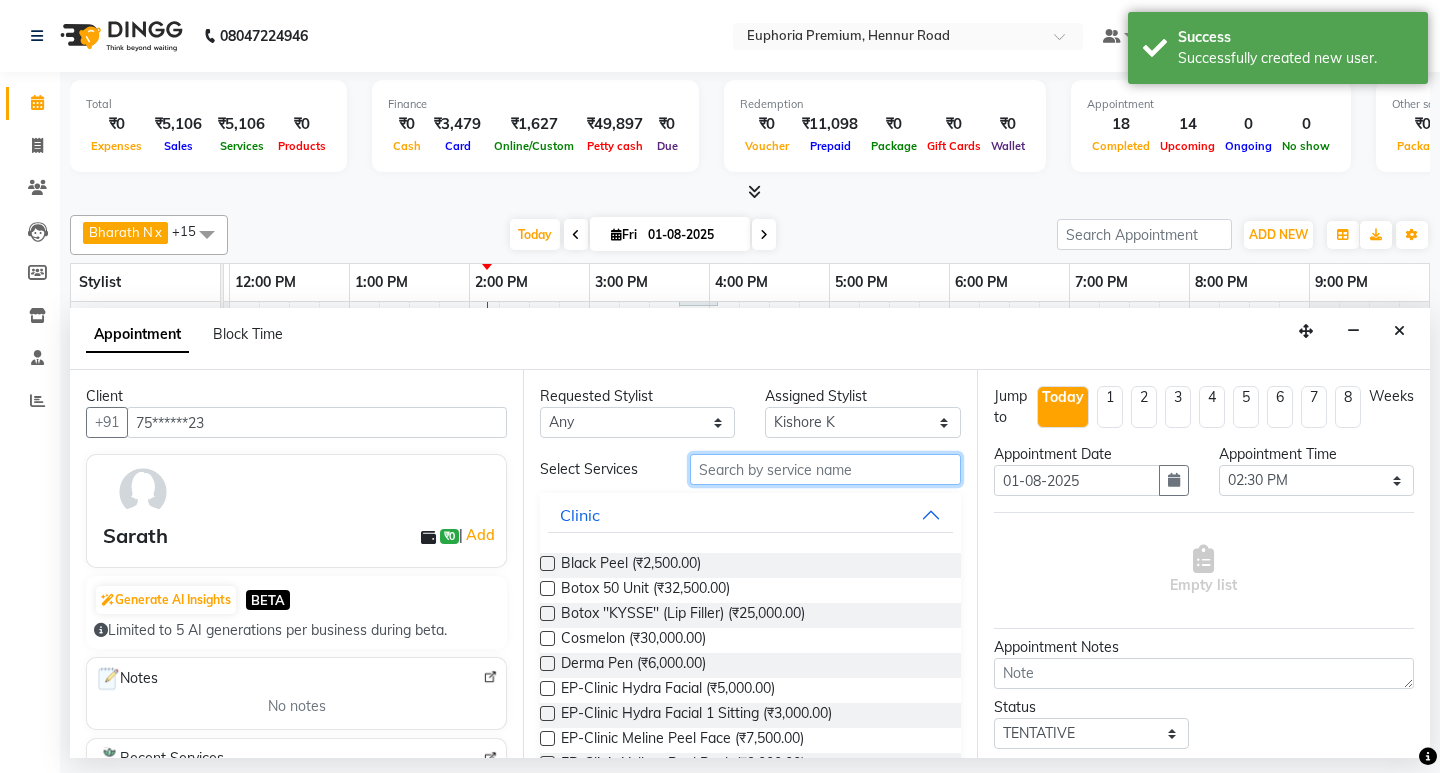 click at bounding box center (825, 469) 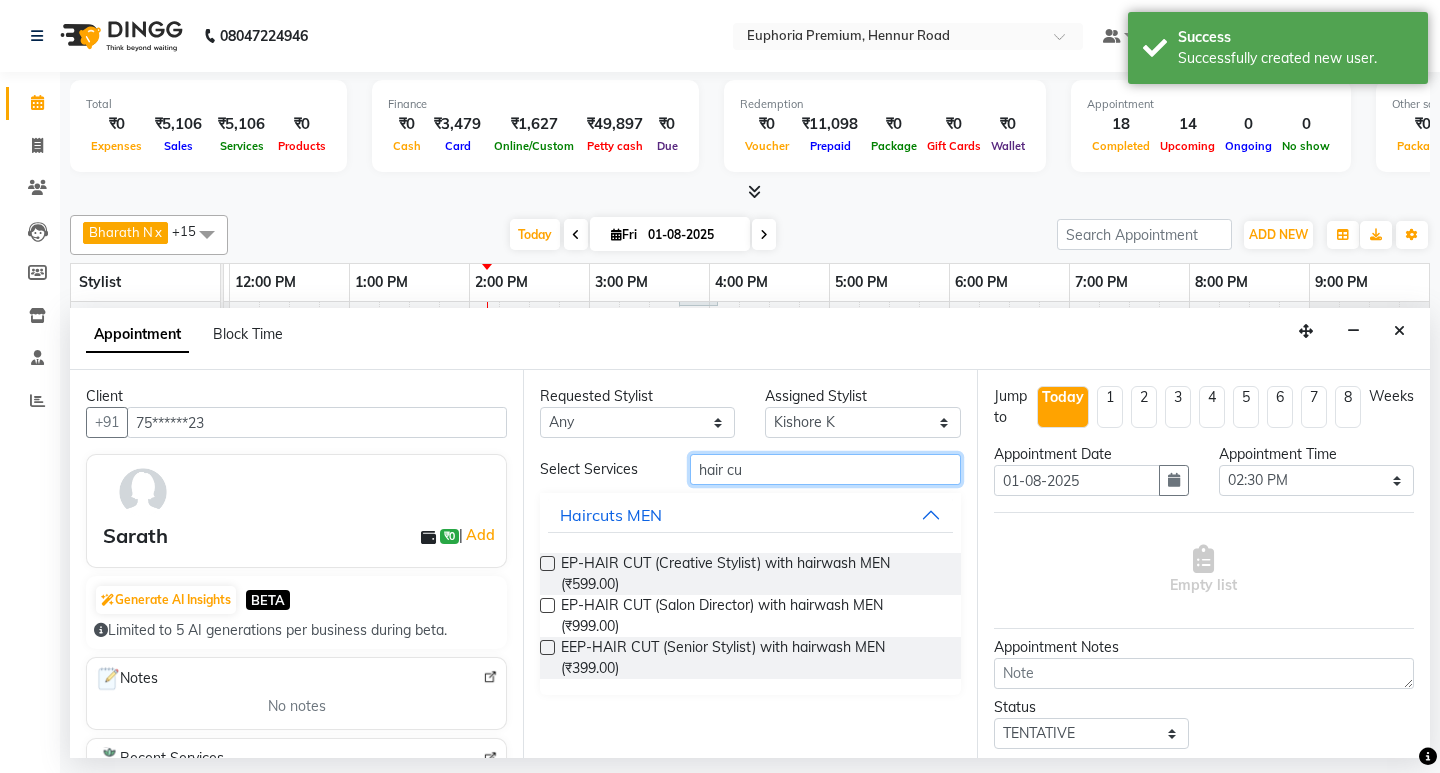 type on "hair cu" 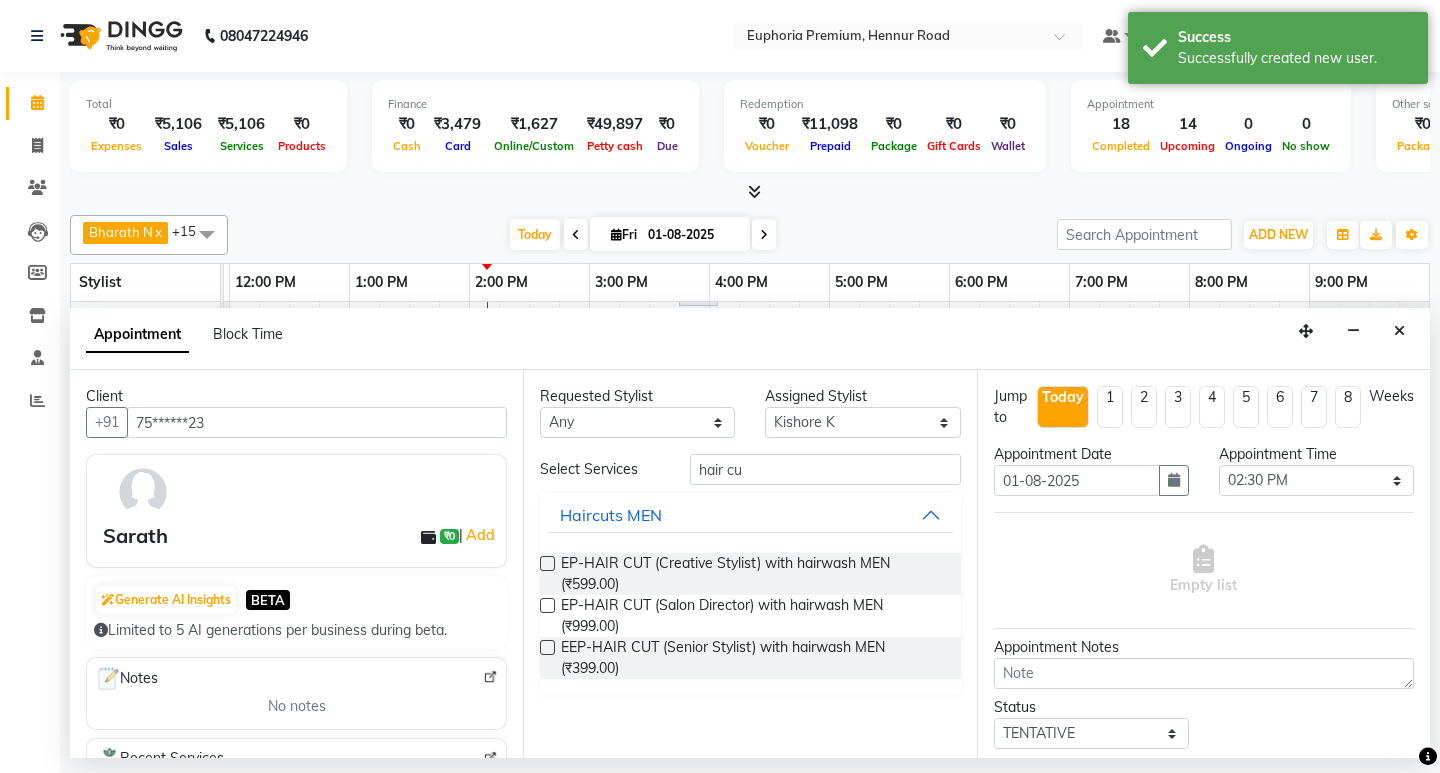 click at bounding box center (547, 647) 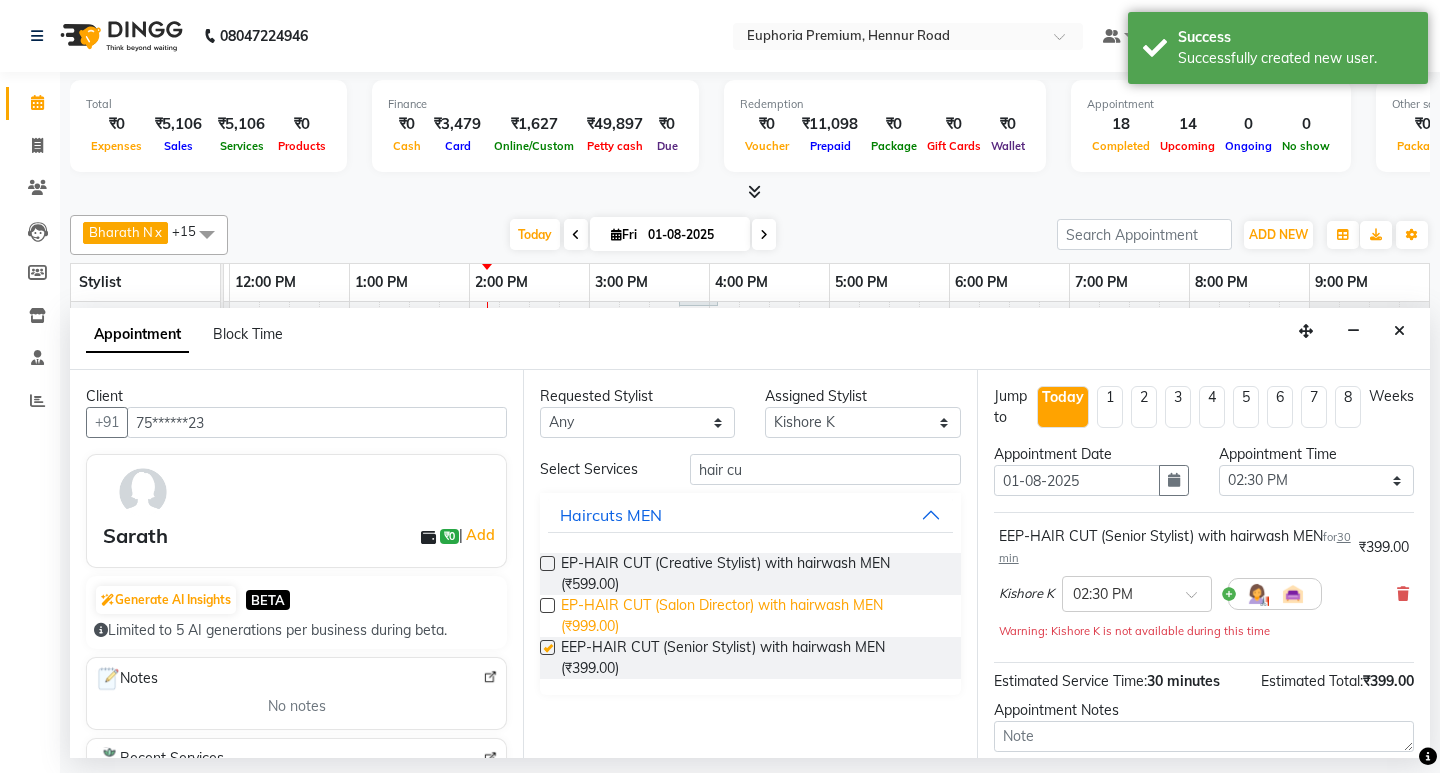 checkbox on "false" 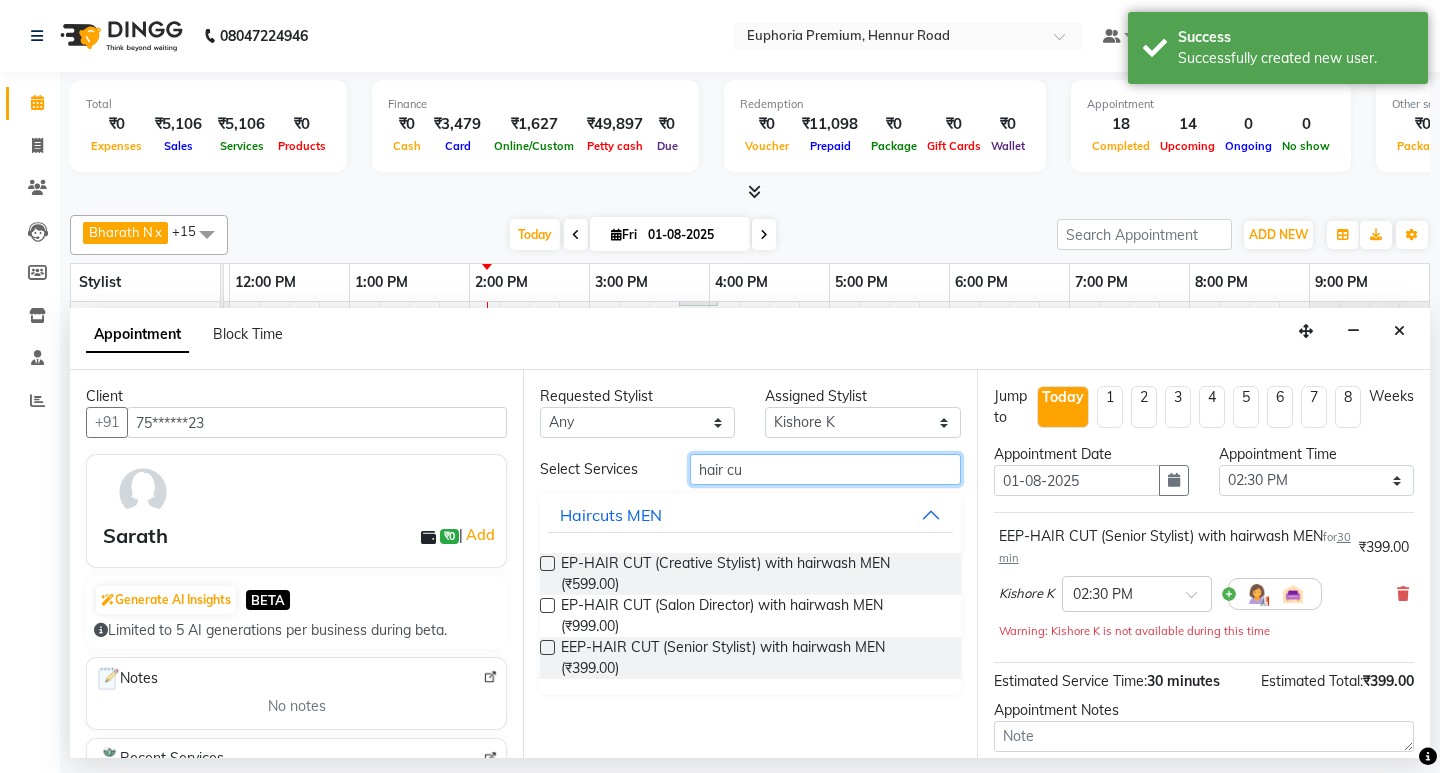 click on "hair cu" at bounding box center [825, 469] 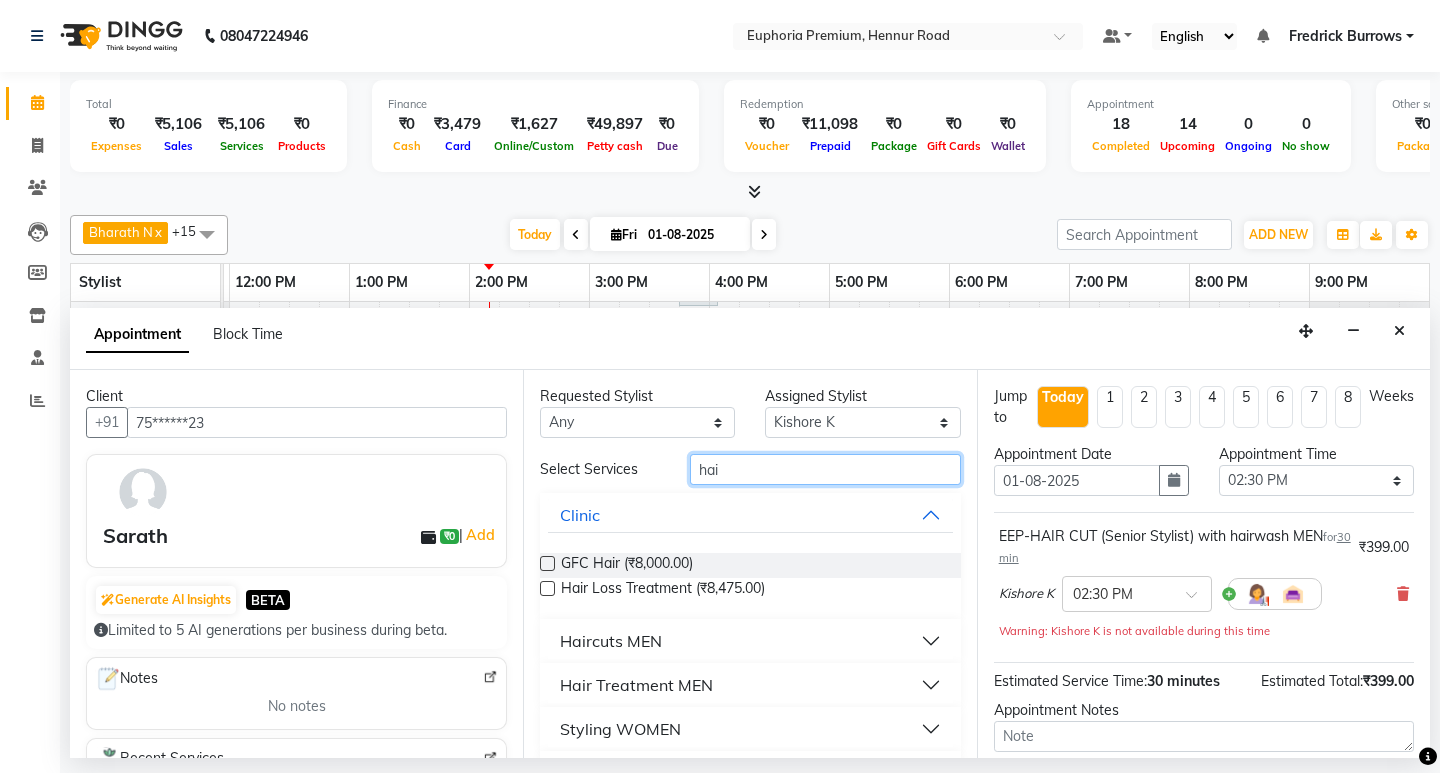 click on "hai" at bounding box center (825, 469) 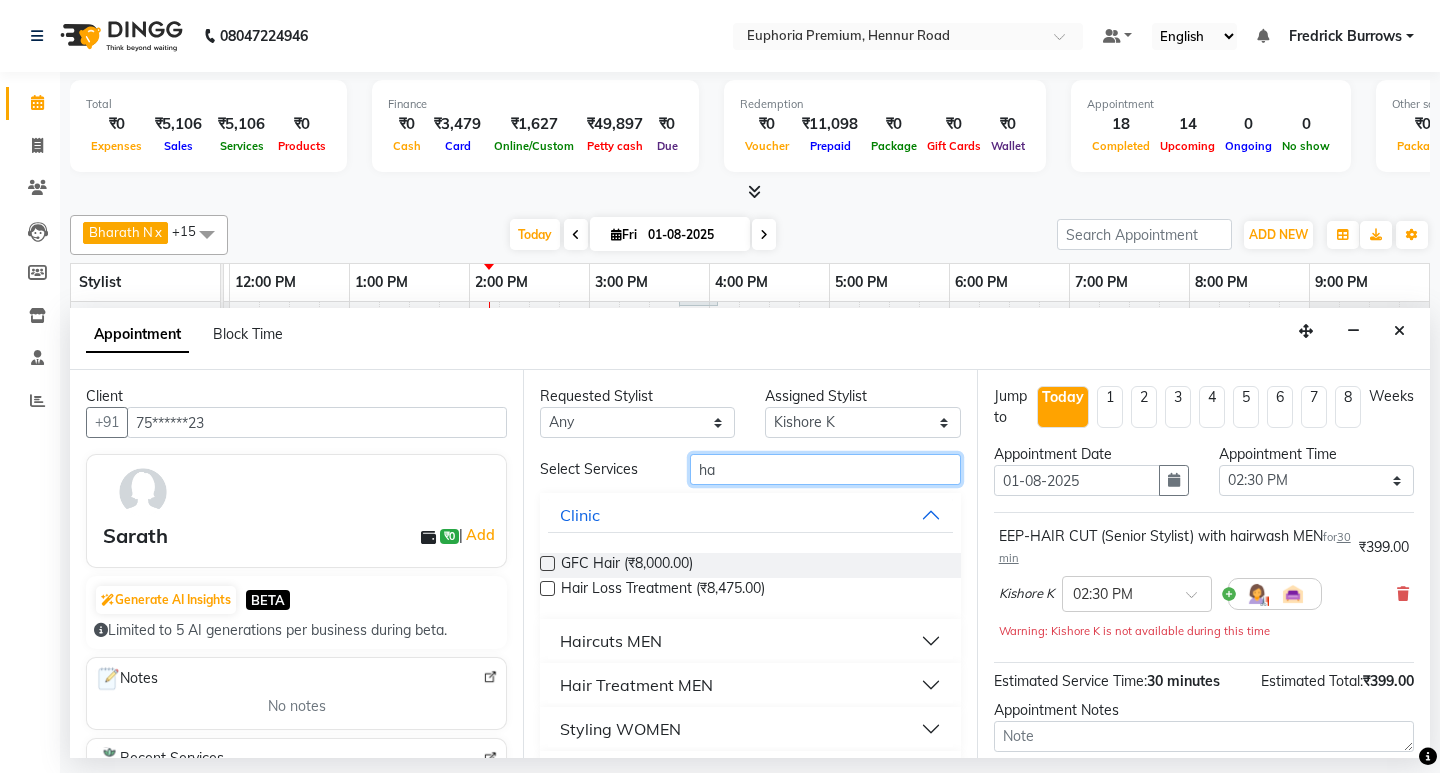 type on "h" 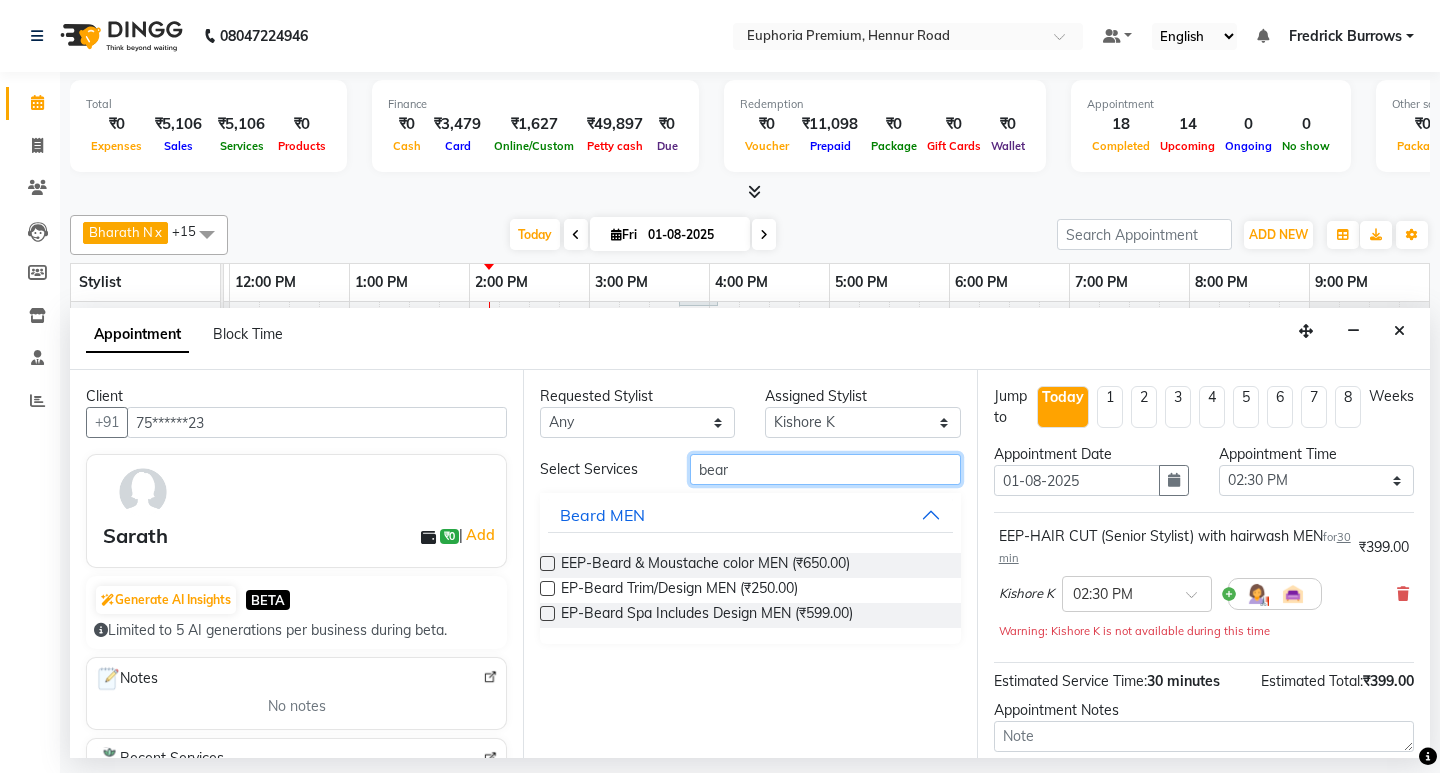 type on "bear" 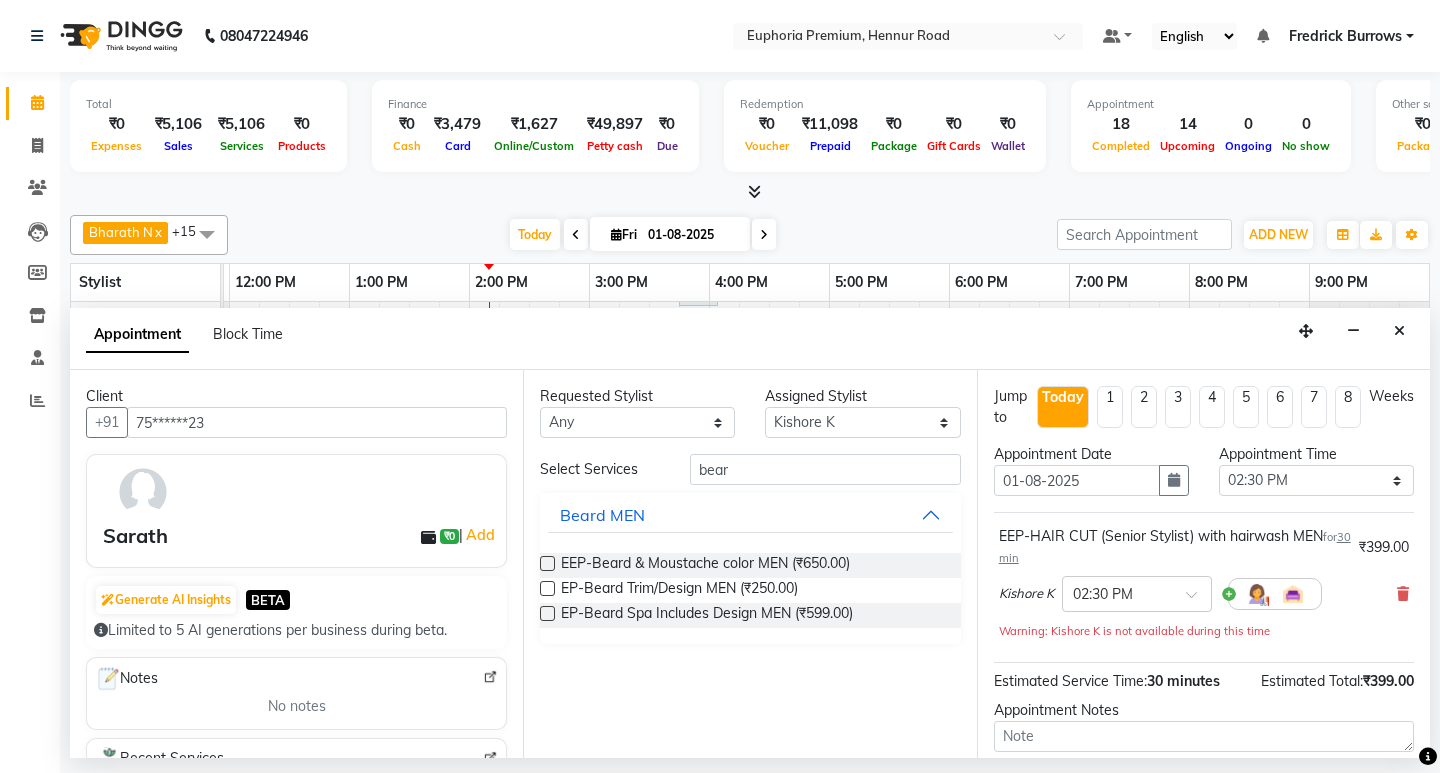 click at bounding box center (547, 588) 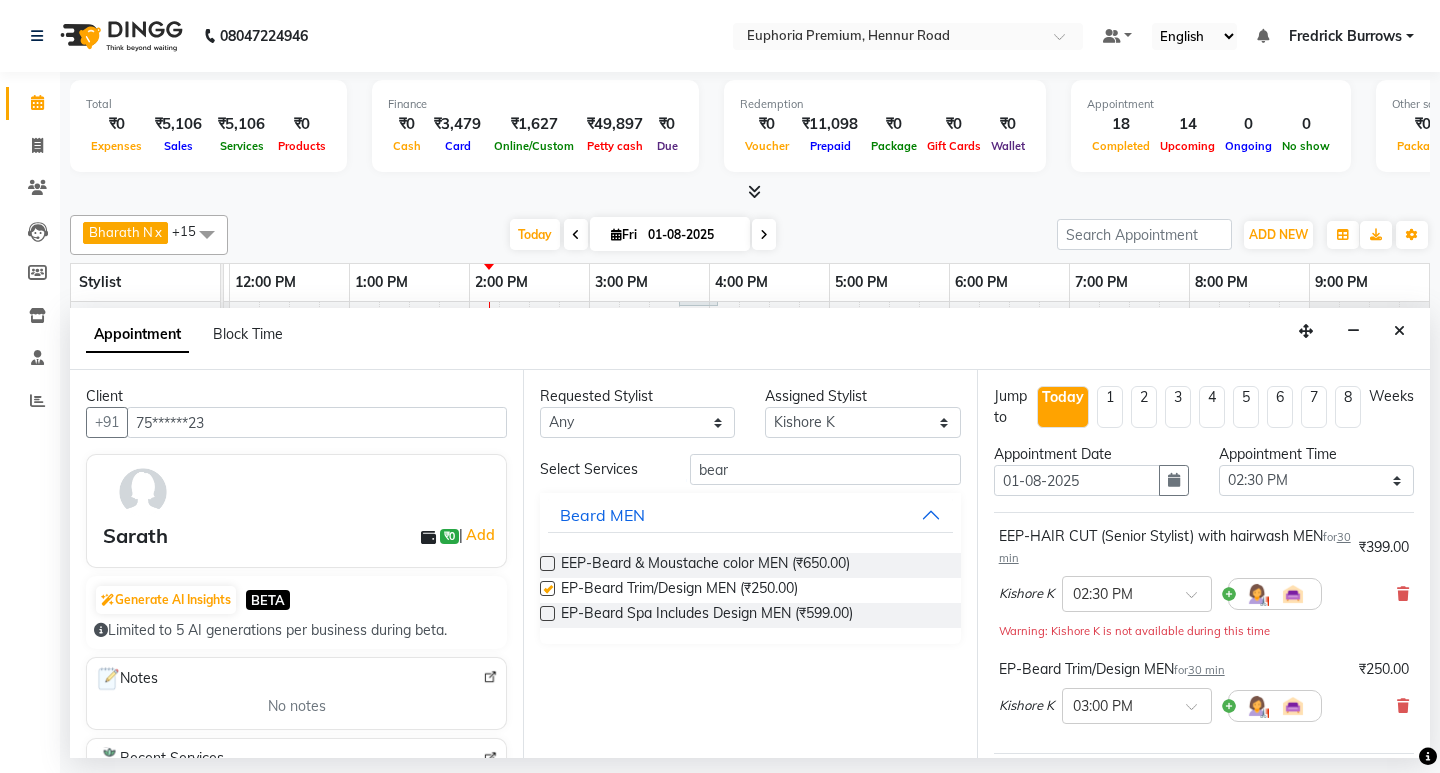 checkbox on "false" 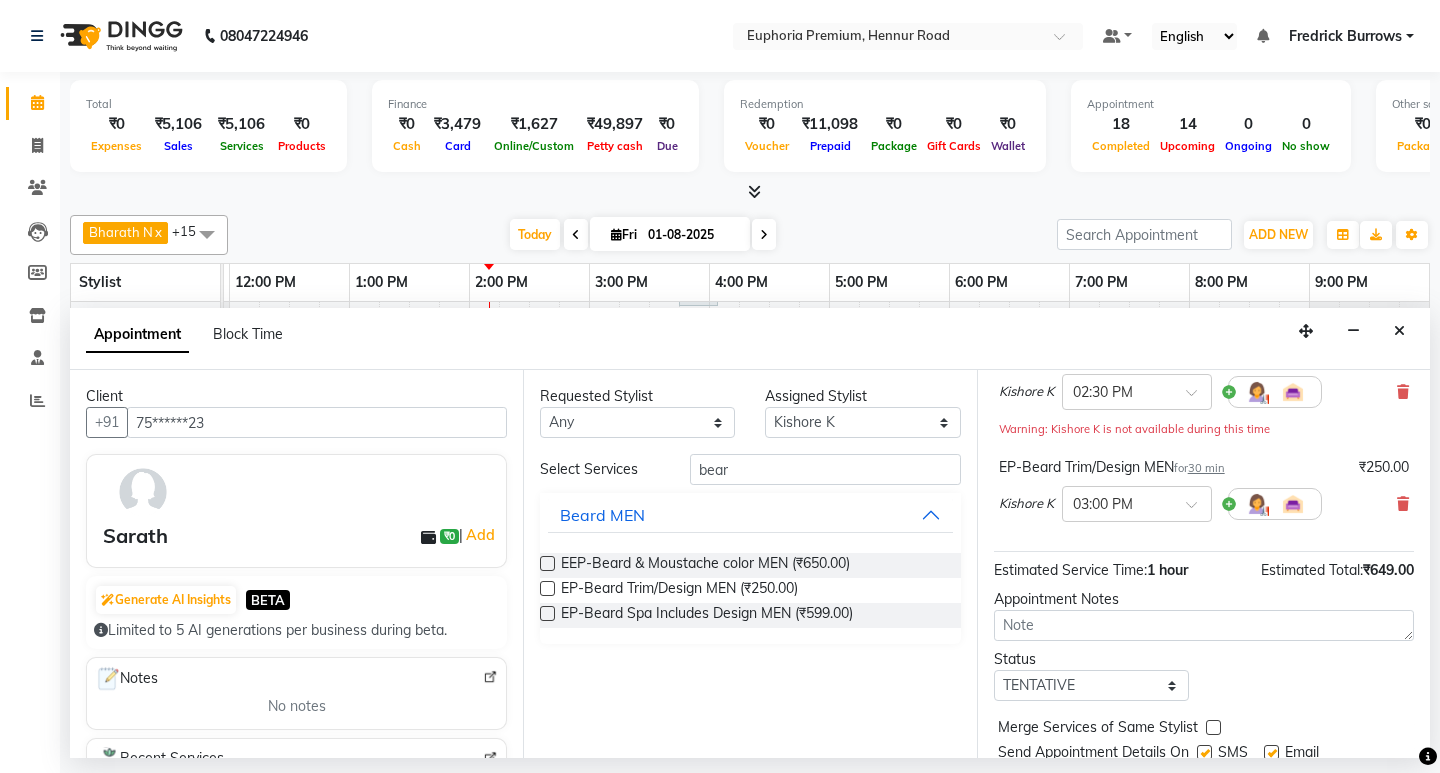 scroll, scrollTop: 271, scrollLeft: 0, axis: vertical 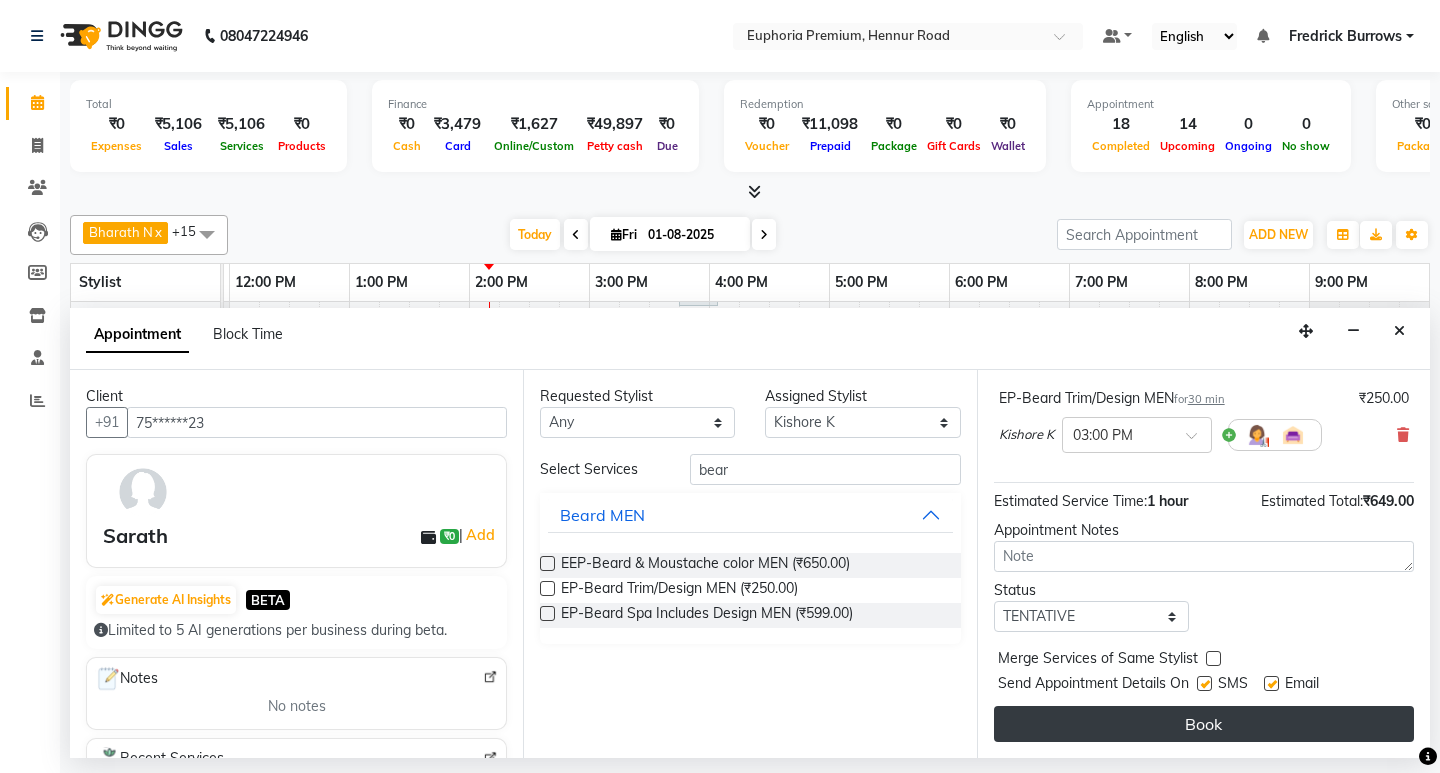 click on "Book" at bounding box center [1204, 724] 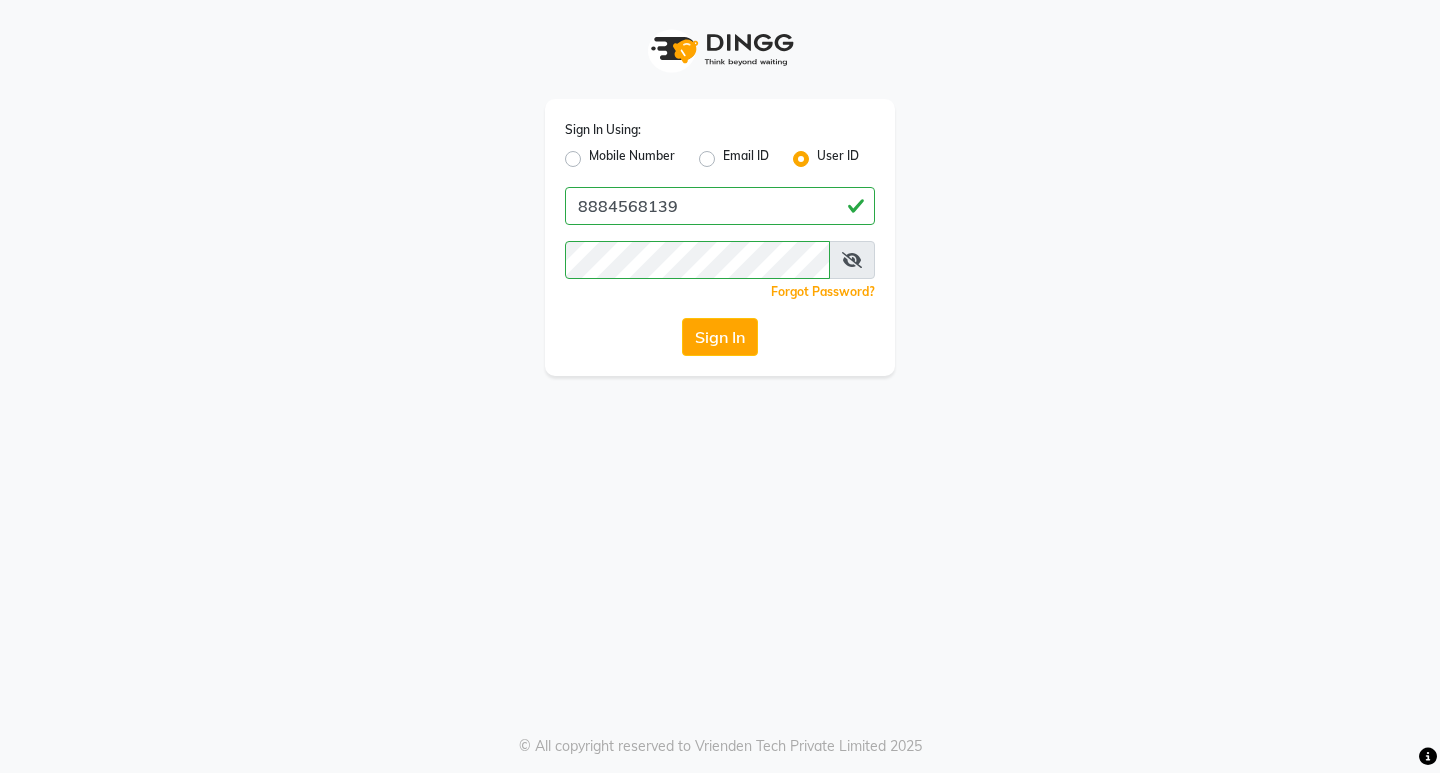 scroll, scrollTop: 0, scrollLeft: 0, axis: both 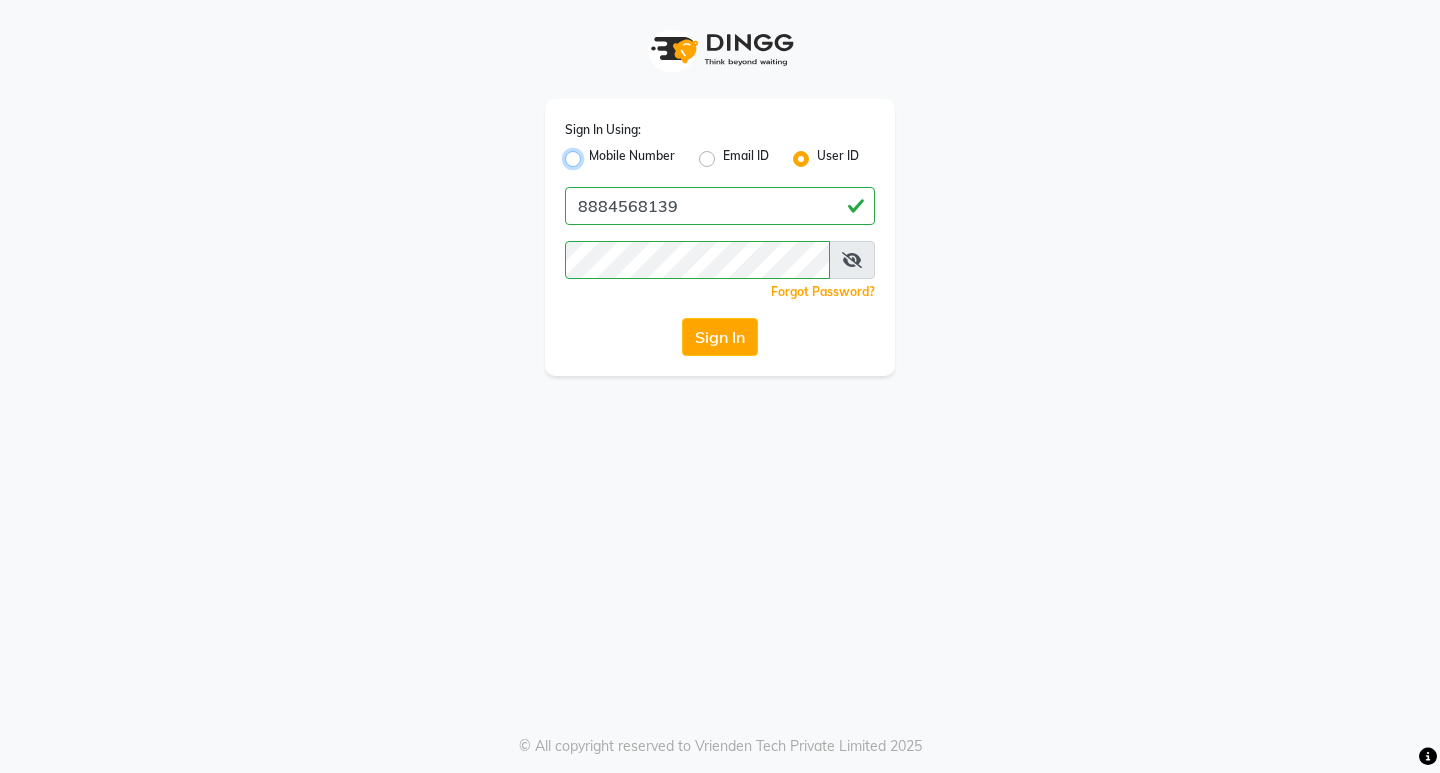 radio on "true" 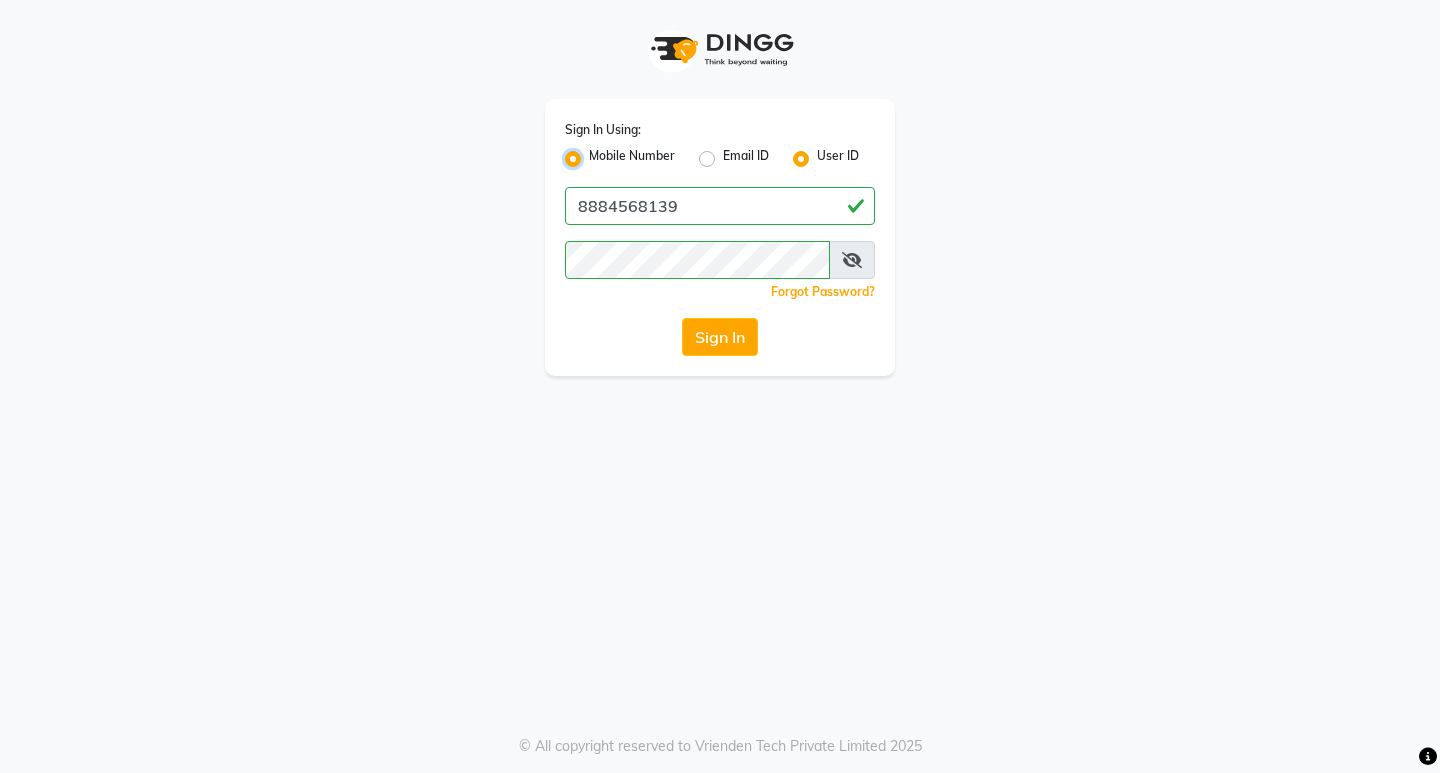 radio on "false" 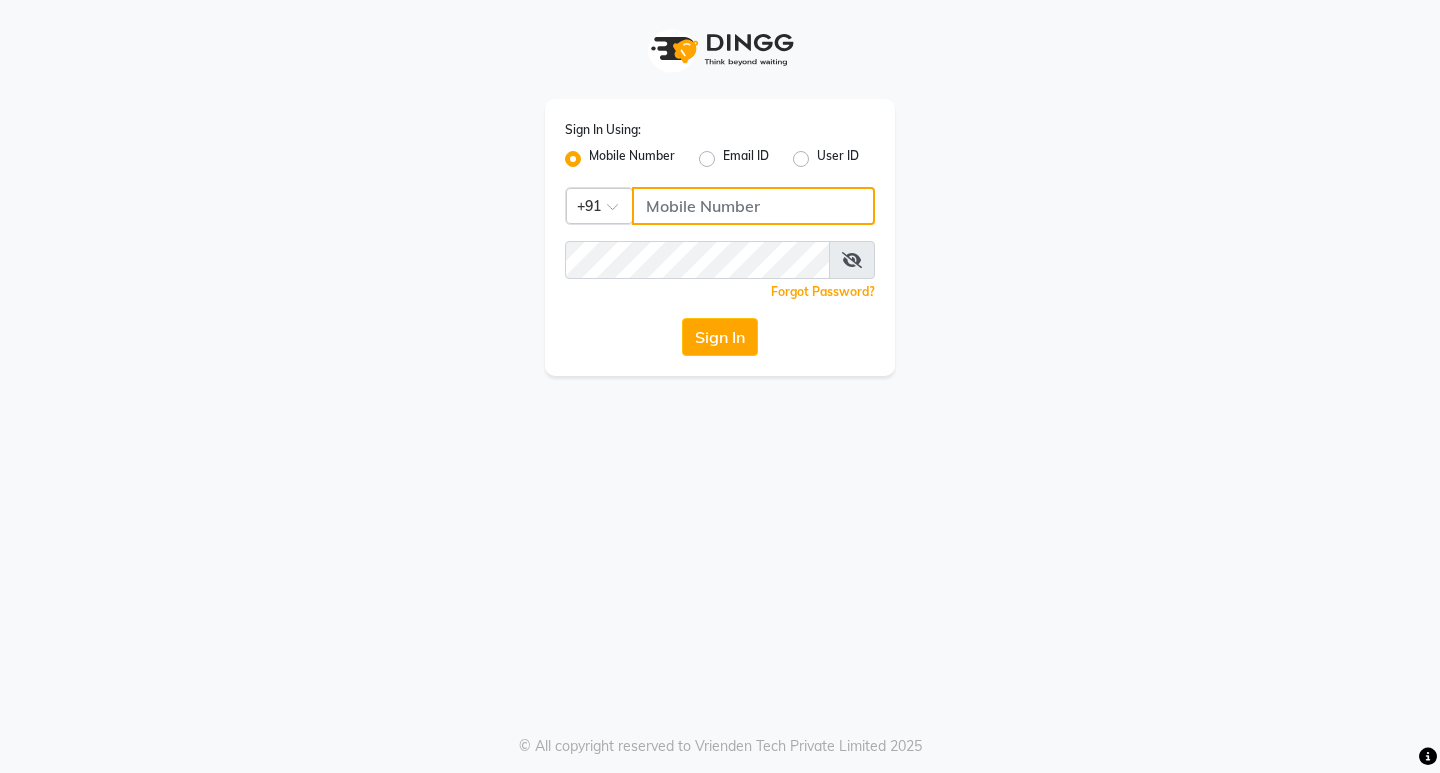 click 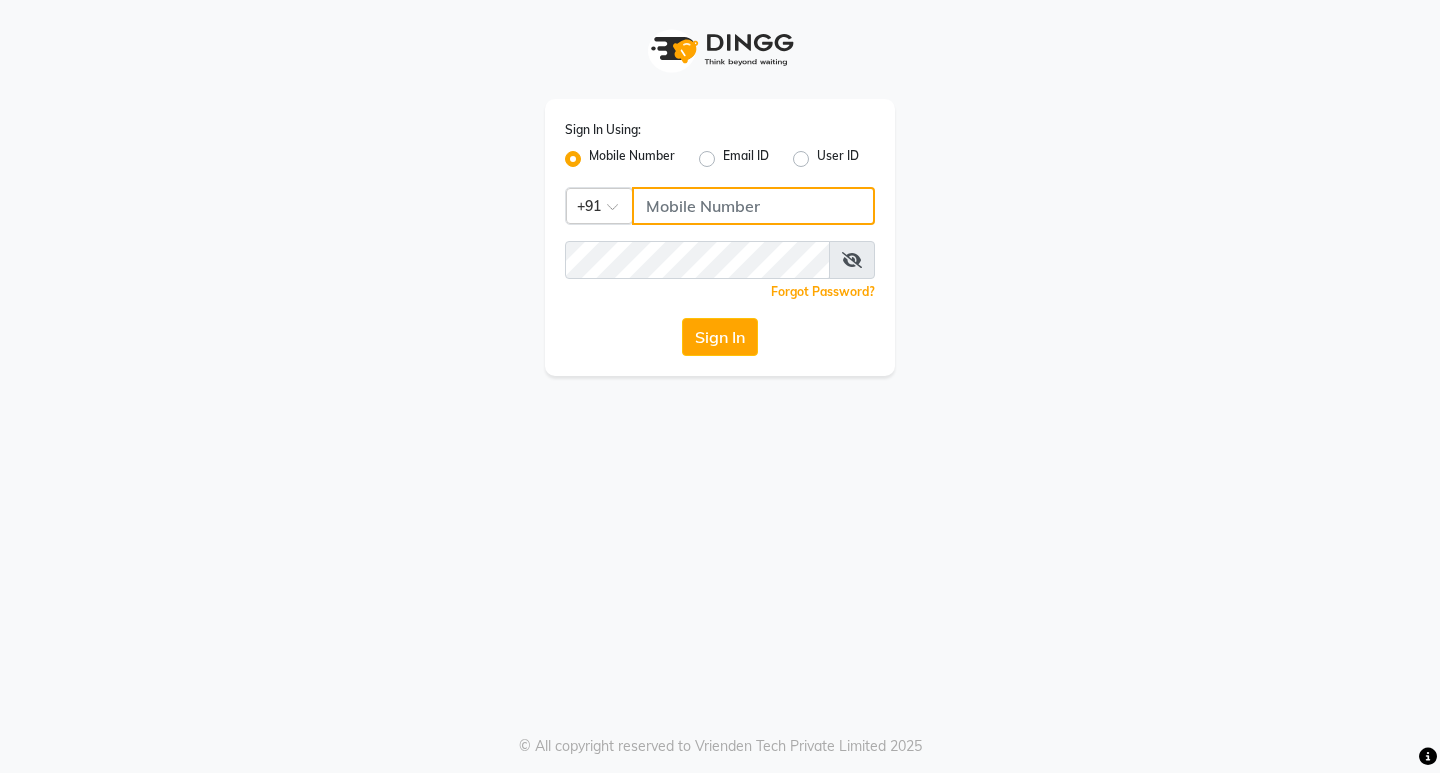 type on "8884568139" 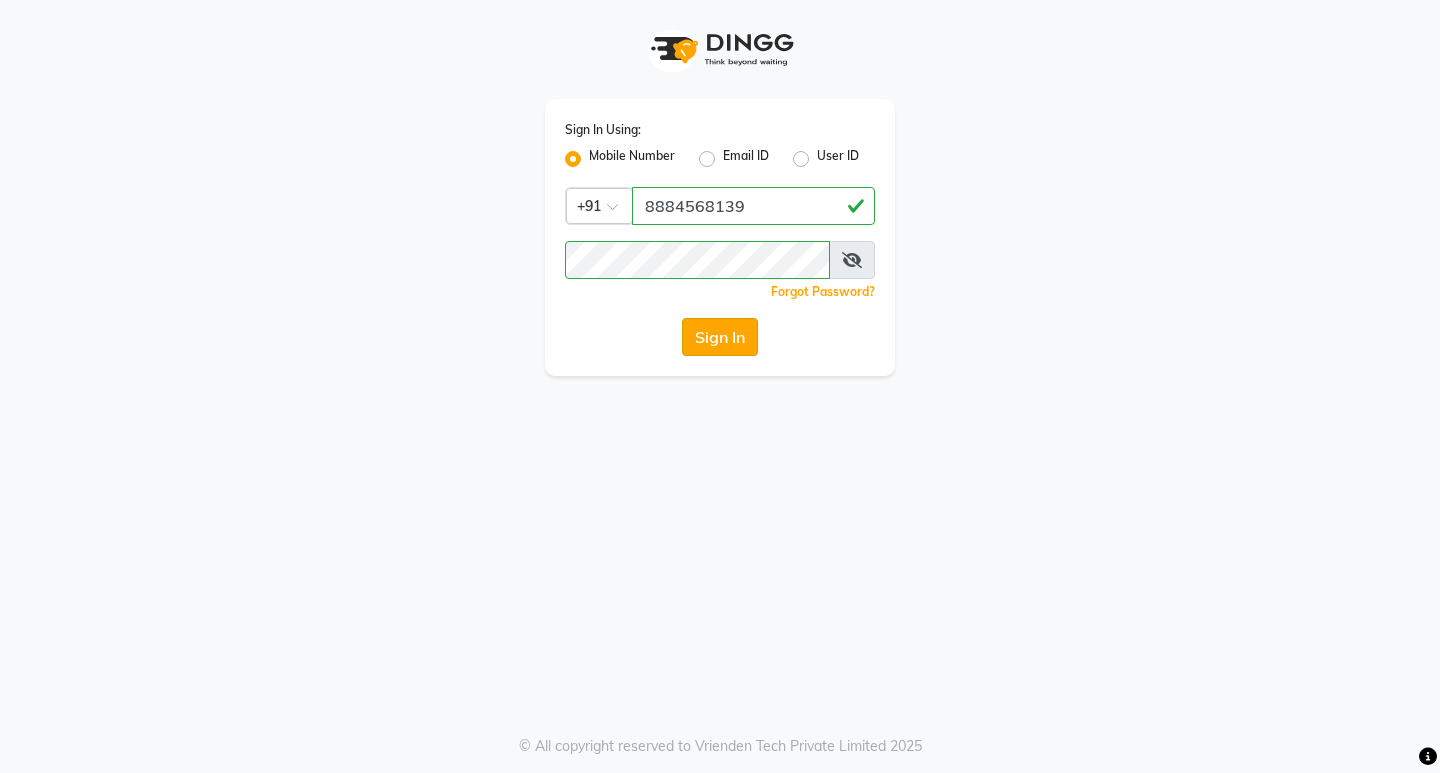 click on "Sign In" 